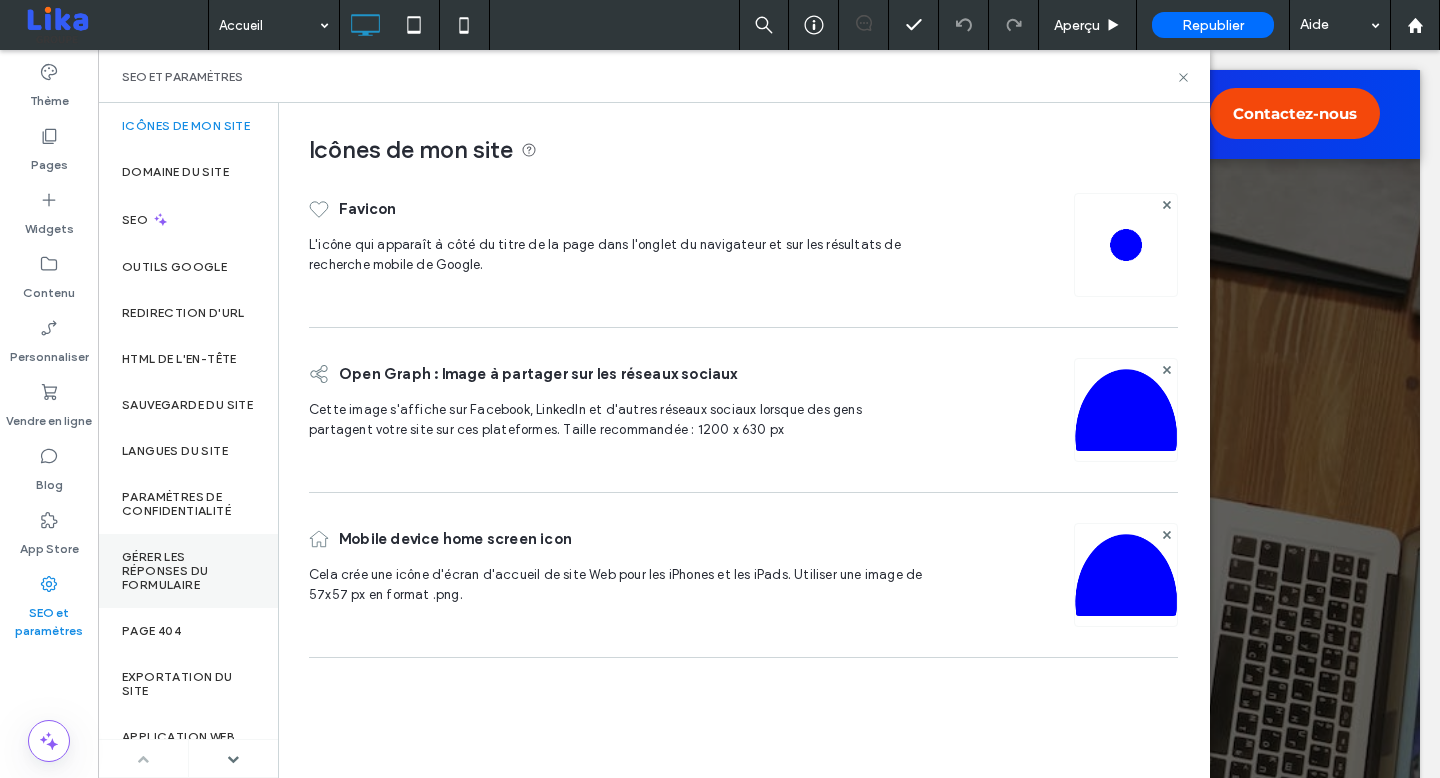 scroll, scrollTop: 0, scrollLeft: 0, axis: both 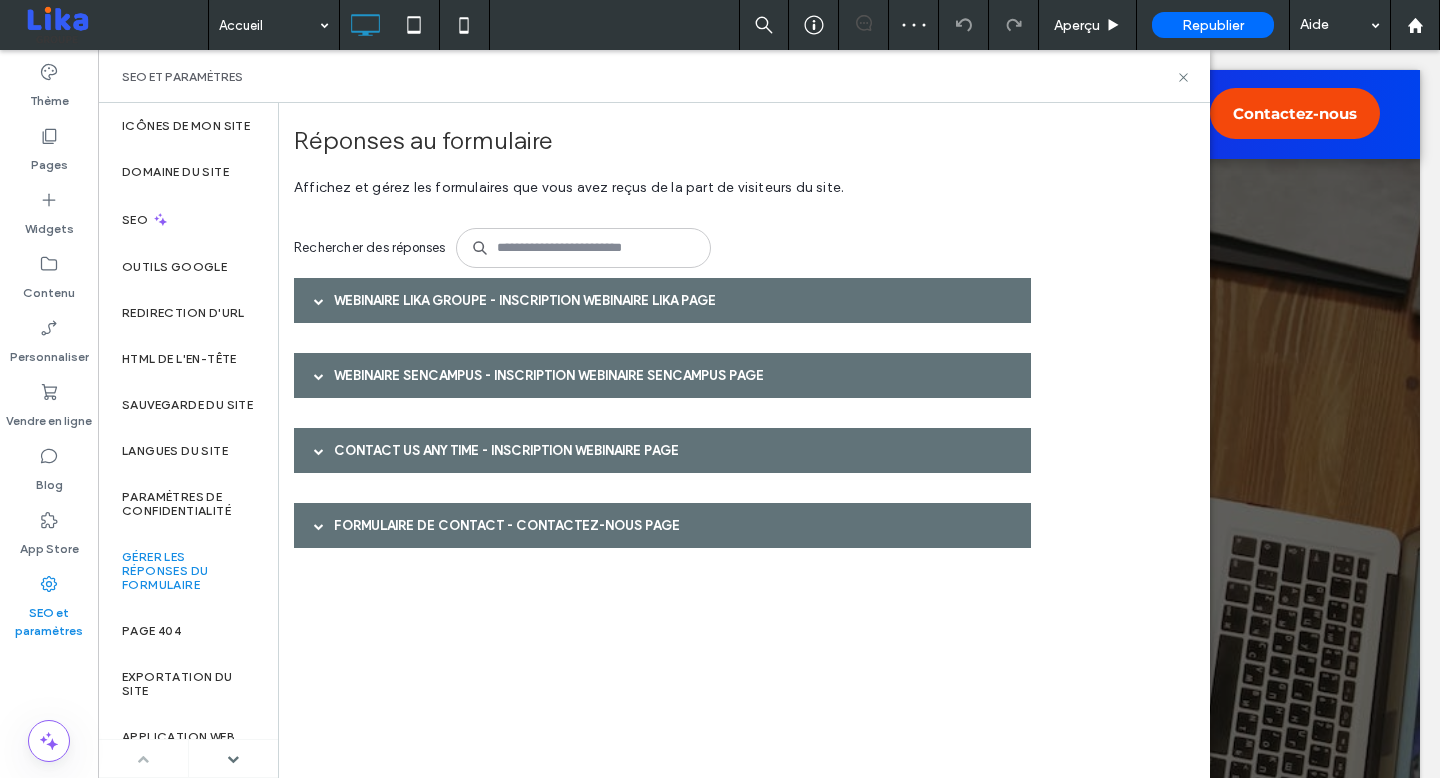 click at bounding box center [319, 300] 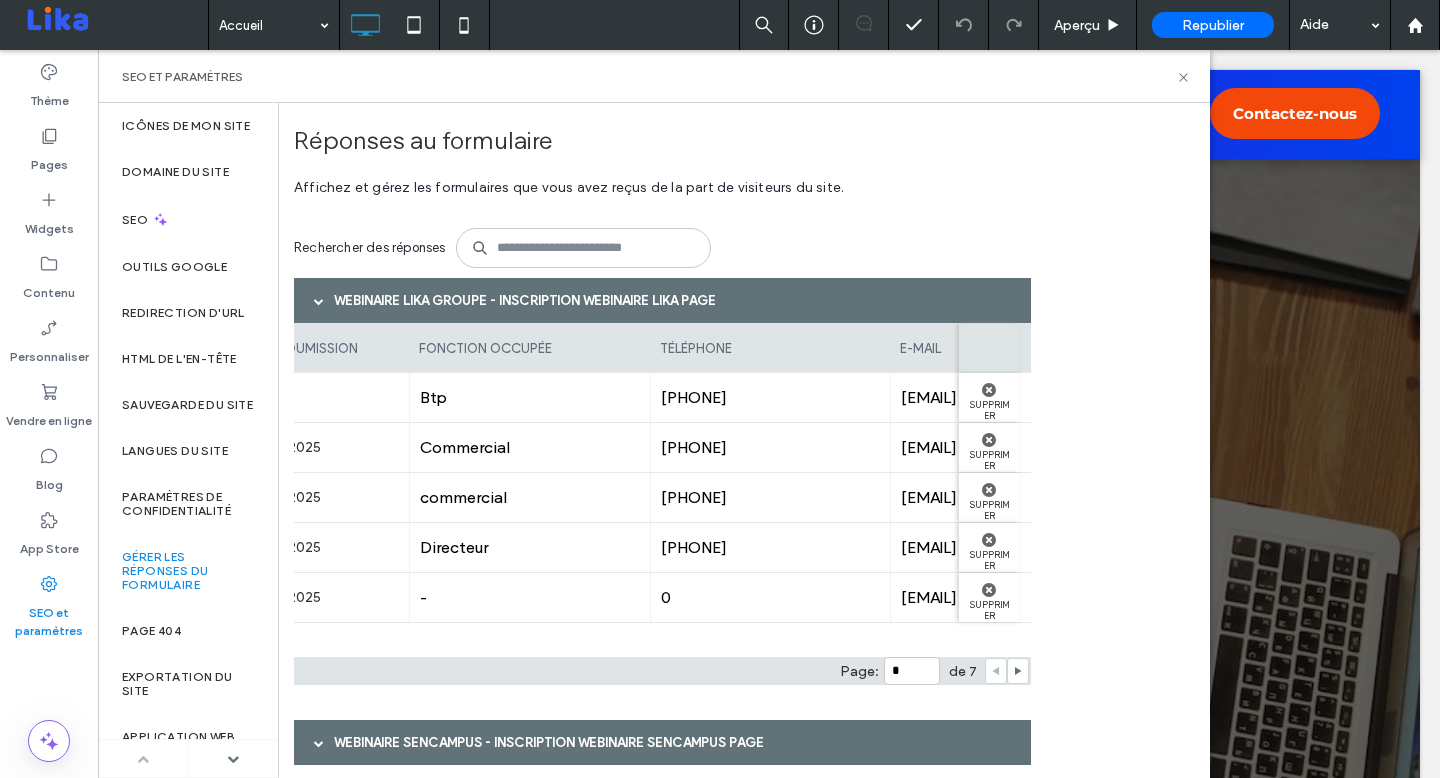 scroll, scrollTop: 0, scrollLeft: 0, axis: both 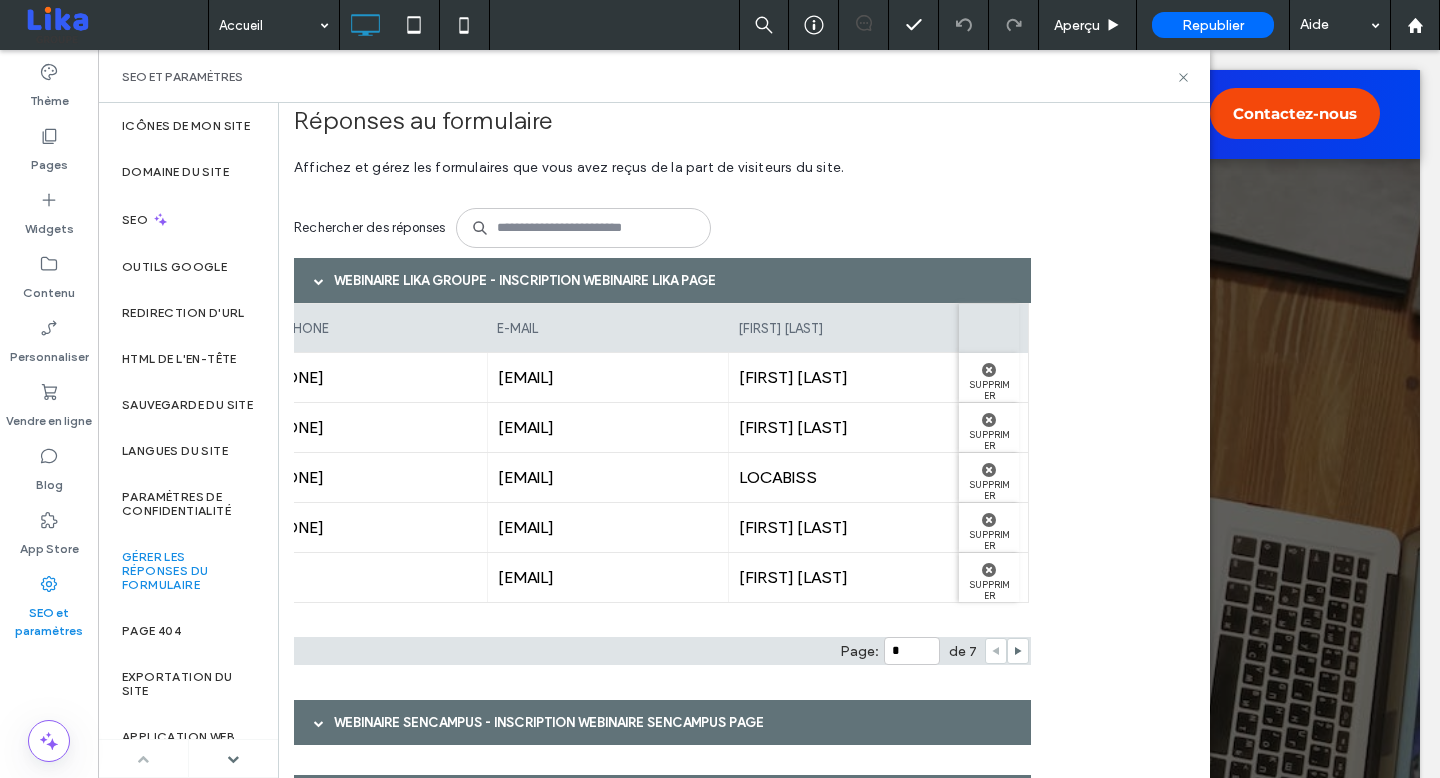 click on "LOCABISS" at bounding box center [849, 477] 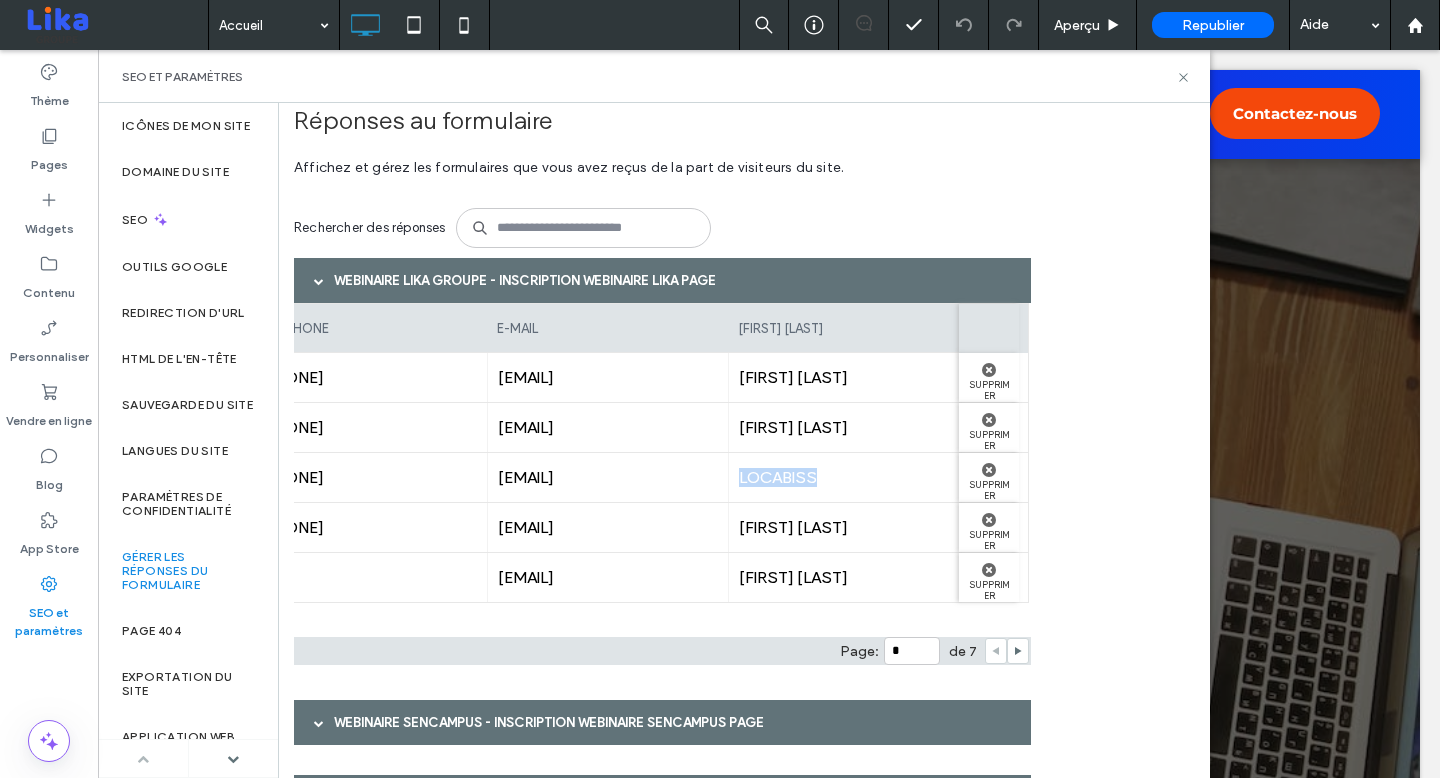 click on "LOCABISS" at bounding box center [849, 477] 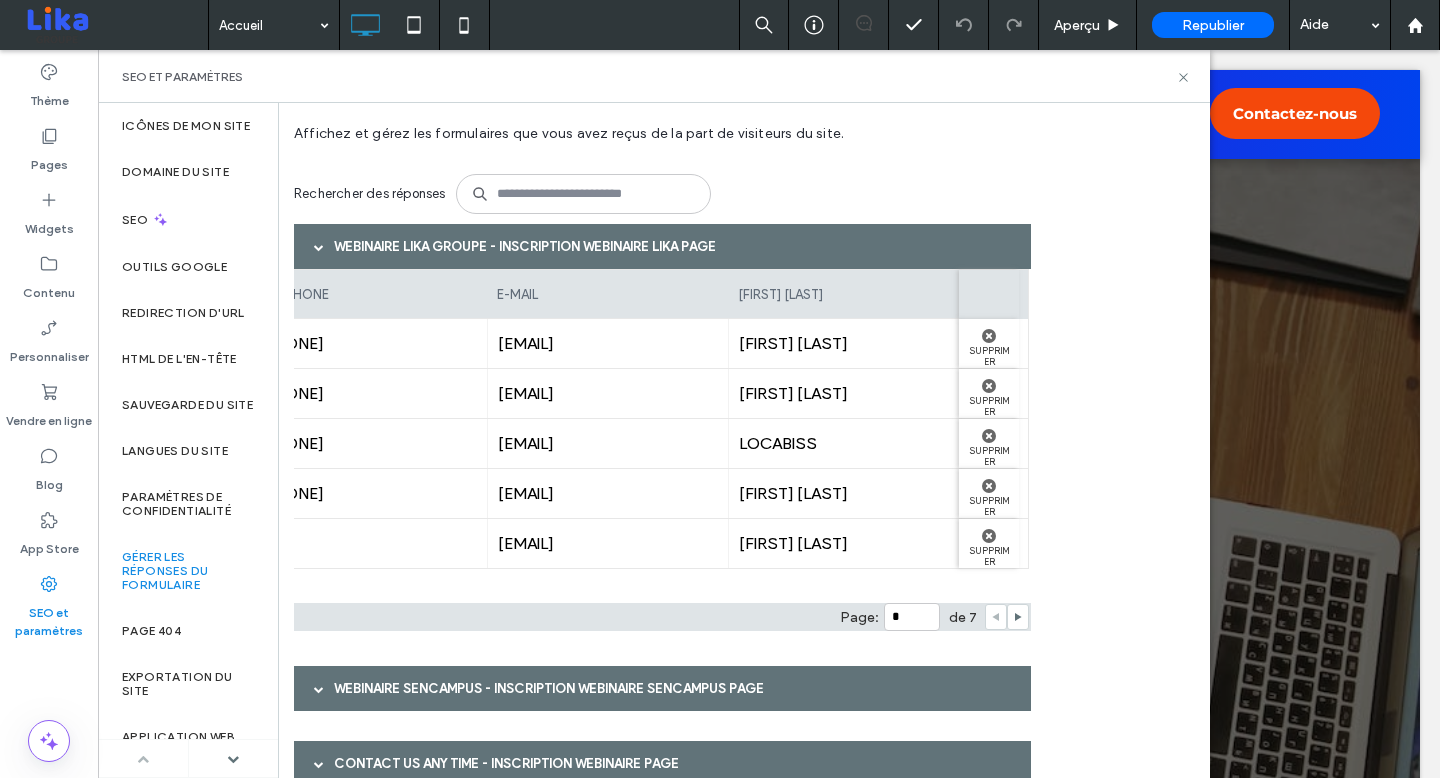 scroll, scrollTop: 74, scrollLeft: 0, axis: vertical 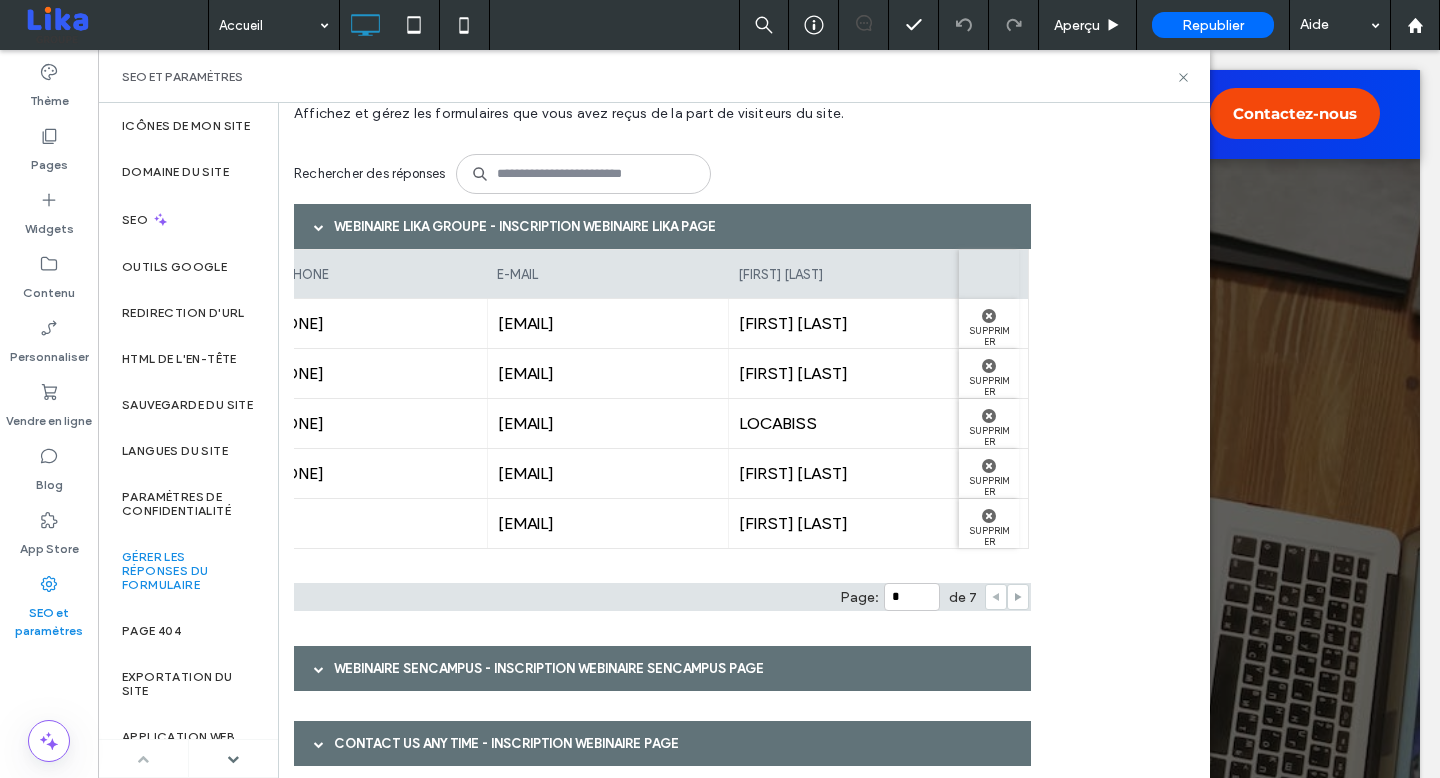 click 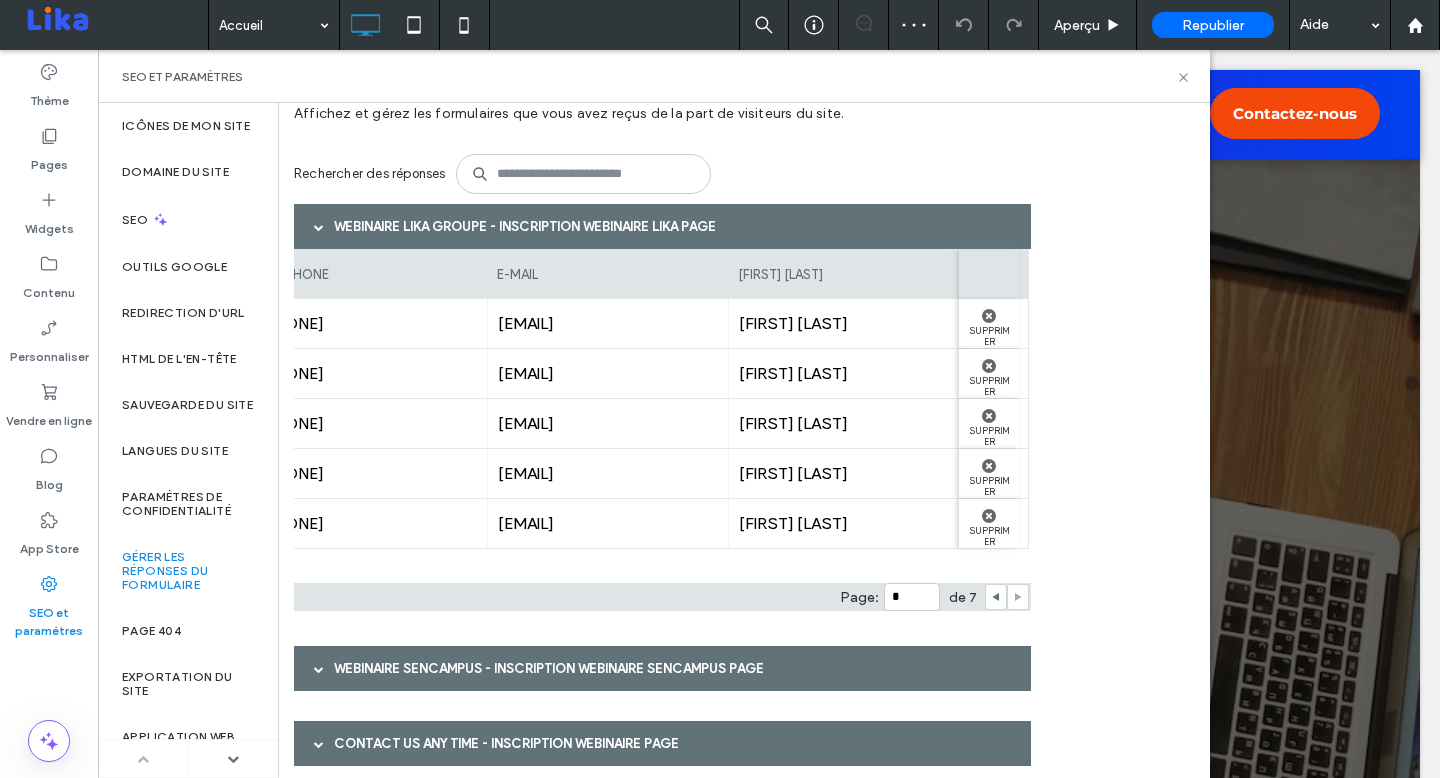 click 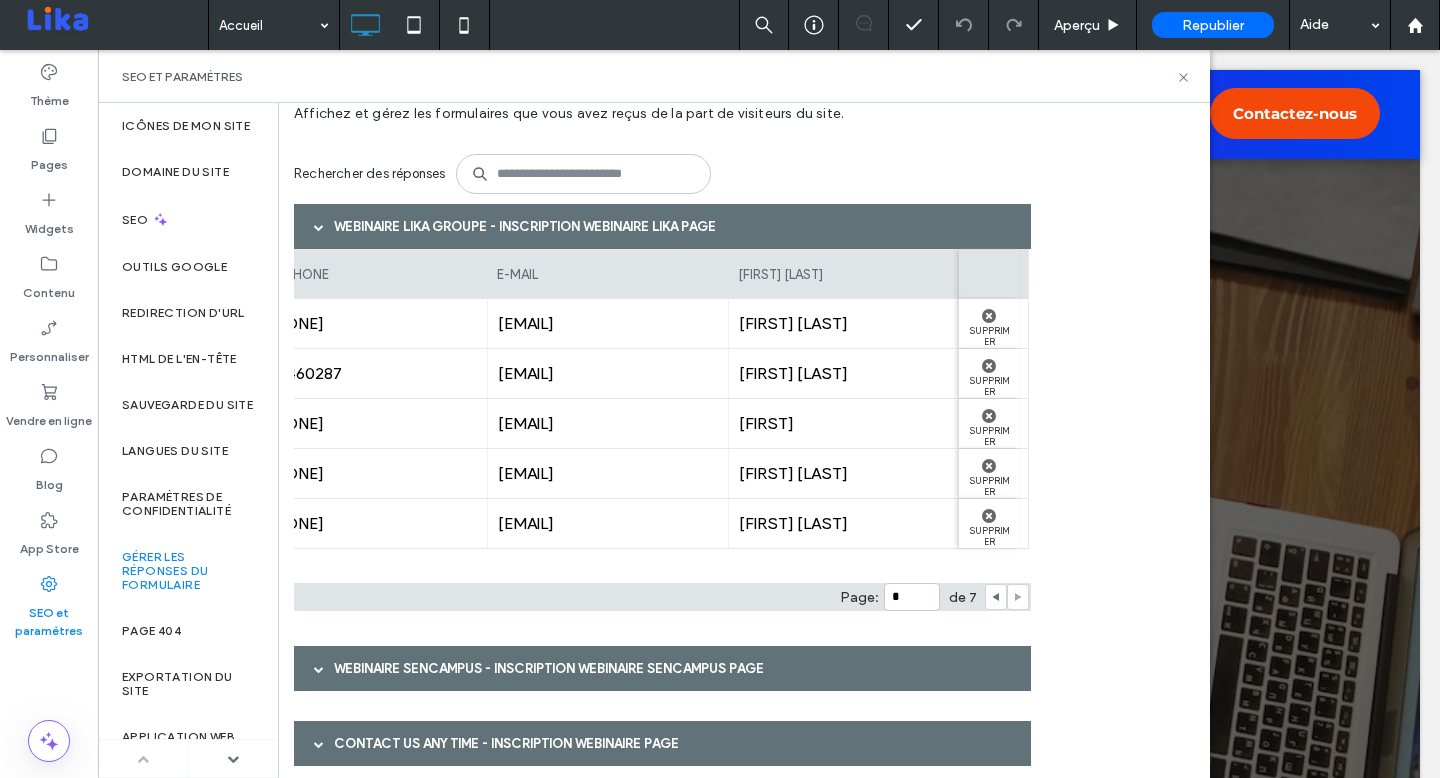 click 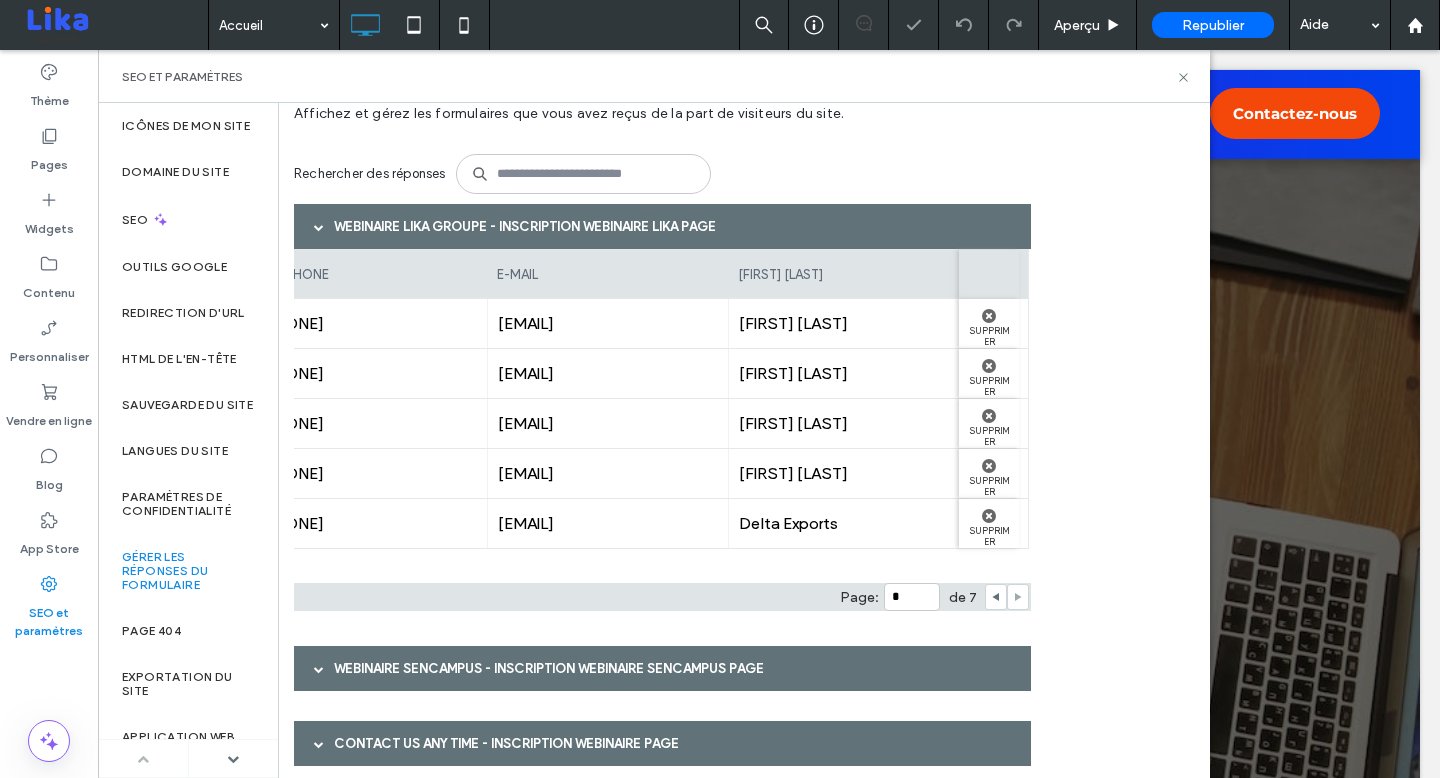 click 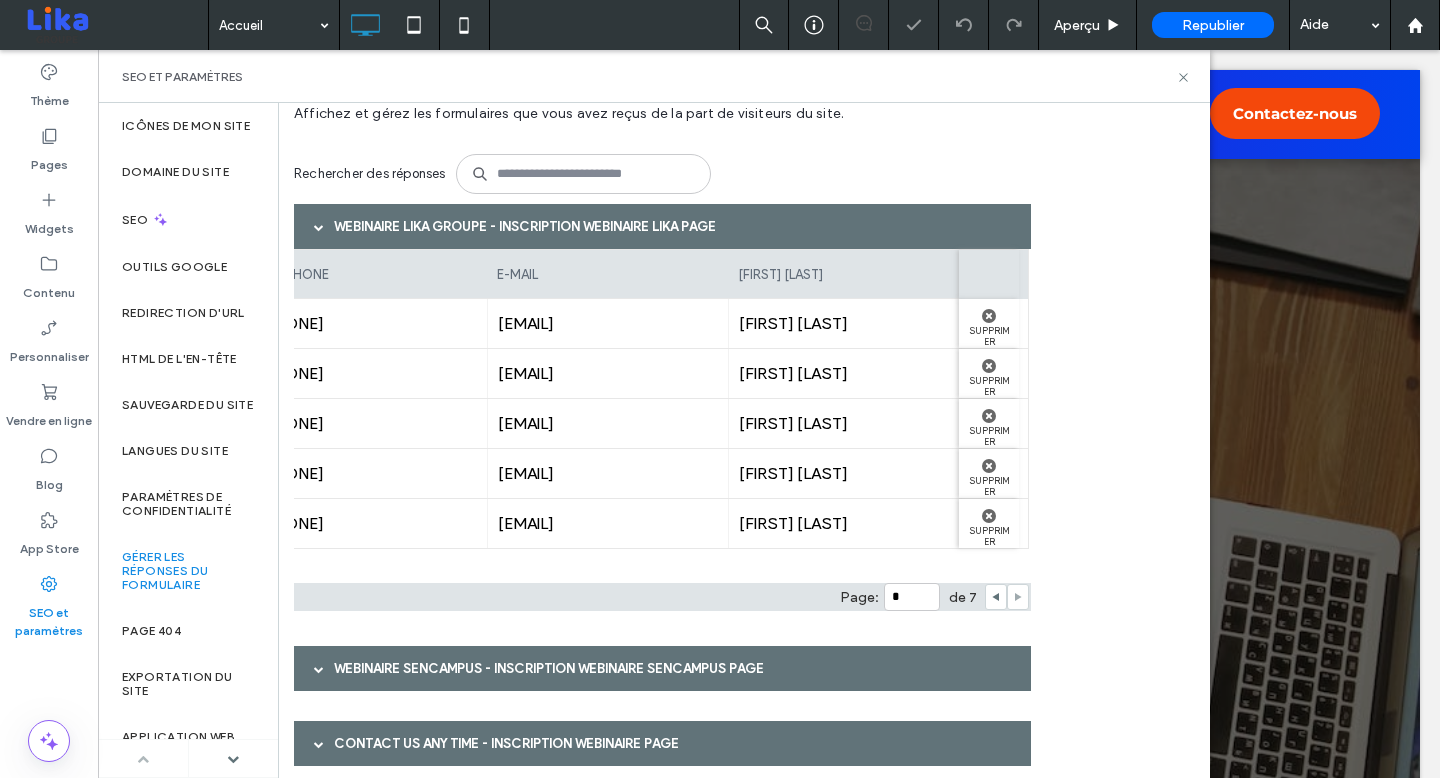 click 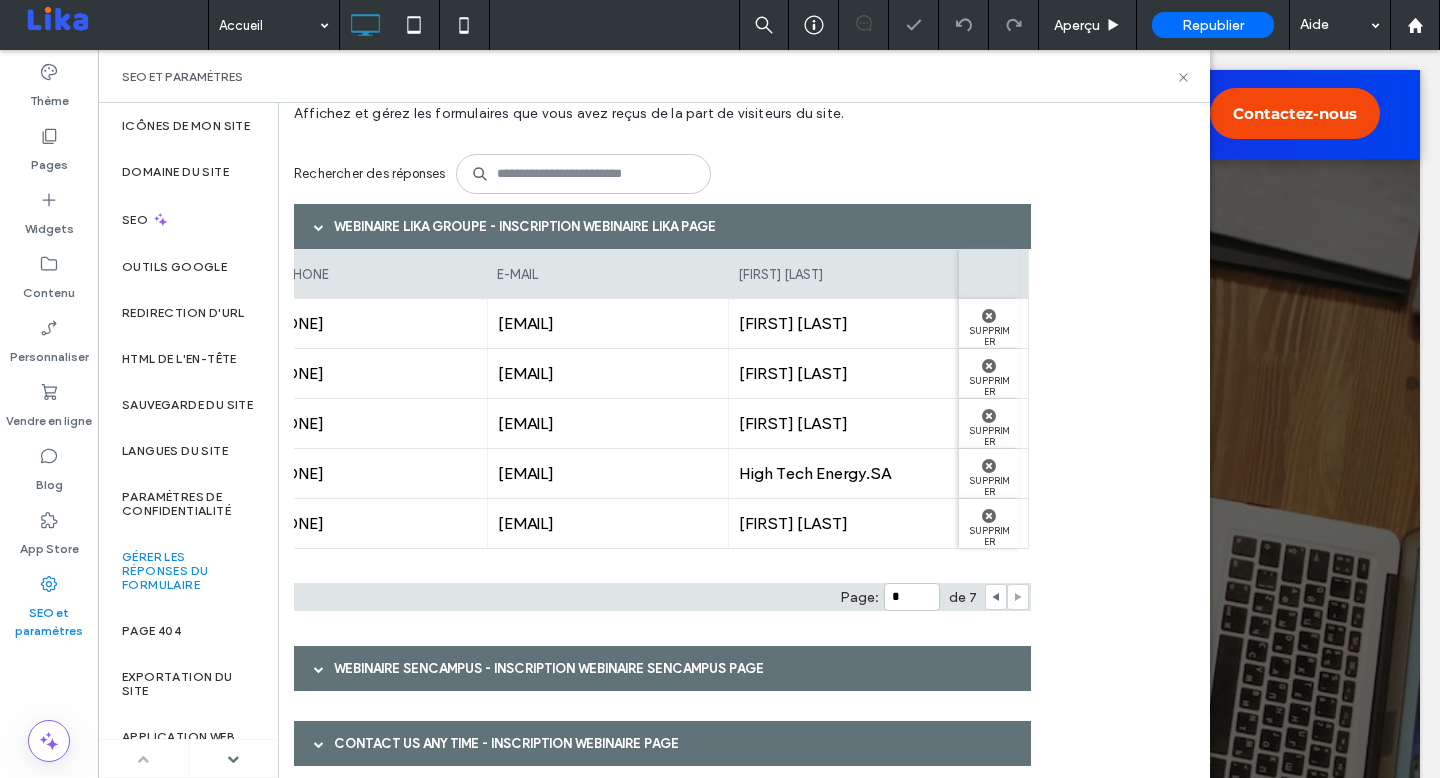 click 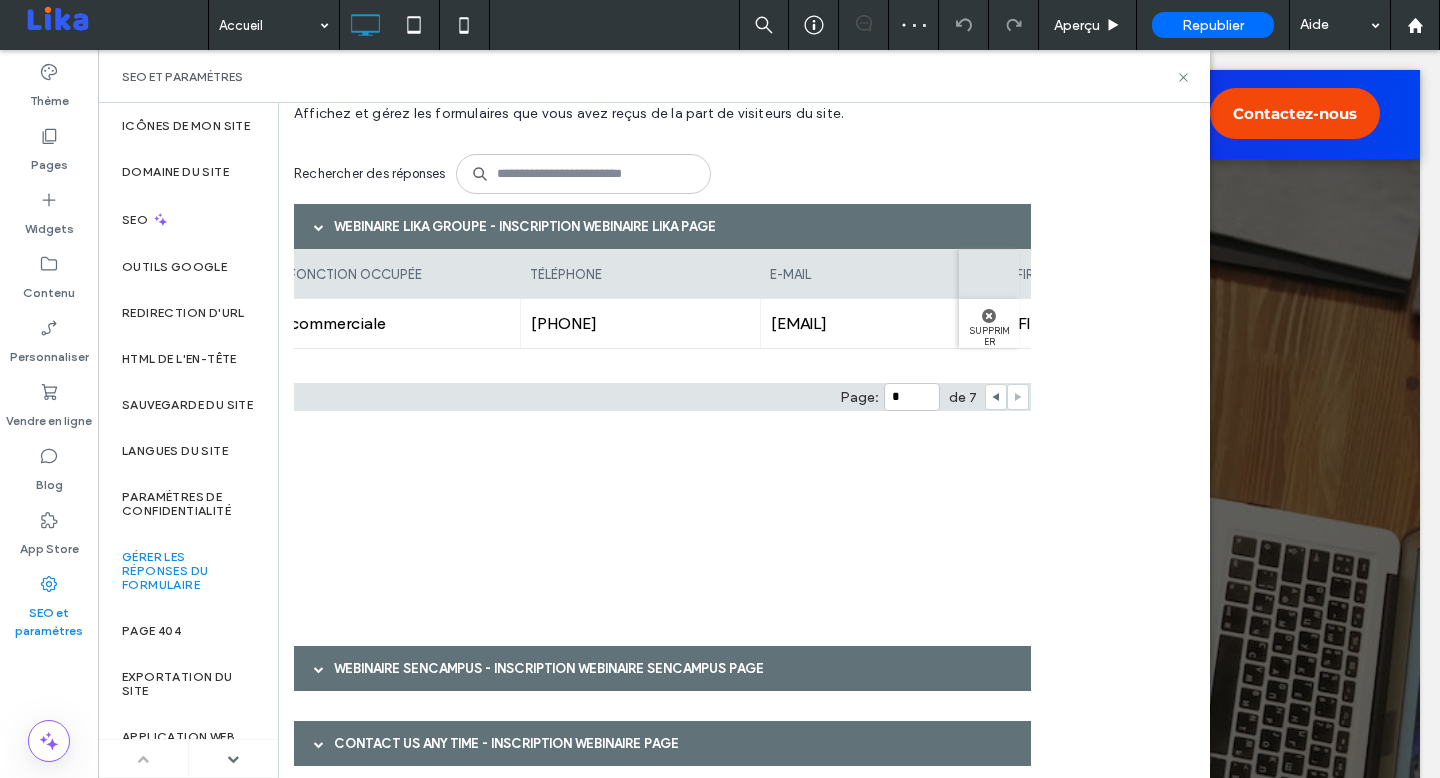scroll, scrollTop: 0, scrollLeft: 0, axis: both 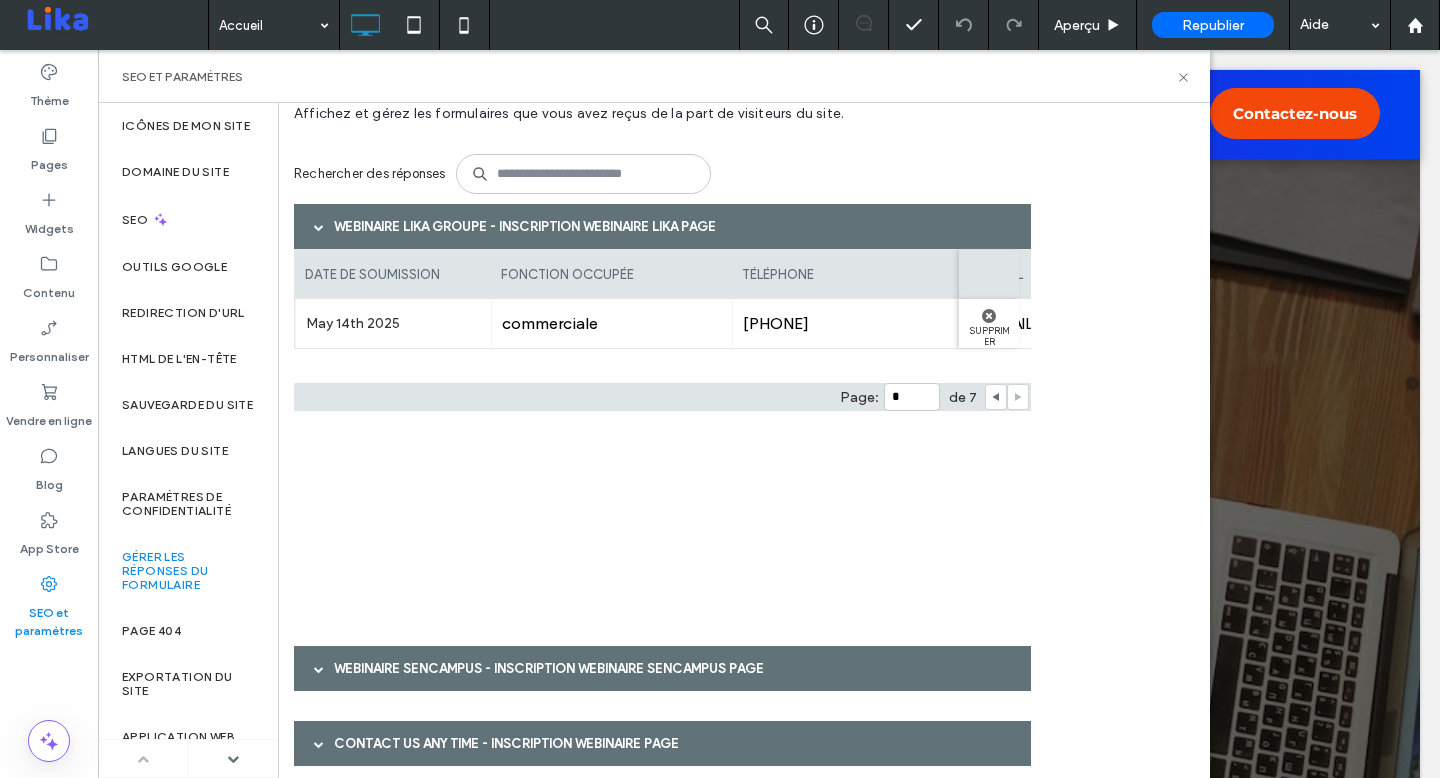 click at bounding box center (319, 226) 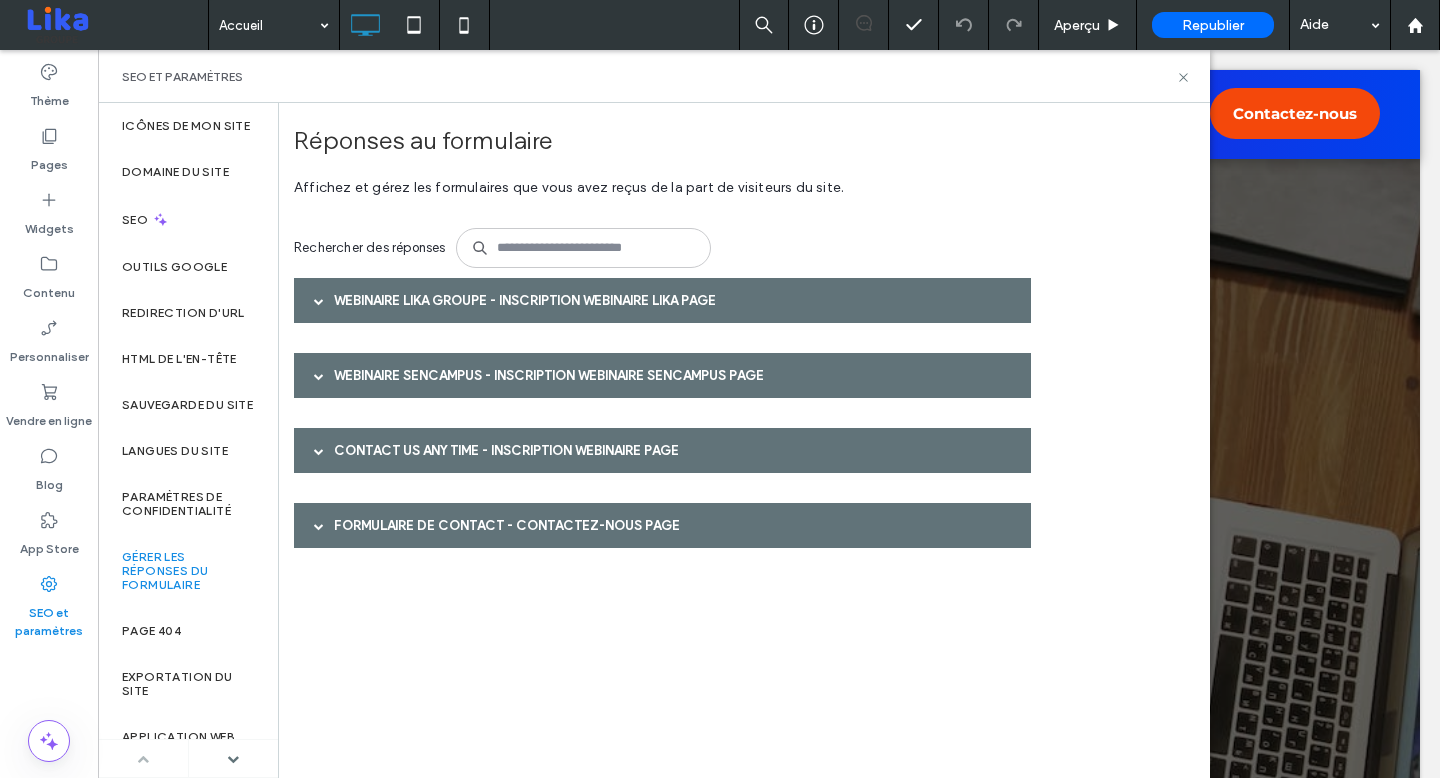 scroll, scrollTop: 0, scrollLeft: 0, axis: both 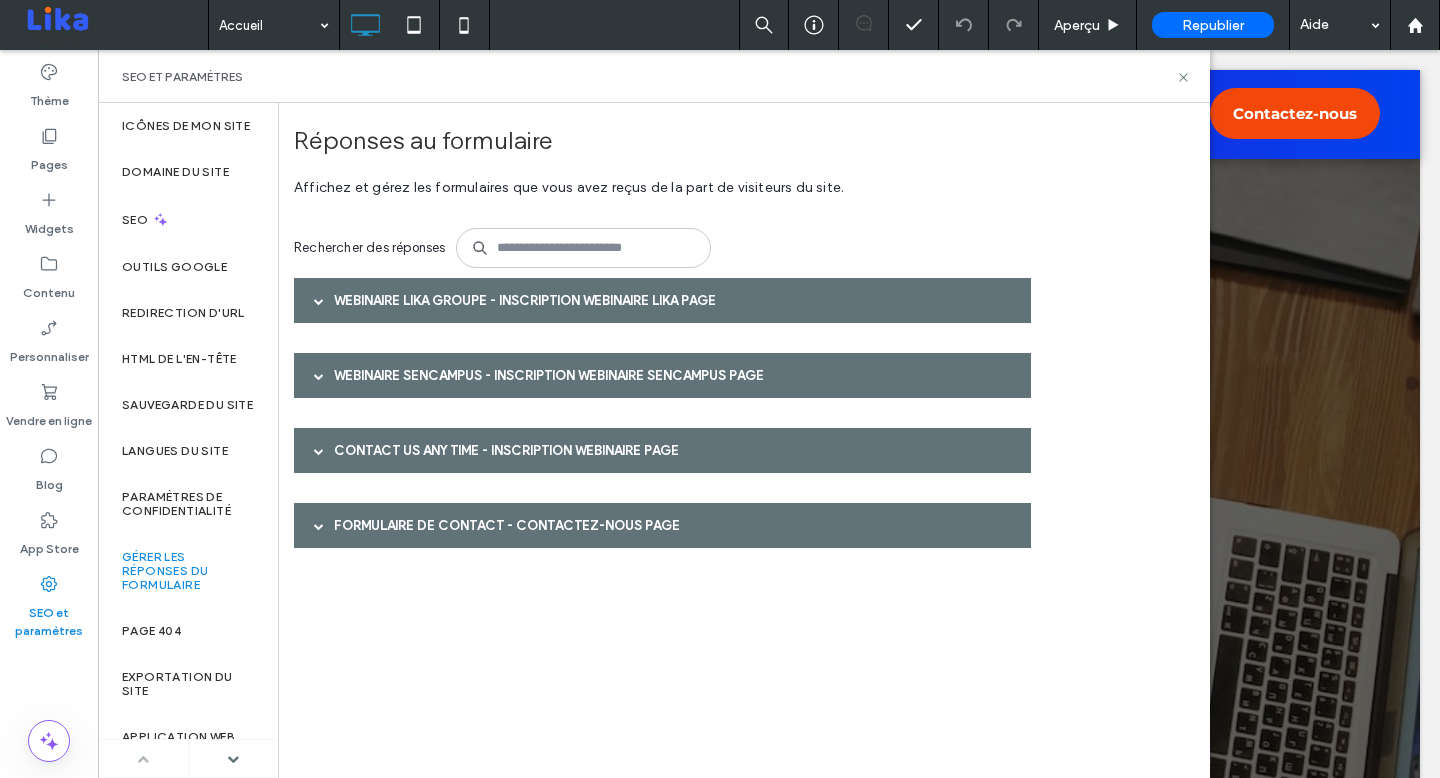 click at bounding box center (319, 376) 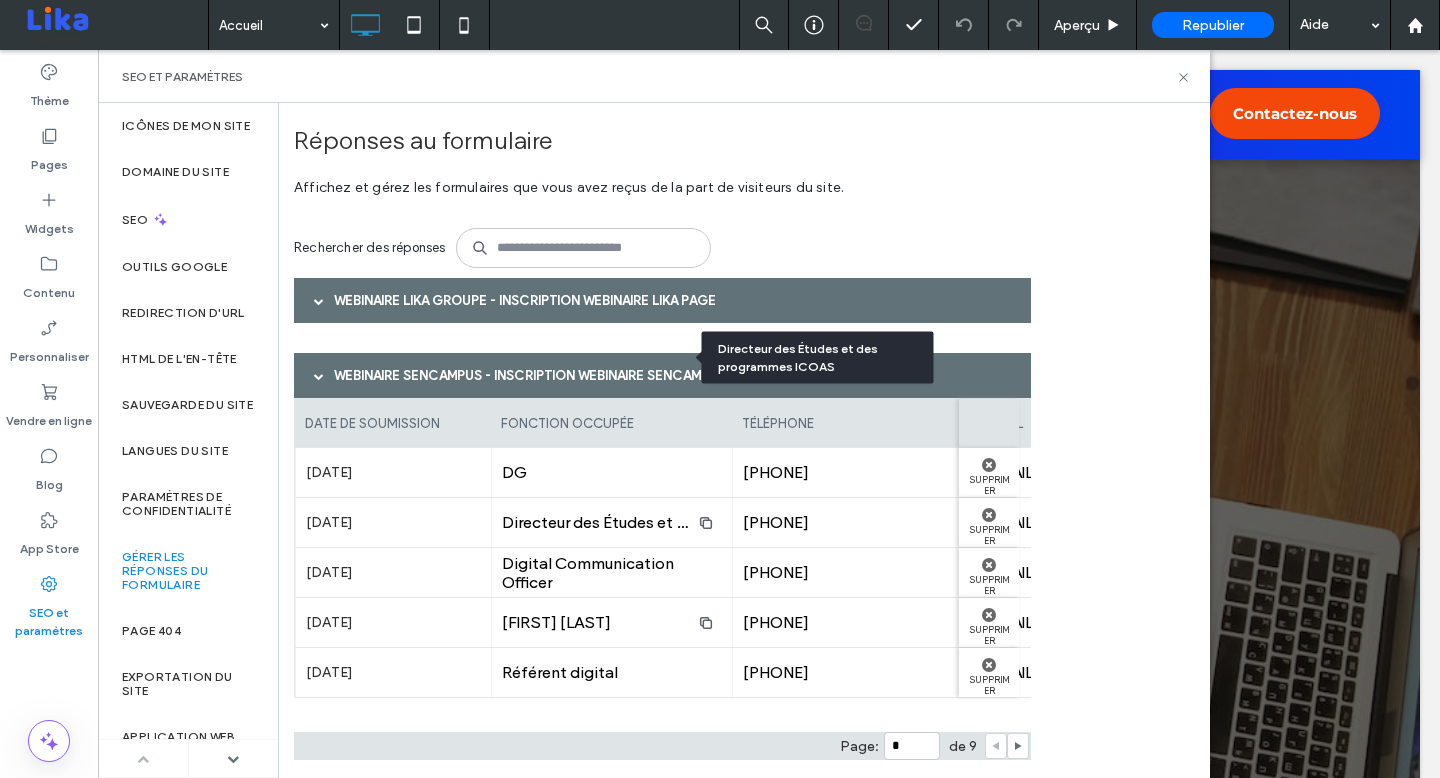 scroll, scrollTop: 169, scrollLeft: 0, axis: vertical 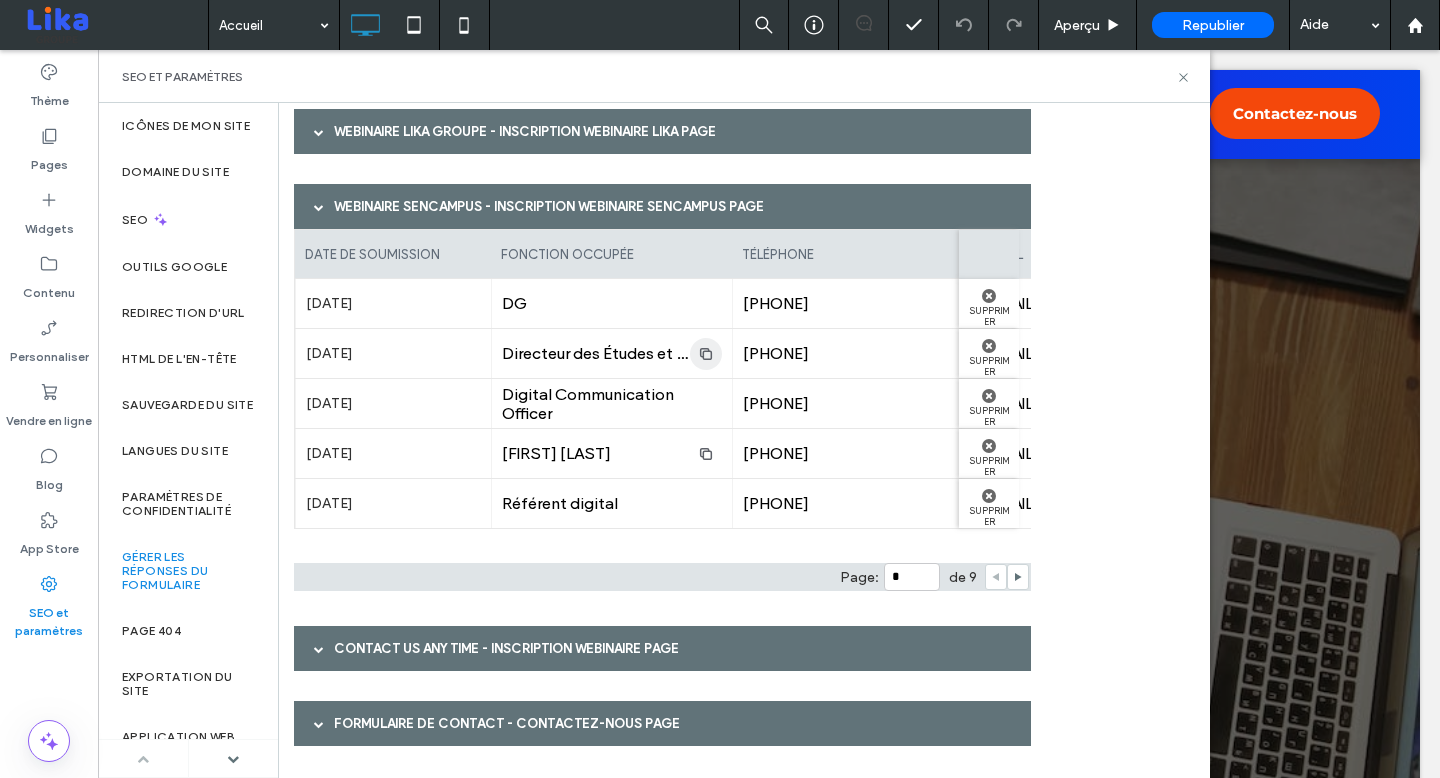 click 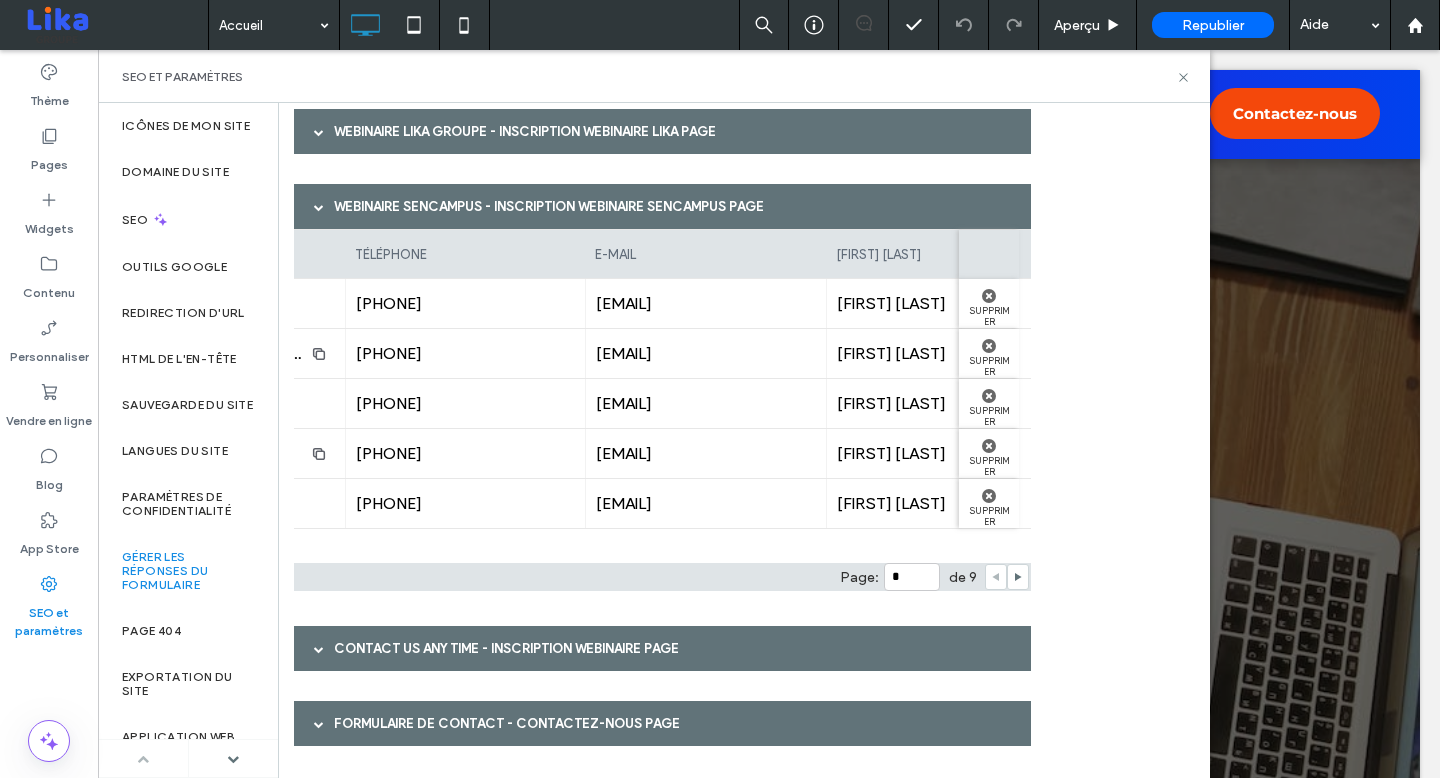 scroll, scrollTop: 0, scrollLeft: 0, axis: both 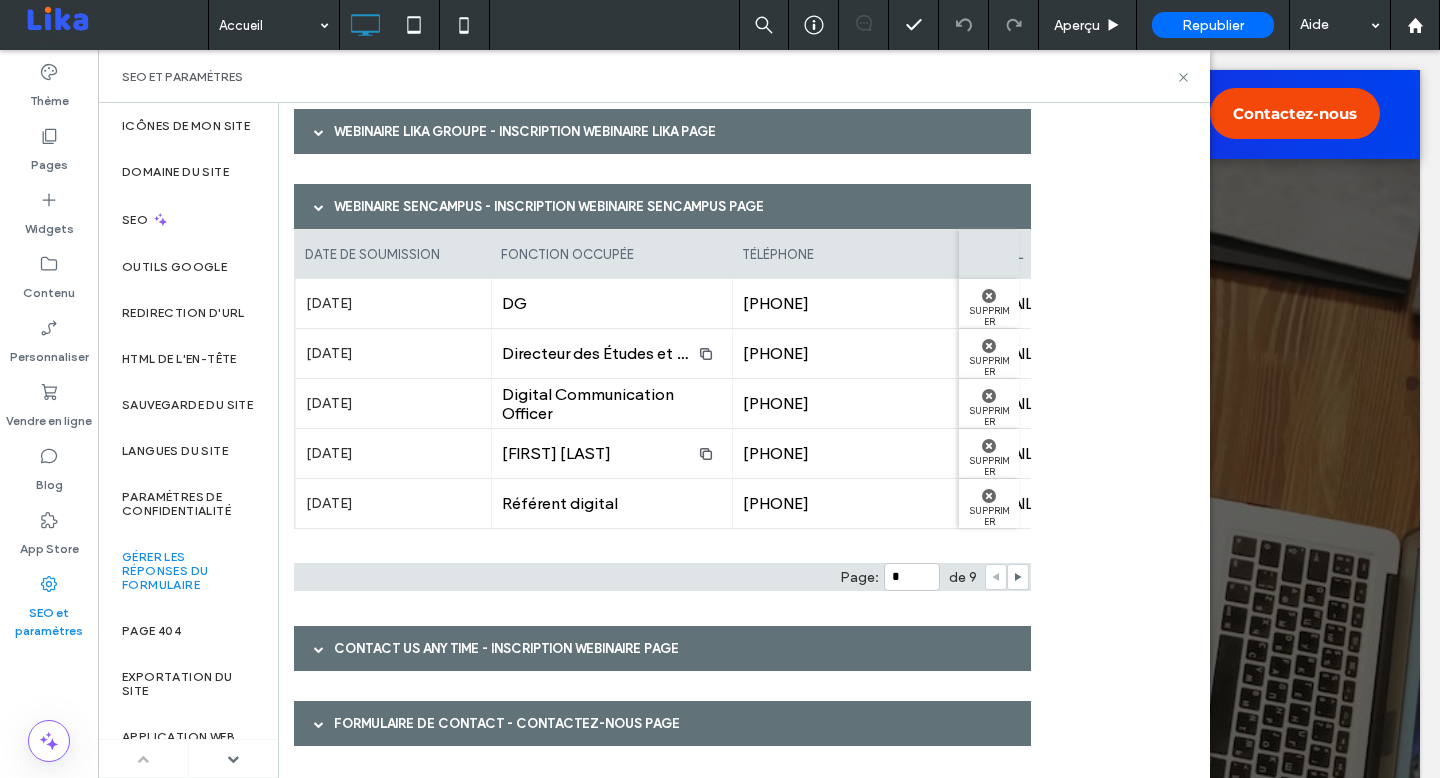 click on "webinaire Sencampus - Inscription webinaire Sencampus page" at bounding box center (662, 206) 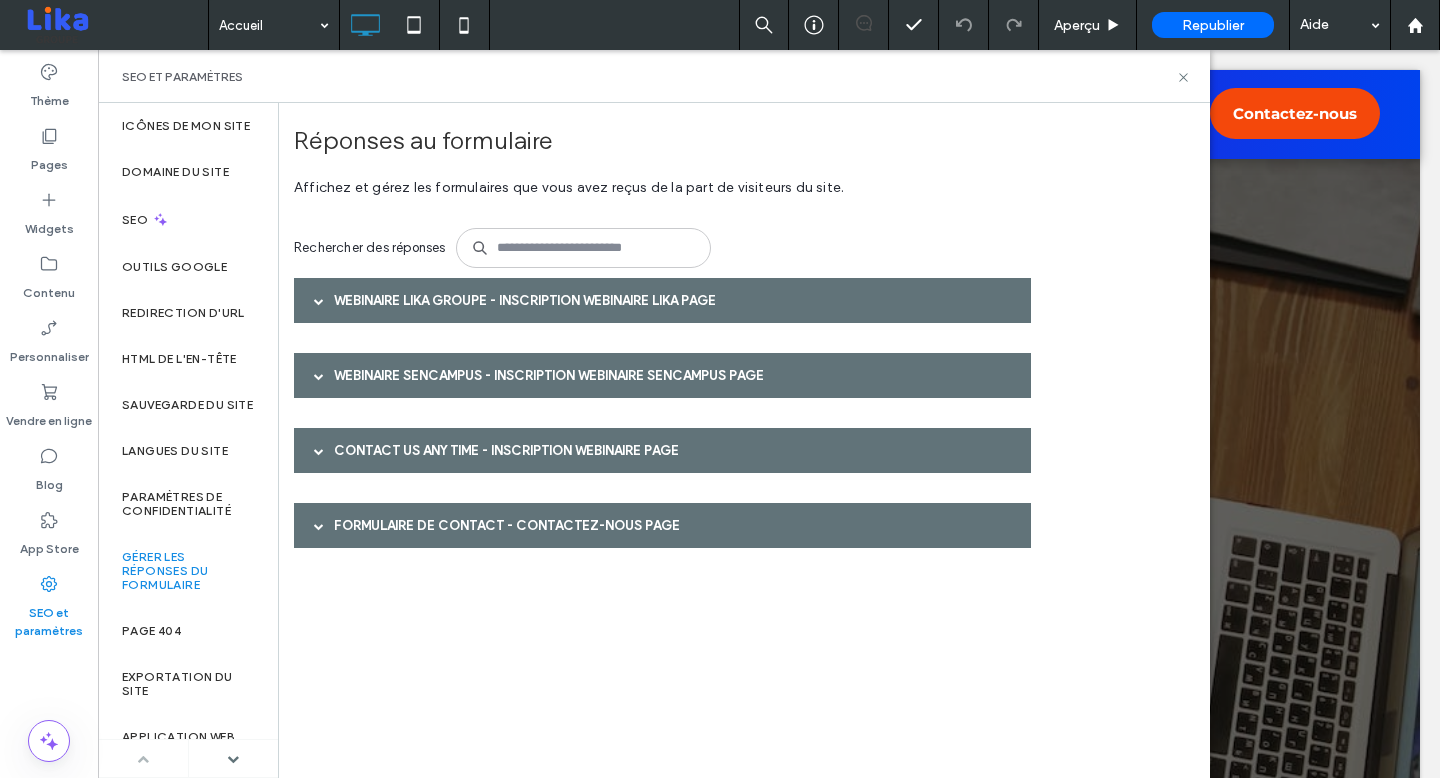 scroll, scrollTop: 0, scrollLeft: 0, axis: both 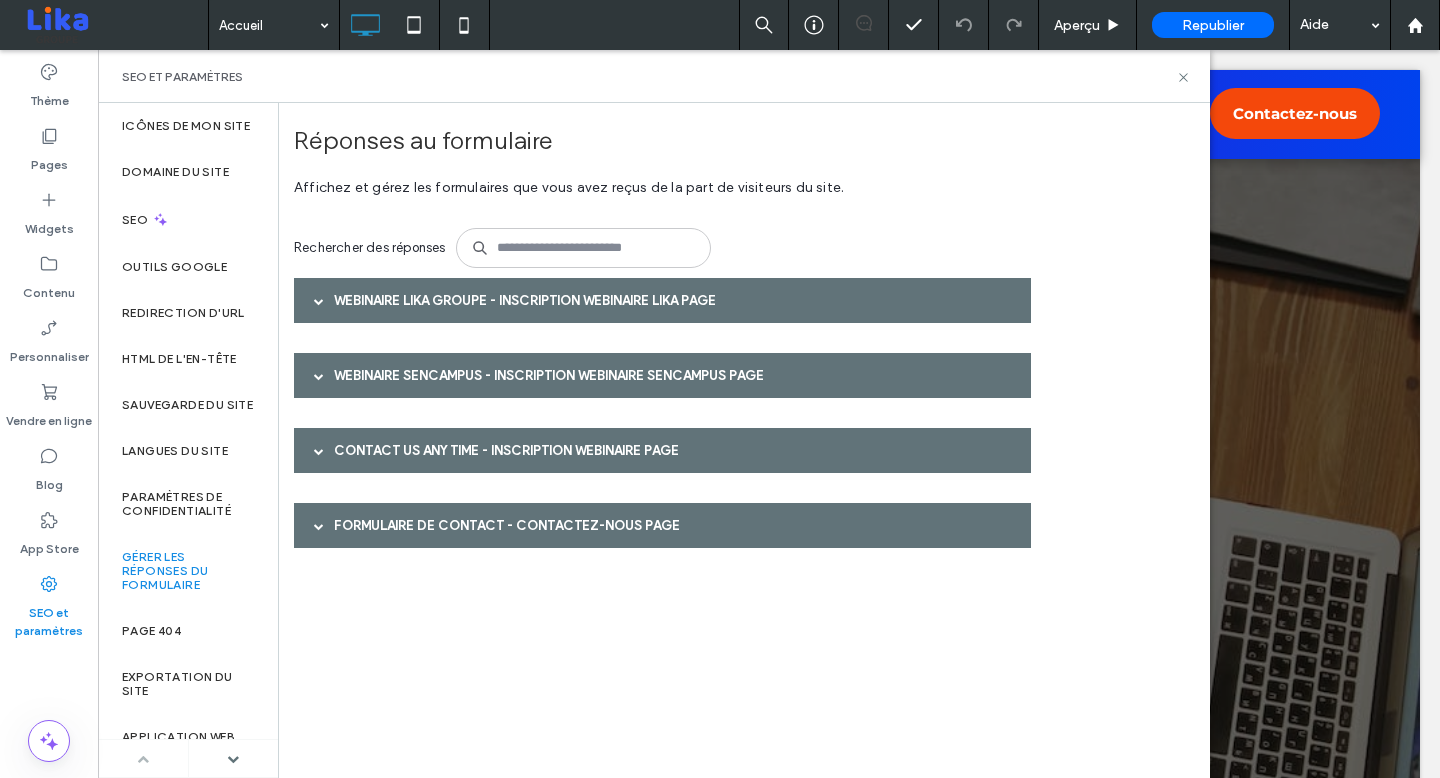 click on "Contact us any time - Inscription webinaire page" at bounding box center [662, 450] 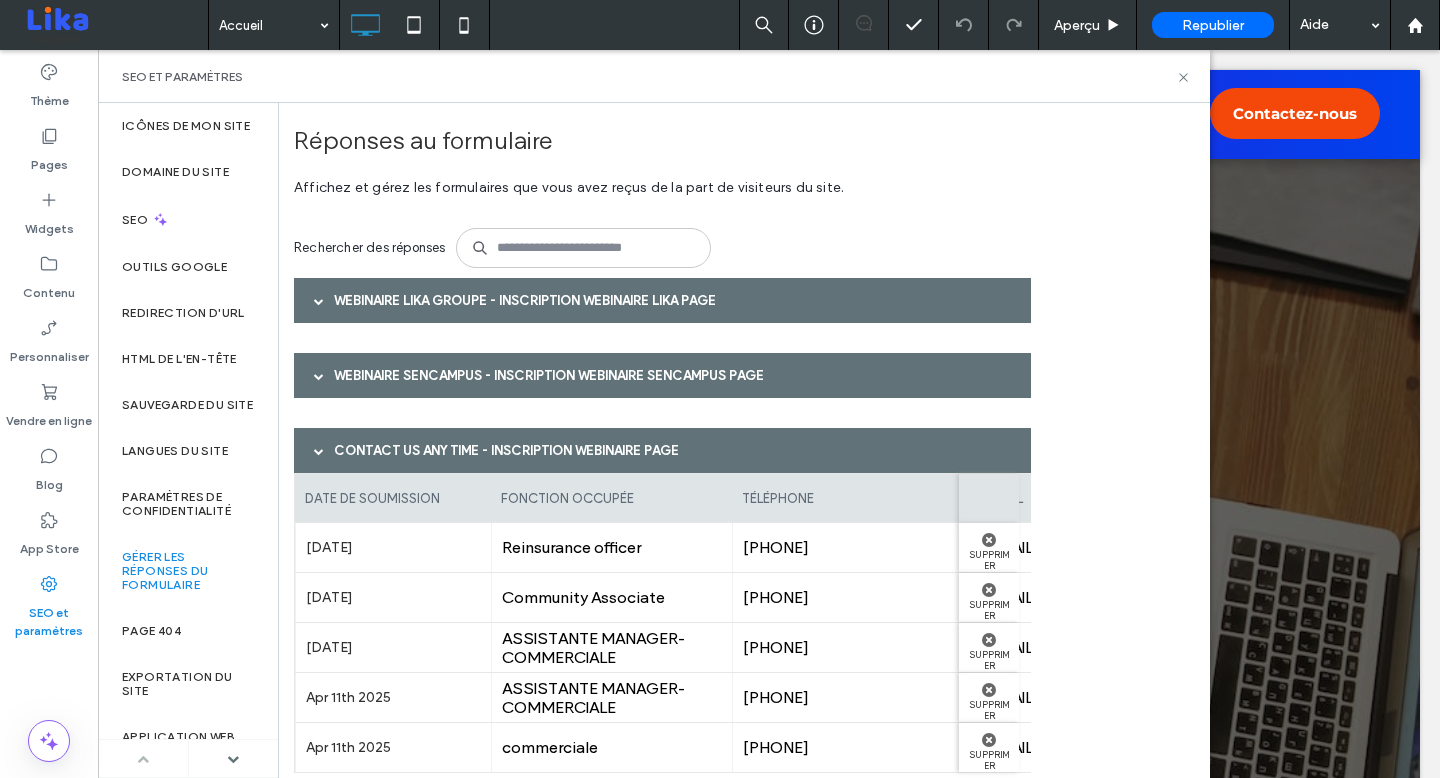 scroll, scrollTop: 169, scrollLeft: 0, axis: vertical 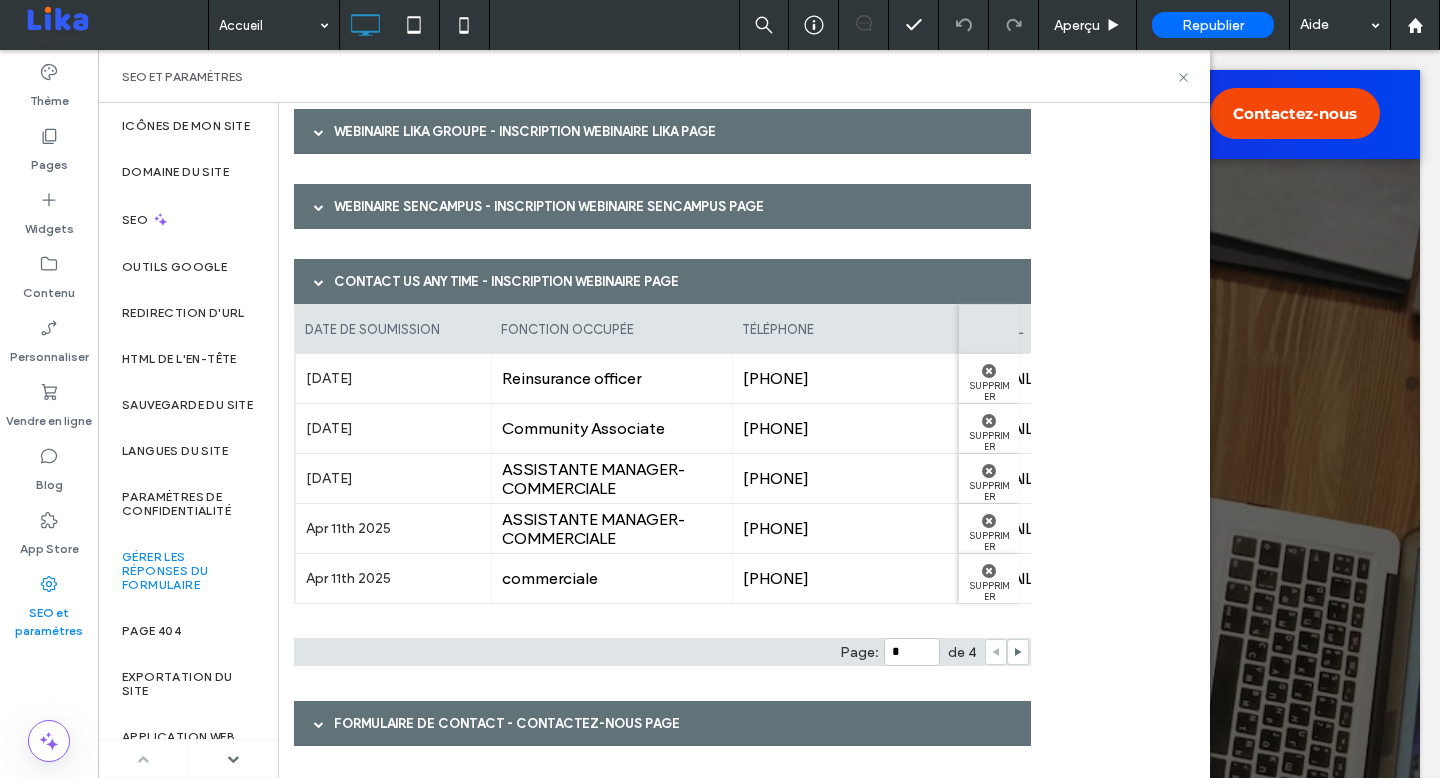 click at bounding box center (319, 281) 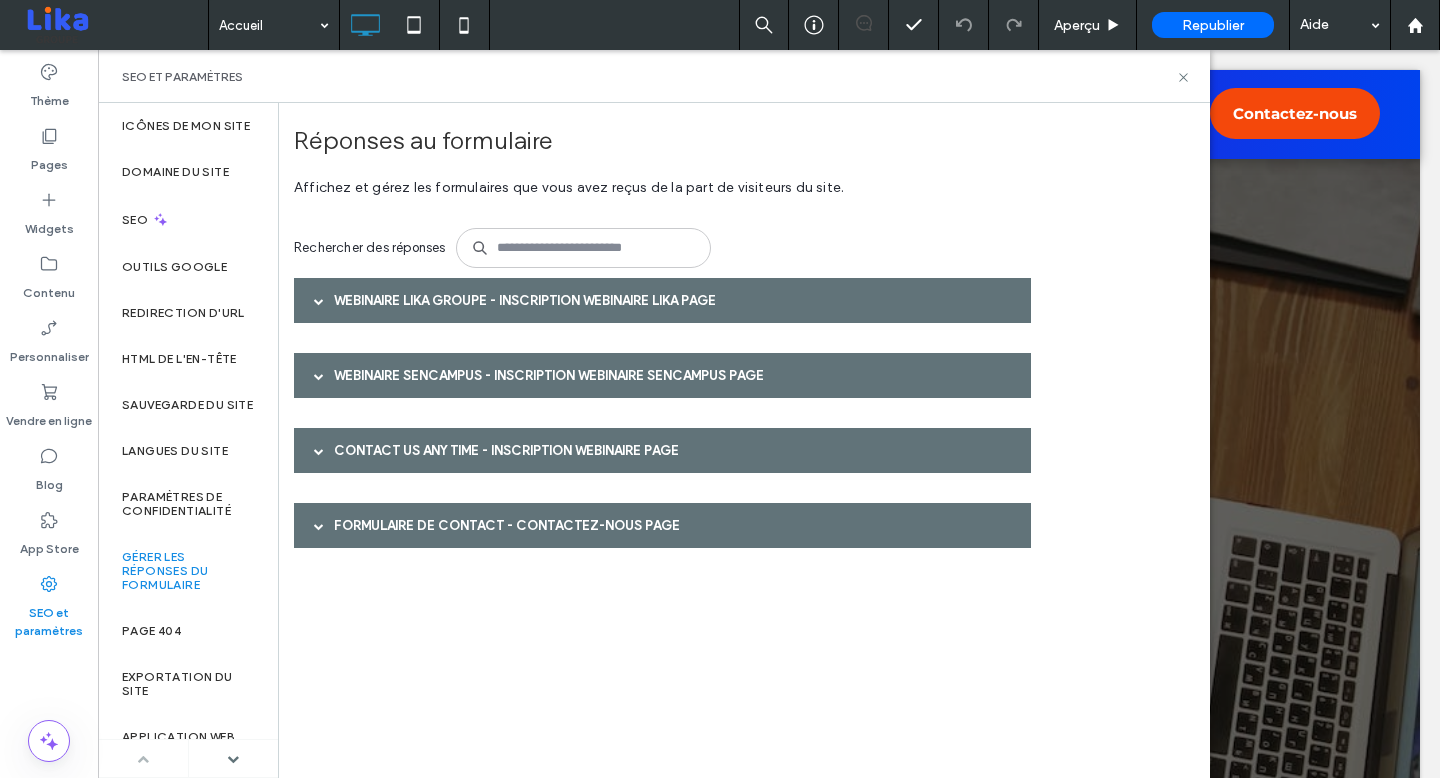 click at bounding box center (319, 450) 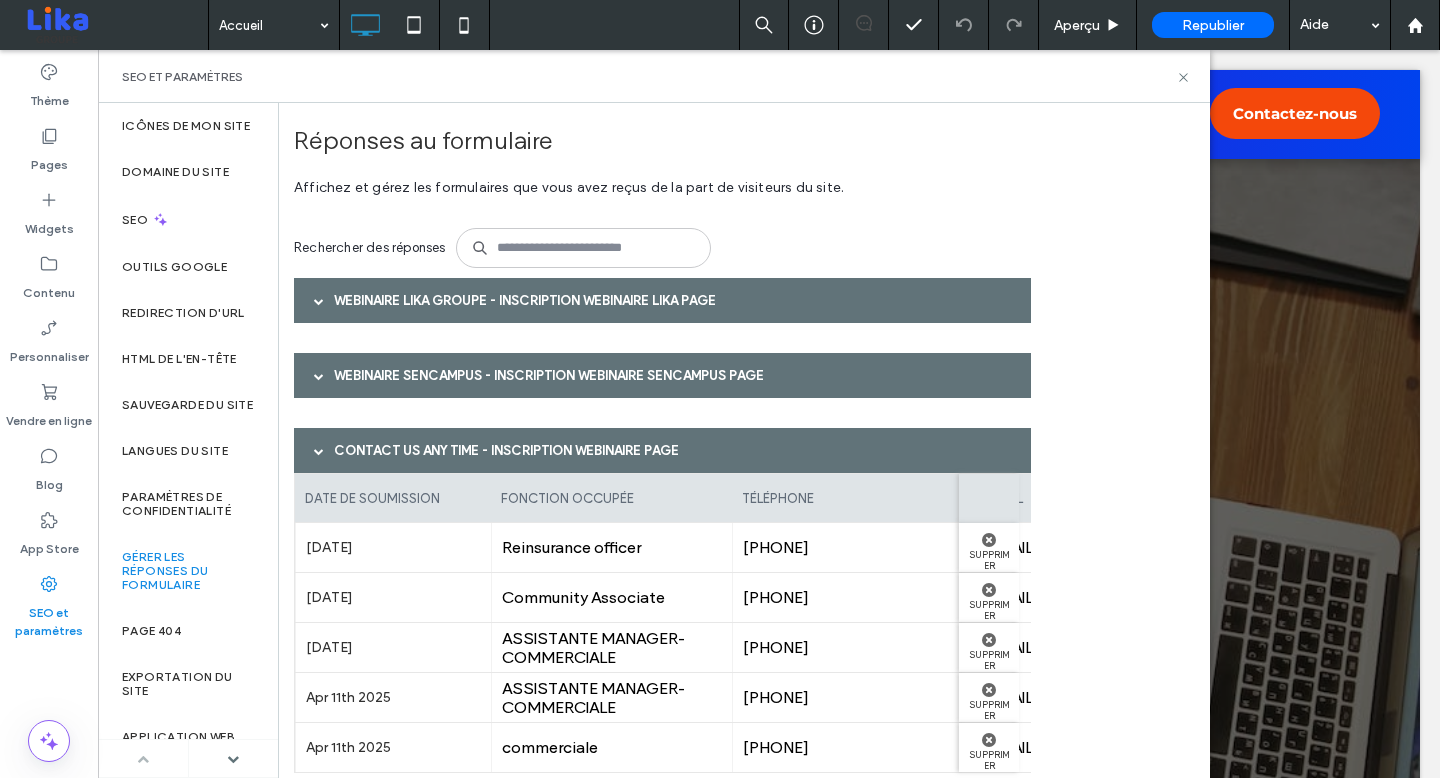 scroll, scrollTop: 169, scrollLeft: 0, axis: vertical 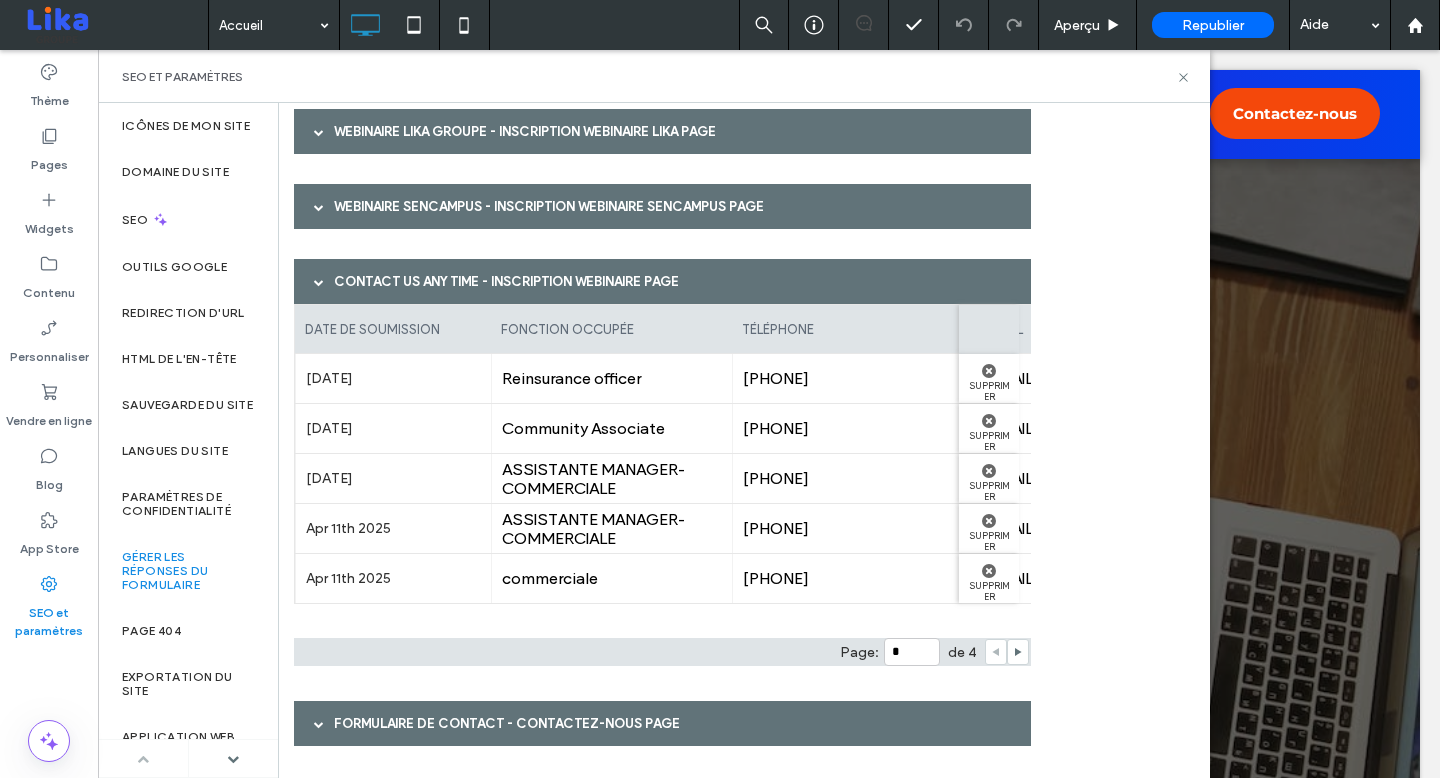 click at bounding box center [319, 282] 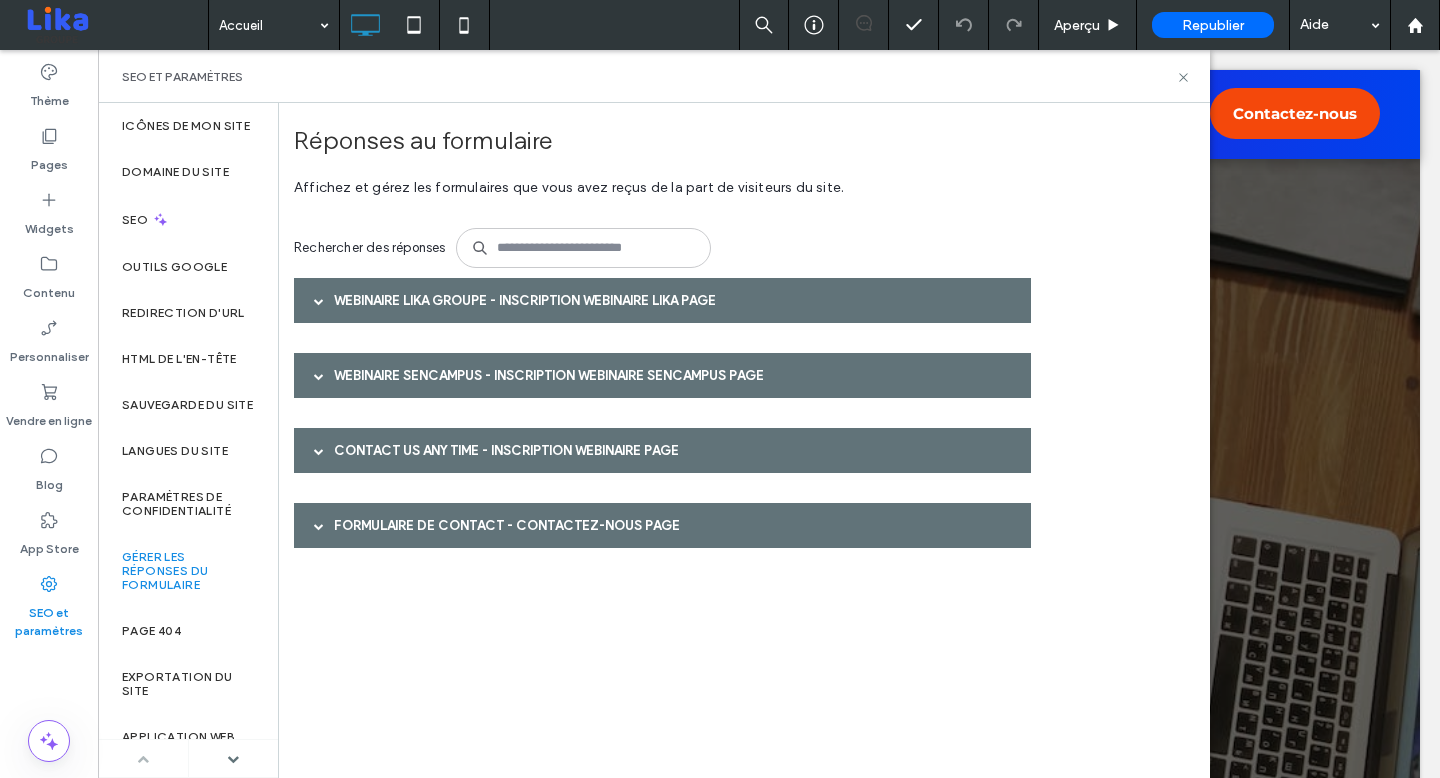 scroll, scrollTop: 0, scrollLeft: 0, axis: both 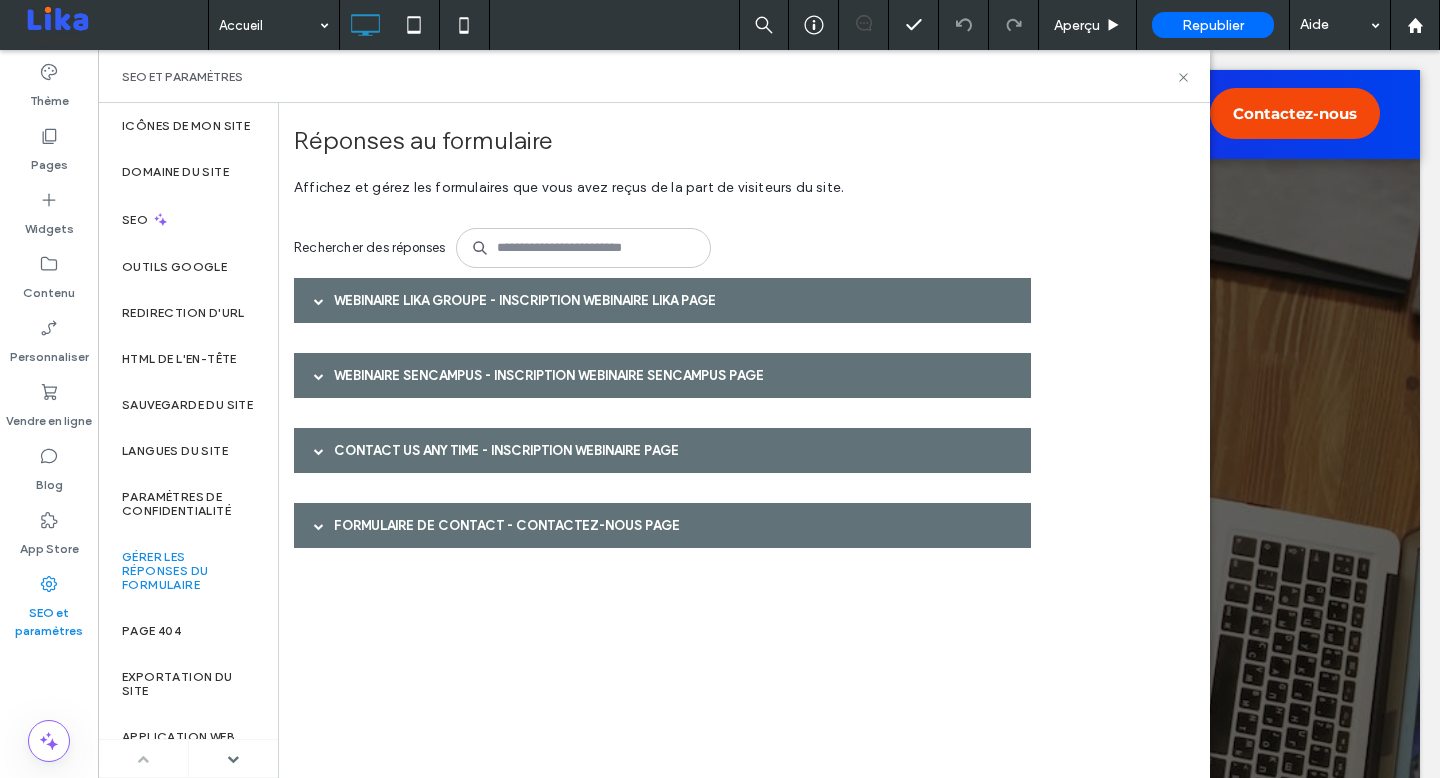 click on "Formulaire de contact - Contactez-nous page" at bounding box center [662, 525] 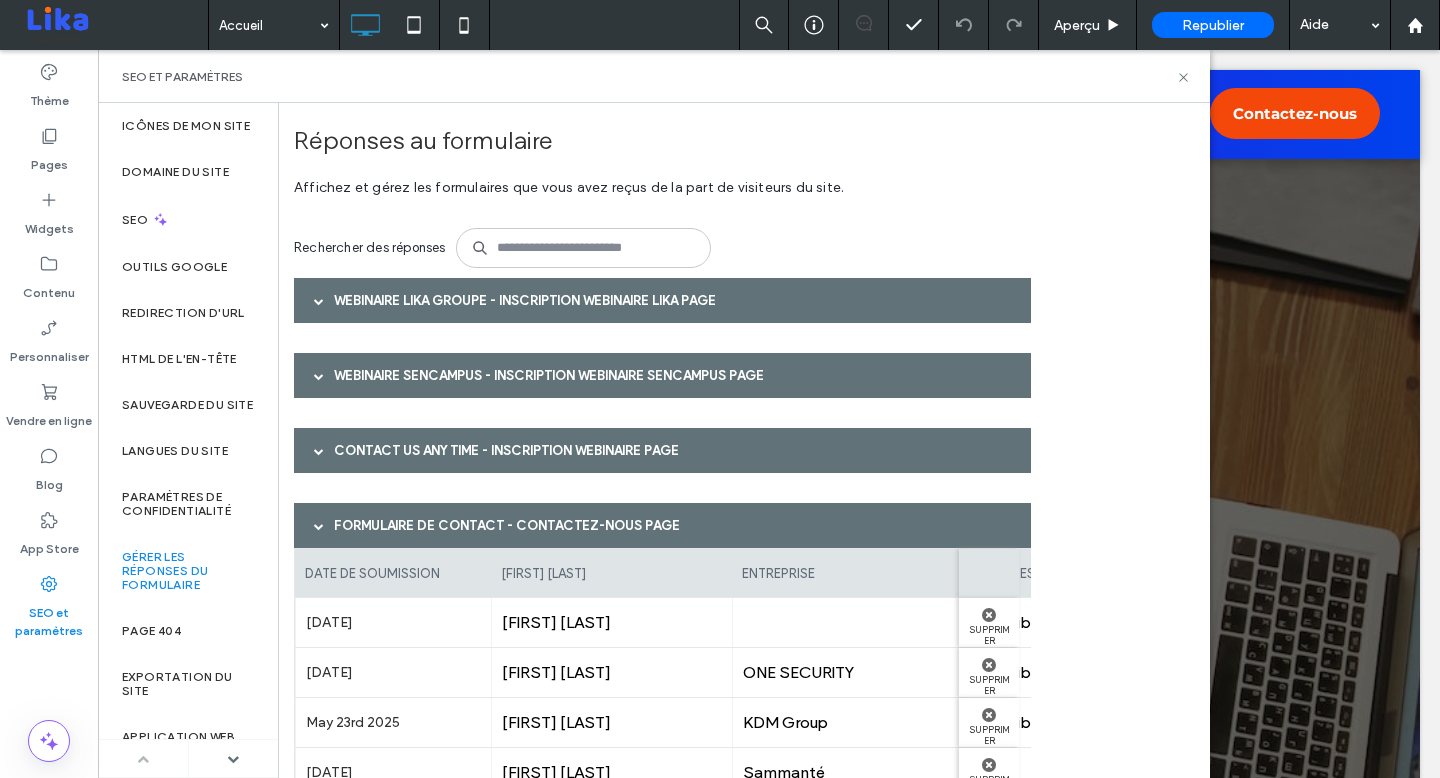 scroll, scrollTop: 169, scrollLeft: 0, axis: vertical 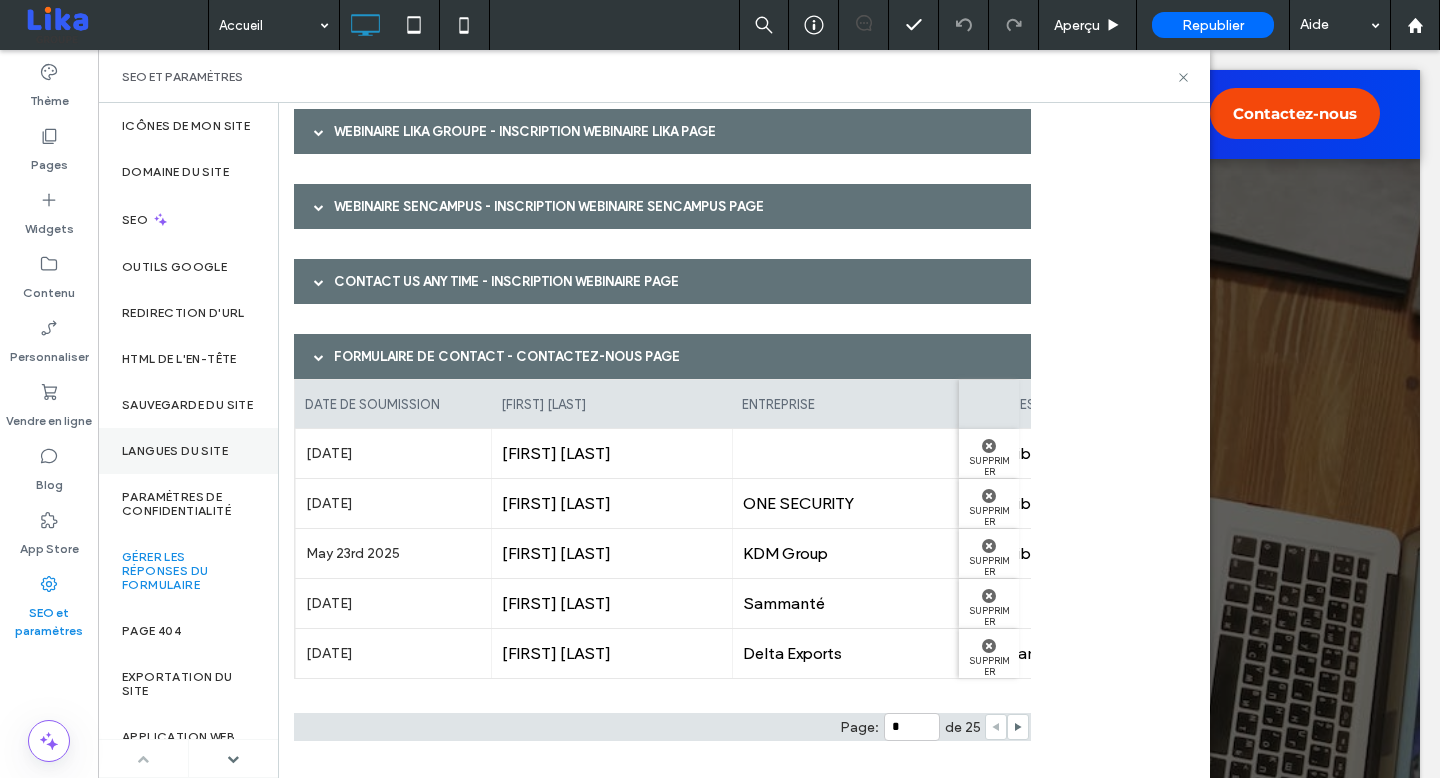 click on "Langues du site" at bounding box center [175, 451] 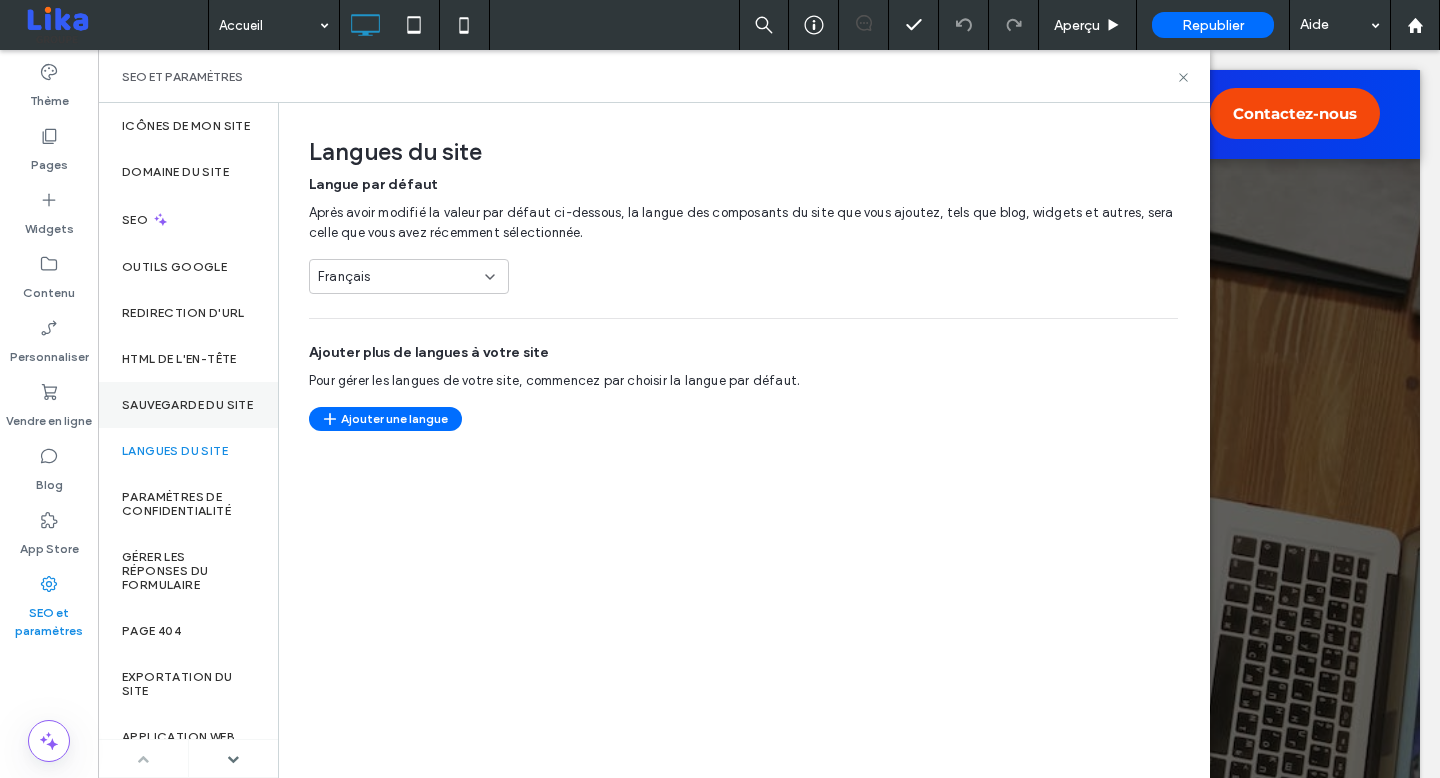 click on "Sauvegarde du site" at bounding box center (187, 405) 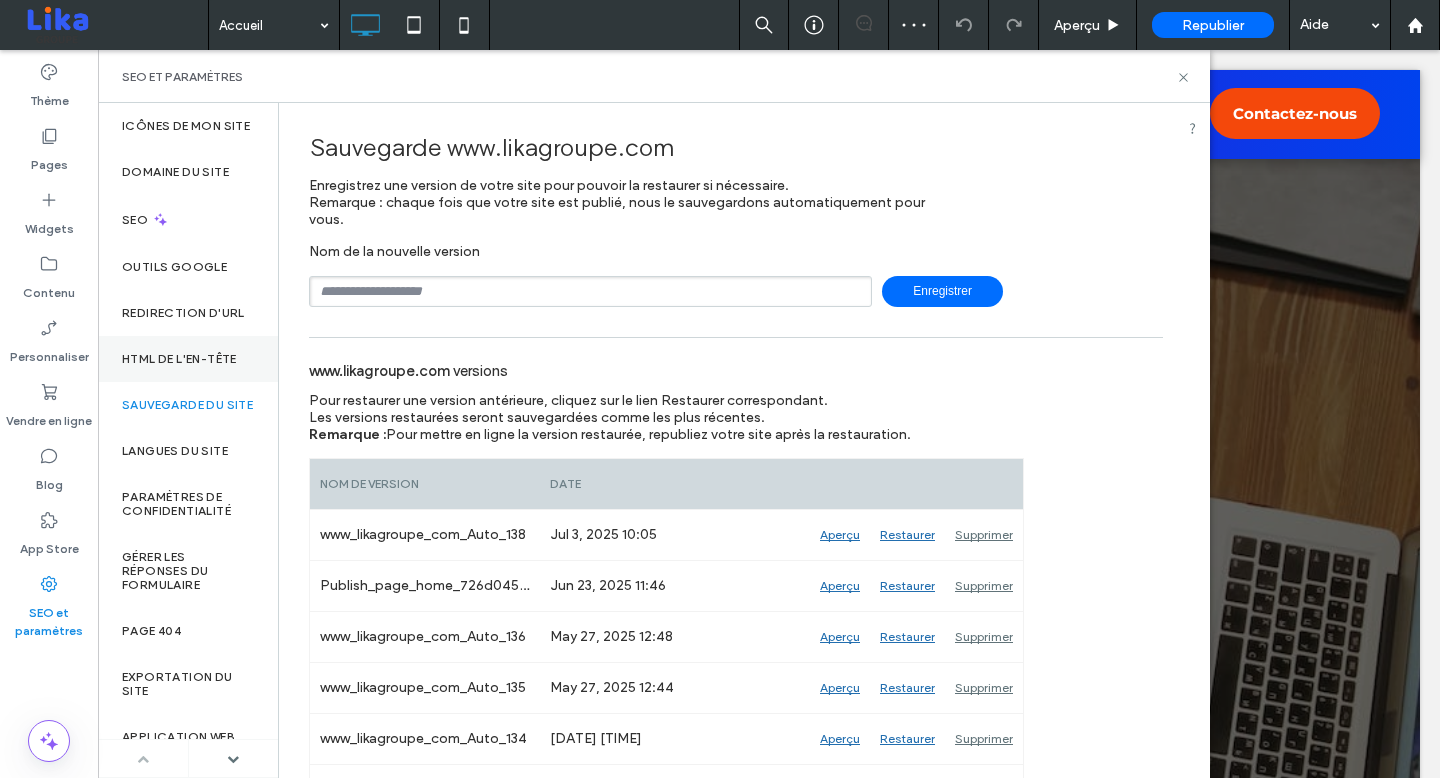 click on "HTML DE L'EN-TÊTE" at bounding box center (179, 359) 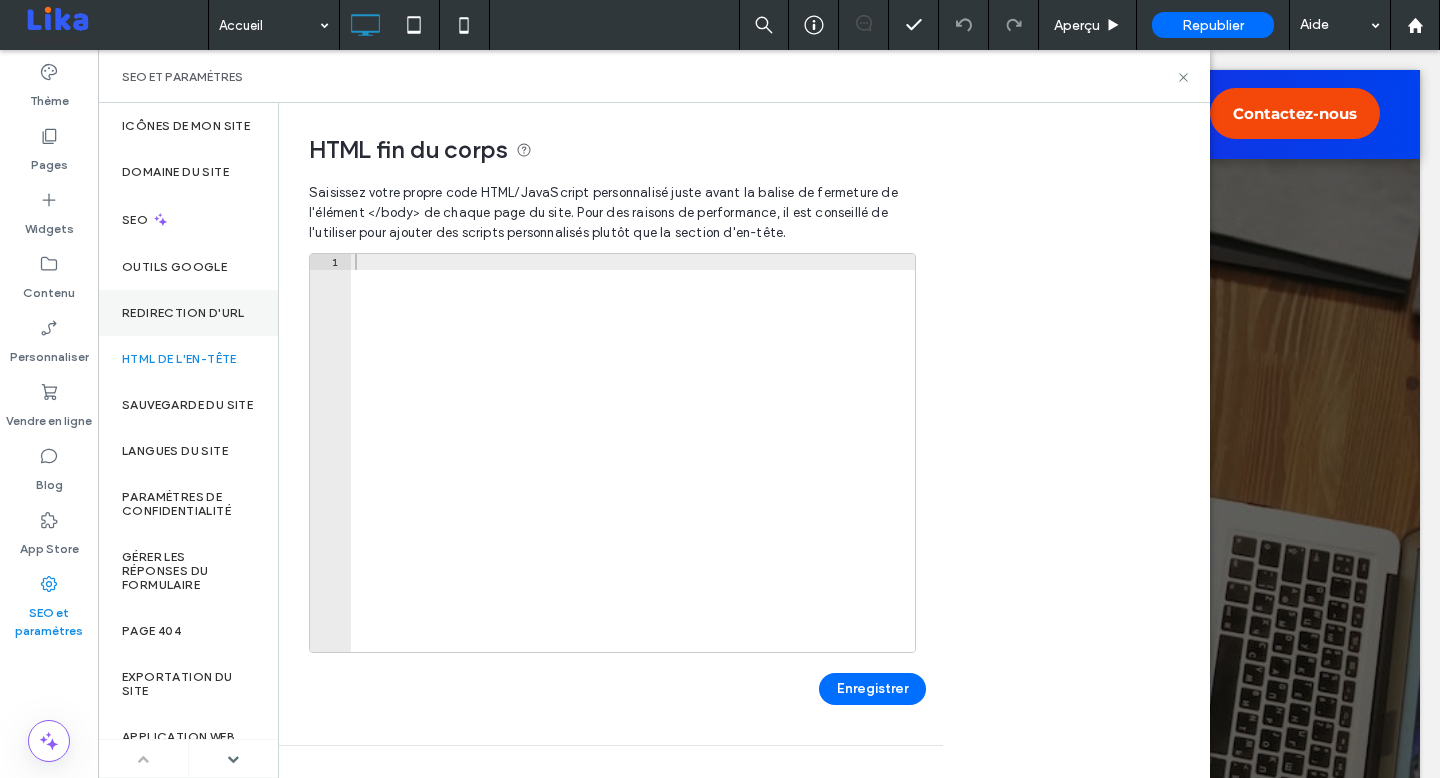 click on "Redirection d'URL" at bounding box center (188, 313) 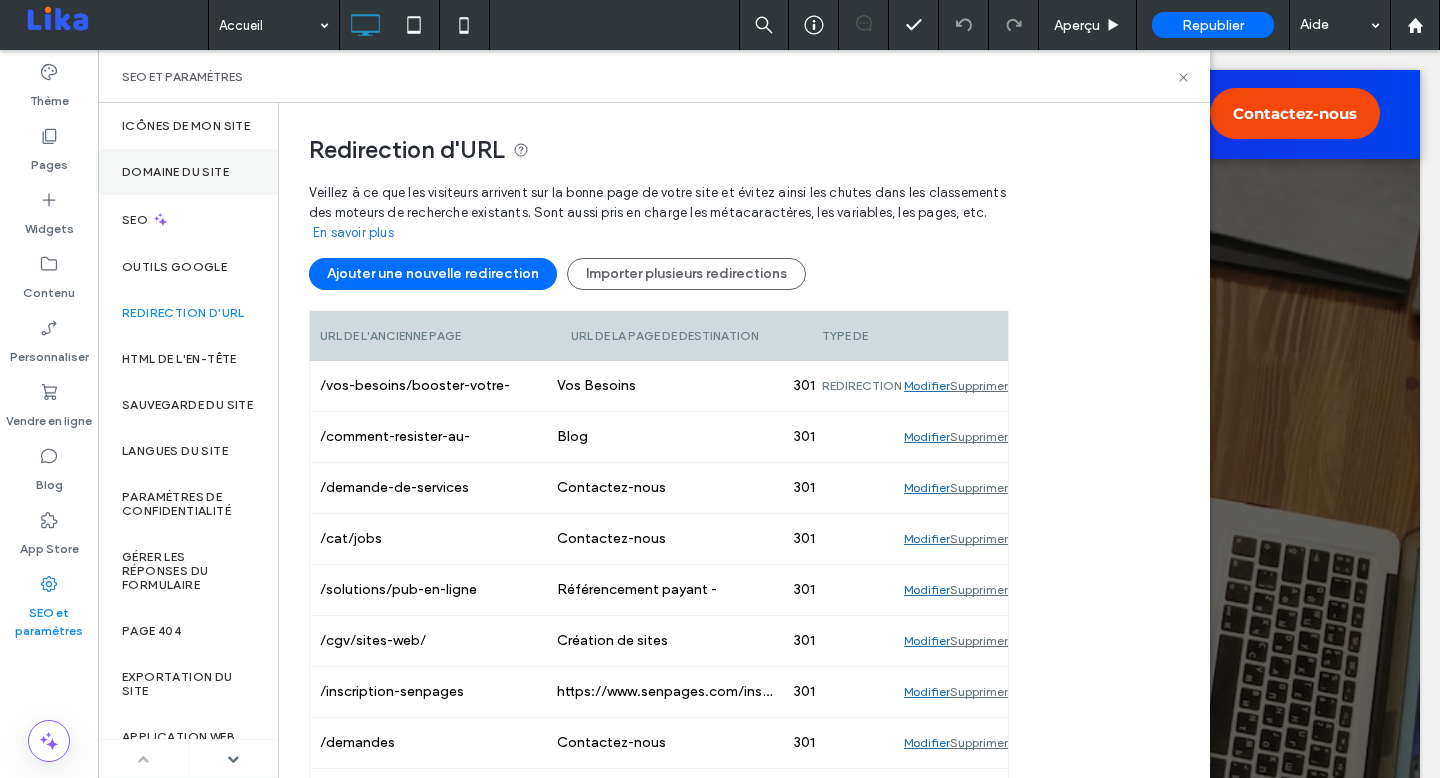 click on "Domaine du site" at bounding box center (175, 172) 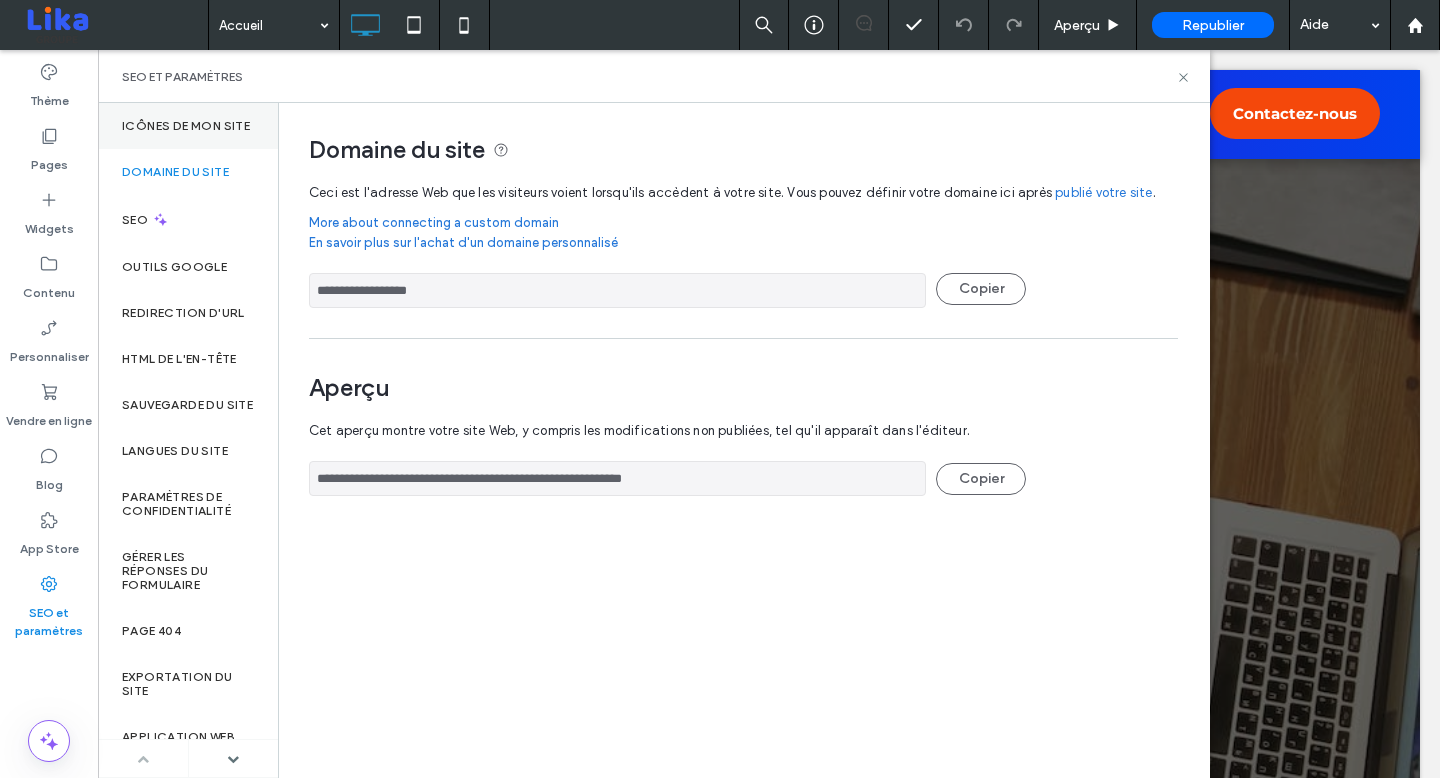 click on "Icônes de mon site" at bounding box center (188, 126) 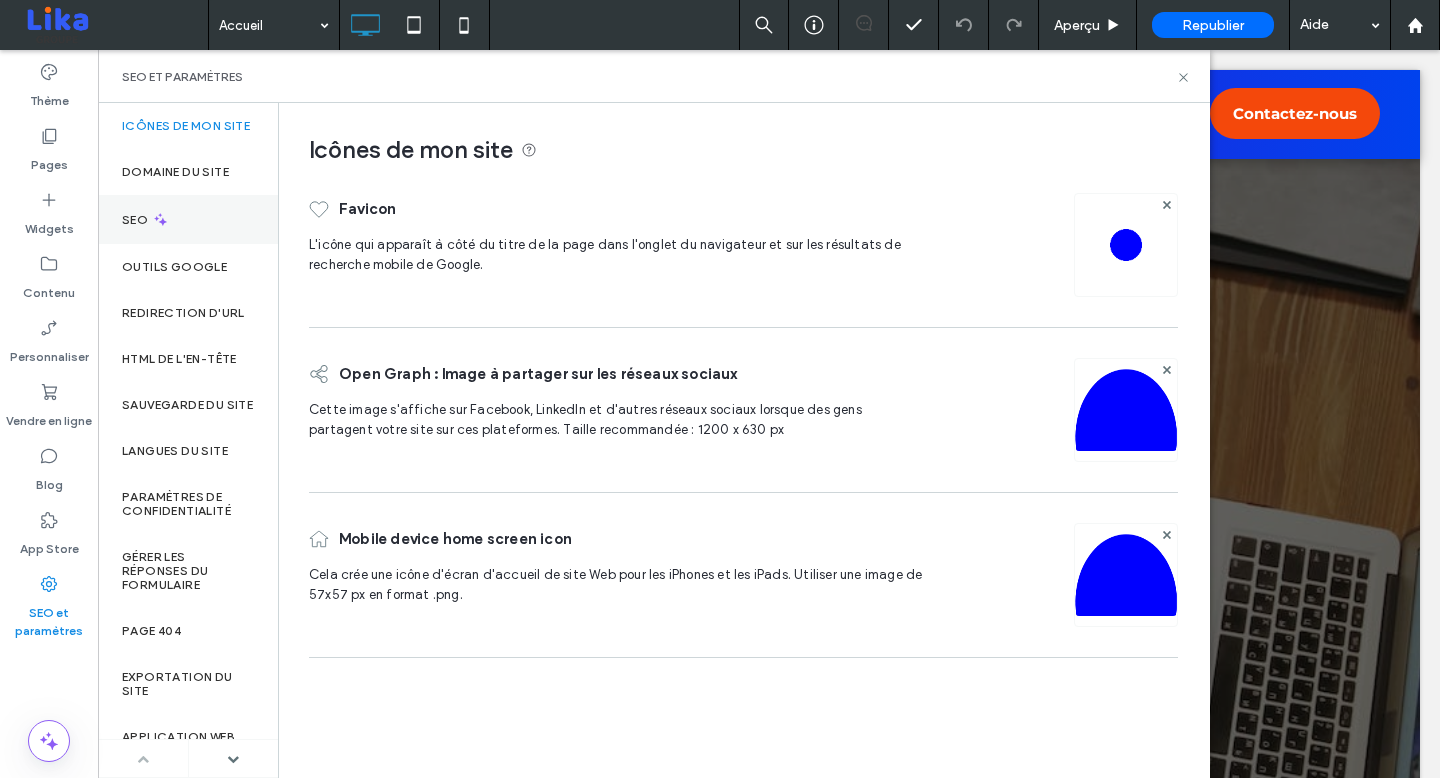 click on "SEO" at bounding box center [137, 220] 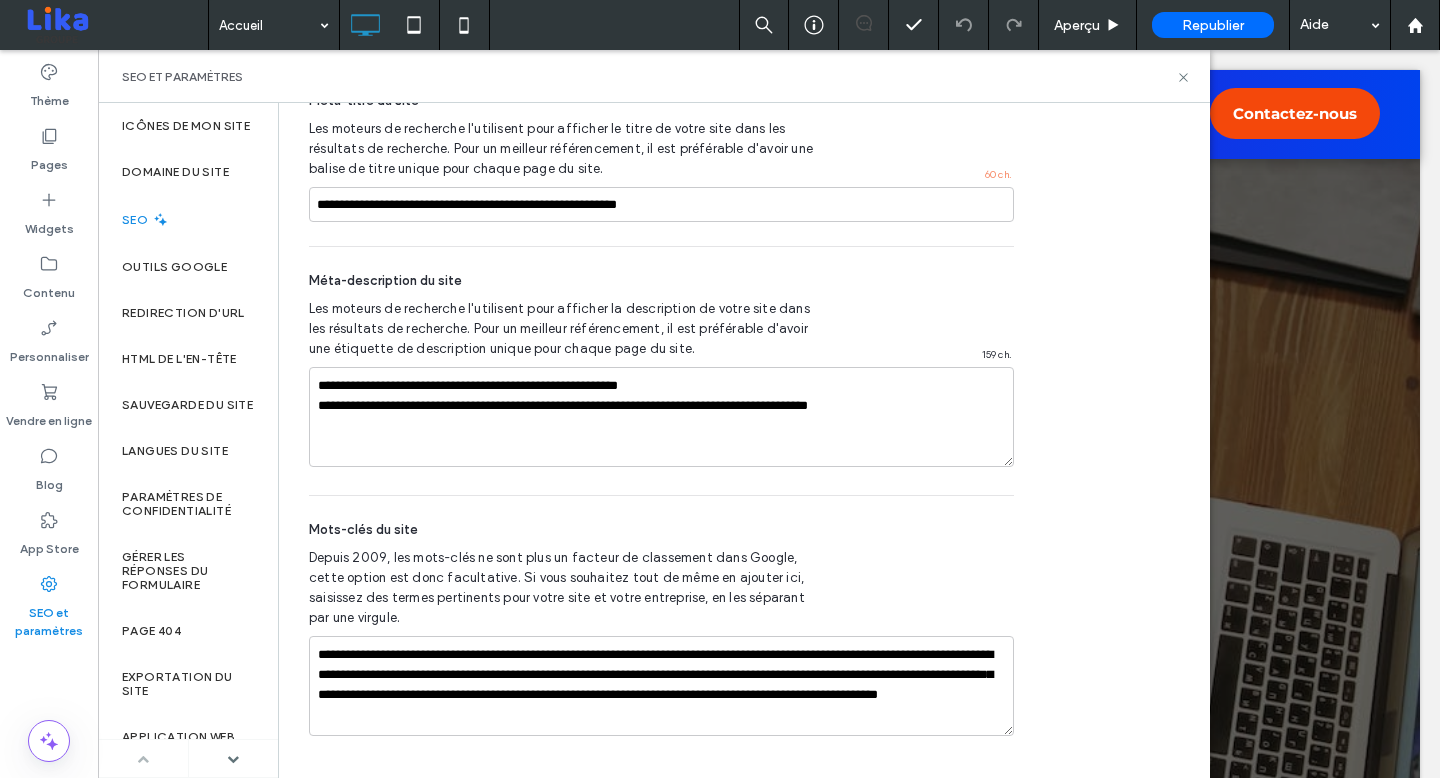 scroll, scrollTop: 0, scrollLeft: 0, axis: both 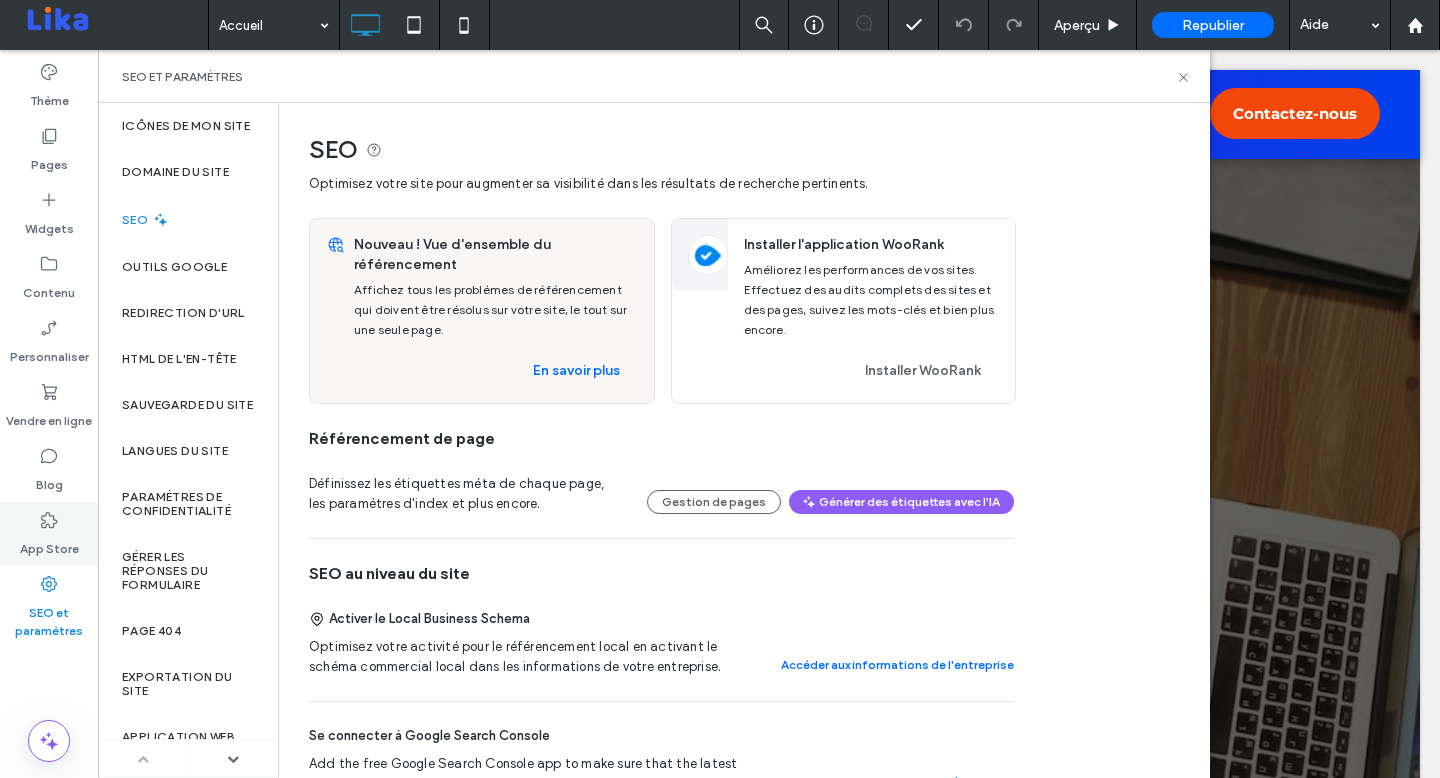 click on "App Store" at bounding box center [49, 544] 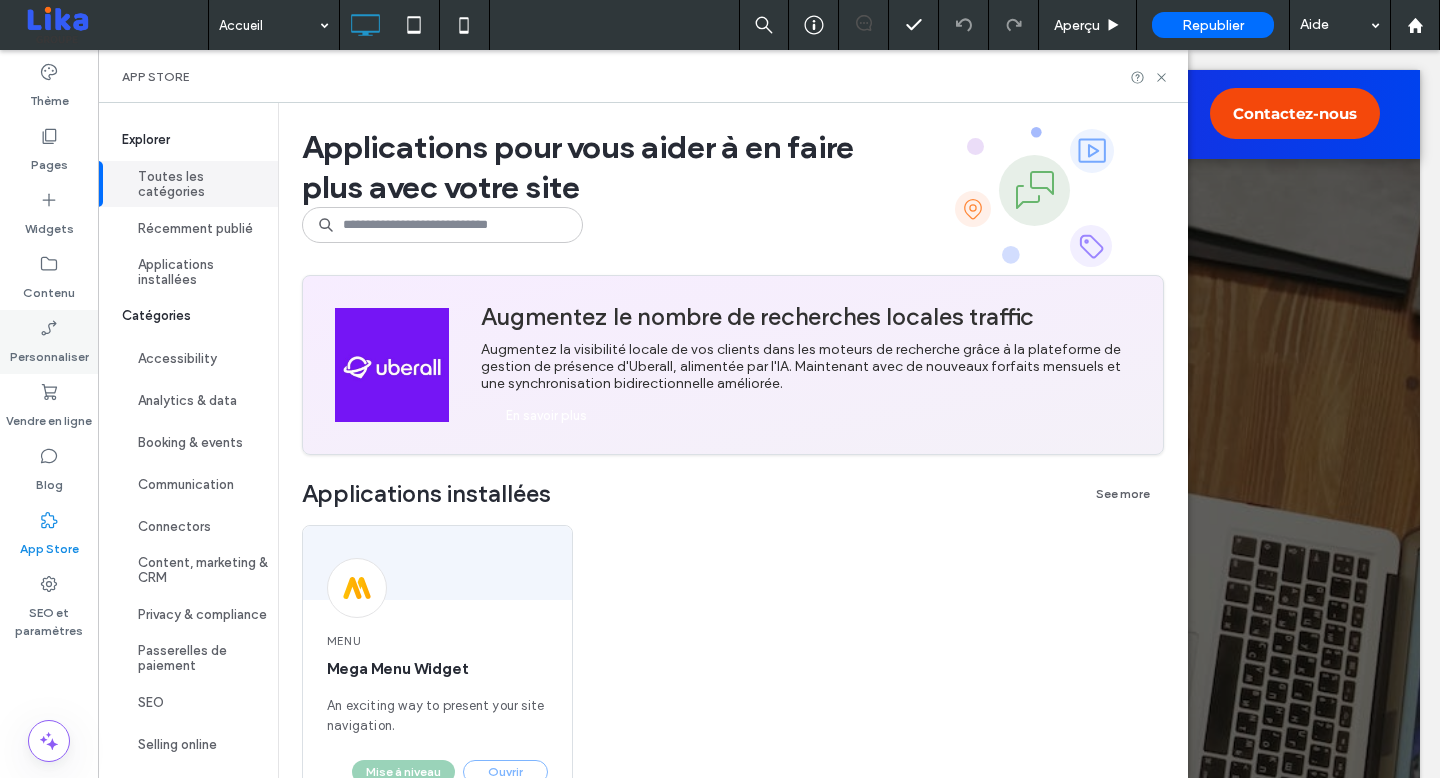 click 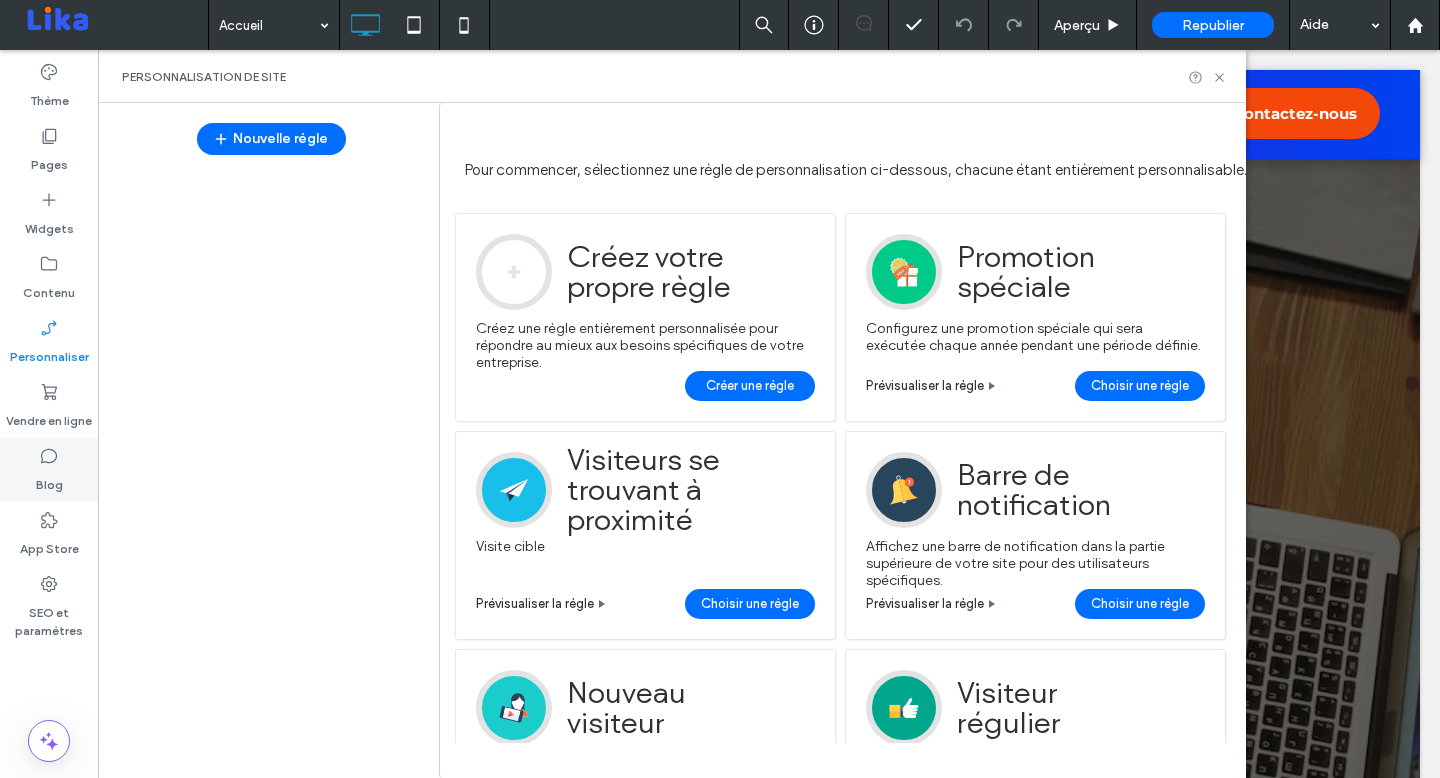 click on "Blog" at bounding box center (49, 480) 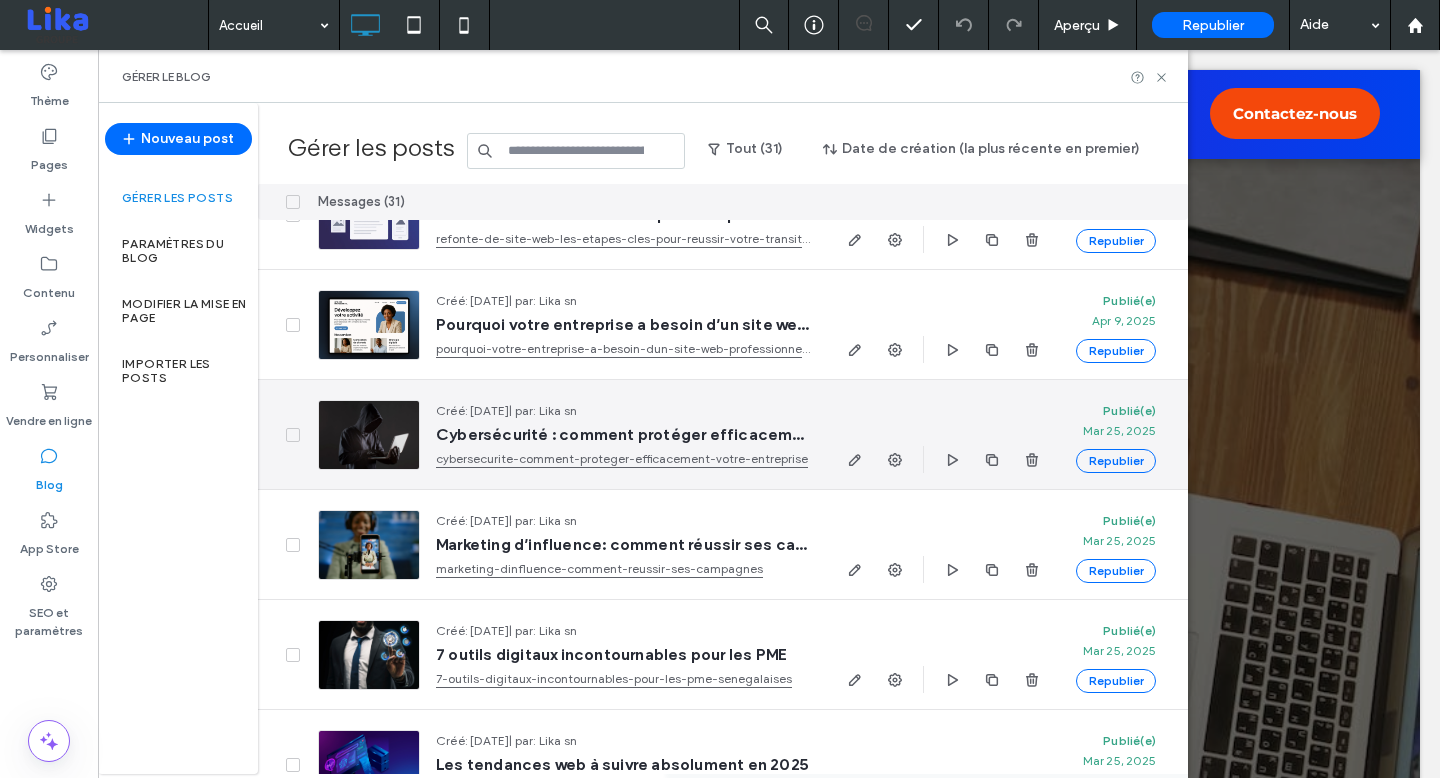 scroll, scrollTop: 0, scrollLeft: 0, axis: both 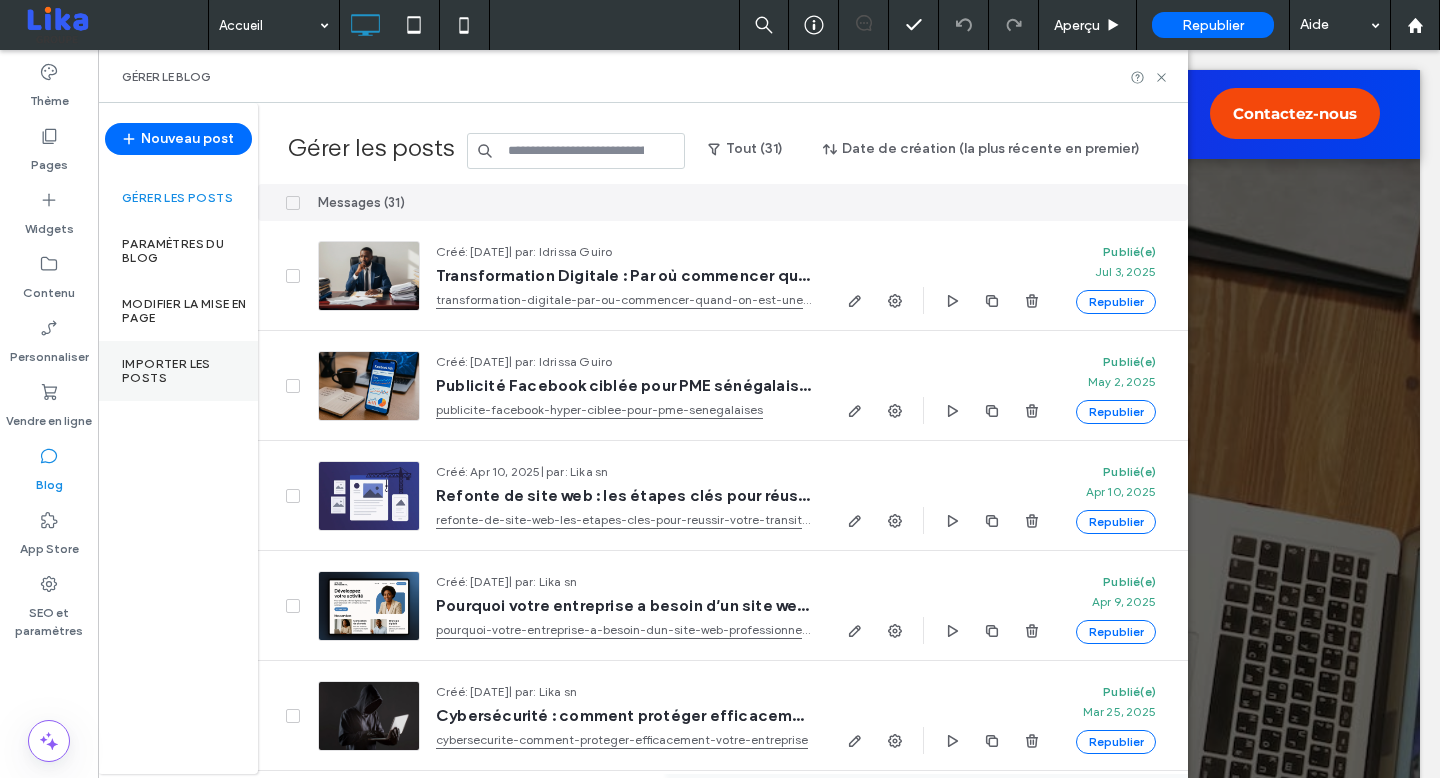 click on "Importer les posts" at bounding box center [190, 371] 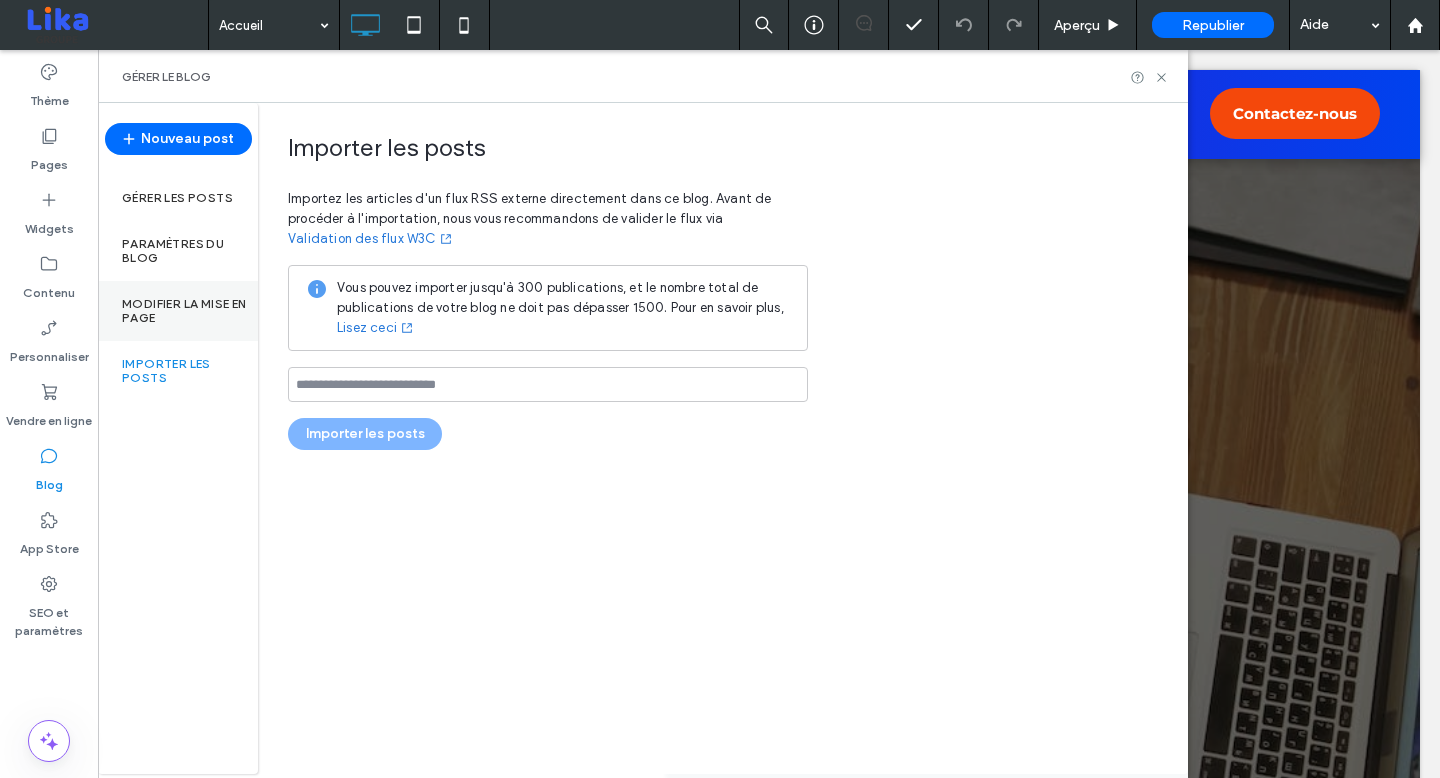 click on "Modifier la mise en page" at bounding box center (190, 311) 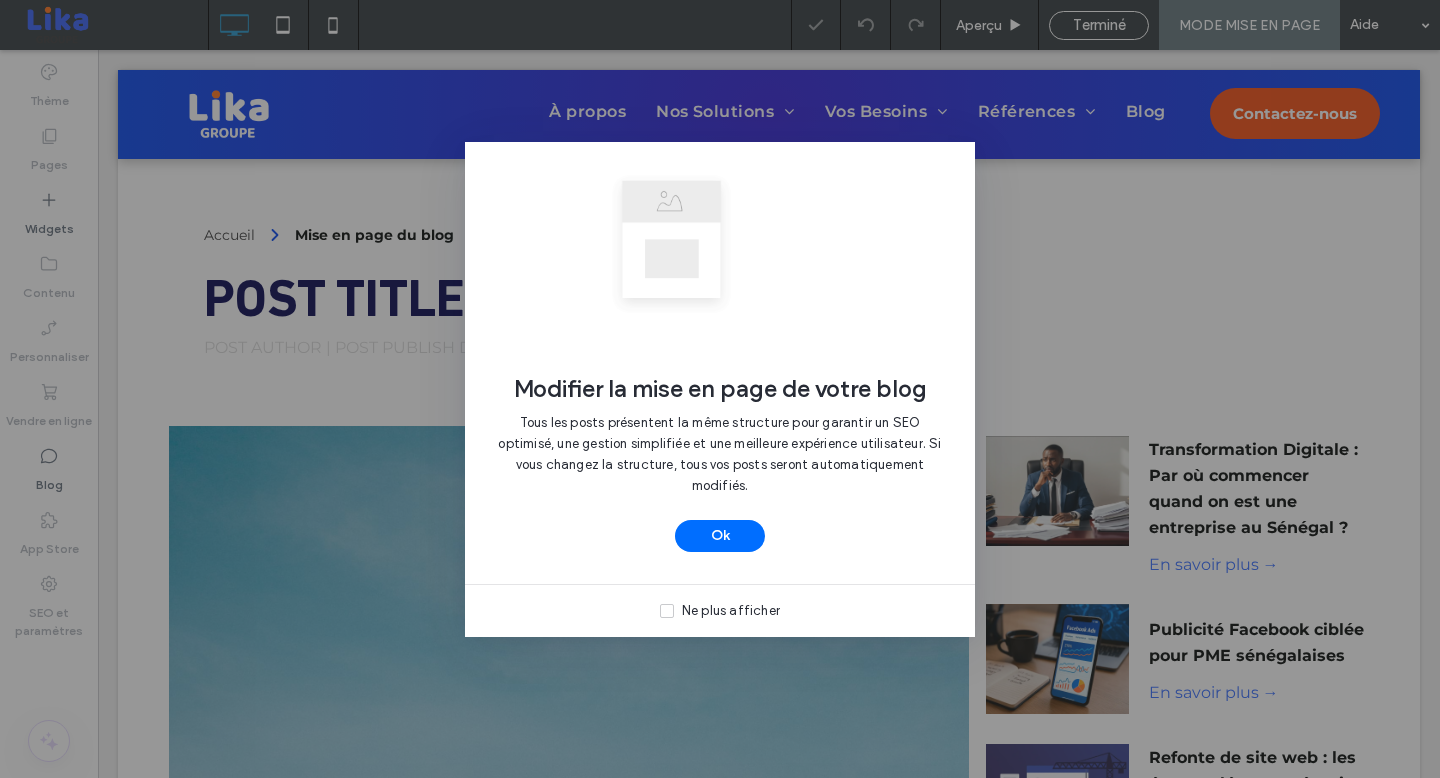 scroll, scrollTop: 0, scrollLeft: 0, axis: both 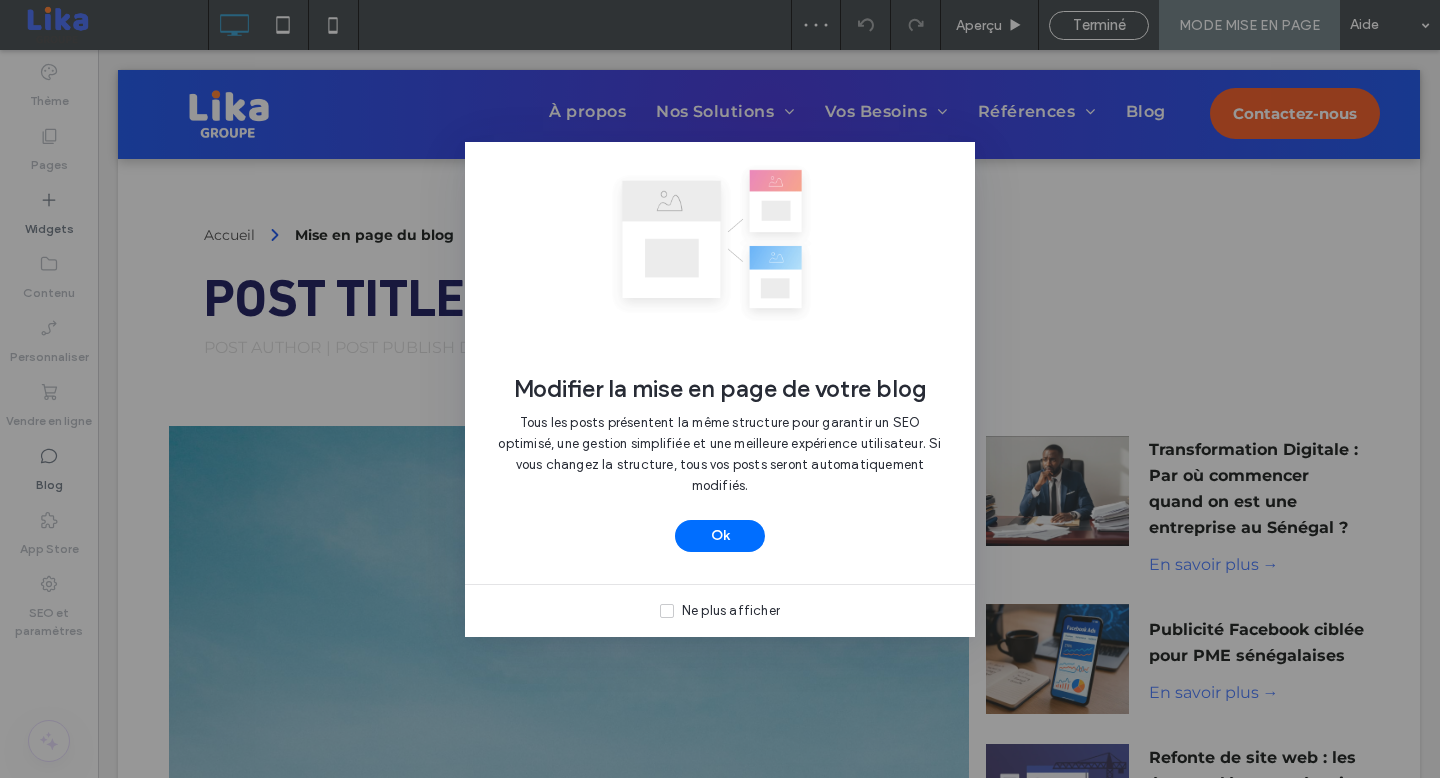 click on "Modifier la mise en page de votre blog Tous les posts présentent la même structure pour garantir un SEO optimisé, une gestion simplifiée et une meilleure expérience utilisateur. Si vous changez la structure, tous vos posts seront automatiquement modifiés. Ok Ne plus afficher" at bounding box center [720, 389] 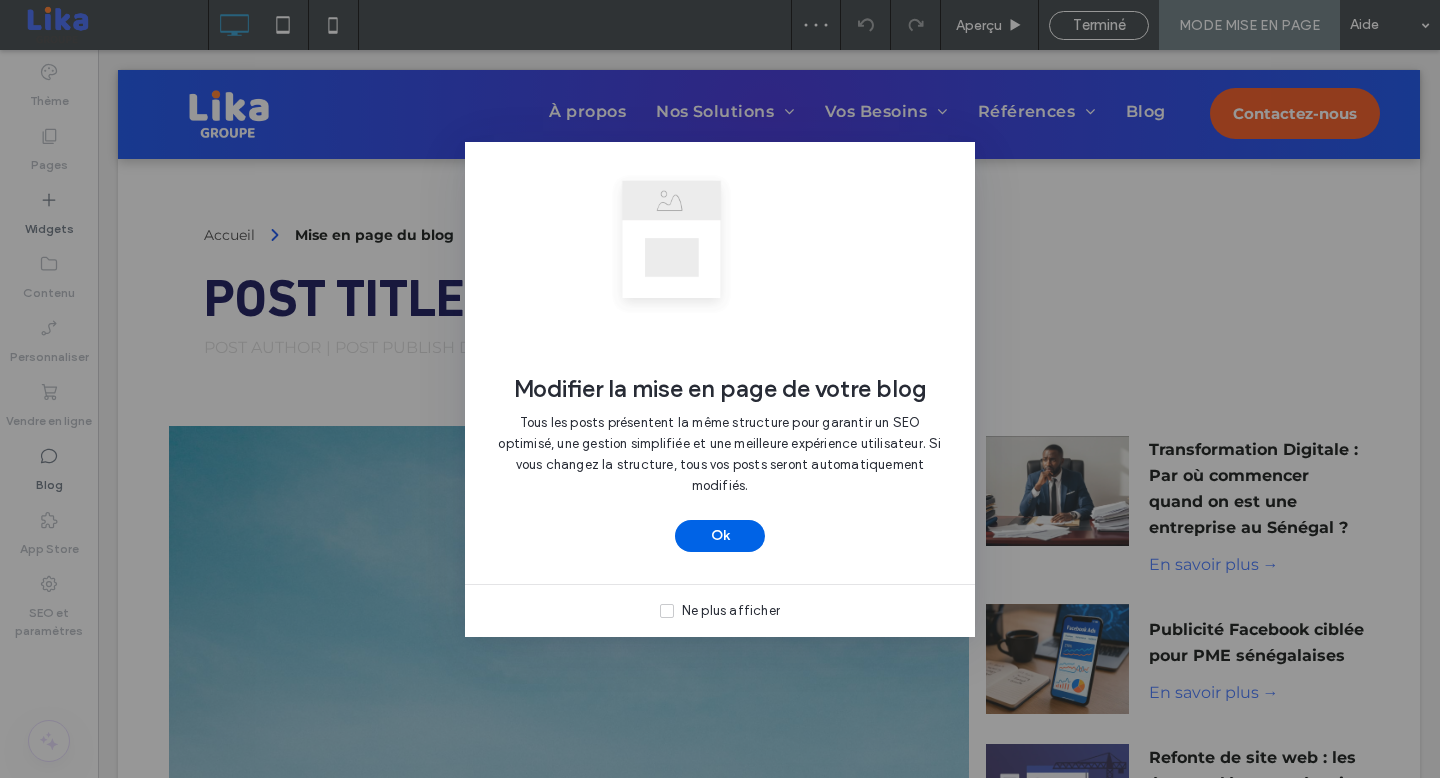 click on "Ok" at bounding box center [720, 536] 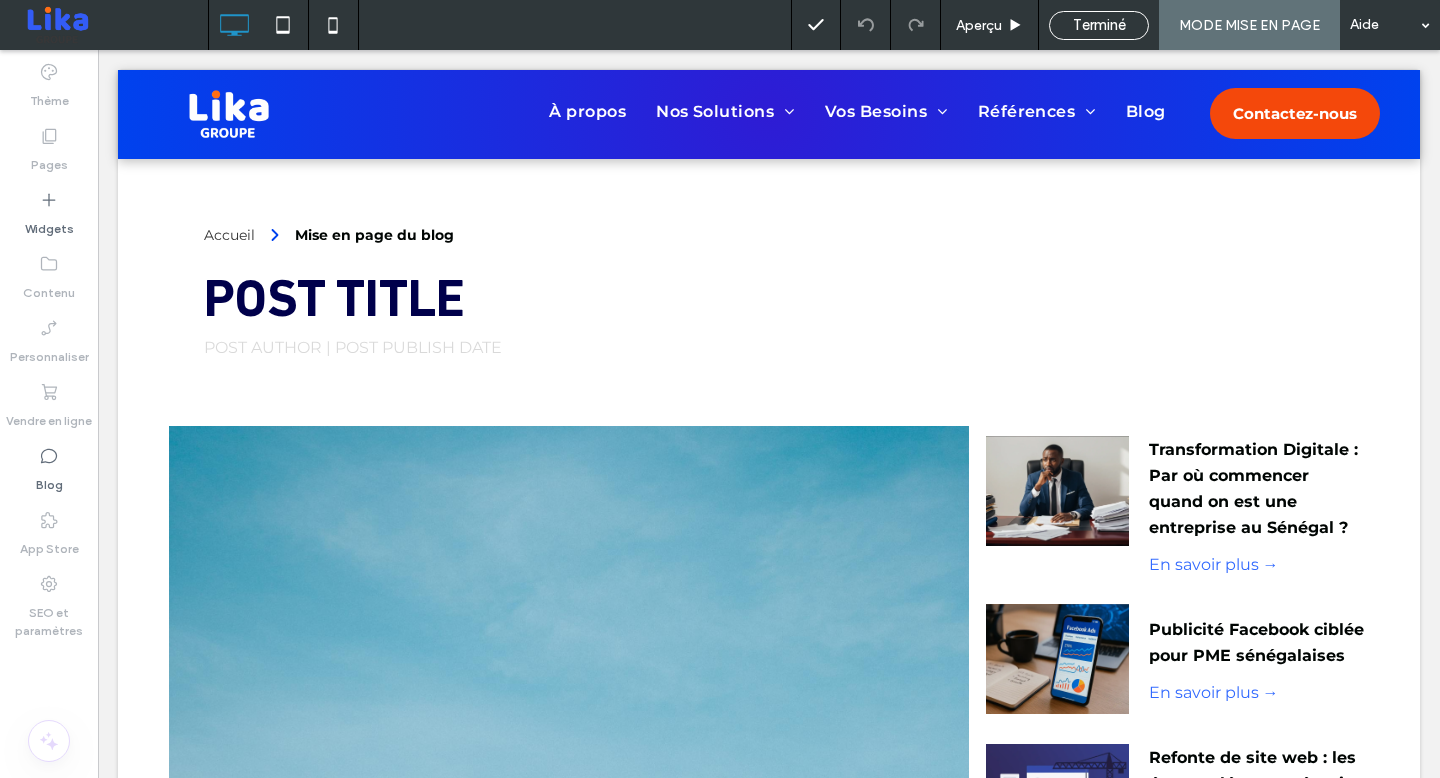 click on "Terminé" at bounding box center [1099, 25] 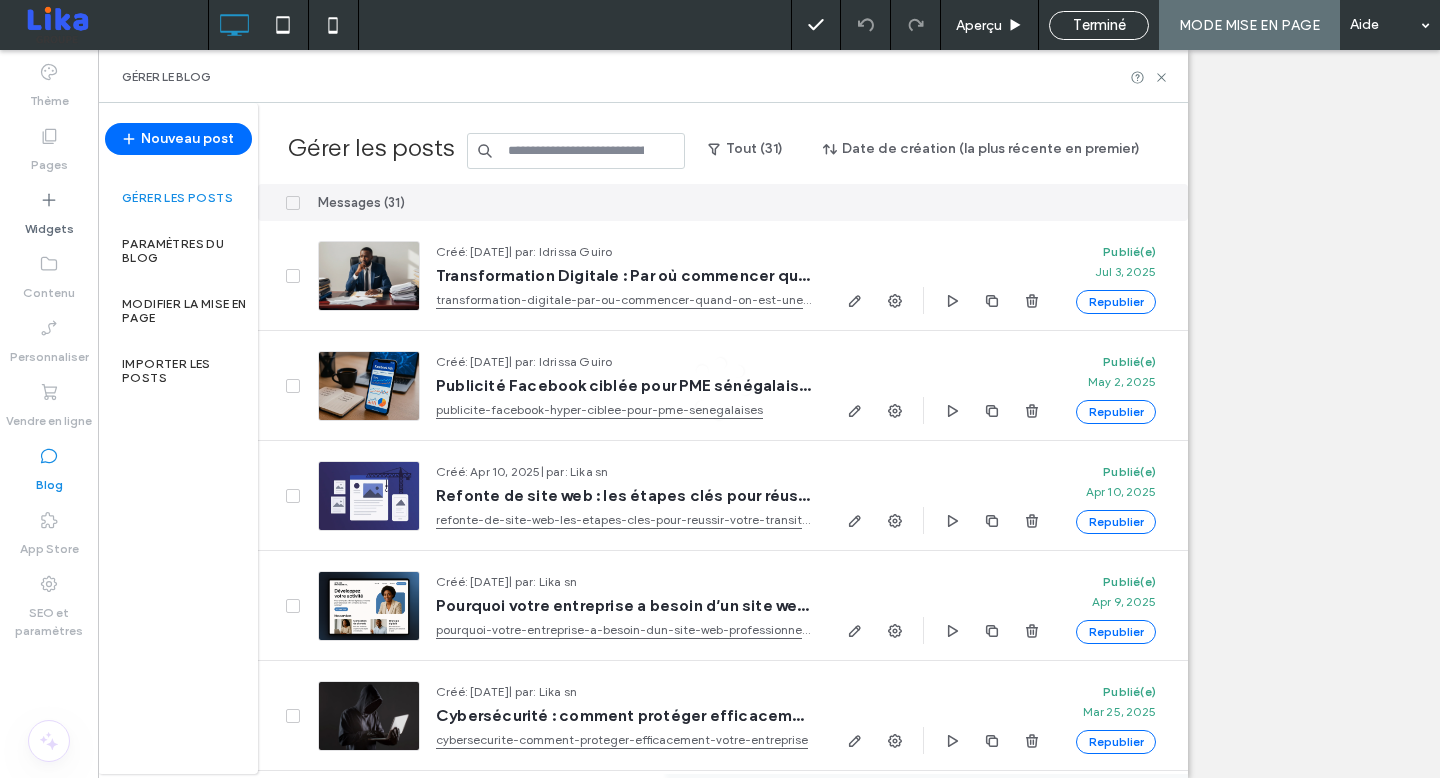 click on "Nouveau post Gérer les posts Paramètres du blog Modifier la mise en page Importer les posts" at bounding box center [178, 438] 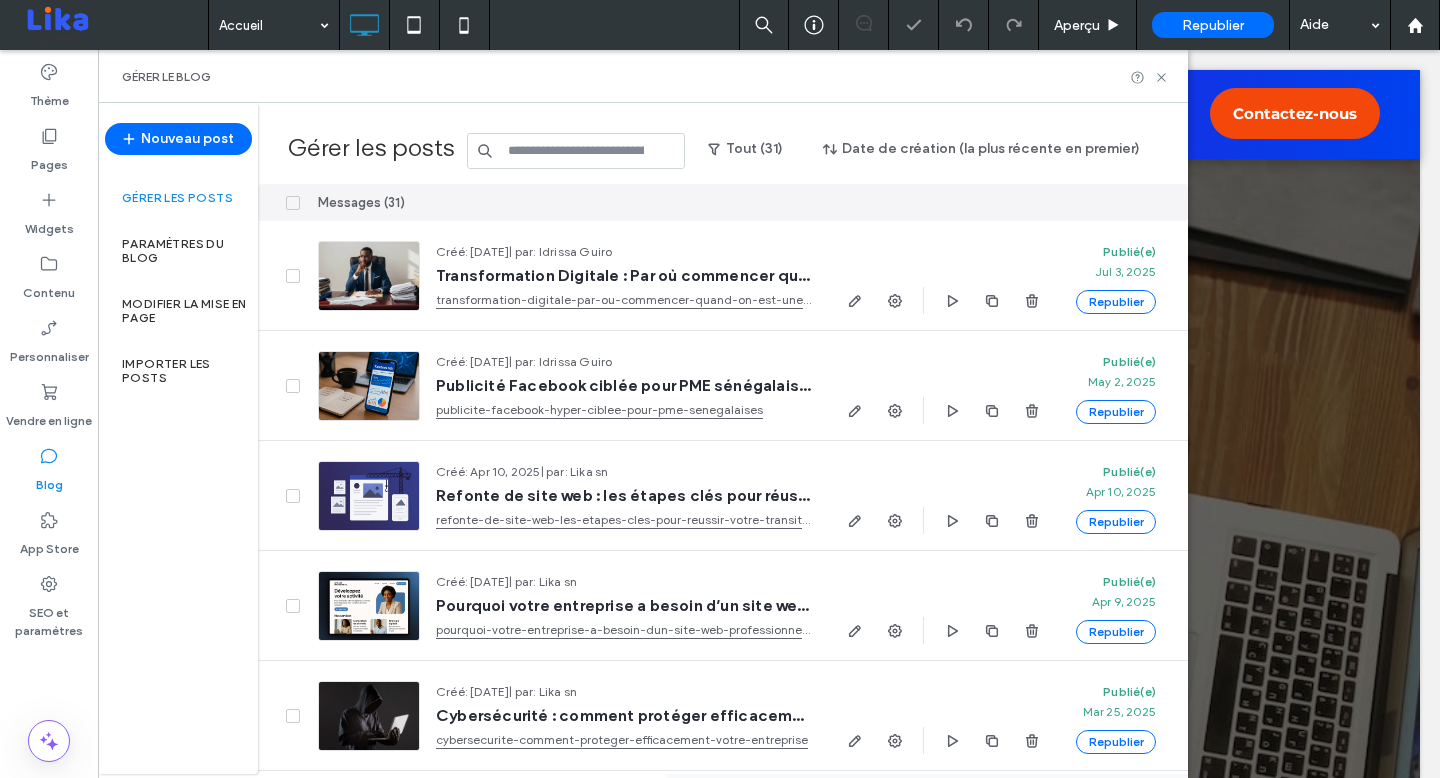 scroll, scrollTop: 0, scrollLeft: 0, axis: both 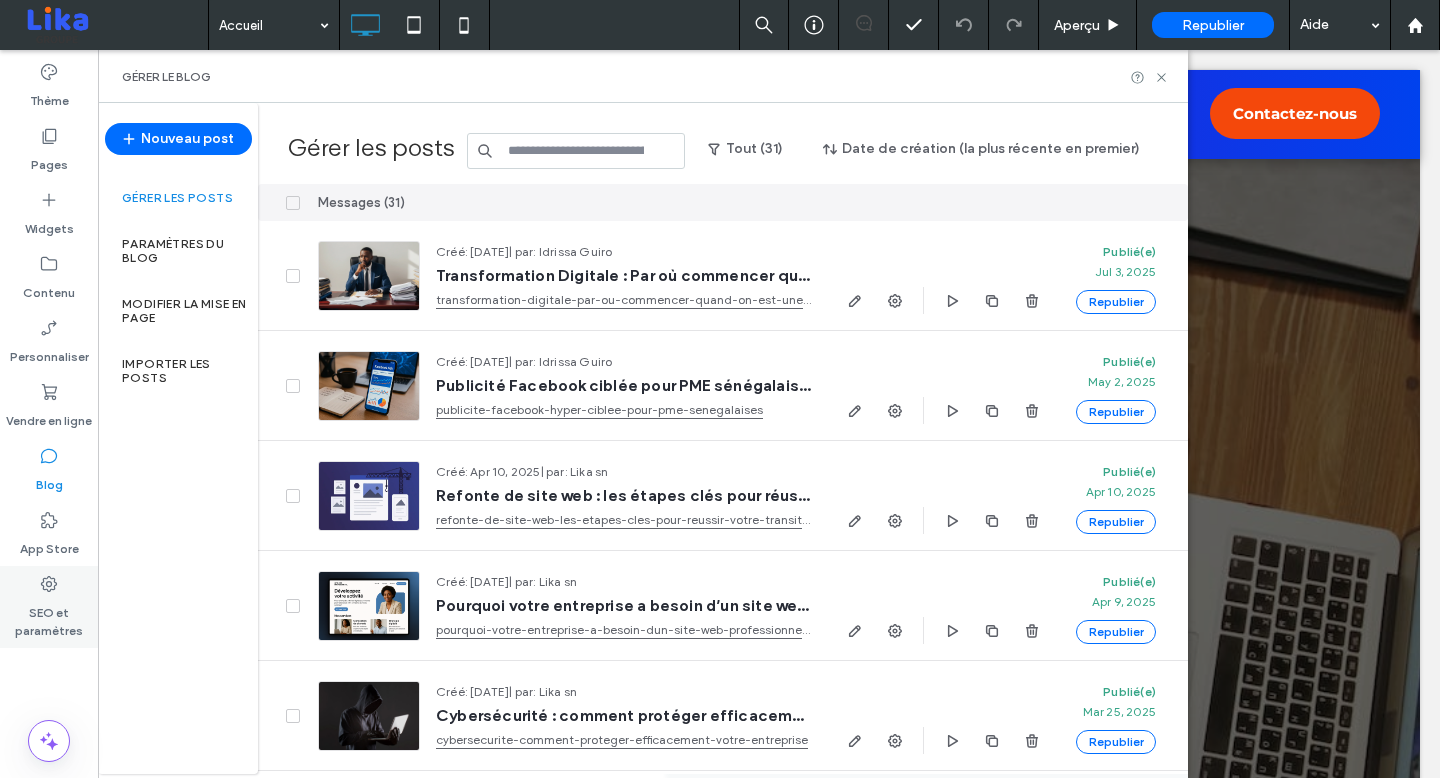 click on "SEO et paramètres" at bounding box center [49, 617] 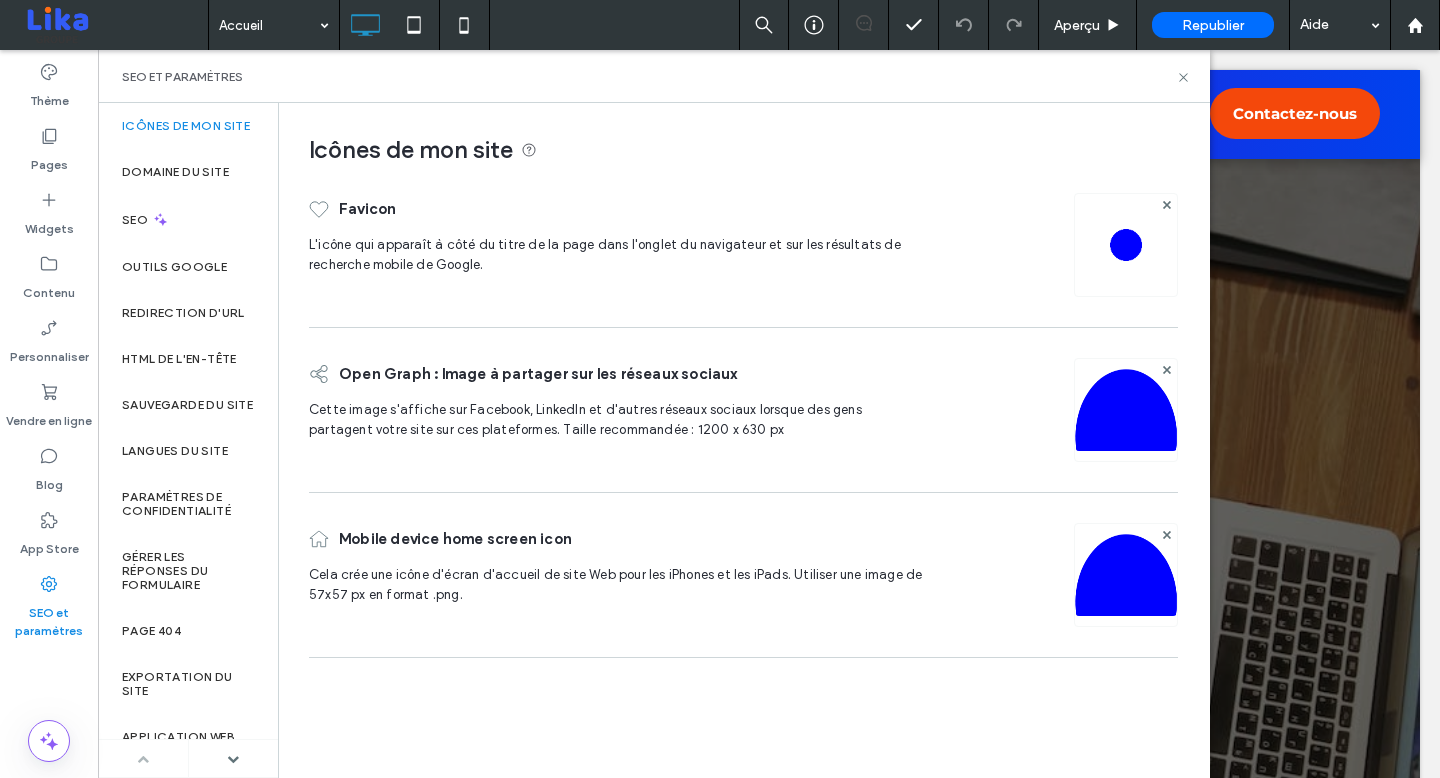 click on "Icônes de mon site Favicon L'icône qui apparaît à côté du titre de la page dans l'onglet du navigateur et sur les résultats de recherche mobile de Google. Open Graph : Image à partager sur les réseaux sociaux  Cette image s'affiche sur Facebook, LinkedIn et d'autres réseaux sociaux lorsque des gens partagent votre site sur ces plateformes. Taille recommandée : 1200 x 630 px Mobile device home screen icon Cela crée une icône d'écran d'accueil de site Web pour les iPhones et les iPads. Utiliser une image de 57x57 px en format .png." at bounding box center (743, 439) 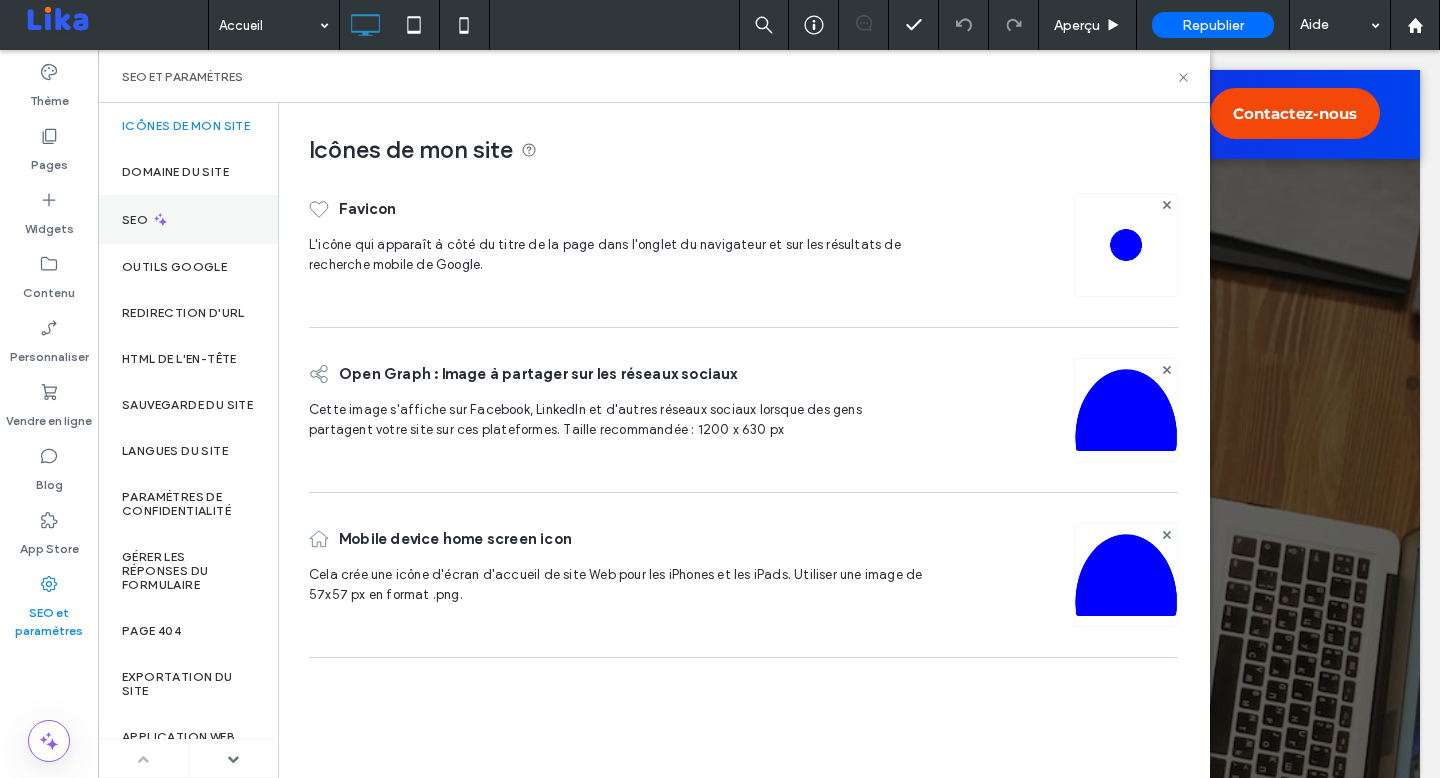 click on "SEO" at bounding box center [188, 219] 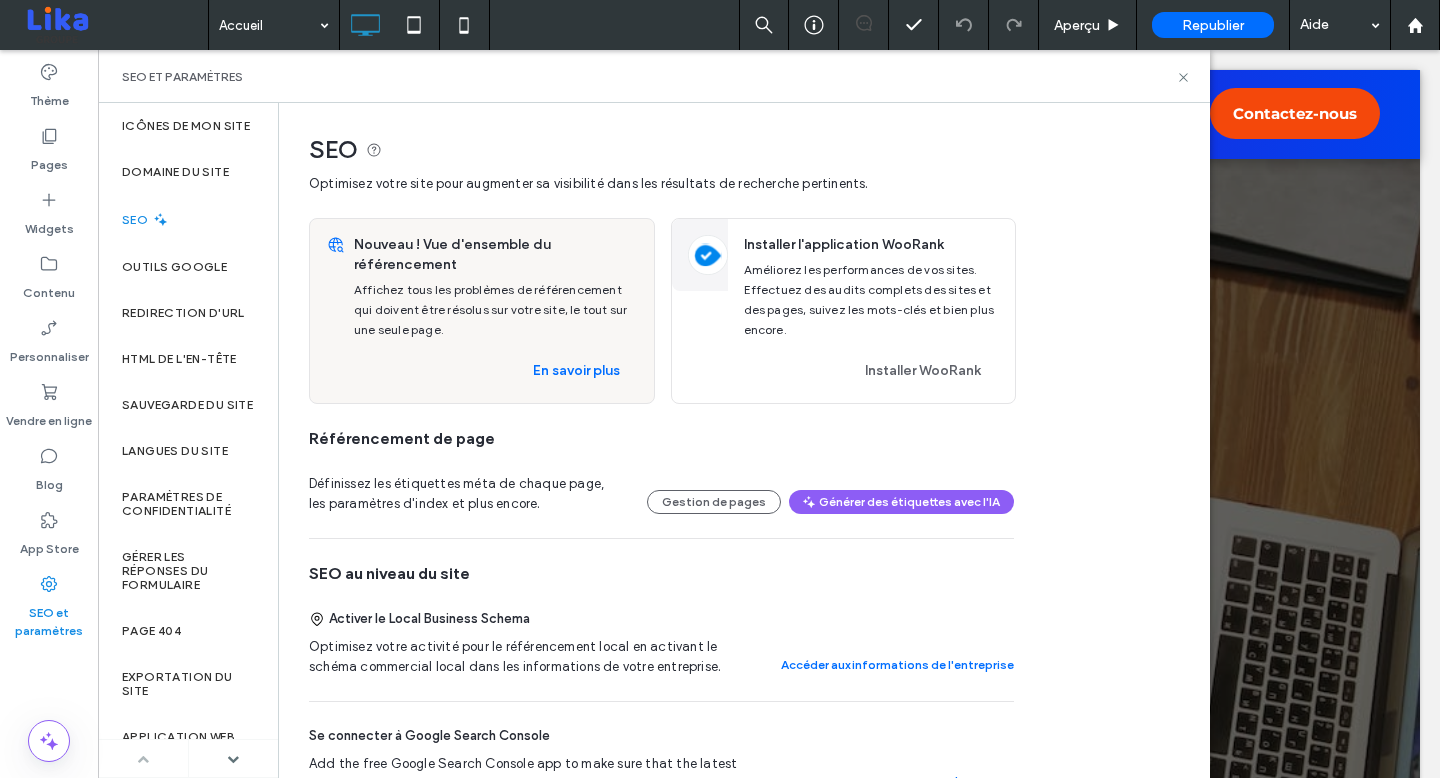 click on "Référencement de page" at bounding box center (661, 439) 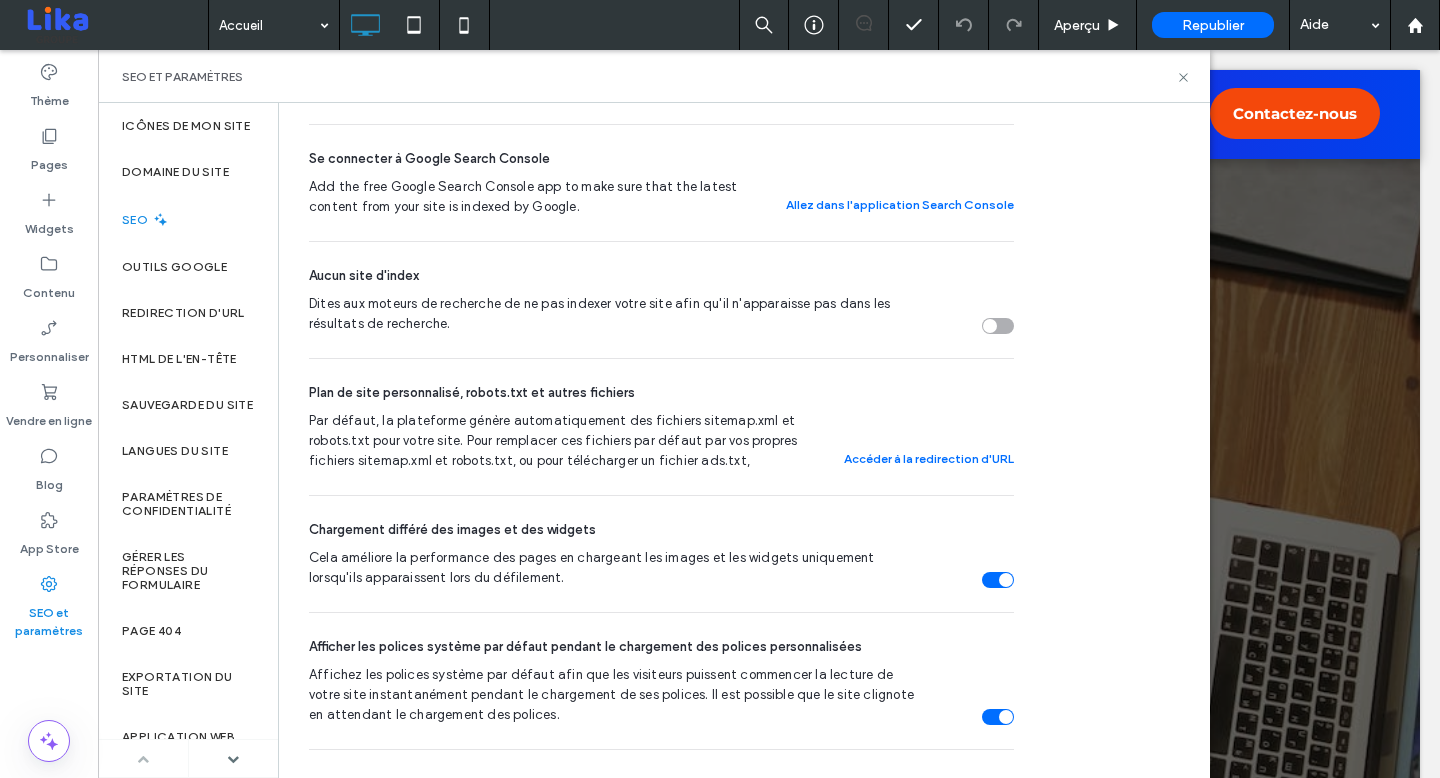 scroll, scrollTop: 571, scrollLeft: 0, axis: vertical 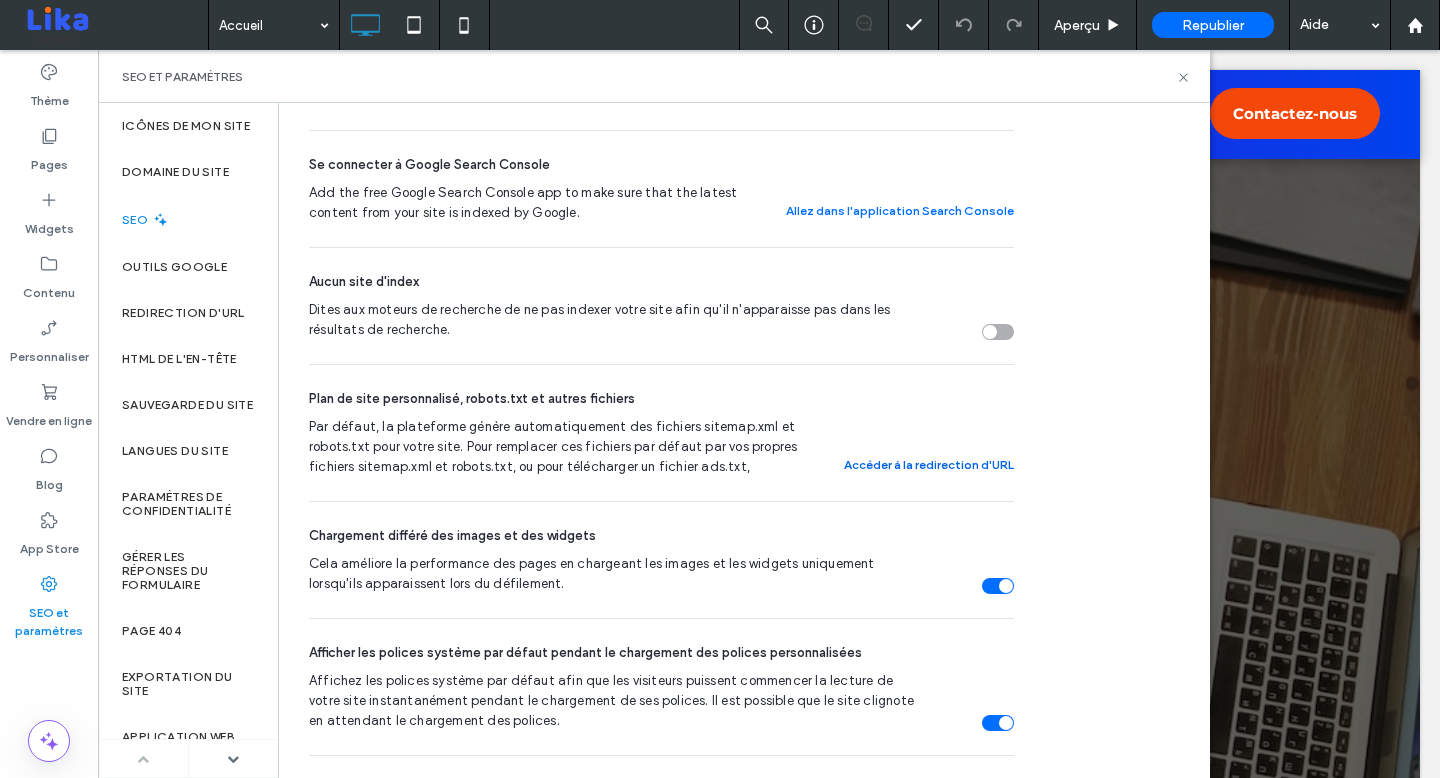 click on "Accéder à la redirection d'URL" at bounding box center (929, 465) 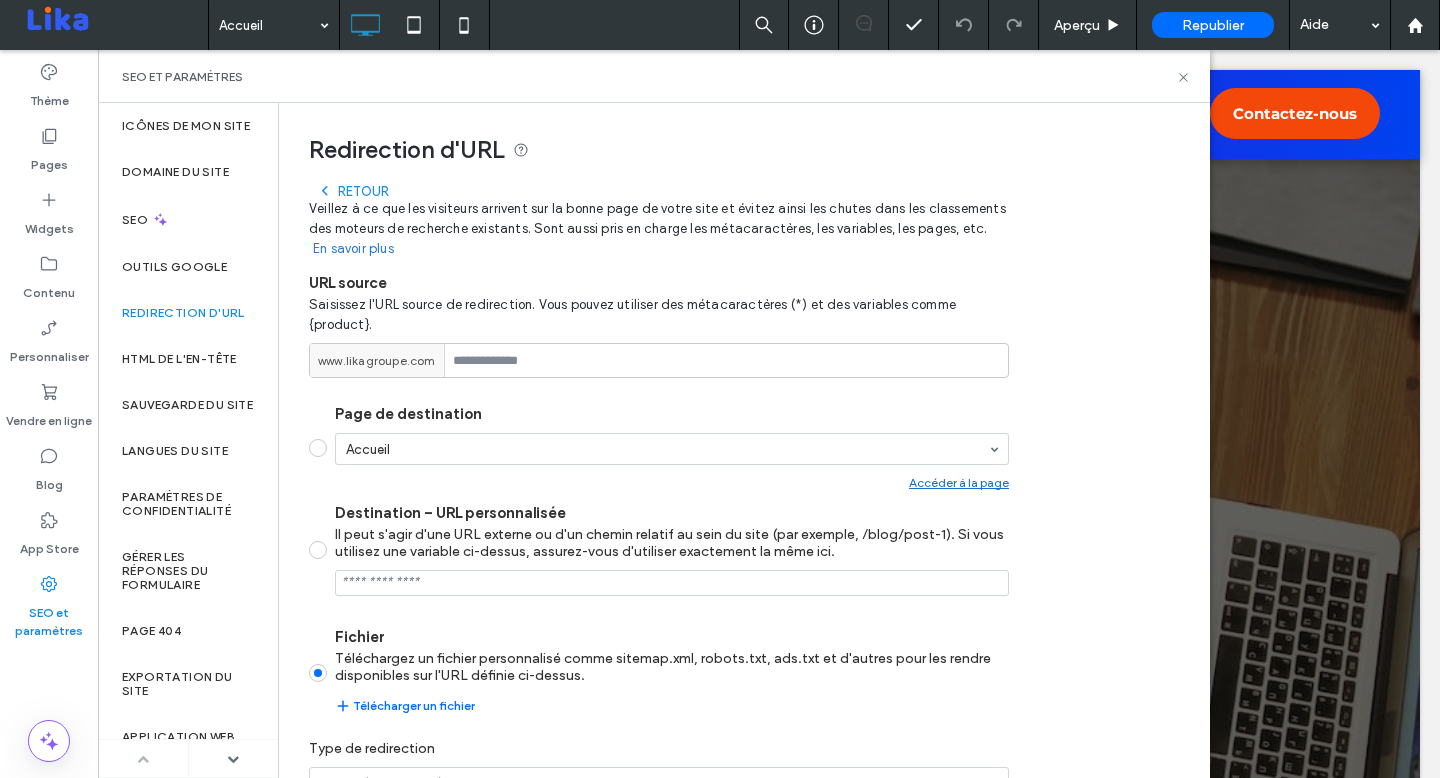 scroll, scrollTop: 103, scrollLeft: 0, axis: vertical 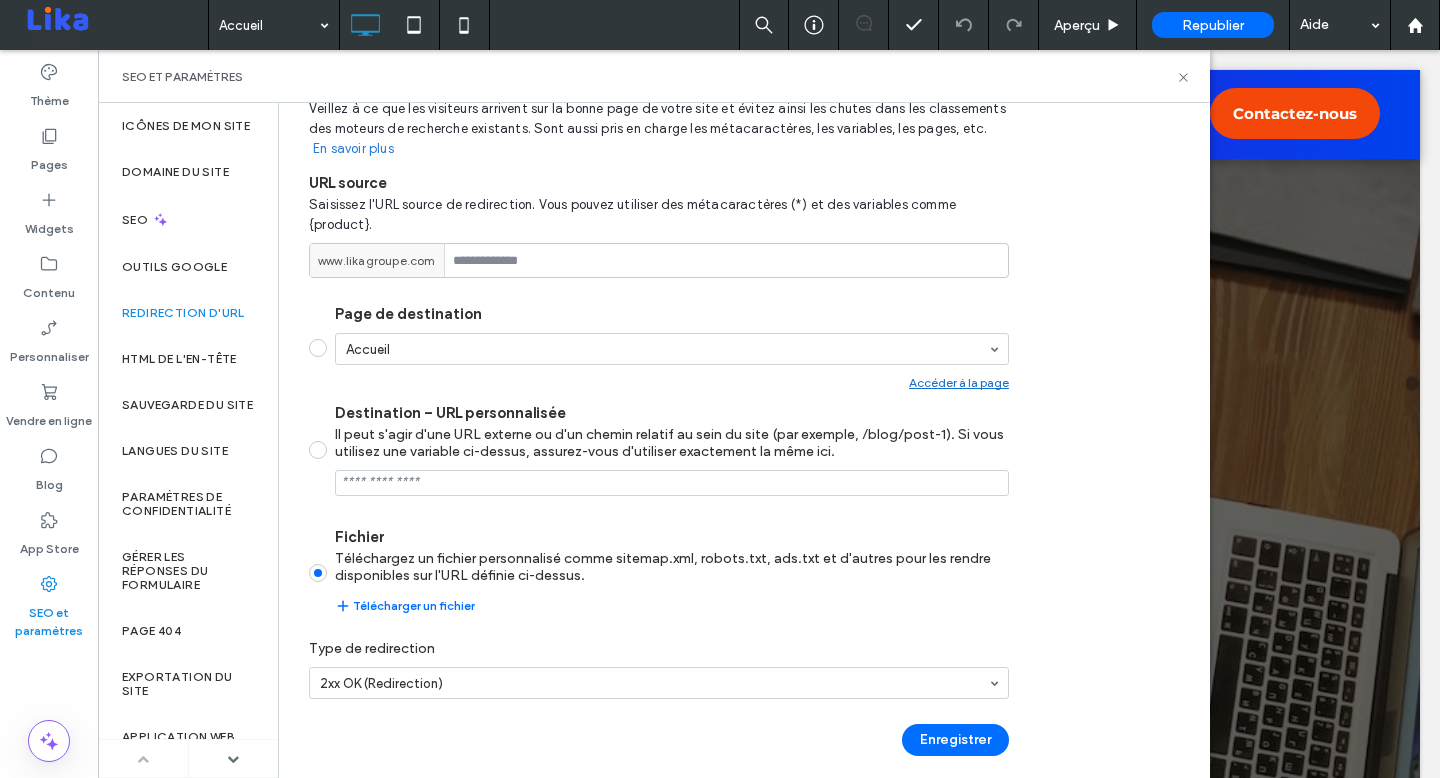 click on "Enregistrer" at bounding box center [659, 740] 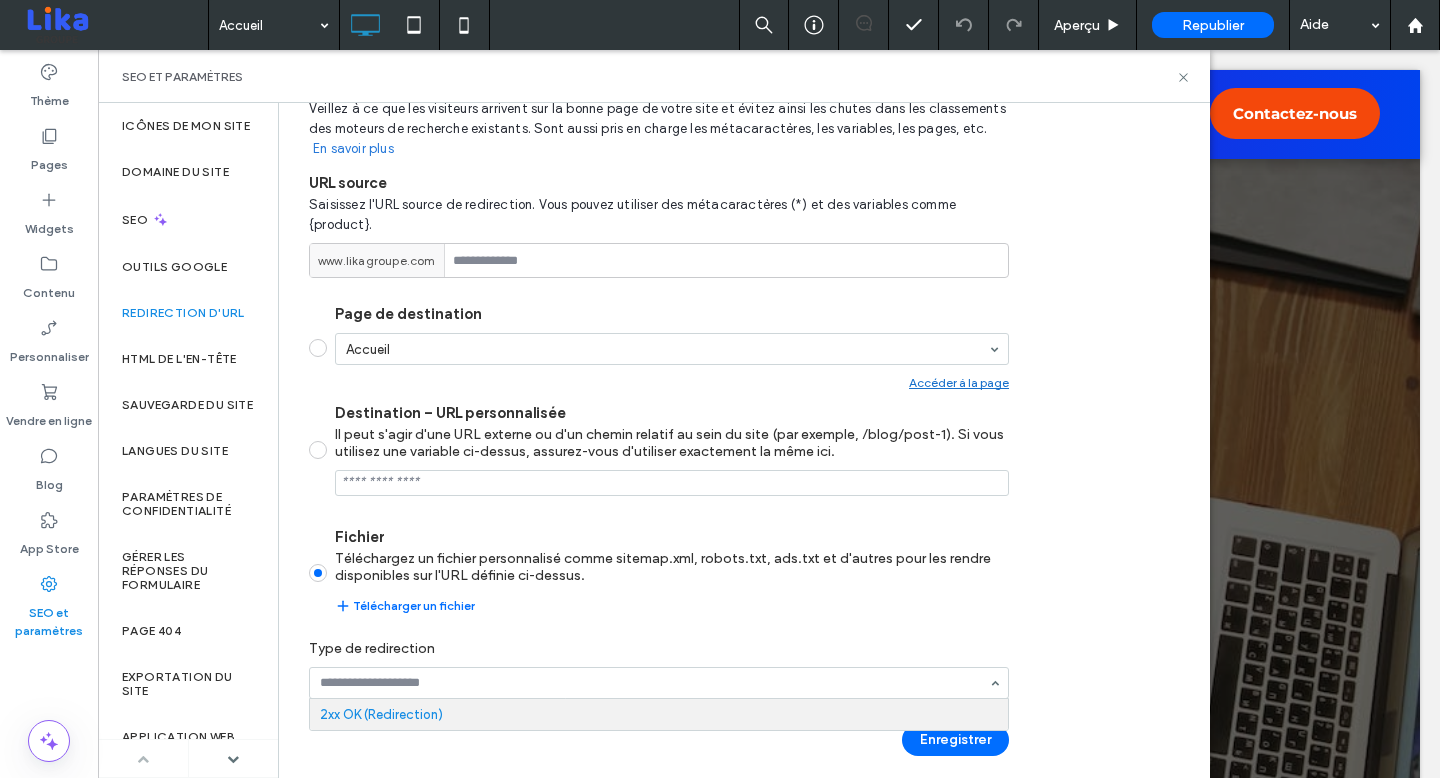 click on "Retour Veillez à ce que les visiteurs arrivent sur la bonne page de votre site et évitez ainsi les chutes dans les classements des moteurs de recherche existants. Sont aussi pris en charge les métacaractères, les variables, les pages, etc. En savoir plus URL source Saisissez l'URL source de redirection. Vous pouvez utiliser des métacaractères (*) et des variables comme {product}. www.likagroupe.com Page de destination Accueil Accéder à la page Destination – URL personnalisée Il peut s'agir d'une URL externe ou d'un chemin relatif au sein du site (par exemple, /blog/post-1).
Si vous utilisez une variable ci-dessus, assurez-vous d'utiliser exactement la même ici. Fichier Téléchargez un fichier personnalisé comme sitemap.xml, robots.txt, ads.txt et d'autres pour les rendre disponibles sur l'URL définie ci-dessus. Télécharger un fichier Type de redirection 2xx OK (Redirection) Enregistrer" at bounding box center [659, 424] 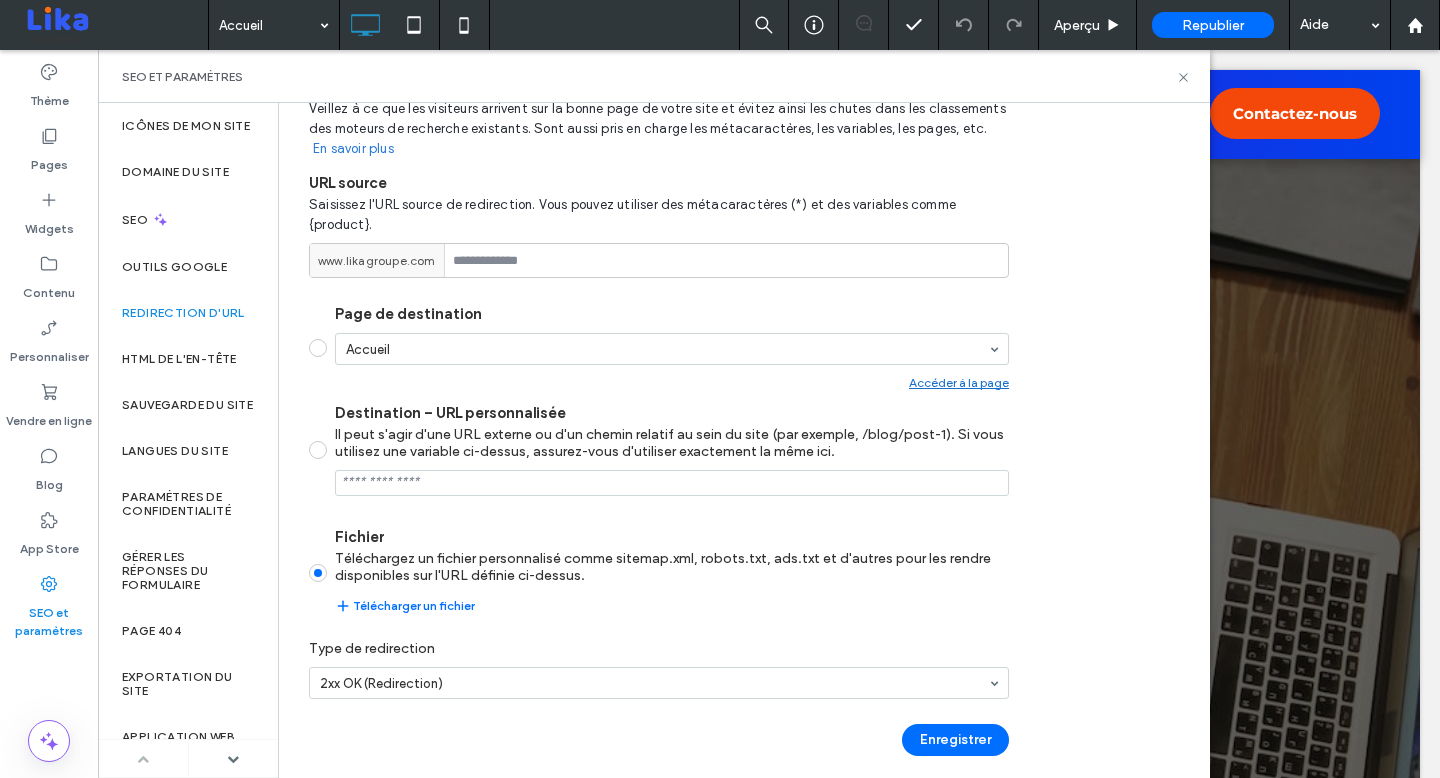click on "Enregistrer" at bounding box center (659, 740) 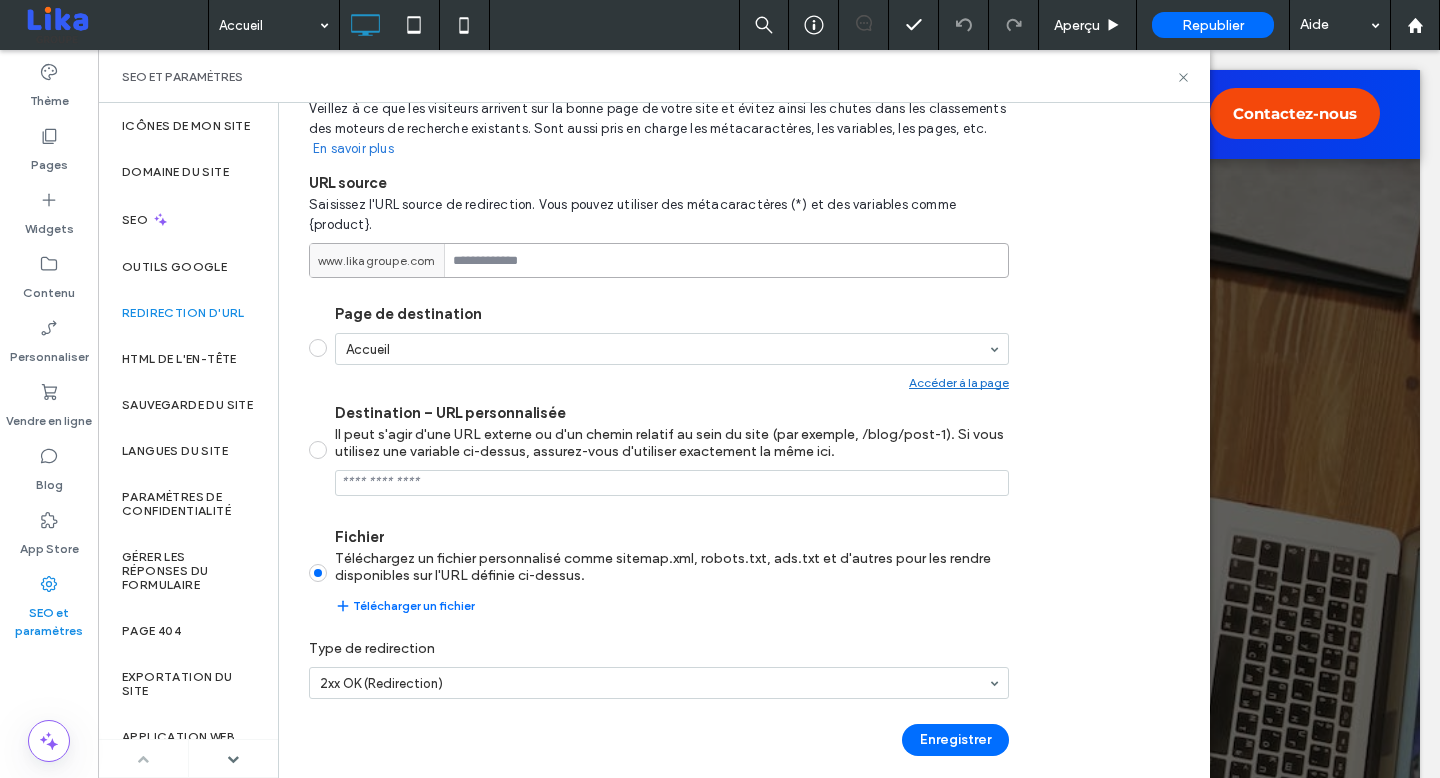 click at bounding box center (659, 260) 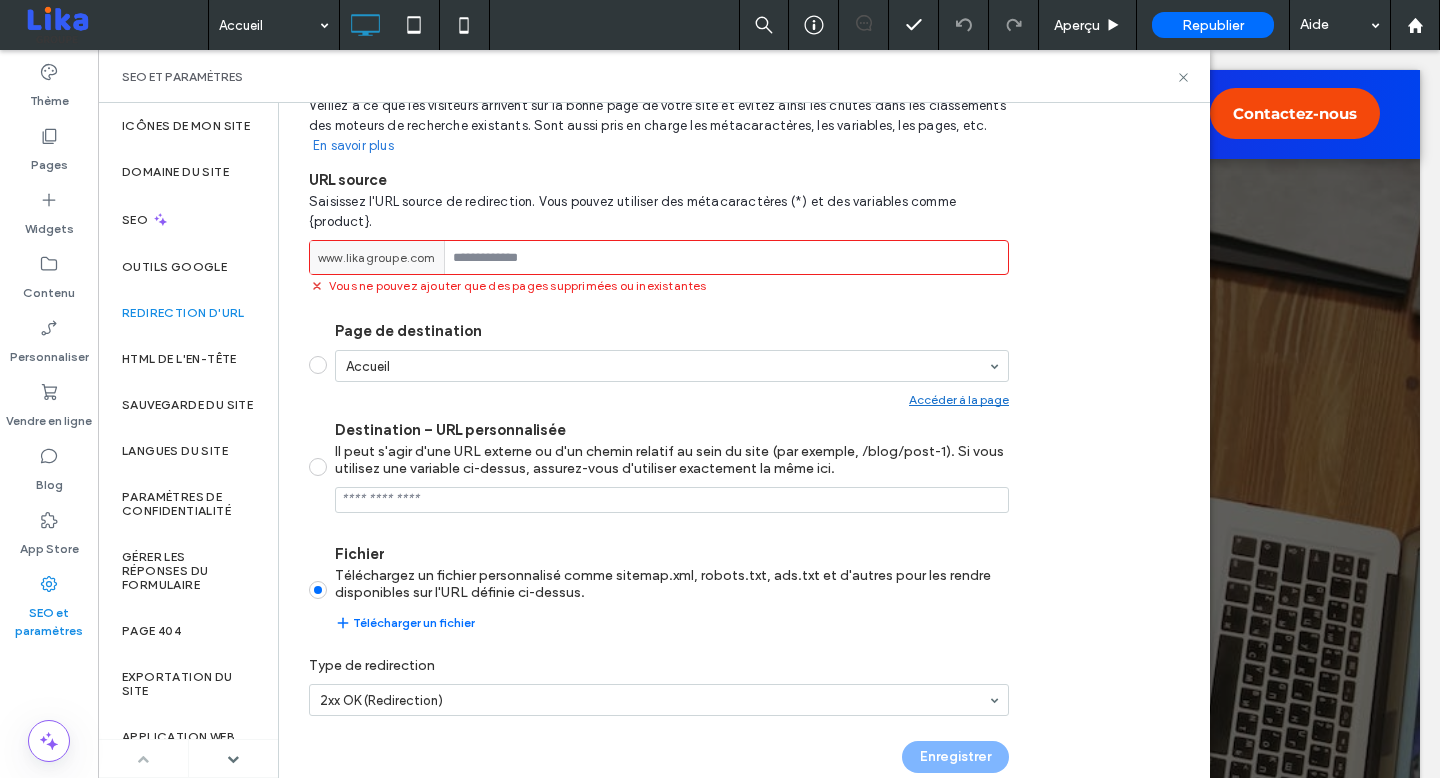 click on "Type de redirection" at bounding box center [659, 665] 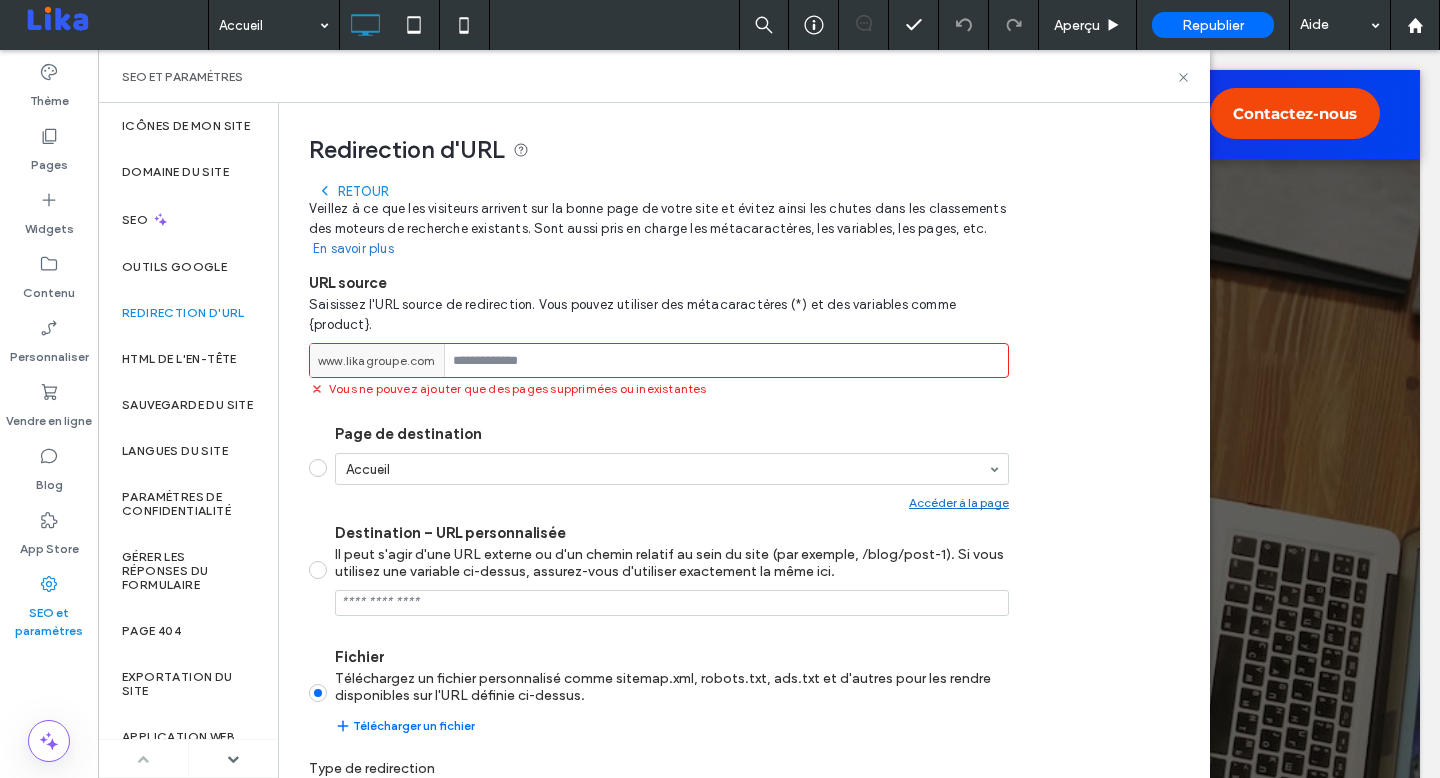 click on "Retour" at bounding box center (353, 191) 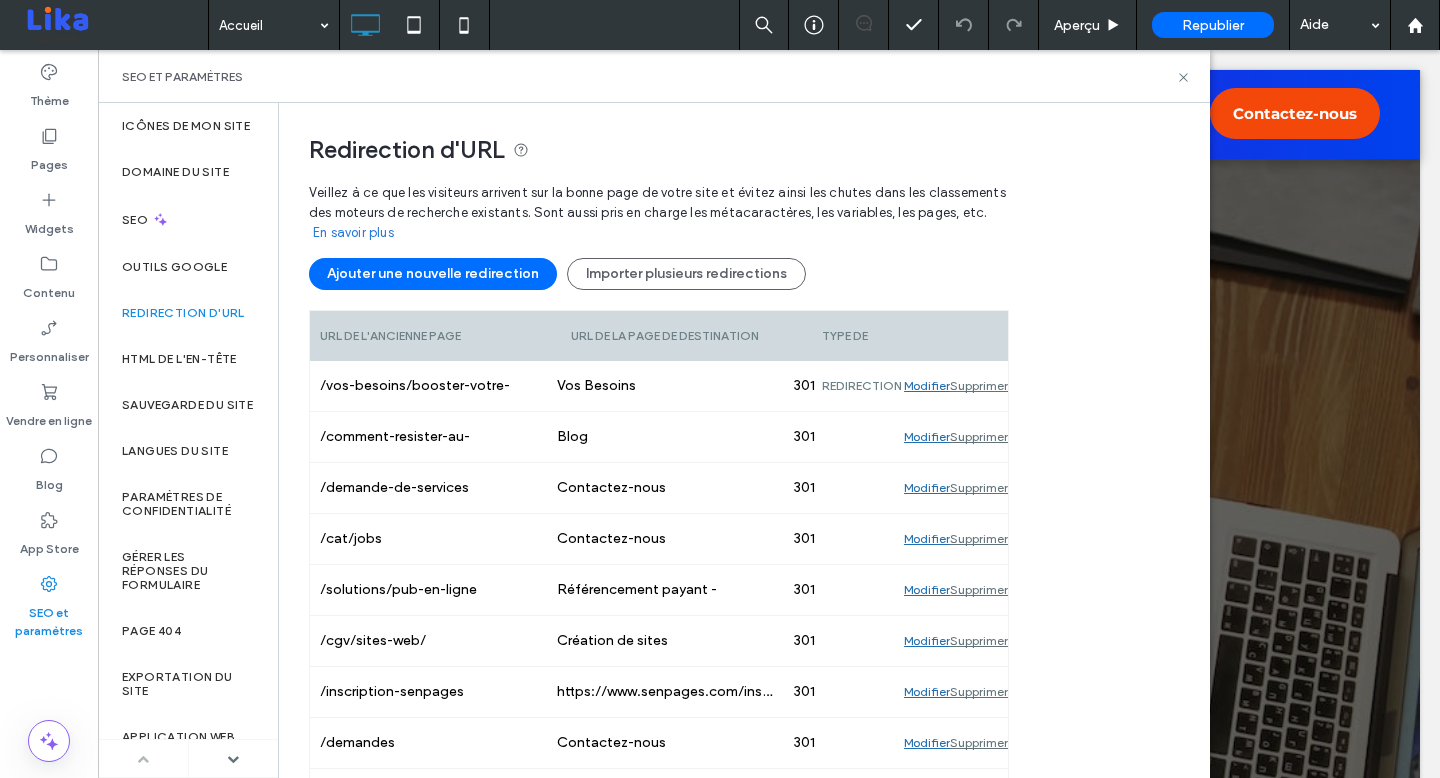 click on "Redirection d'URL Veillez à ce que les visiteurs arrivent sur la bonne page de votre site et évitez ainsi les chutes dans les classements des moteurs de recherche existants. Sont aussi pris en charge les métacaractères, les variables, les pages, etc. En savoir plus Ajouter une nouvelle redirection Importer plusieurs redirections URL de l'ancienne page URL de la page de destination Type de redirection /vos-besoins/booster-votre-activite/ Vos Besoins 301 Modifier Supprimer /comment-resister-au-coronavirus-pour-les-pme/ Blog 301 Modifier Supprimer /demande-de-services Contactez-nous 301 Modifier Supprimer /cat/jobs Contactez-nous 301 Modifier Supprimer /solutions/pub-en-ligne Référencement payant - Publicité - SEA 301 Modifier Supprimer /cgv/sites-web/ Création de sites 301 Modifier Supprimer /inscription-senpages https://www.senpages.com/inscription 301 Modifier Supprimer /demandes Contactez-nous 301 Modifier Supprimer /solutions/reseaux-enseigne Réseaux d'enseignes 301 Modifier Supprimer 301 Modifier" at bounding box center (736, 1481) 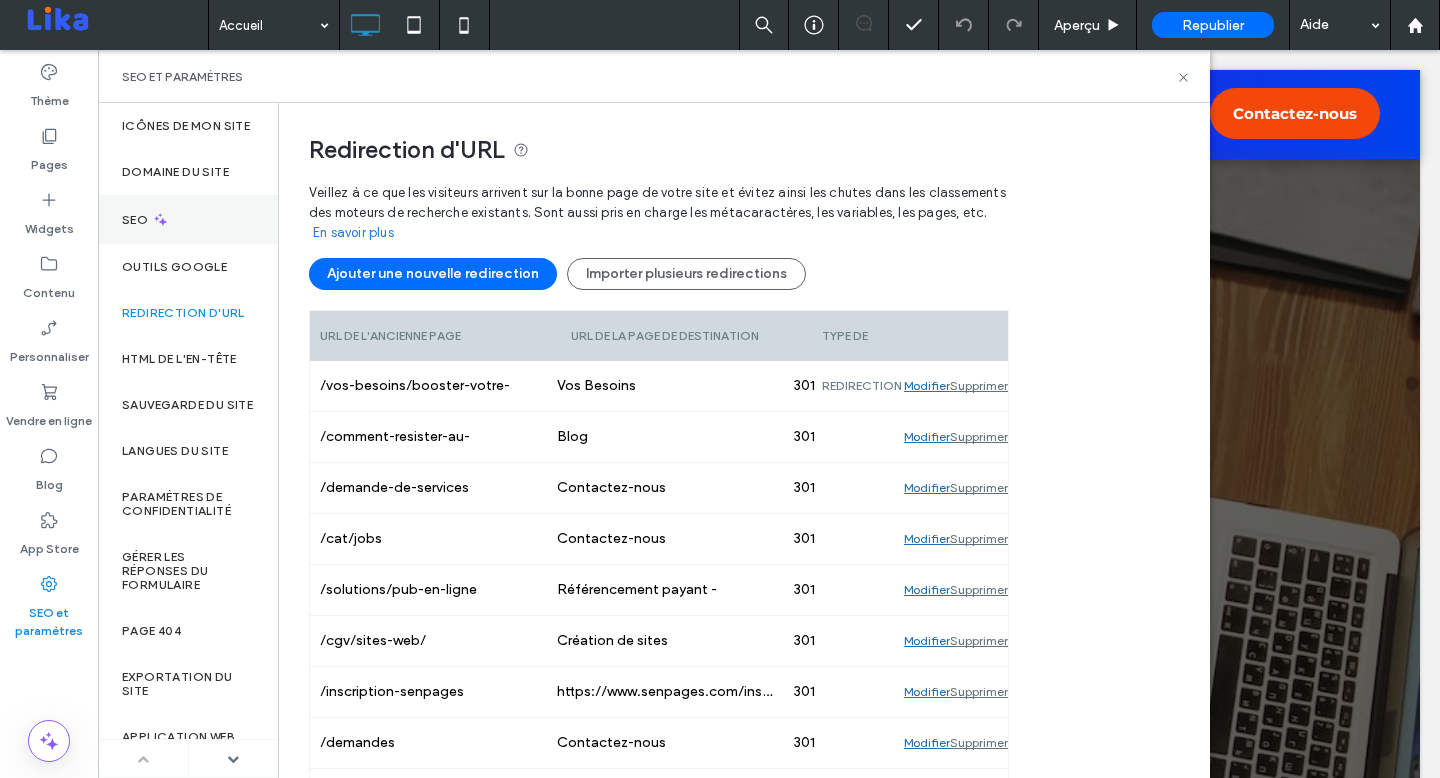 click on "SEO" at bounding box center (188, 219) 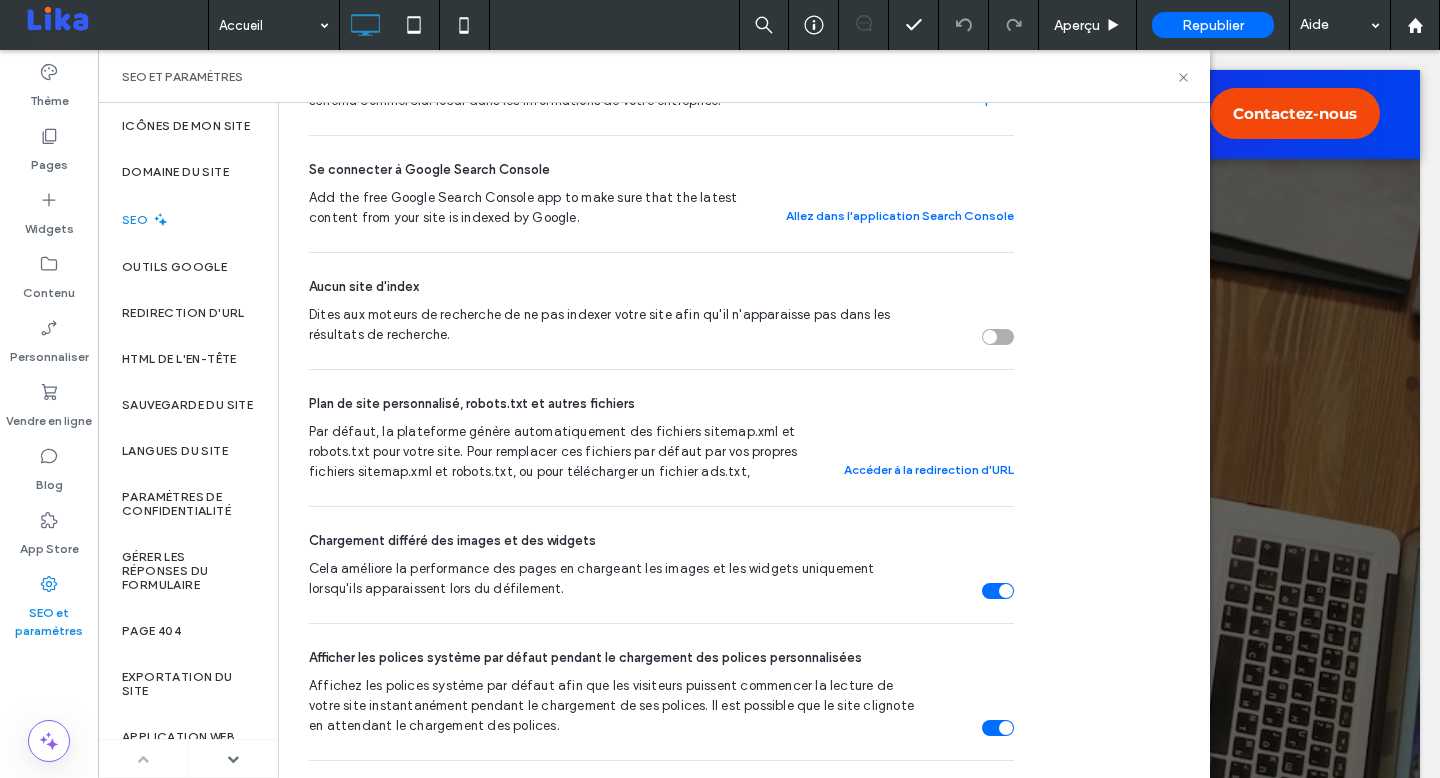 scroll, scrollTop: 0, scrollLeft: 0, axis: both 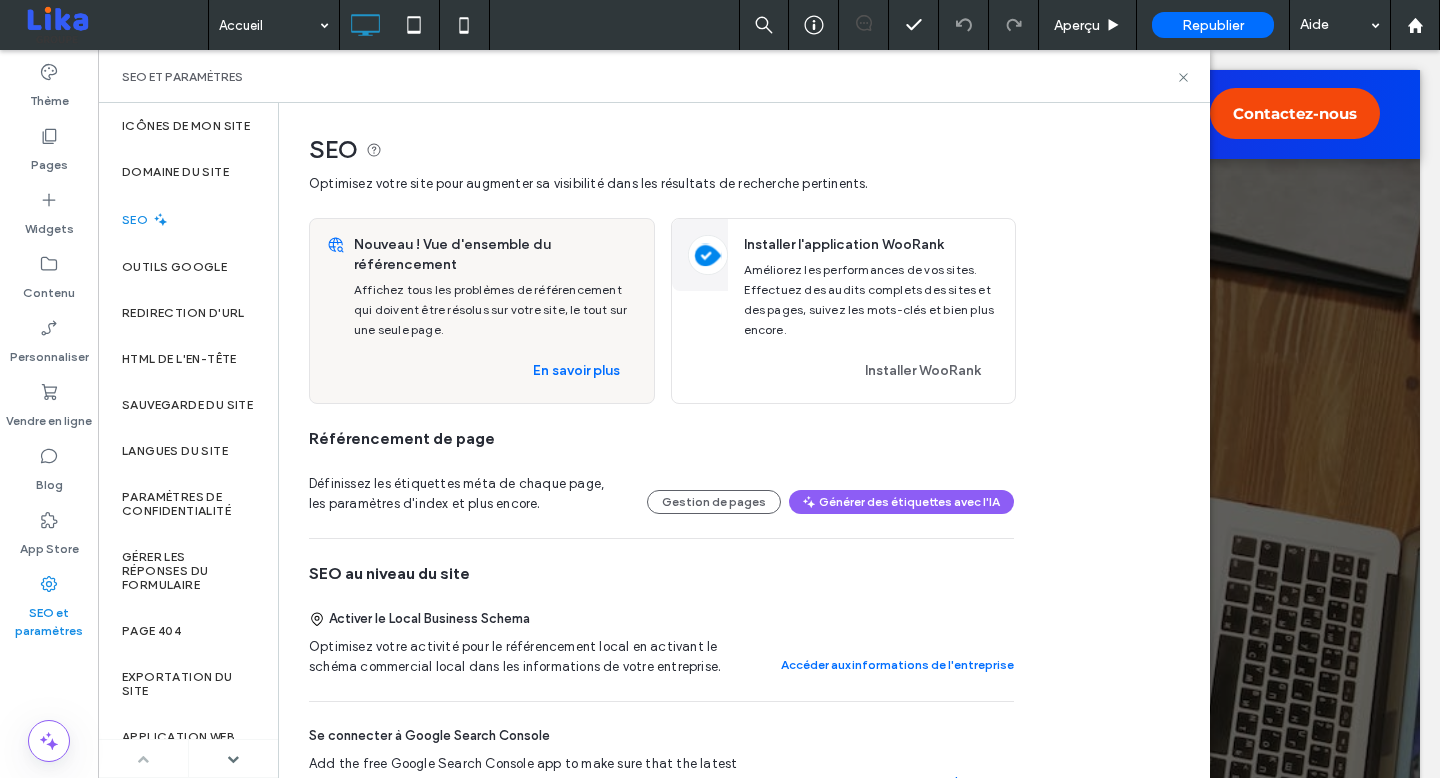 click on "Définissez les étiquettes méta de chaque page, les paramètres d'index et plus encore." at bounding box center [466, 494] 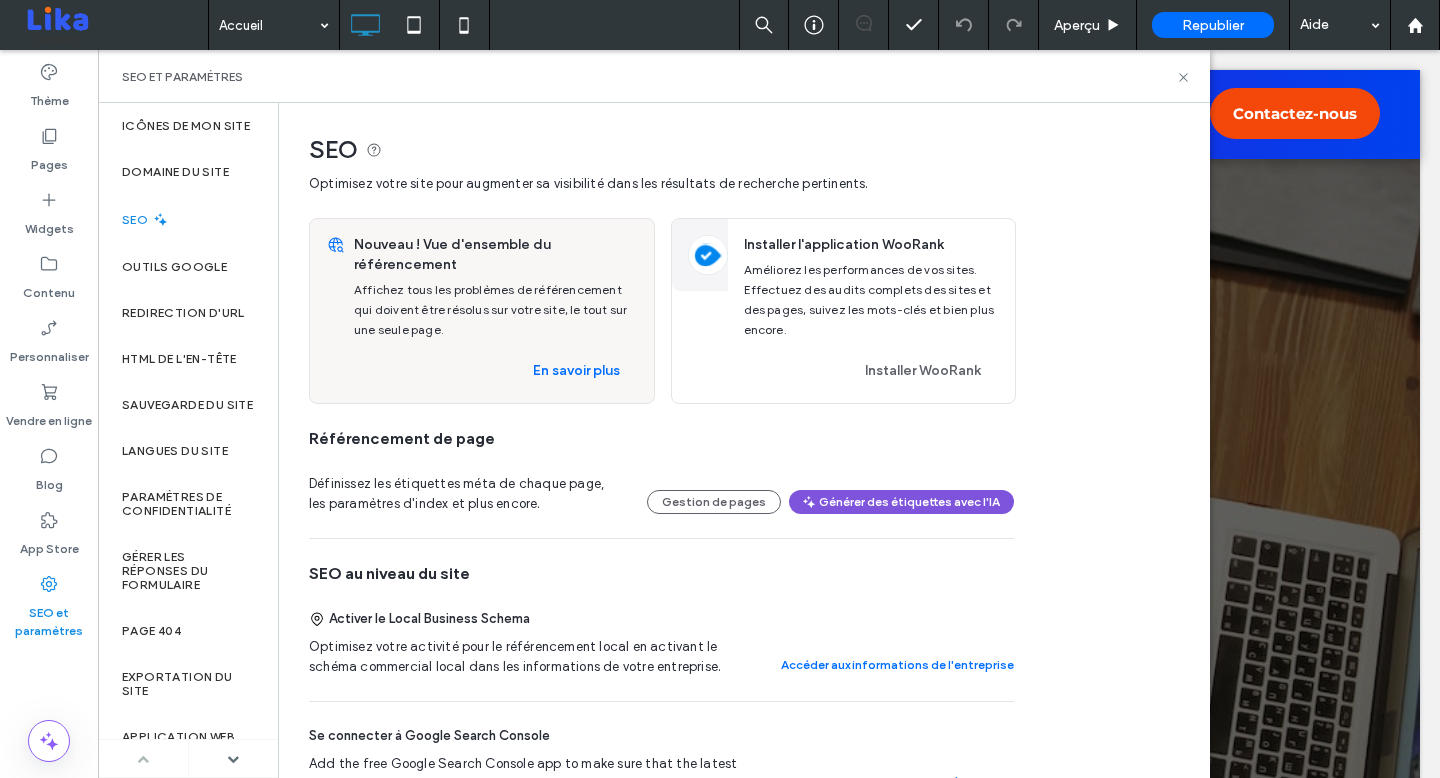 click on "Générer des étiquettes avec l'IA" at bounding box center (901, 502) 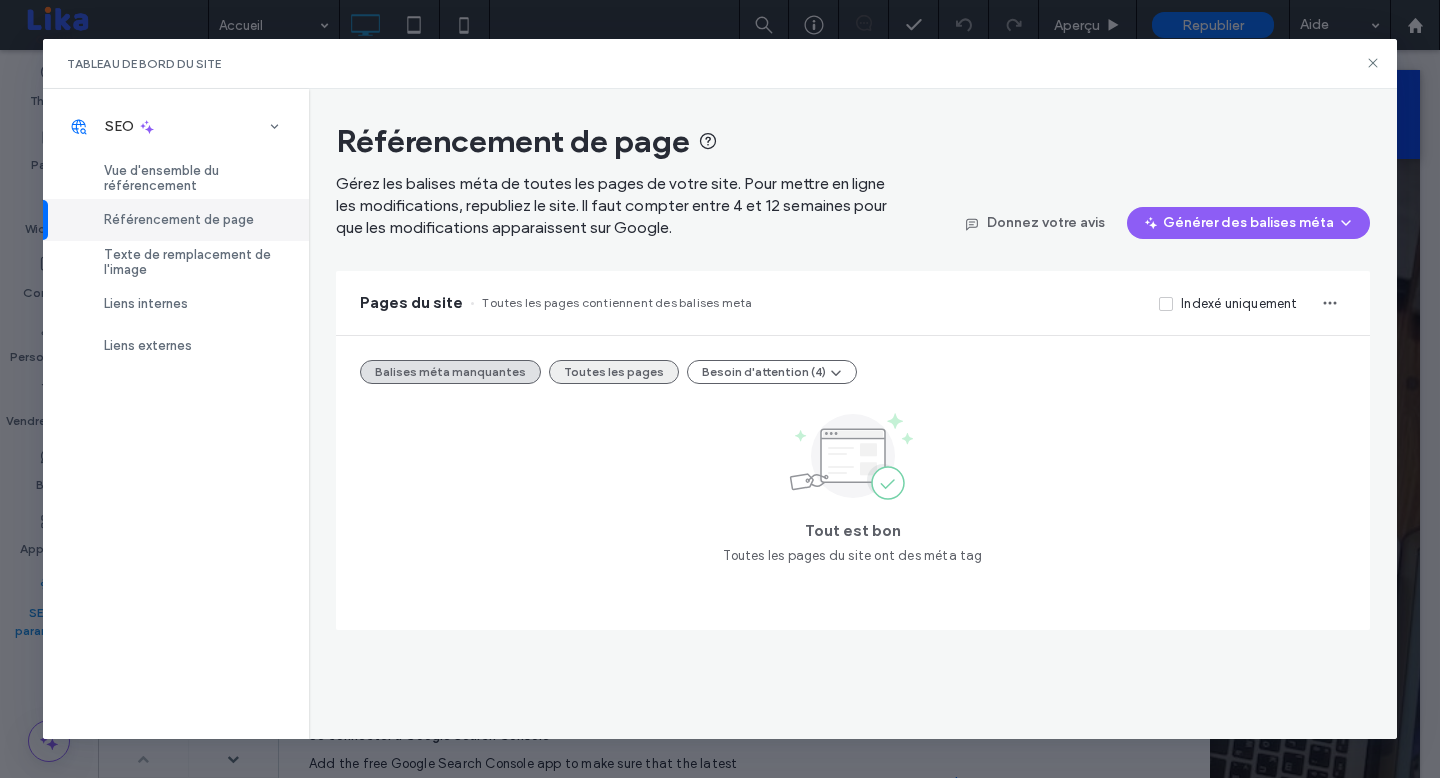 click on "Toutes les pages" at bounding box center [614, 372] 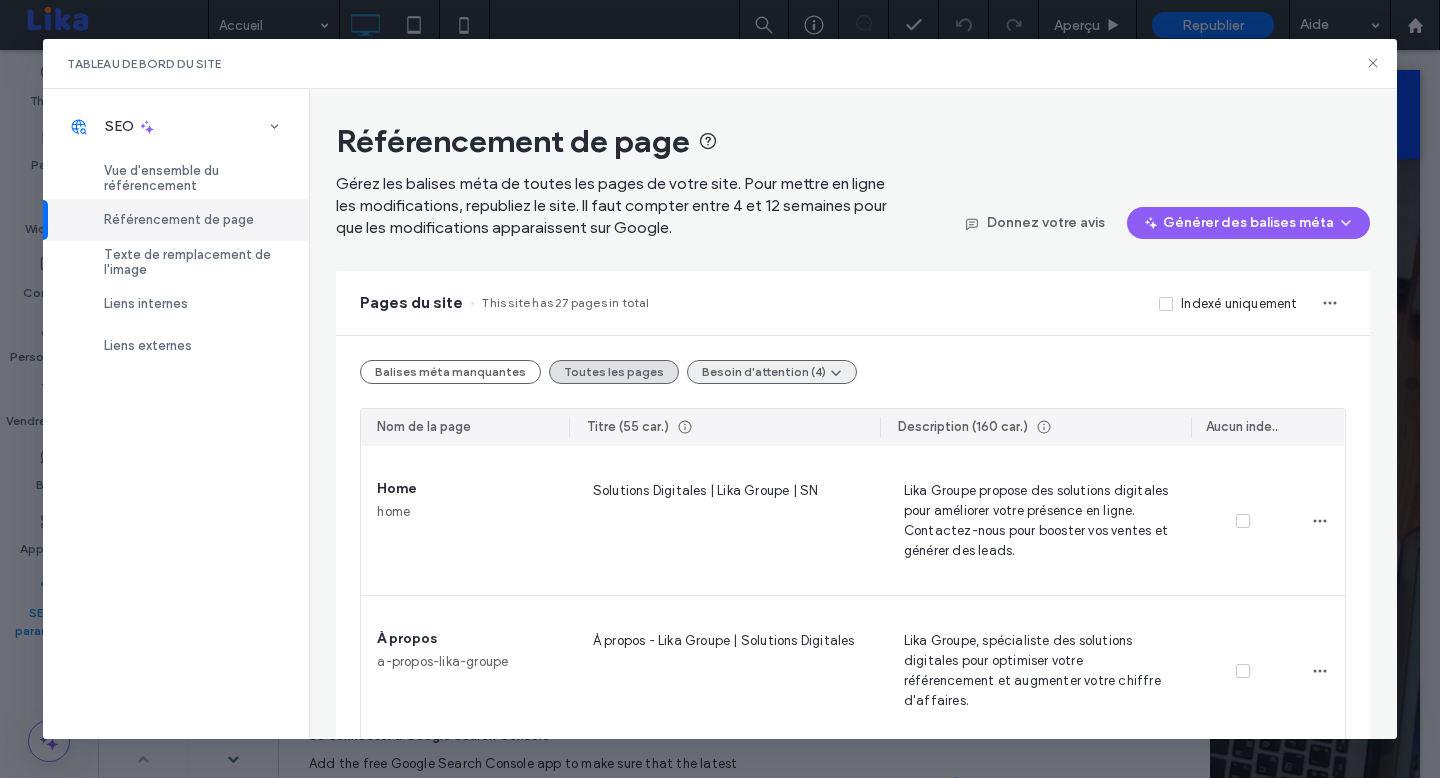 click on "Besoin d'attention (4)" at bounding box center [772, 372] 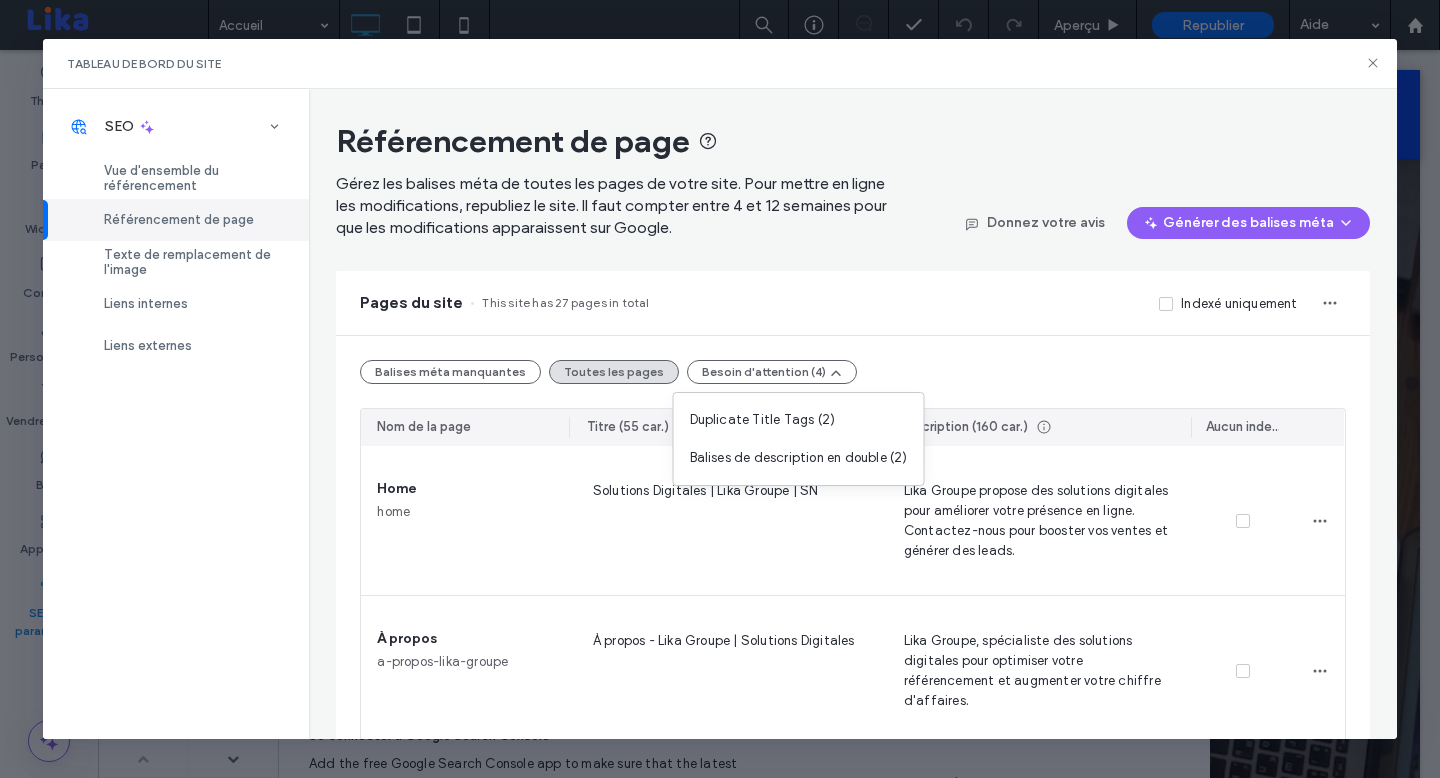 click on "Balises méta manquantes Toutes les pages Besoin d'attention (4) Nom de la page Titre (55 car.) Description (160 car.) Aucun index ? Home home Solutions Digitales | Lika Groupe | SN Lika Groupe propose des solutions digitales pour améliorer votre présence en ligne. Contactez-nous pour booster vos ventes et générer des leads. À propos a-propos-lika-groupe À propos - Lika Groupe | Solutions Digitales Lika Groupe, spécialiste des solutions digitales pour optimiser votre référencement et augmenter votre chiffre d'affaires. Nos Solutions solutions Solutions numériques - Lika Groupe Découvrez nos solutions numériques pour acquérir de nouveaux clients, moderniser votre image et gérer votre présence en ligne: SEO, Sites web vitrine, ecommerce Présence digitale solutions/presence-digitale-visibilite-e-reputation Présence digitale - Lika Groupe | Solutions numériques Création de sites solutions/sites-internet-vitrine-catalogue-ecommerce Création de sites - Lika Groupe | Solutions numériques Blog" at bounding box center (852, 2428) 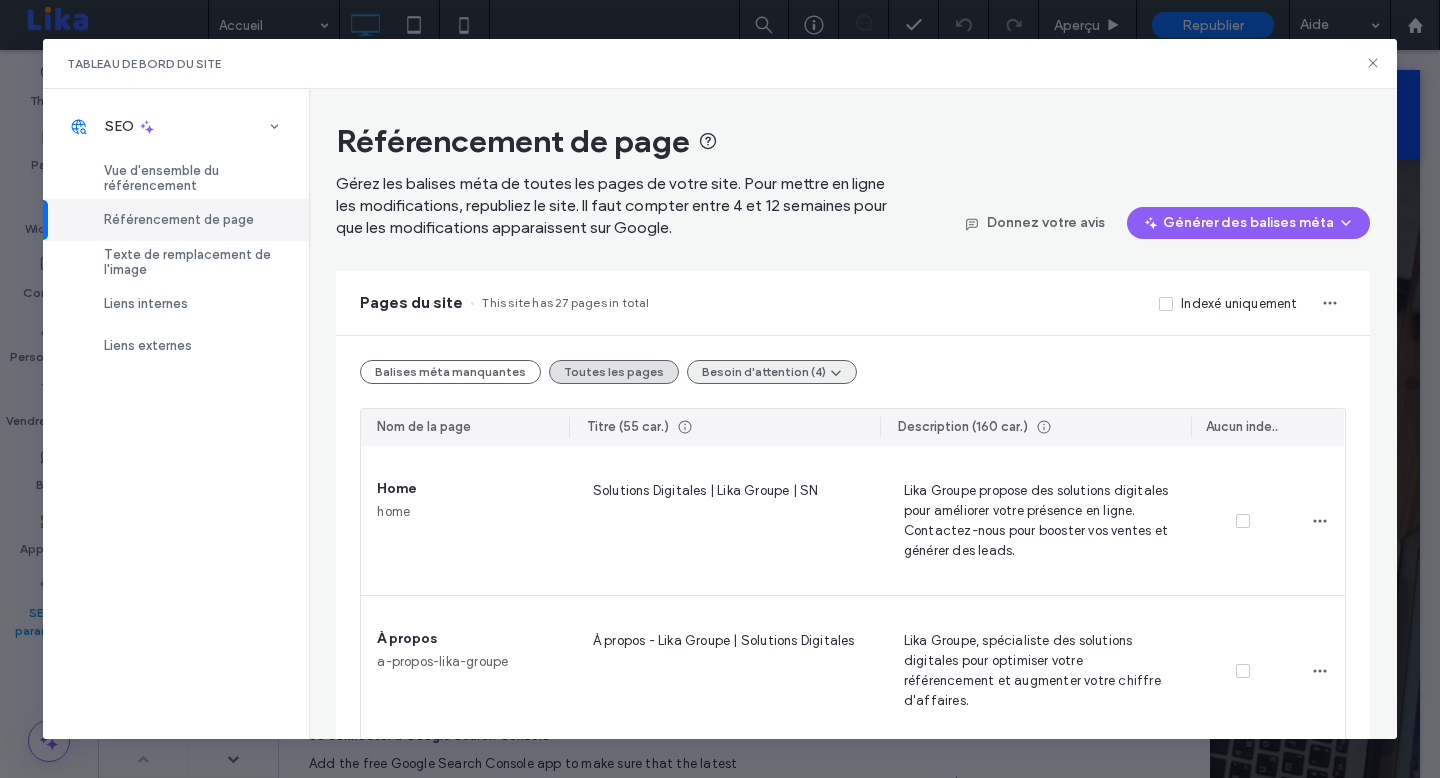 click on "Besoin d'attention (4)" at bounding box center (772, 372) 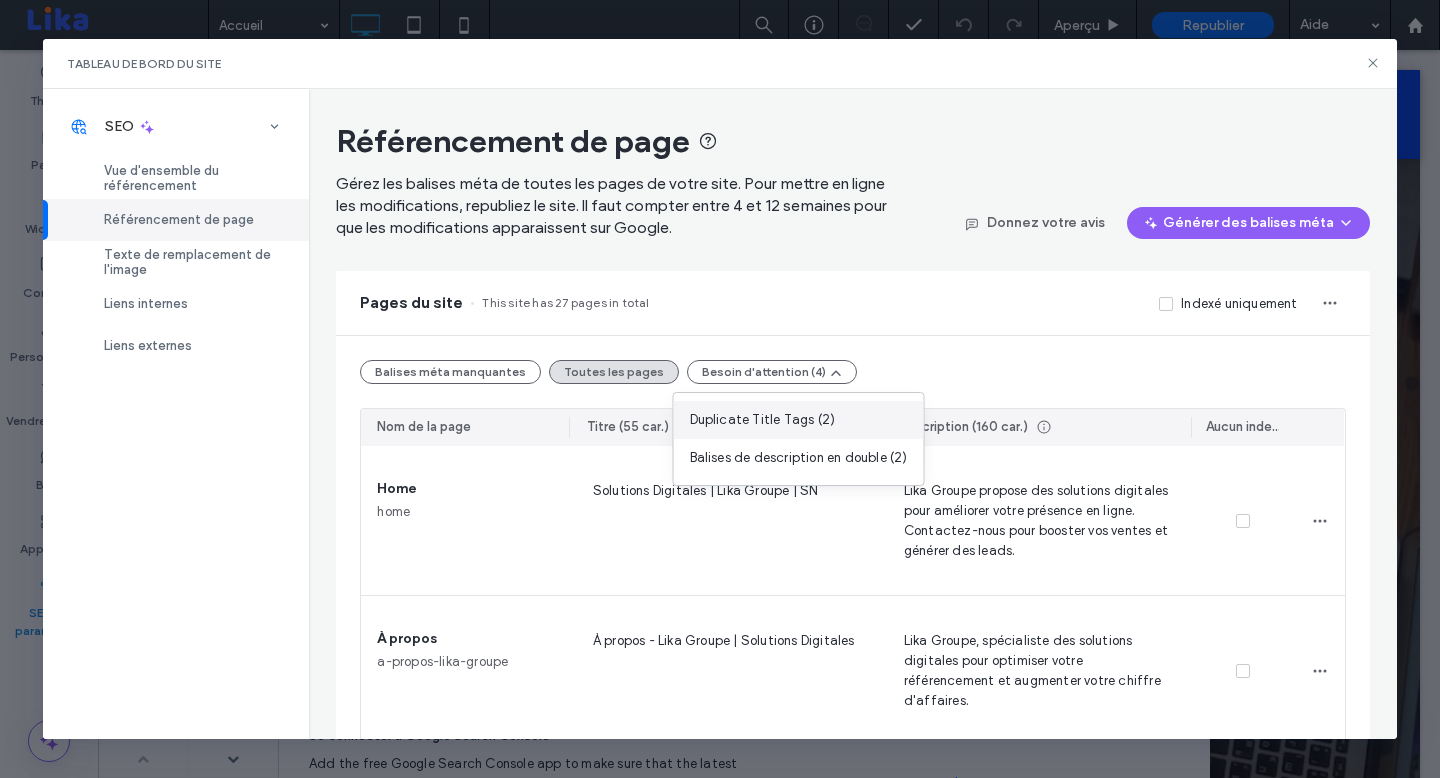 click on "Duplicate Title Tags (2)" at bounding box center (763, 420) 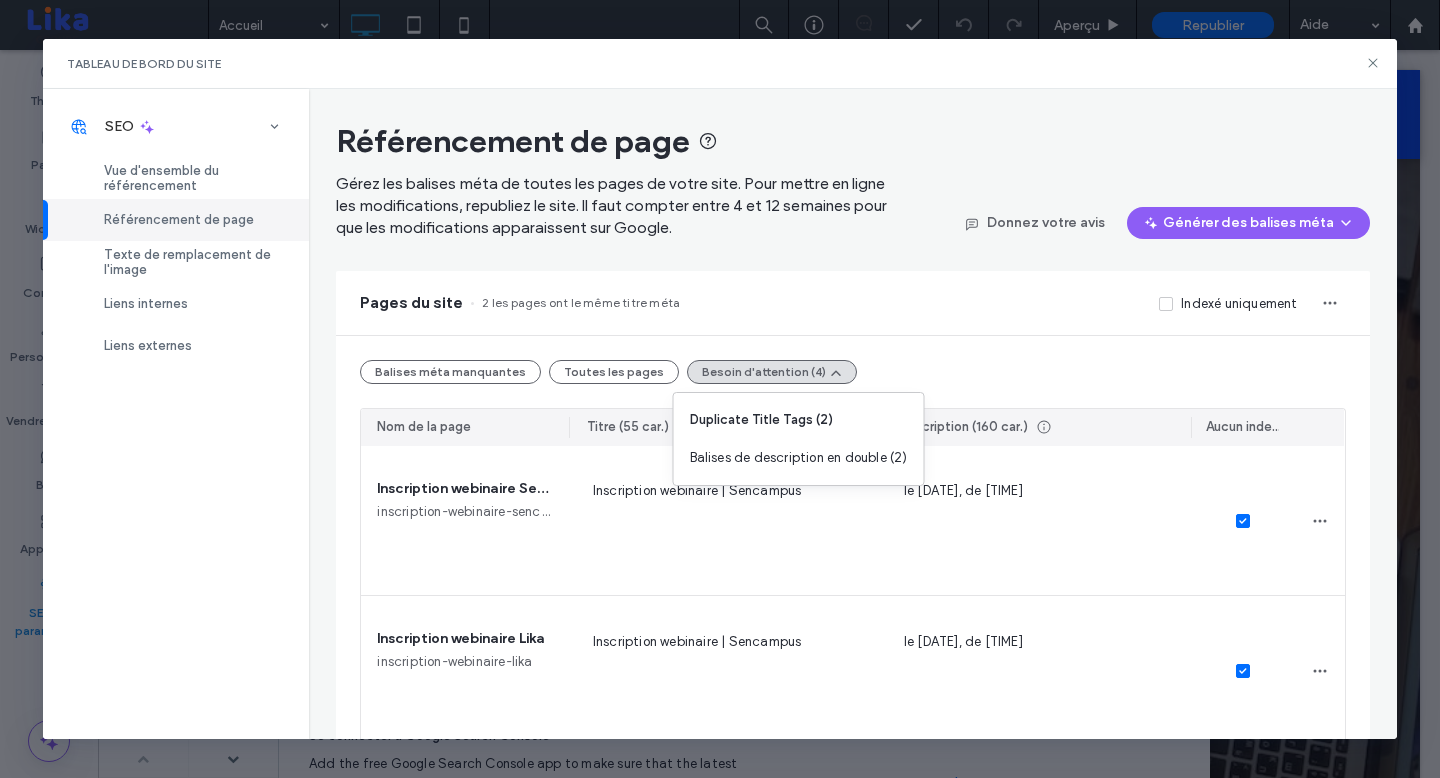 click on "Balises méta manquantes Toutes les pages Besoin d'attention (4) Nom de la page Titre (55 car.) Description (160 car.) Aucun index ? Inscription webinaire Sencampus inscription-webinaire-sencampus Inscription webinaire | Sencampus Inscrivez-vous à notre webinaire sur ''Comment attirer vos futurs étudiants'' le  15 avril 2025, de 11h à 12h. Remplissez le formulaire pour participer. Inscription webinaire Lika inscription-webinaire-lika Inscription webinaire | Sencampus Inscrivez-vous à notre webinaire sur ''Comment attirer vos futurs étudiants'' le  15 avril 2025, de 11h à 12h. Remplissez le formulaire pour participer." at bounding box center (852, 553) 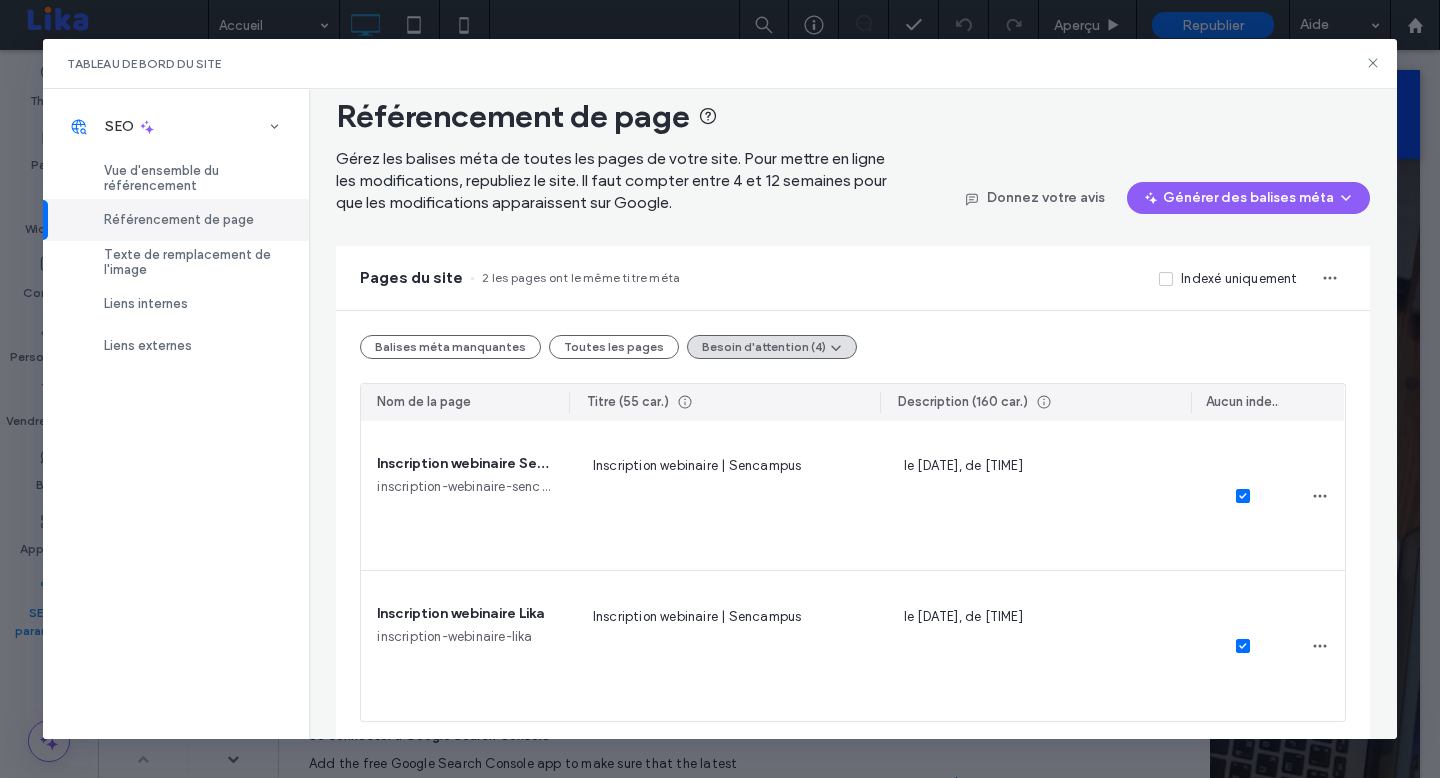 scroll, scrollTop: 32, scrollLeft: 0, axis: vertical 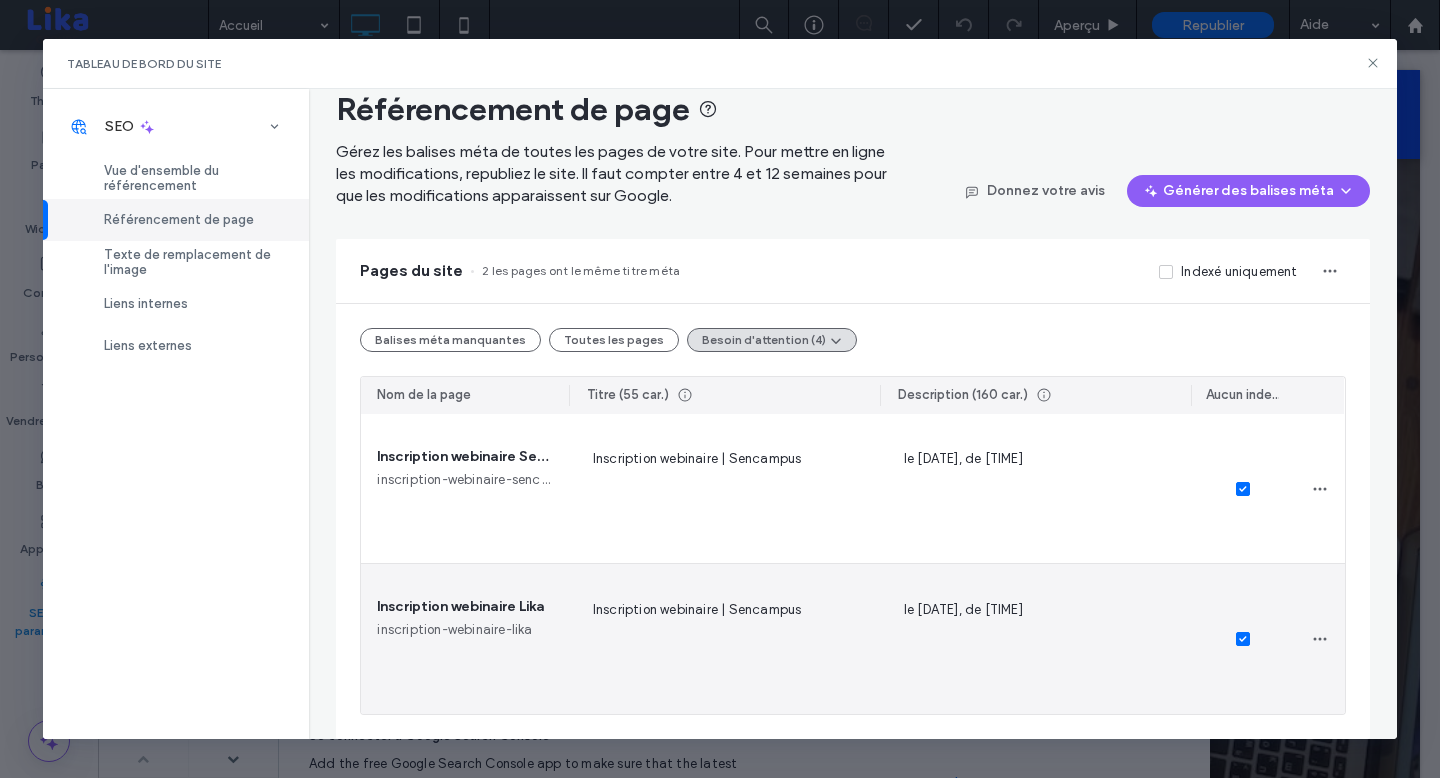 click on "Inscription webinaire | Sencampus" at bounding box center [724, 639] 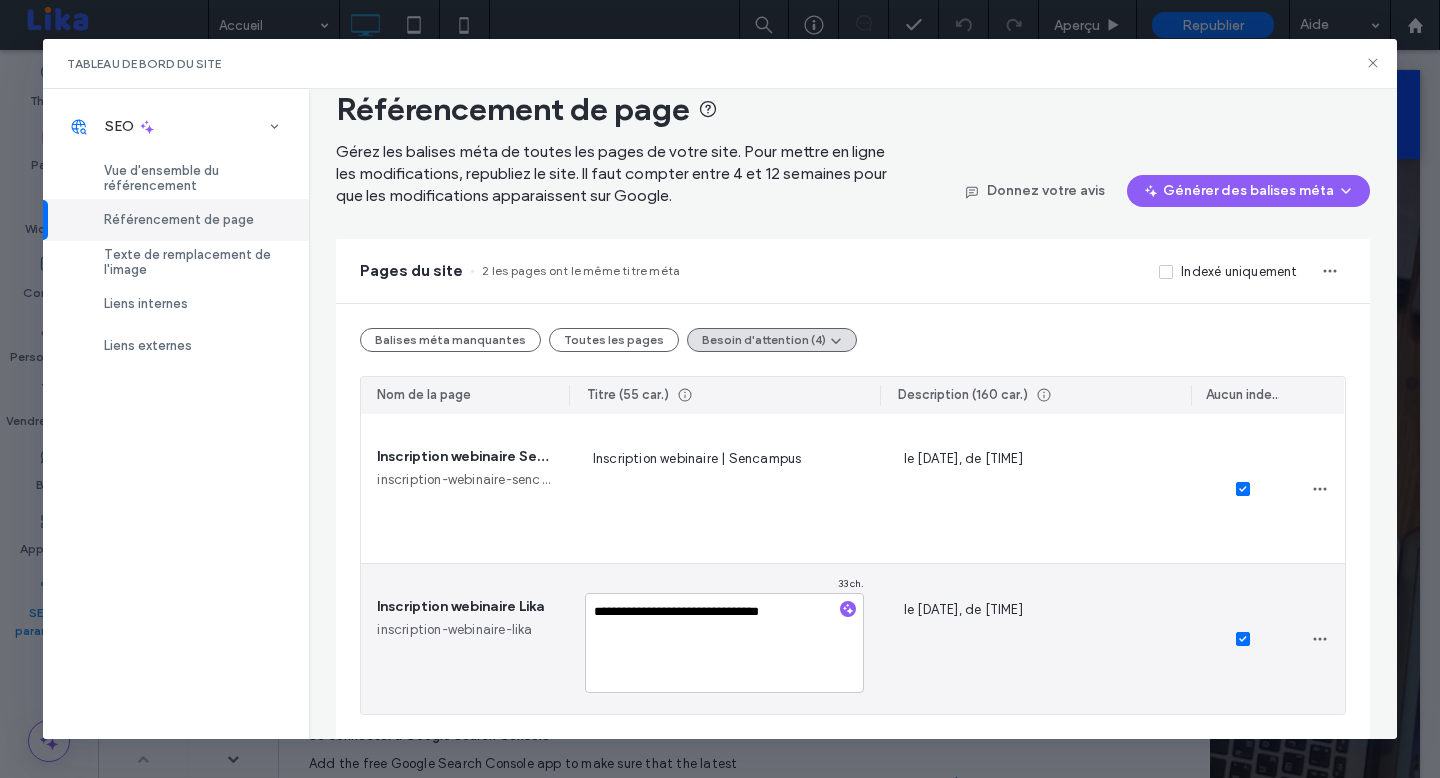 click on "**********" at bounding box center (724, 643) 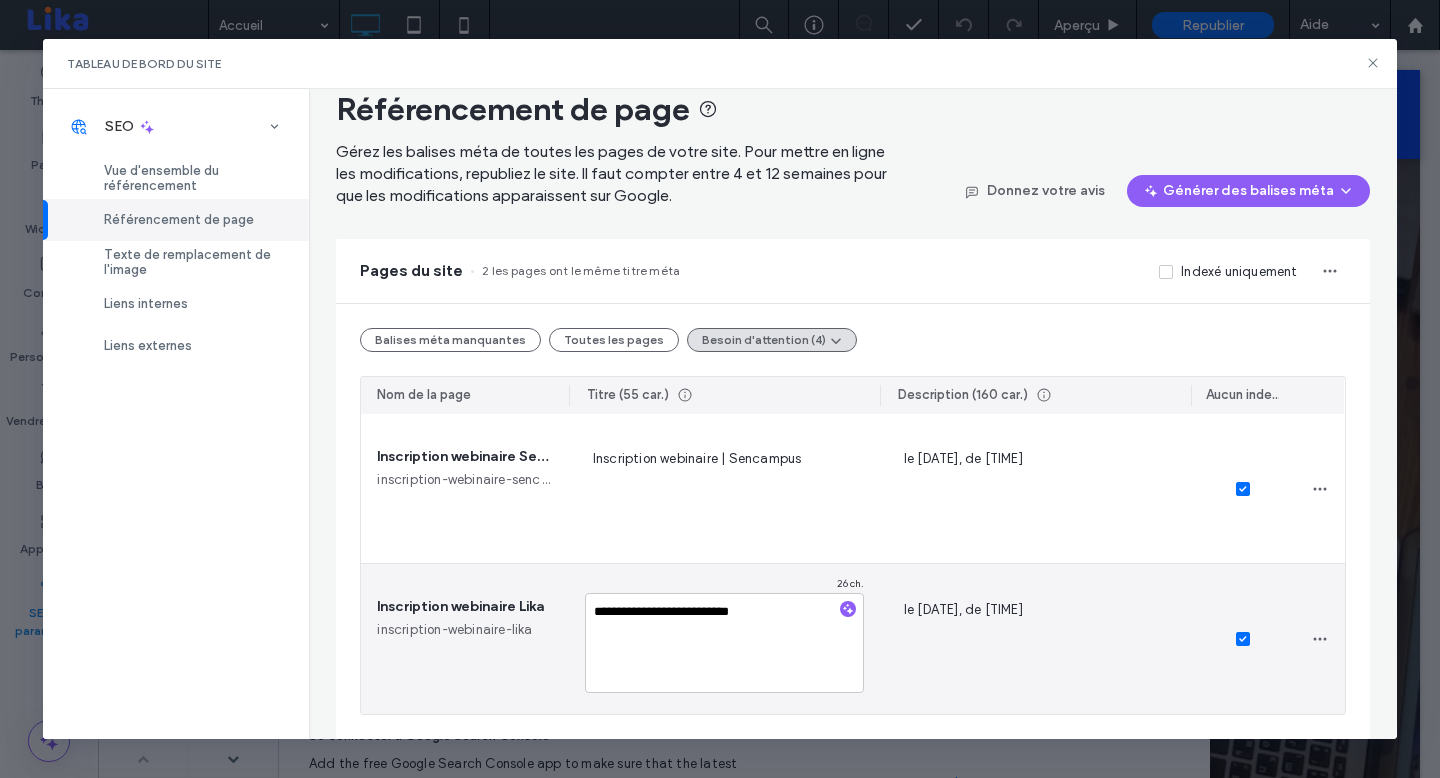 type on "**********" 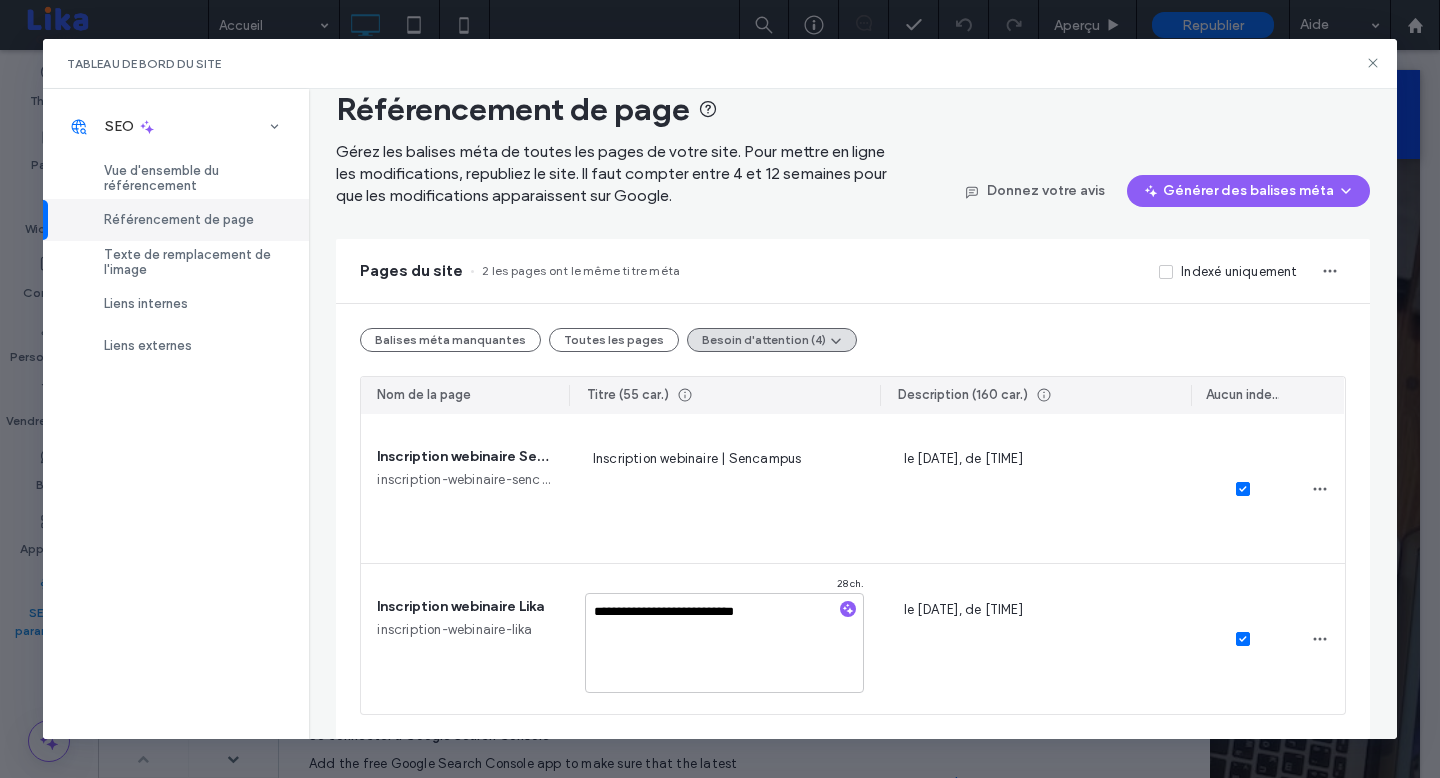 click on "Pages du site 2 les pages ont le même titre méta Indexé uniquement" at bounding box center [852, 271] 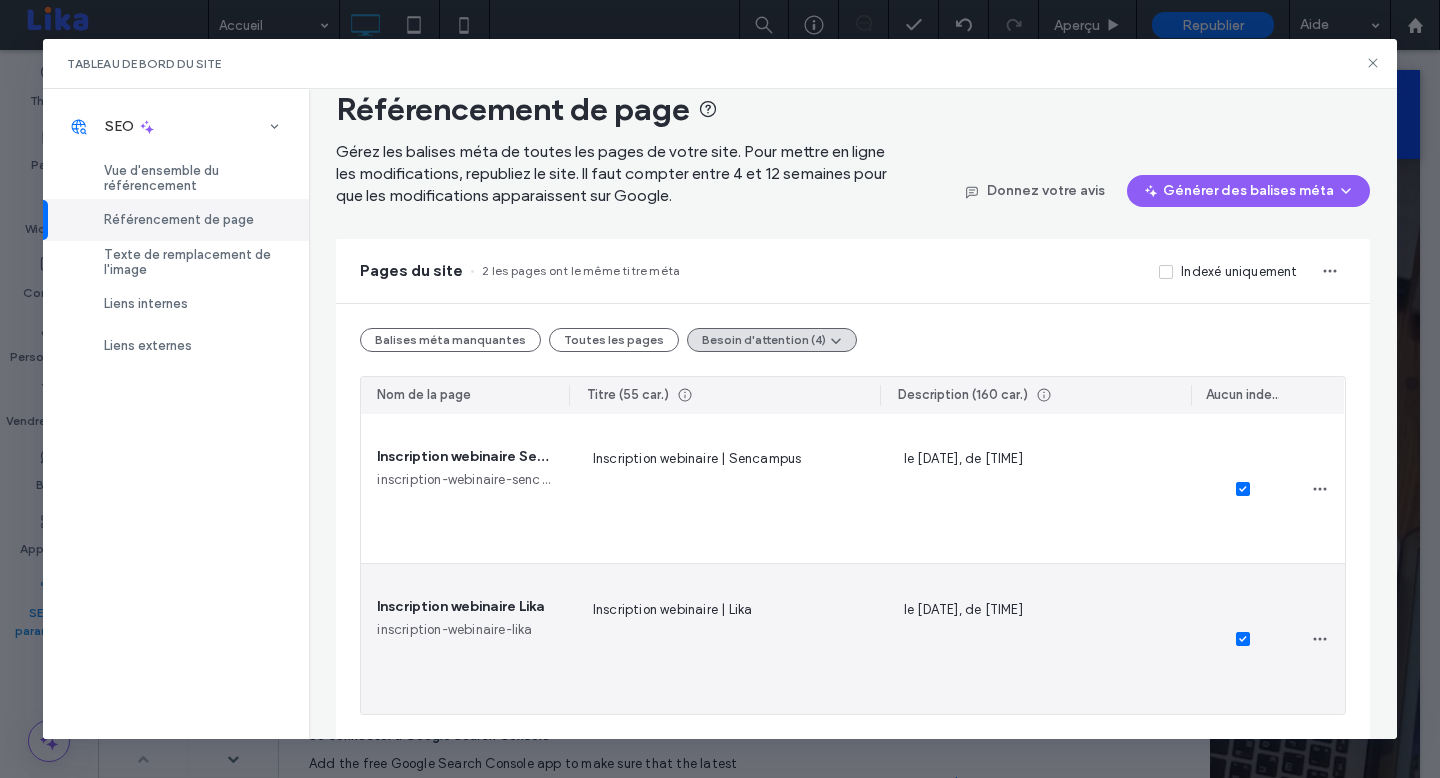 scroll, scrollTop: 0, scrollLeft: 0, axis: both 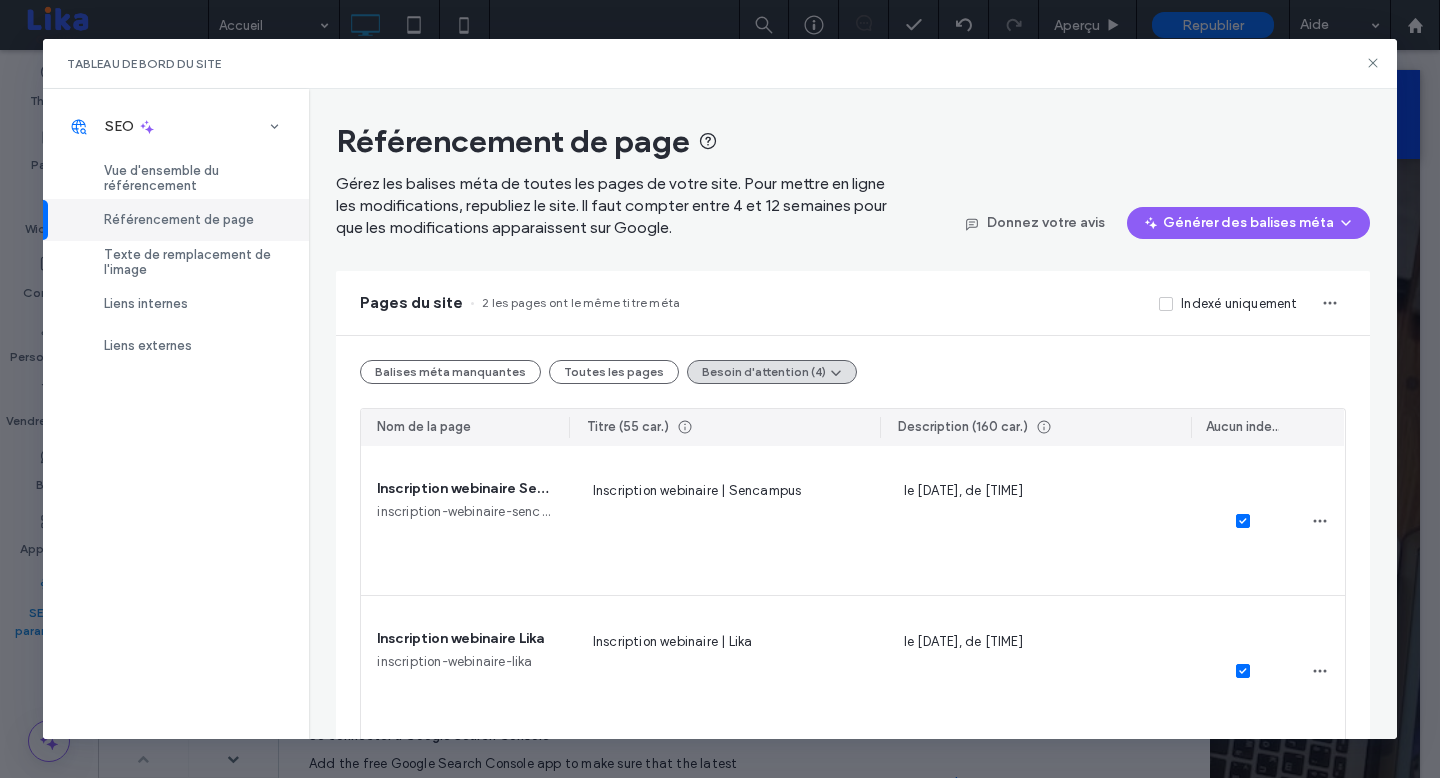 click on "Gérez les balises méta de toutes les pages de votre site. Pour mettre en ligne les modifications, republiez le site. Il faut compter entre 4 et 12 semaines pour que les modifications apparaissent sur Google." at bounding box center (613, 206) 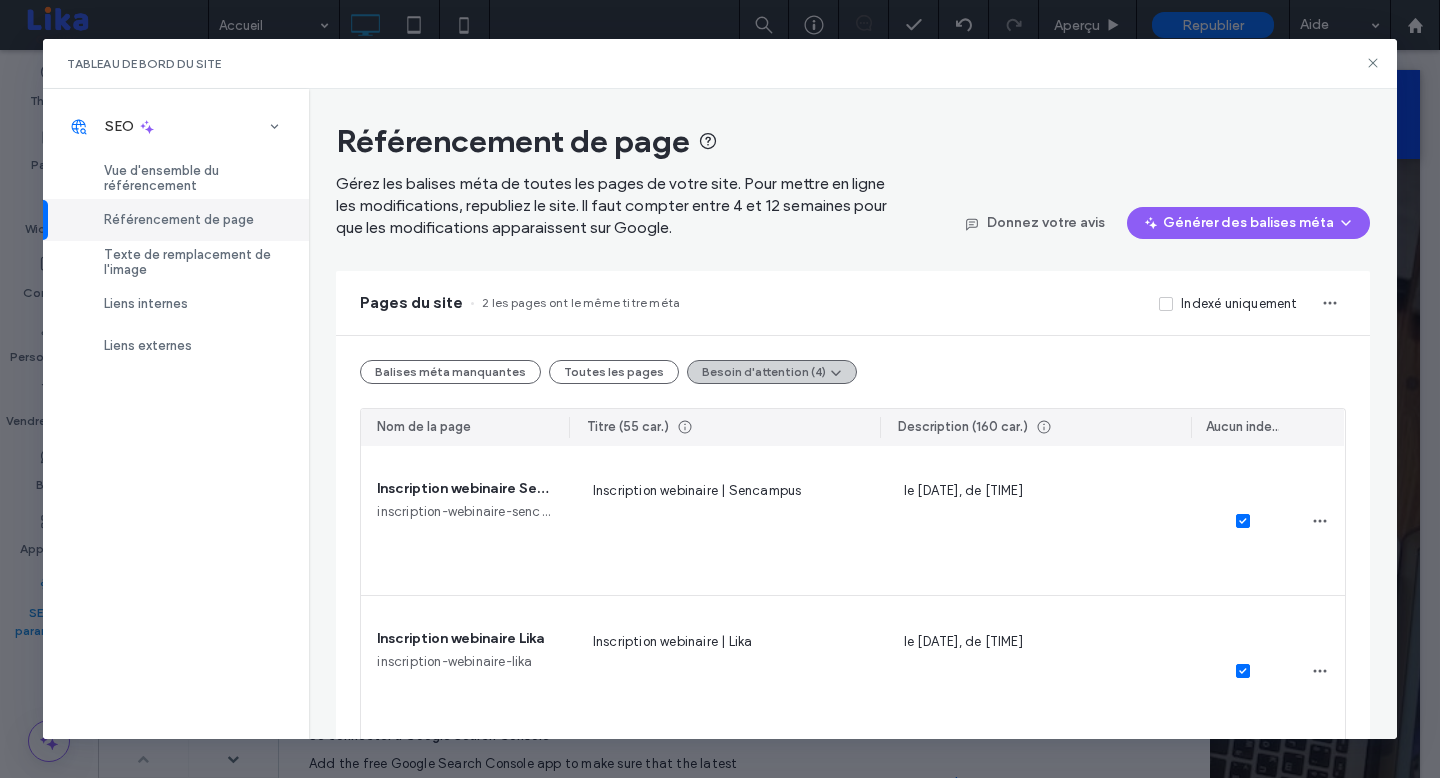 click on "Besoin d'attention (4)" at bounding box center [772, 372] 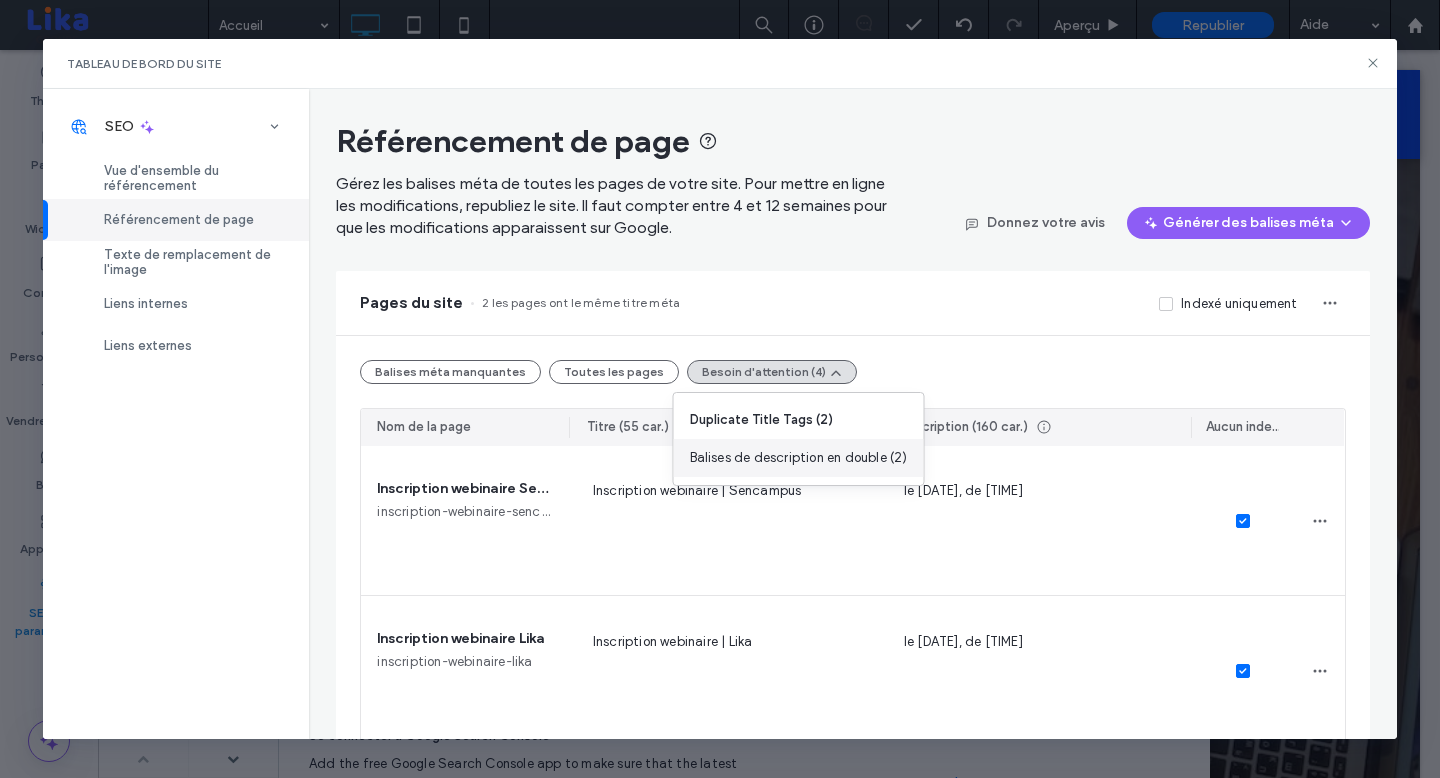 click on "Balises de description en double (2)" at bounding box center (799, 458) 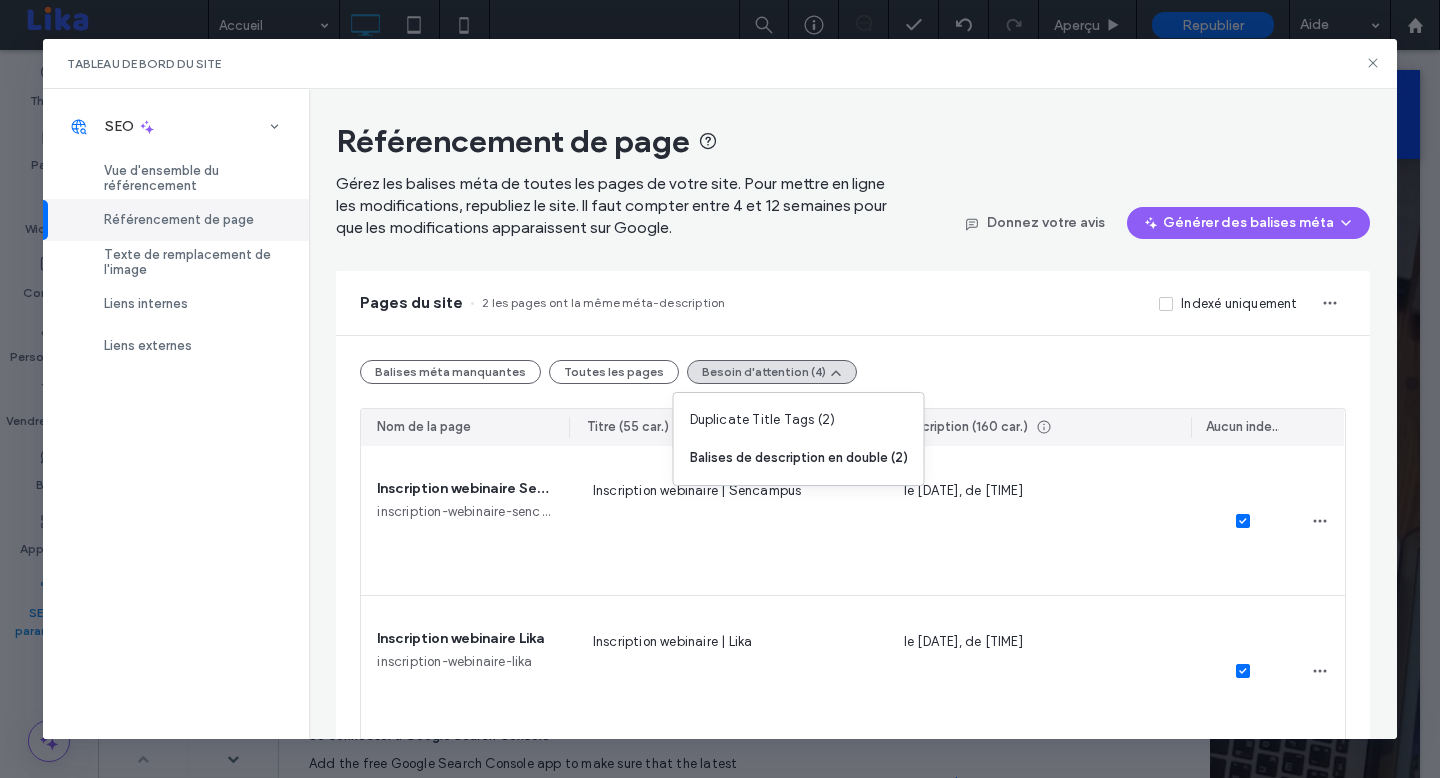 click on "Pages du site 2 les pages ont la même méta-description Indexé uniquement" at bounding box center [852, 303] 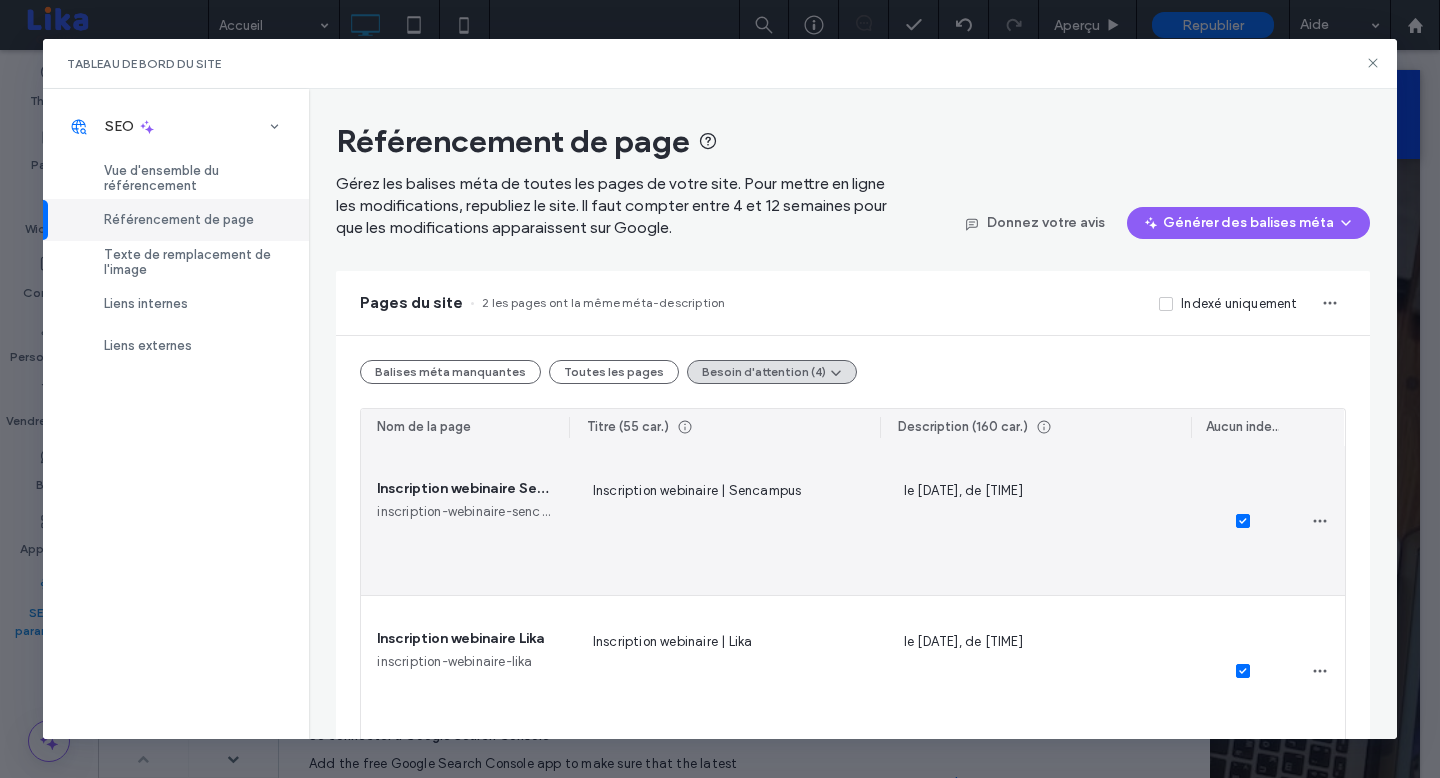 scroll, scrollTop: 32, scrollLeft: 0, axis: vertical 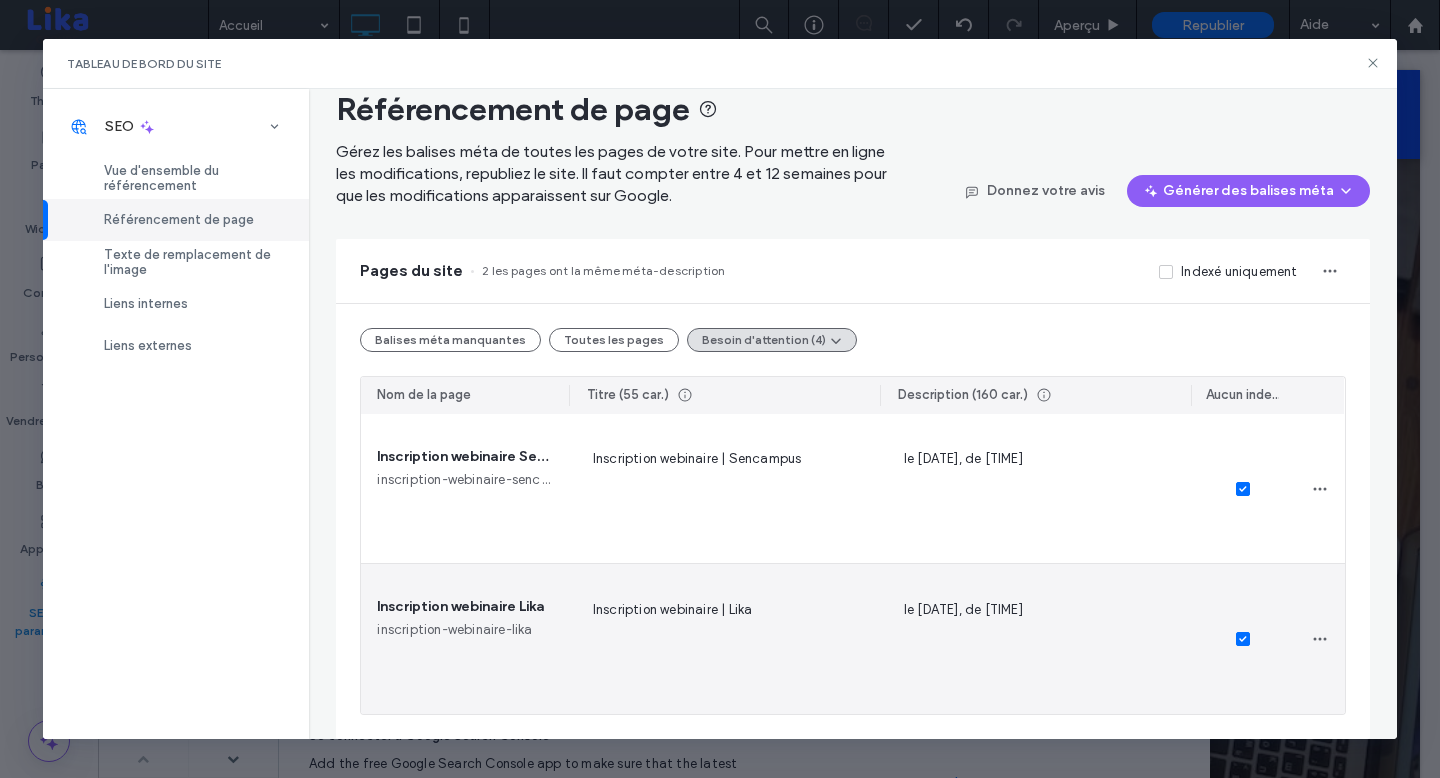 click on "Inscrivez-vous à notre webinaire sur ''Comment attirer vos futurs étudiants'' le  15 avril 2025, de 11h à 12h. Remplissez le formulaire pour participer." at bounding box center [1035, 639] 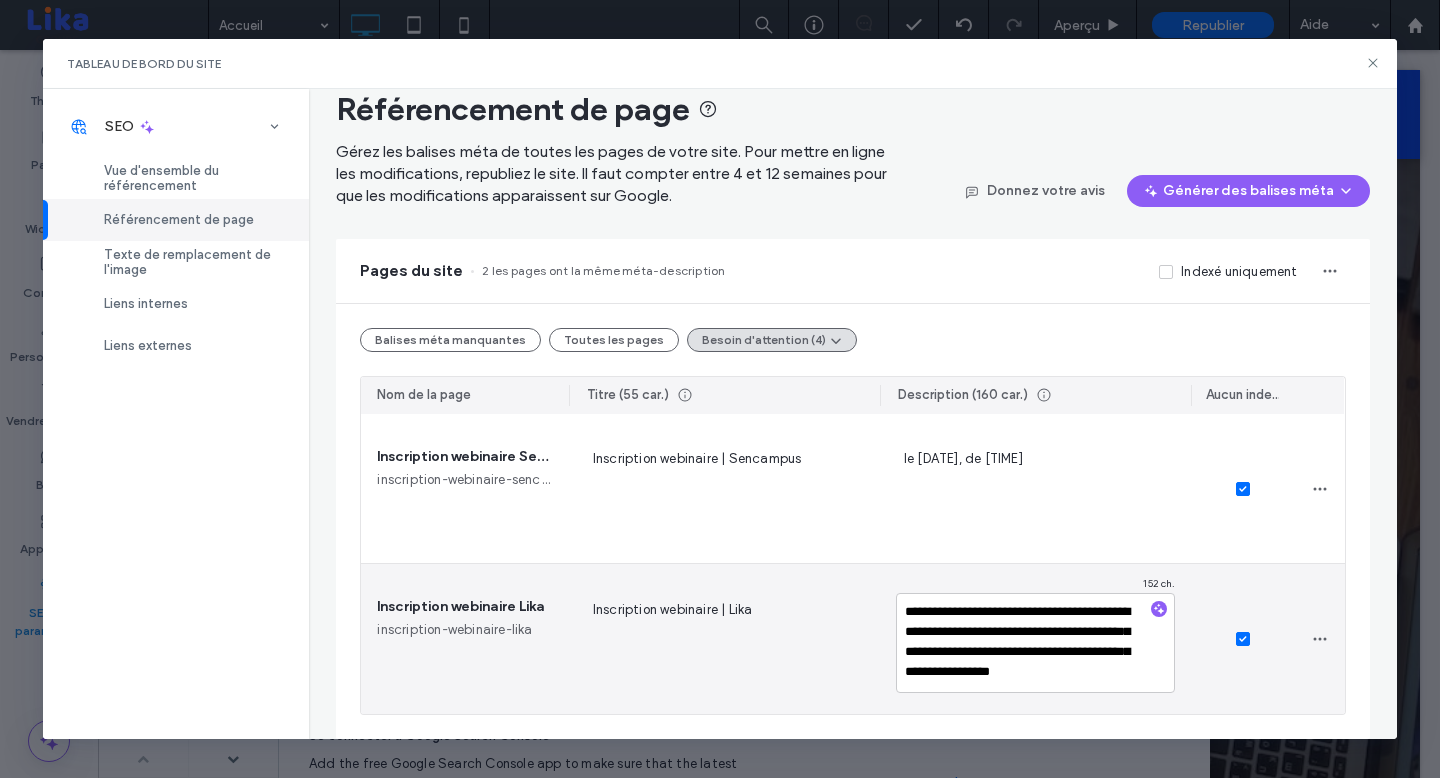 scroll, scrollTop: 0, scrollLeft: 0, axis: both 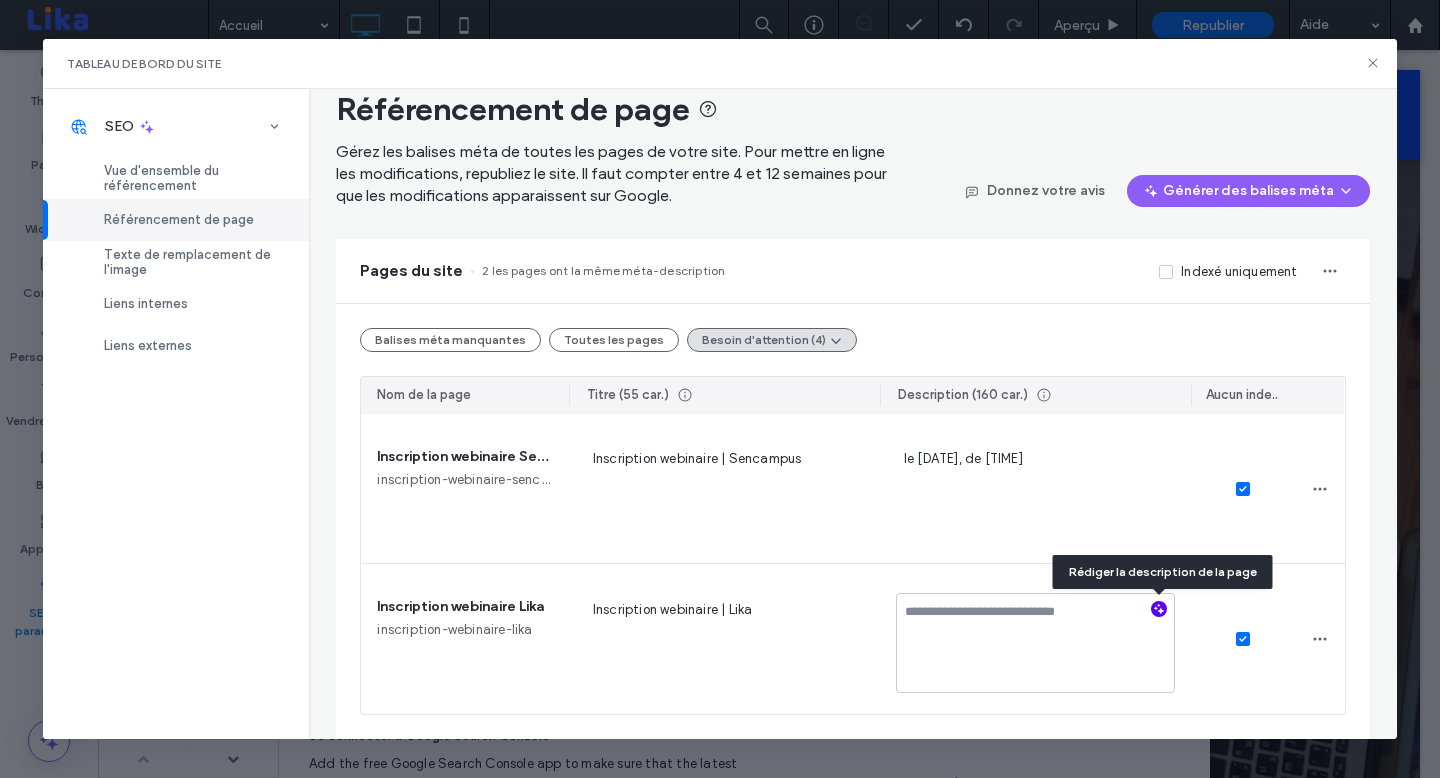 click 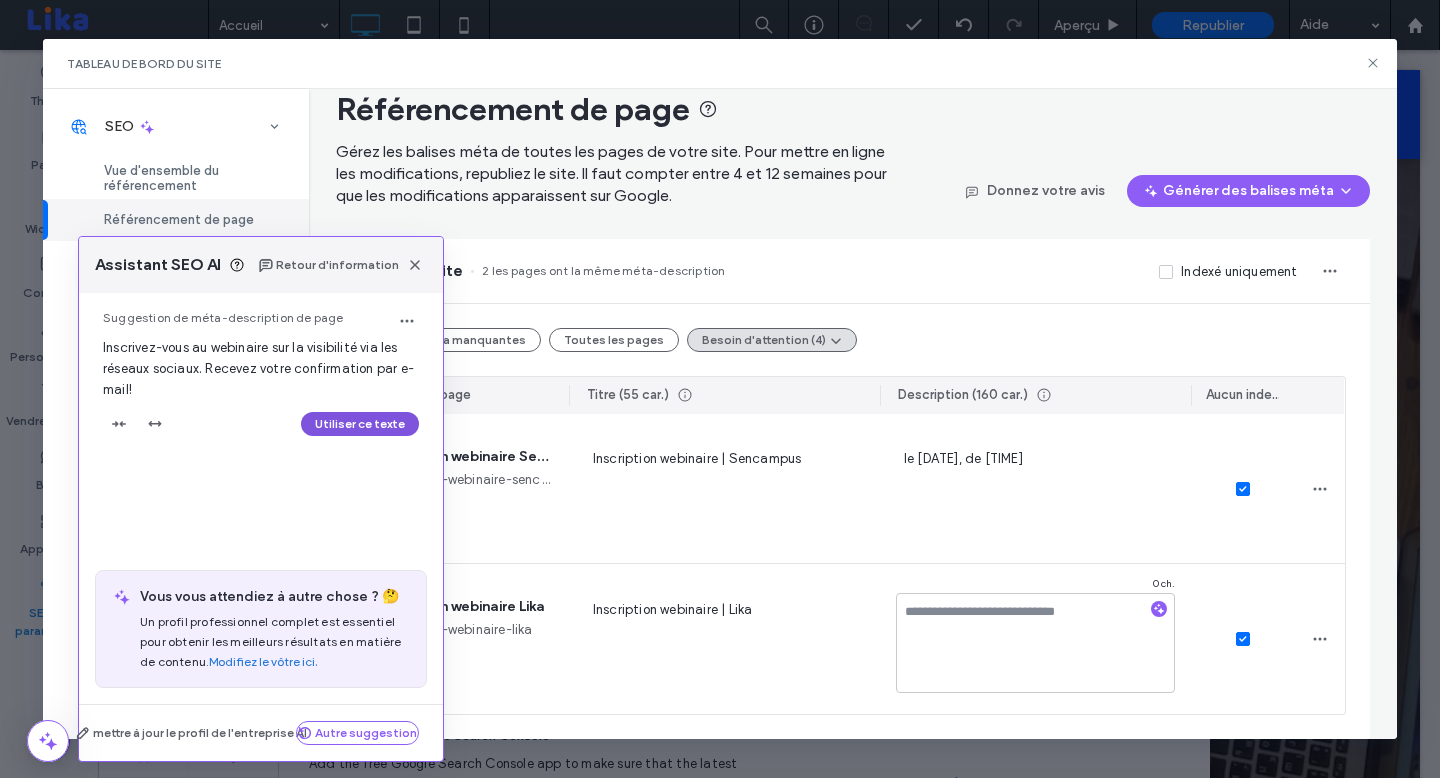 click on "Utiliser ce texte" at bounding box center [360, 424] 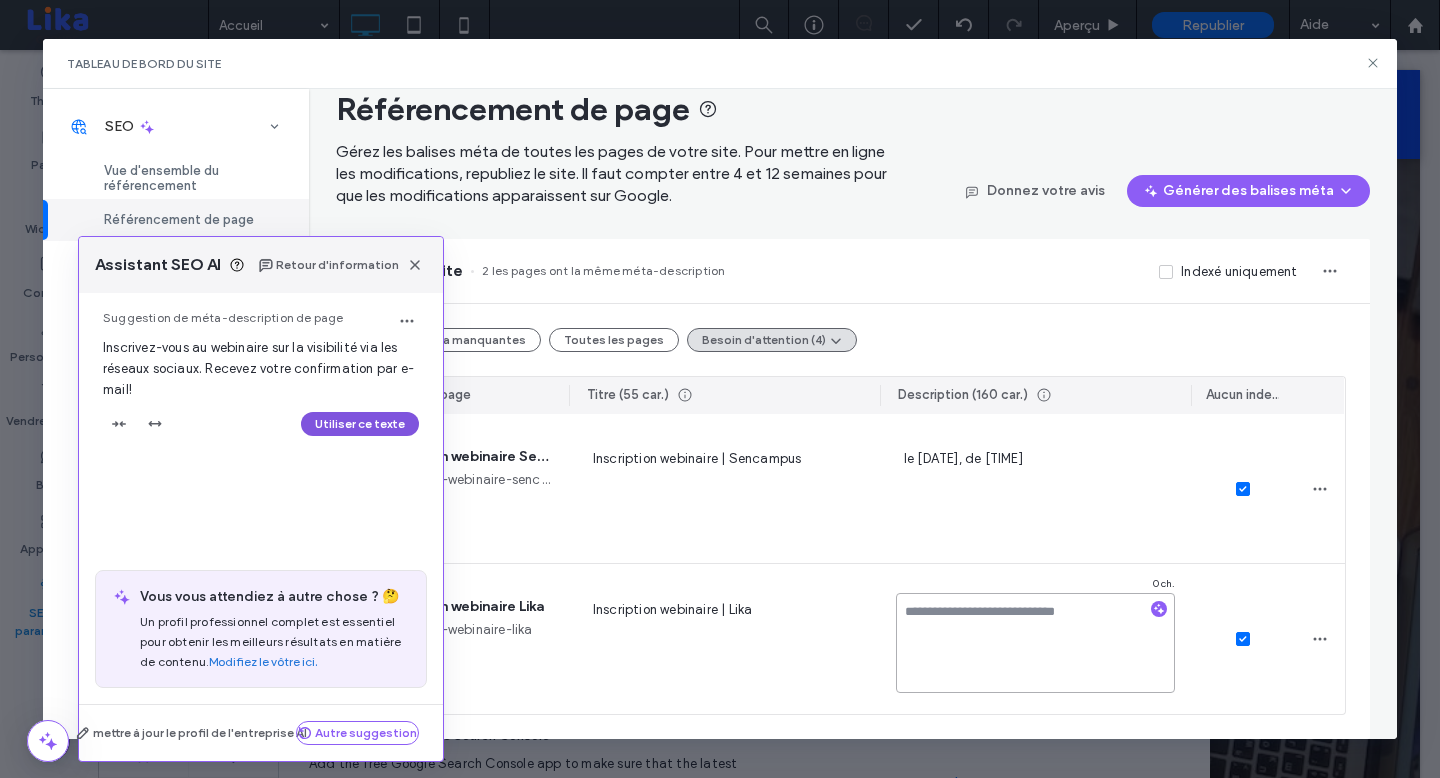 type on "**********" 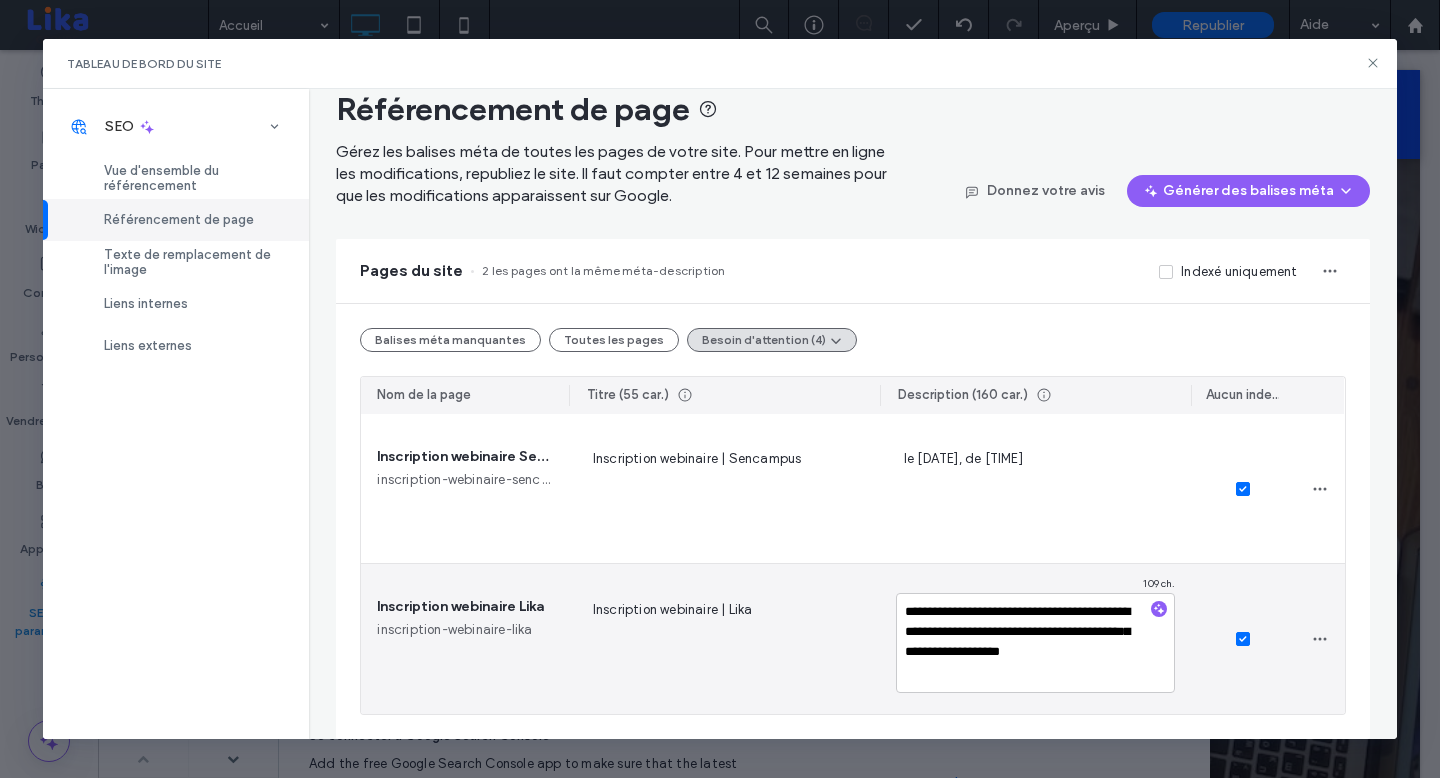 click on "**********" at bounding box center (1035, 639) 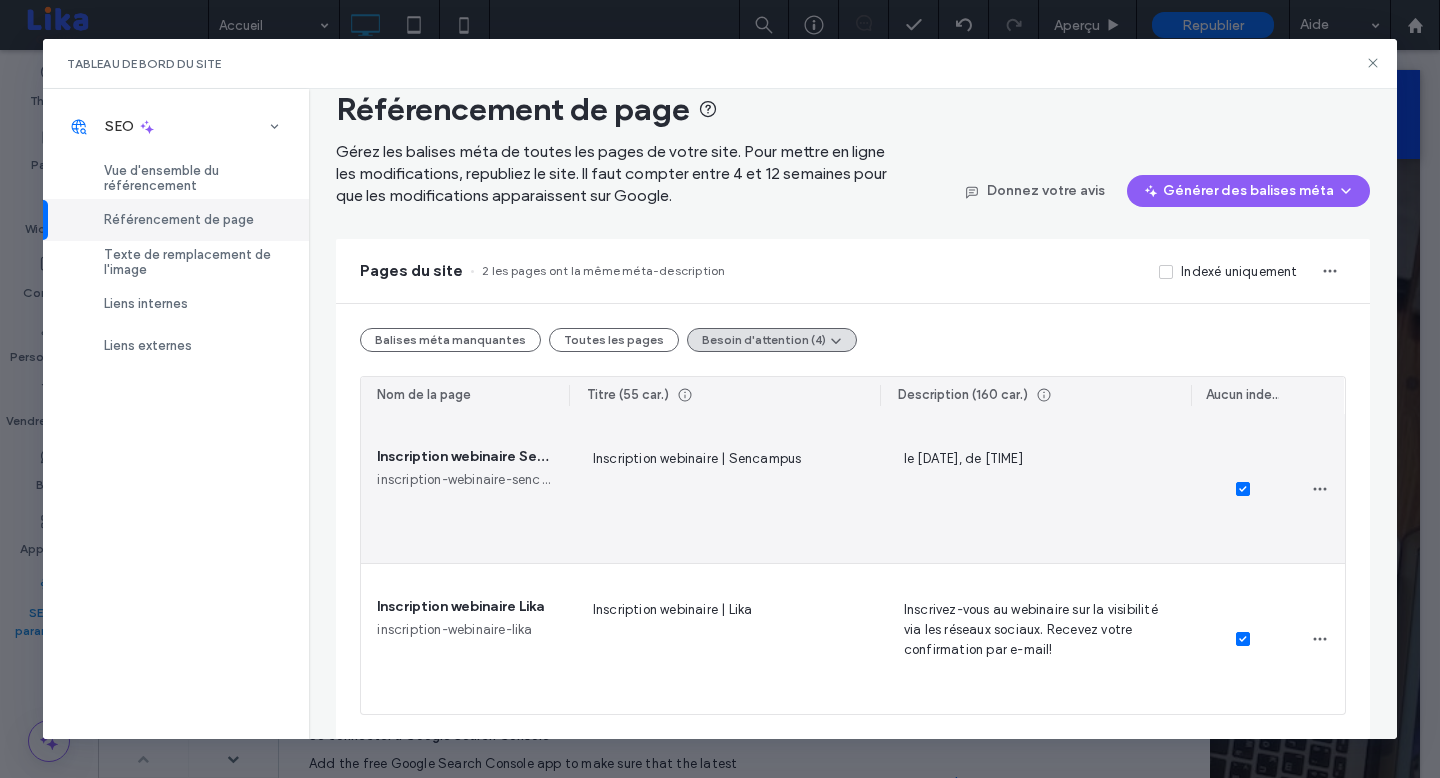 click on "Inscrivez-vous à notre webinaire sur ''Comment attirer vos futurs étudiants'' le  15 avril 2025, de 11h à 12h. Remplissez le formulaire pour participer." at bounding box center [1035, 488] 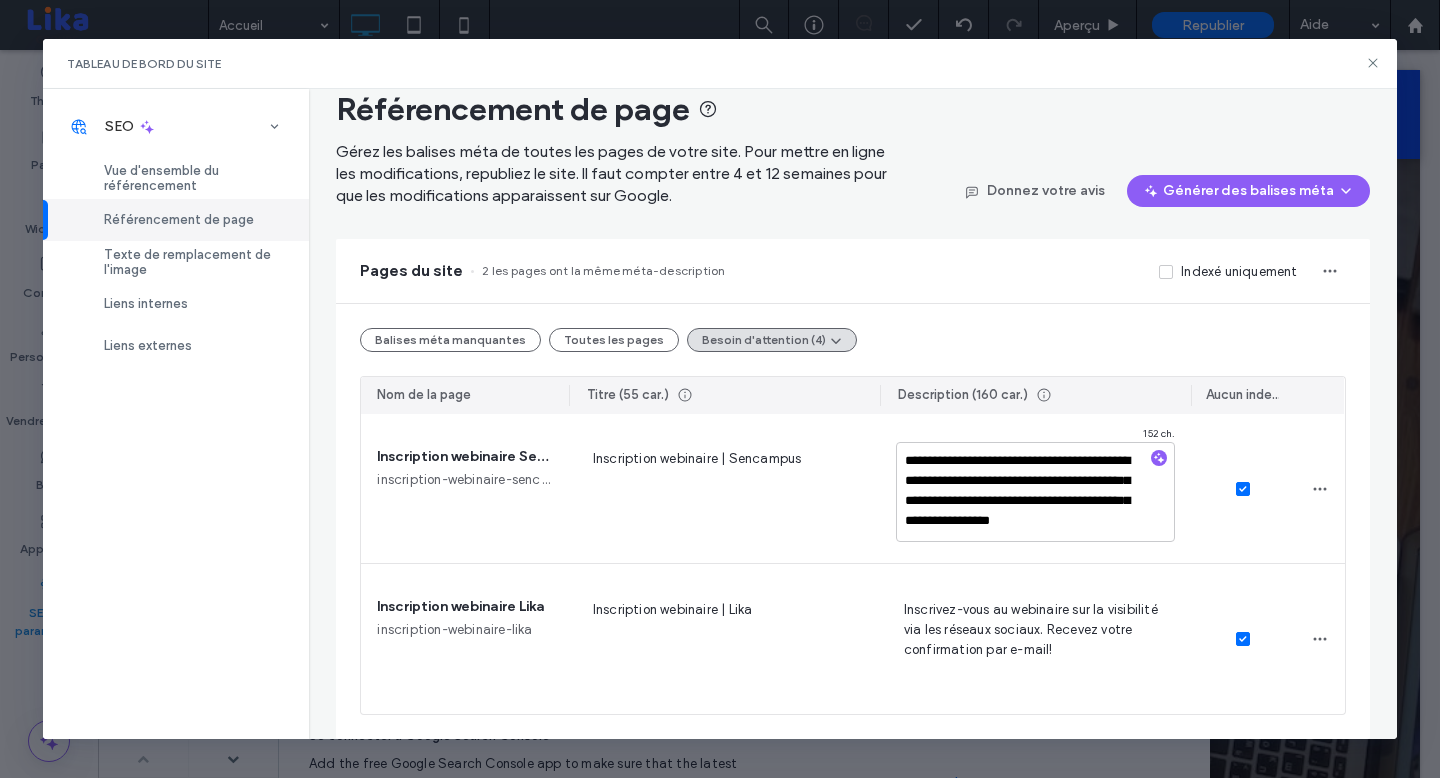 click on "**********" at bounding box center [852, 521] 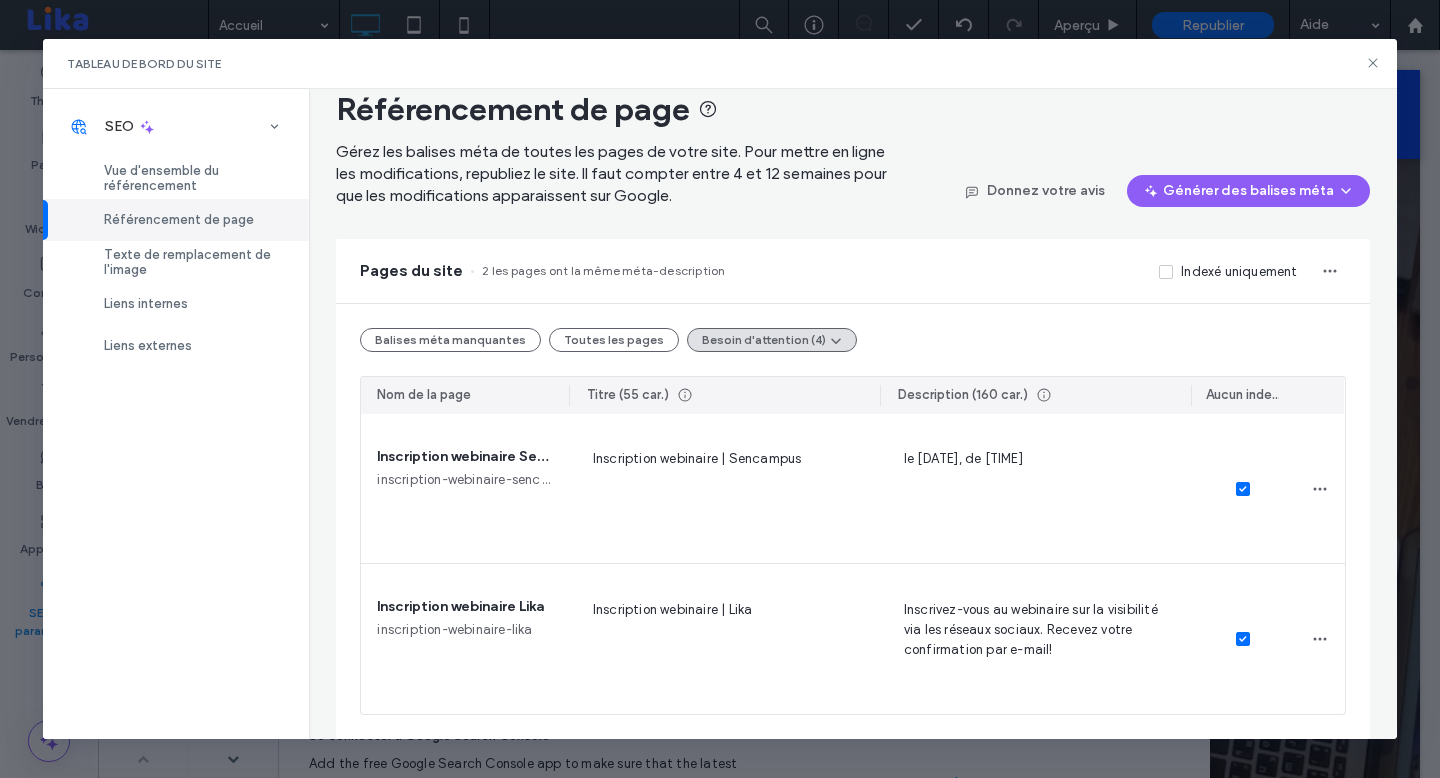 click on "Gérez les balises méta de toutes les pages de votre site. Pour mettre en ligne les modifications, republiez le site. Il faut compter entre 4 et 12 semaines pour que les modifications apparaissent sur Google." at bounding box center (613, 174) 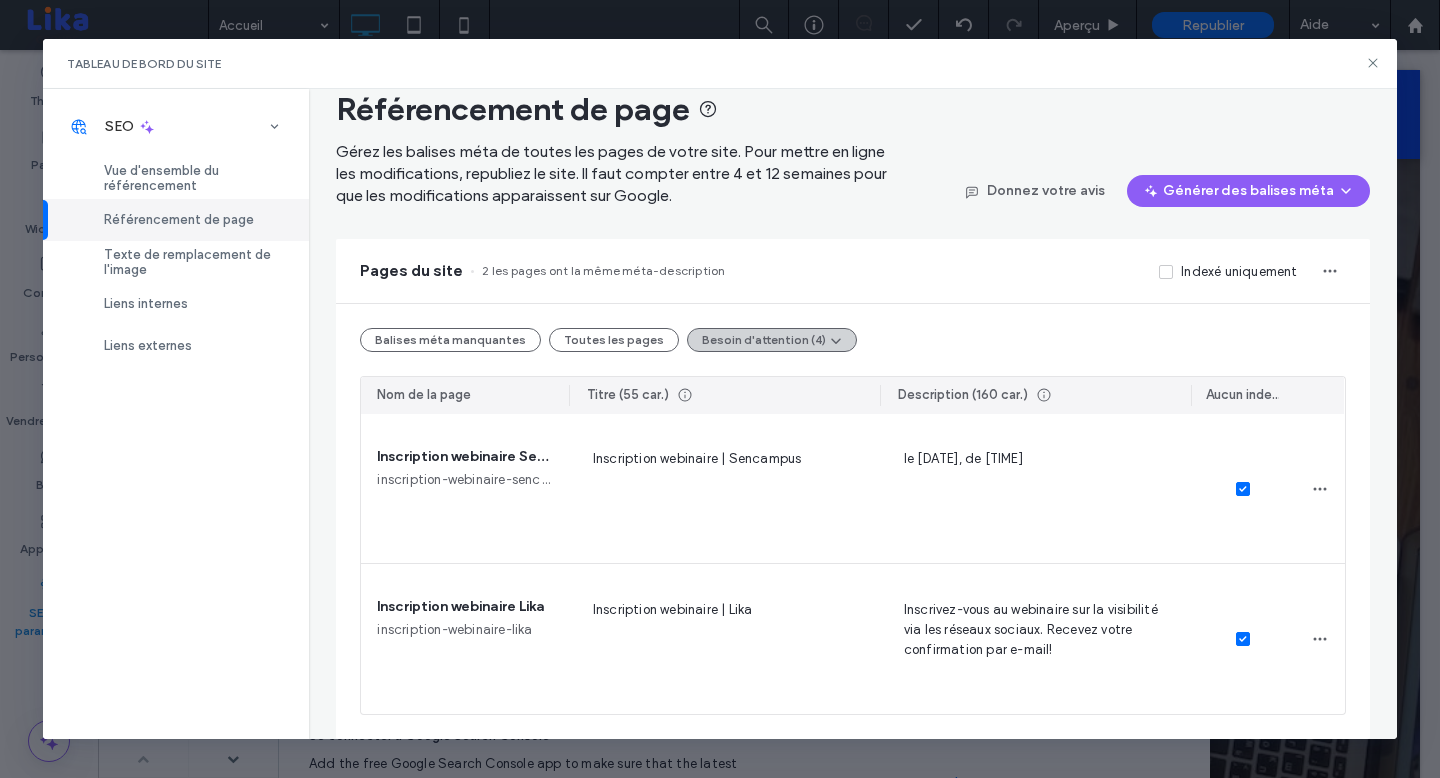 click on "Besoin d'attention (4)" at bounding box center (772, 340) 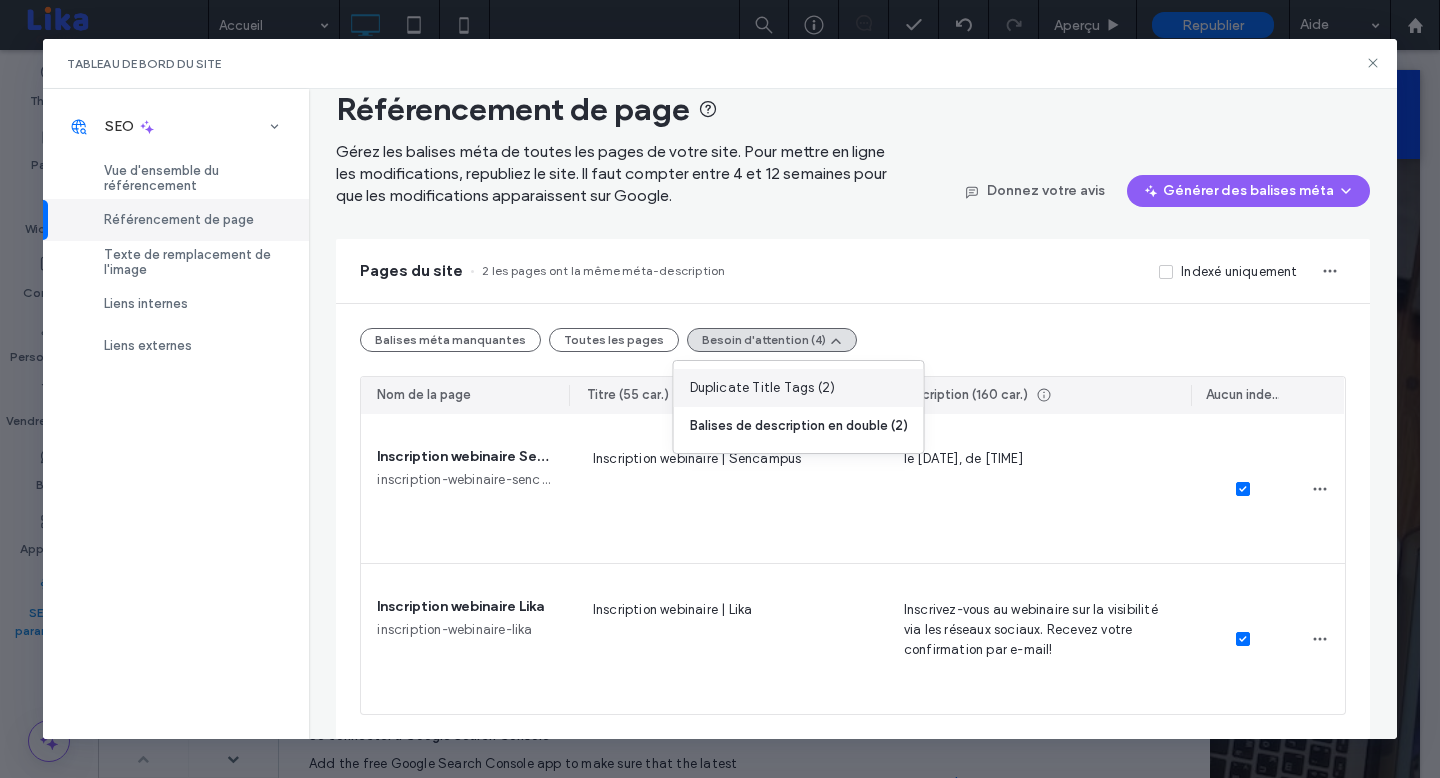 click on "Duplicate Title Tags (2)" at bounding box center (799, 388) 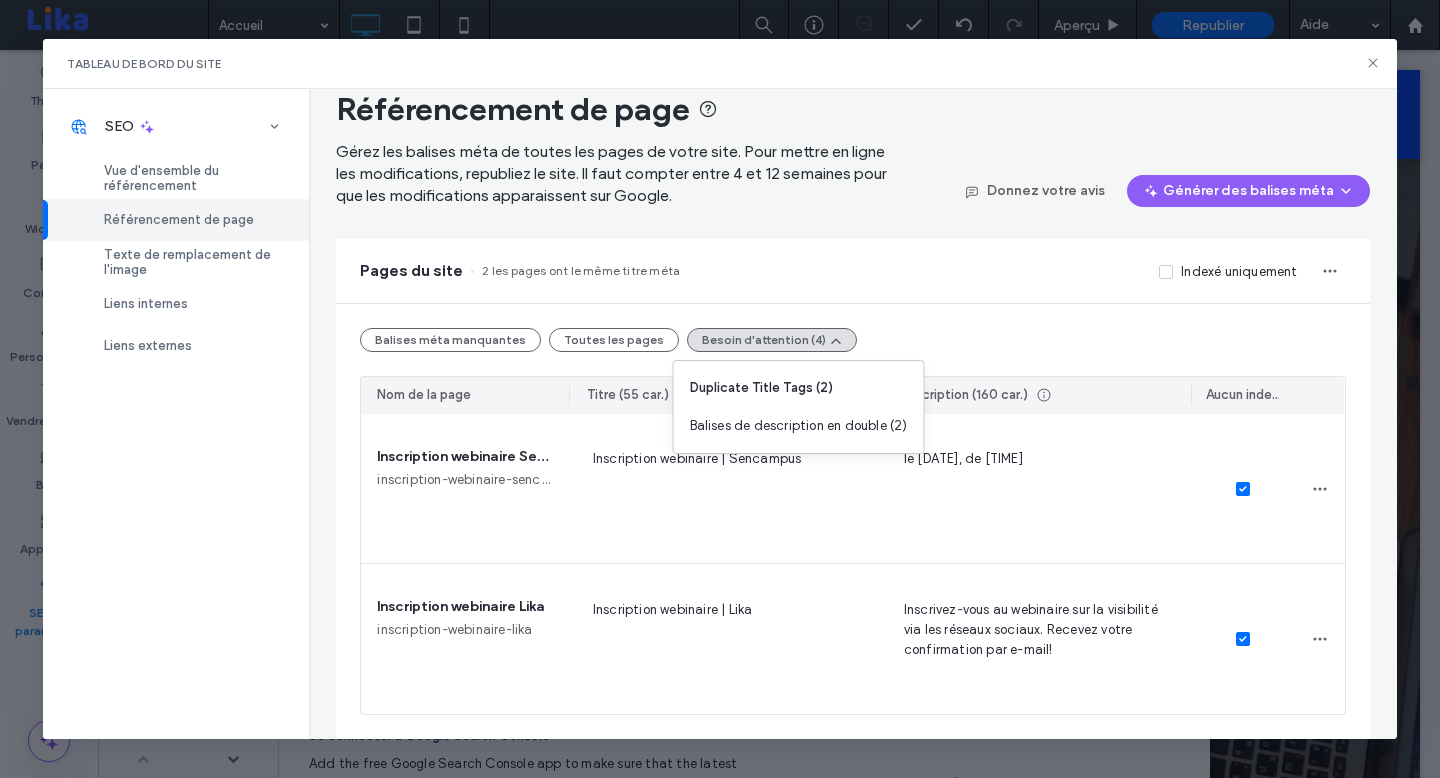click on "Référencement de page Gérez les balises méta de toutes les pages de votre site. Pour mettre en ligne les modifications, republiez le site. Il faut compter entre 4 et 12 semaines pour que les modifications apparaissent sur Google. Donnez votre avis Générer des balises méta Pages du site 2 les pages ont le même titre méta Indexé uniquement Balises méta manquantes Toutes les pages Besoin d'attention (4) Nom de la page Titre (55 car.) Description (160 car.) Aucun index ? Inscription webinaire Sencampus inscription-webinaire-sencampus Inscription webinaire | Sencampus Inscrivez-vous à notre webinaire sur ''Comment attirer vos futurs étudiants'' le  15 avril 2025, de 11h à 12h. Remplissez le formulaire pour participer. Inscription webinaire Lika inscription-webinaire-lika Inscription webinaire | Lika Inscrivez-vous au webinaire sur la visibilité via les réseaux sociaux. Recevez votre confirmation par e-mail!" at bounding box center [852, 414] 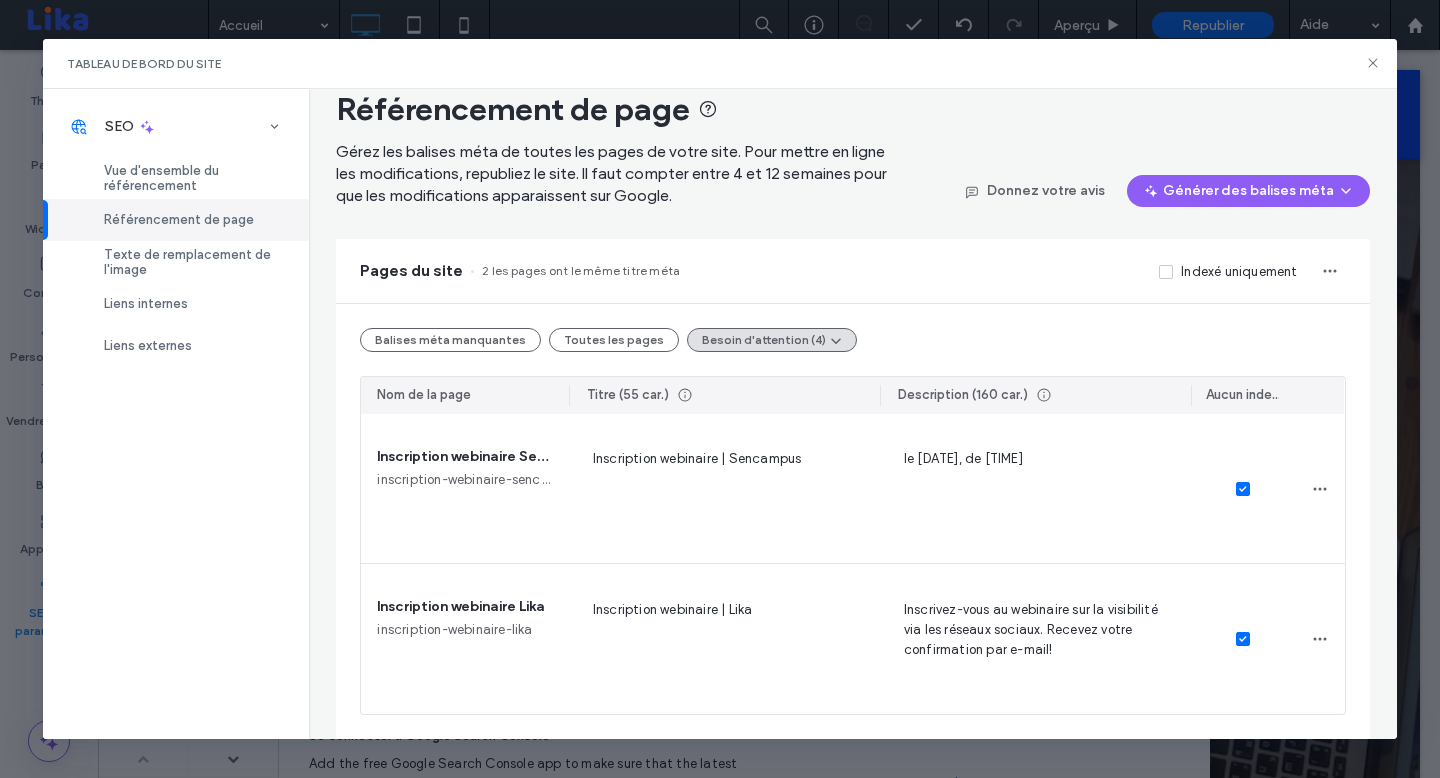 click on "Référencement de page Gérez les balises méta de toutes les pages de votre site. Pour mettre en ligne les modifications, republiez le site. Il faut compter entre 4 et 12 semaines pour que les modifications apparaissent sur Google. Donnez votre avis Générer des balises méta Pages du site 2 les pages ont le même titre méta Indexé uniquement Balises méta manquantes Toutes les pages Besoin d'attention (4) Nom de la page Titre (55 car.) Description (160 car.) Aucun index ? Inscription webinaire Sencampus inscription-webinaire-sencampus Inscription webinaire | Sencampus Inscrivez-vous à notre webinaire sur ''Comment attirer vos futurs étudiants'' le  15 avril 2025, de 11h à 12h. Remplissez le formulaire pour participer. Inscription webinaire Lika inscription-webinaire-lika Inscription webinaire | Lika Inscrivez-vous au webinaire sur la visibilité via les réseaux sociaux. Recevez votre confirmation par e-mail!" at bounding box center (852, 414) 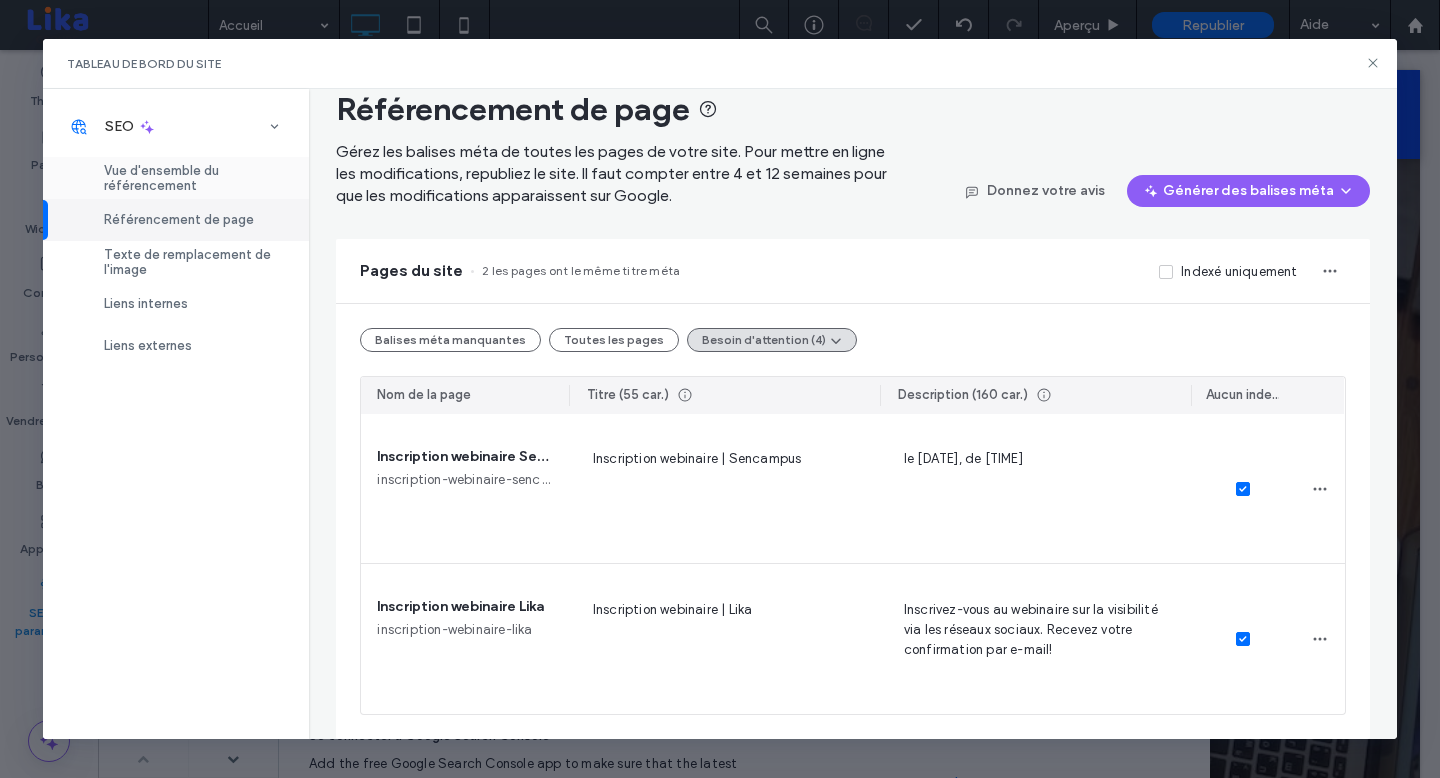 click on "Vue d'ensemble du référencement" at bounding box center (194, 178) 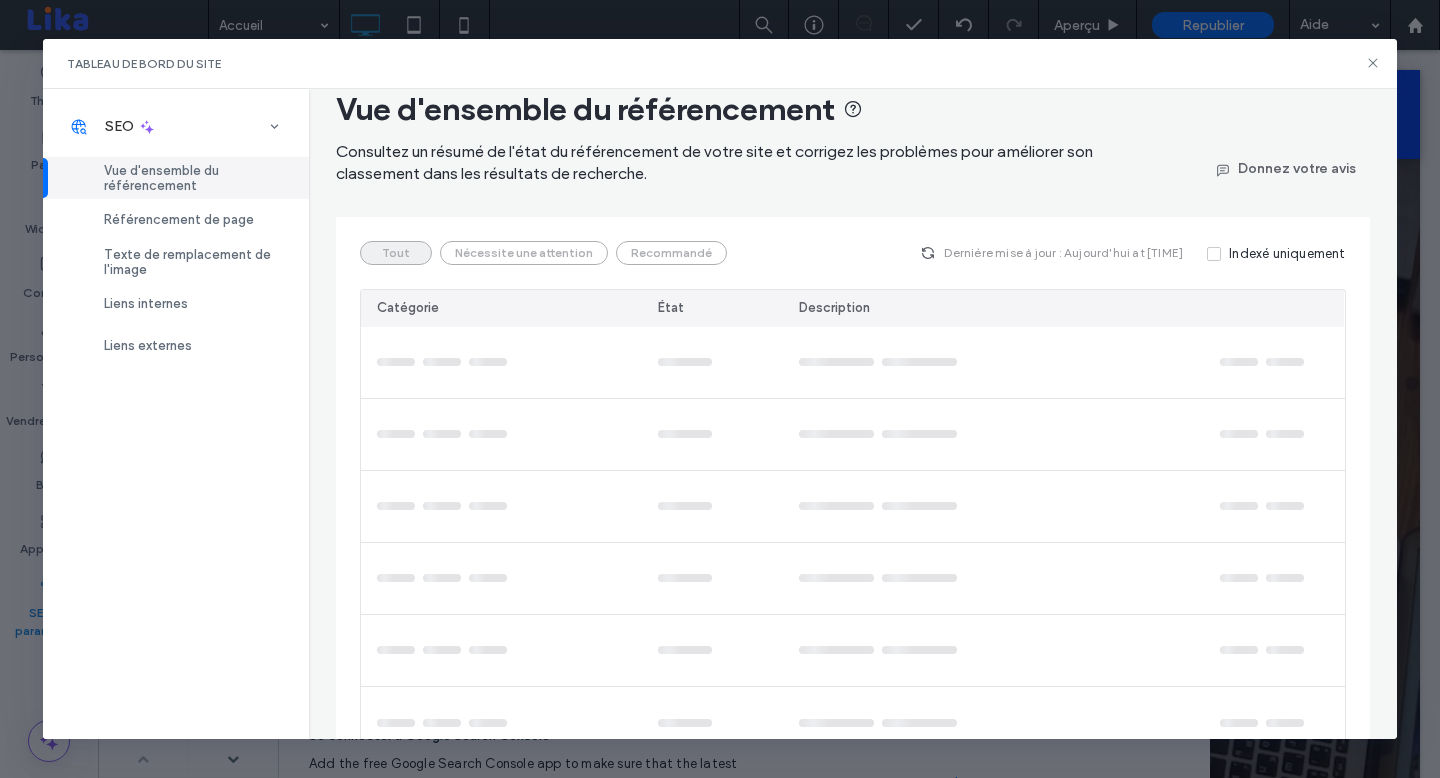 scroll, scrollTop: 0, scrollLeft: 0, axis: both 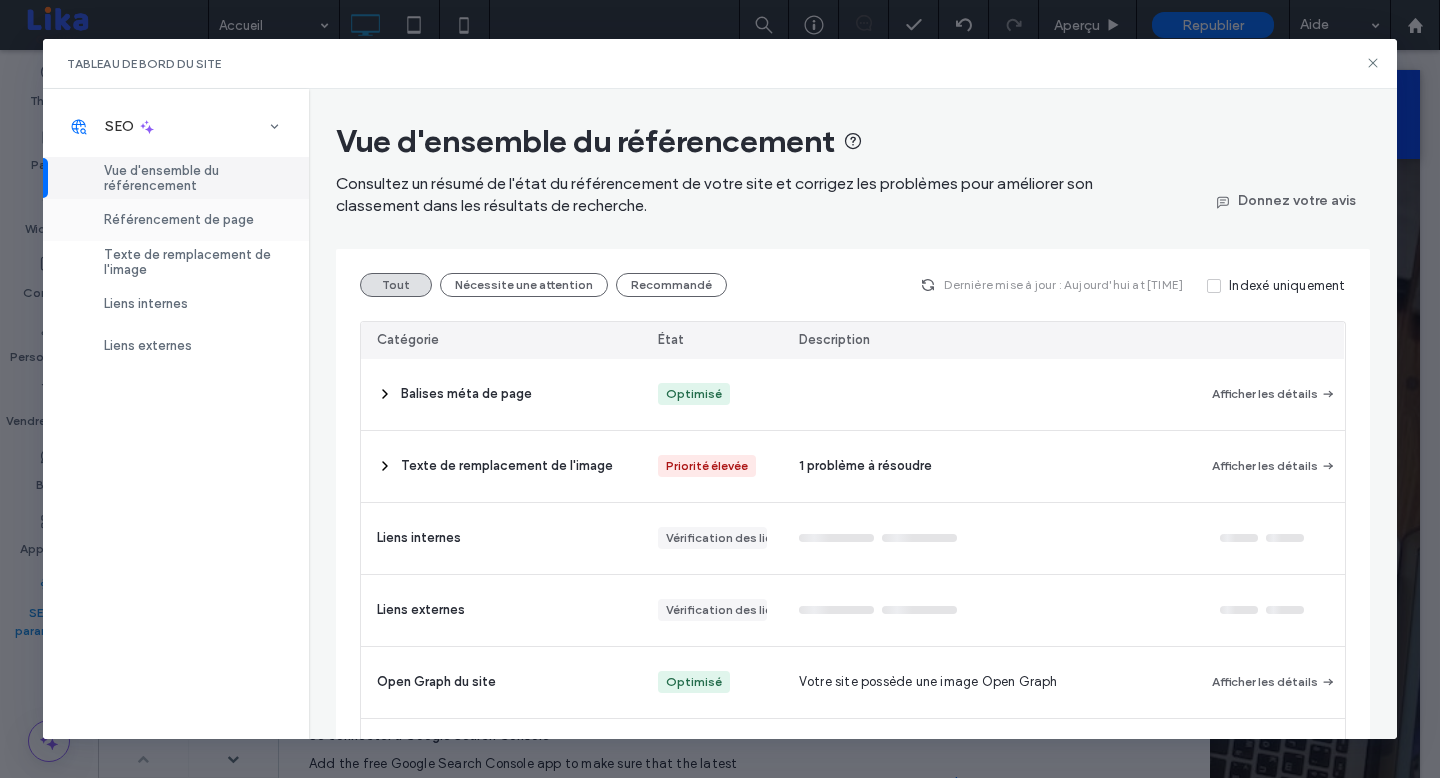 click on "Référencement de page" at bounding box center (179, 219) 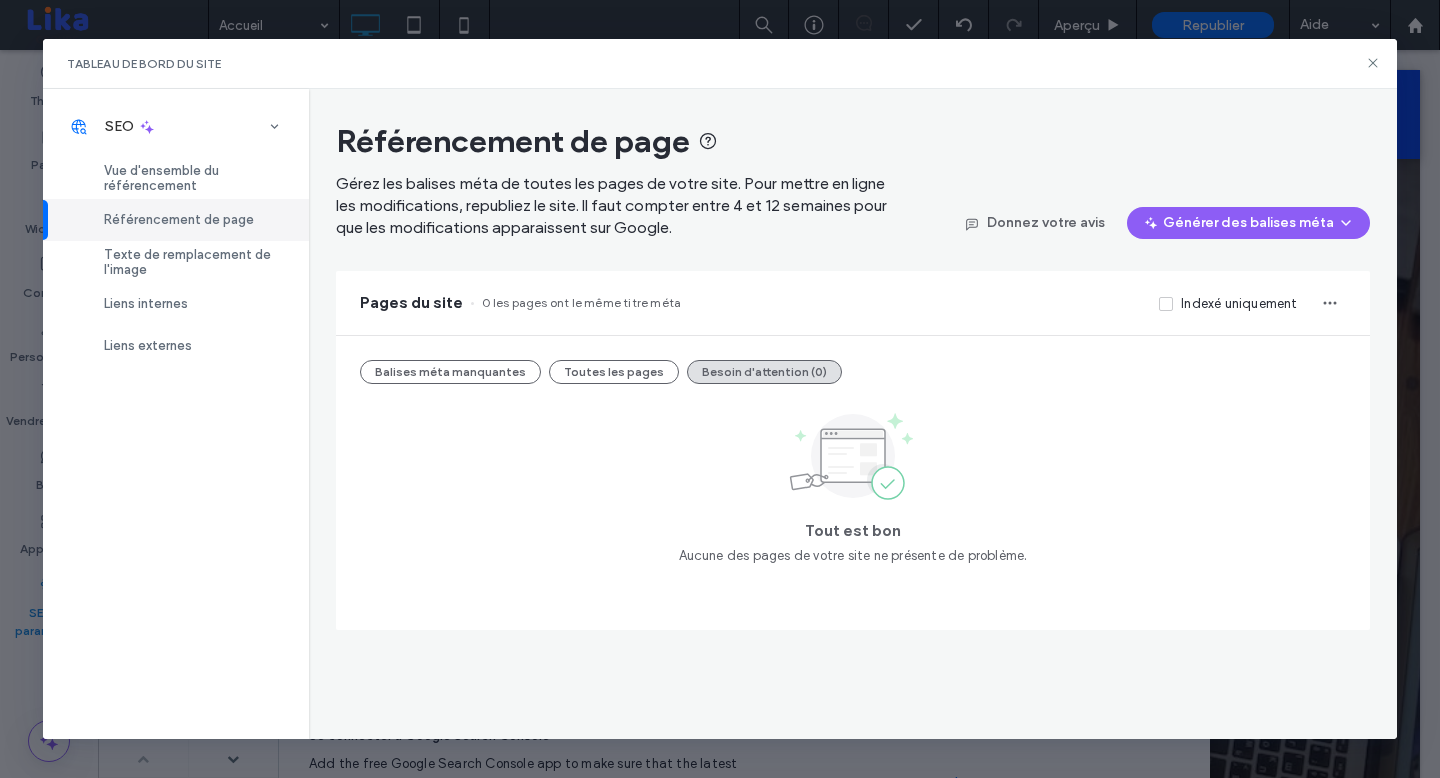 click on "Balises méta manquantes Toutes les pages Besoin d'attention (0) Tout est bon Aucune des pages de votre site ne présente de problème." at bounding box center (852, 483) 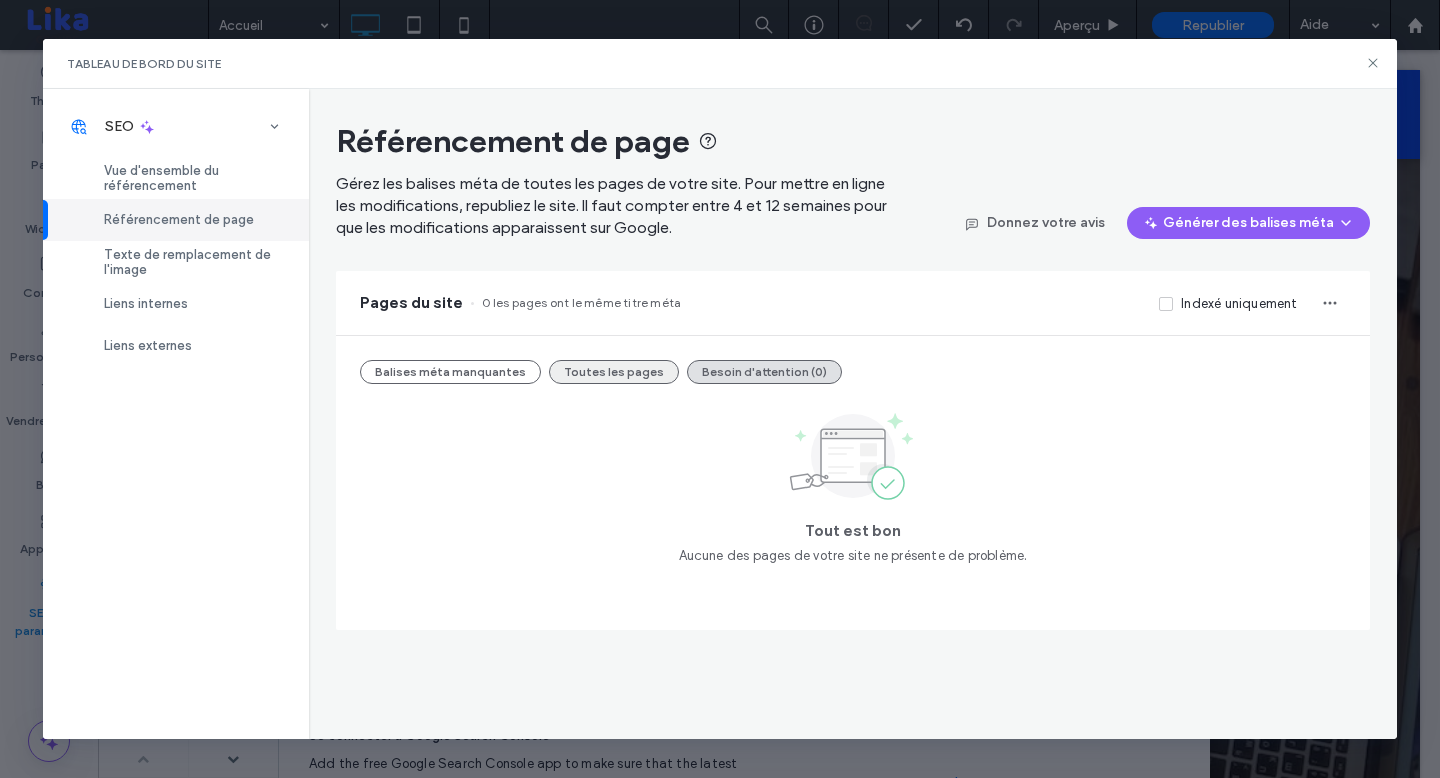 click on "Toutes les pages" at bounding box center [614, 372] 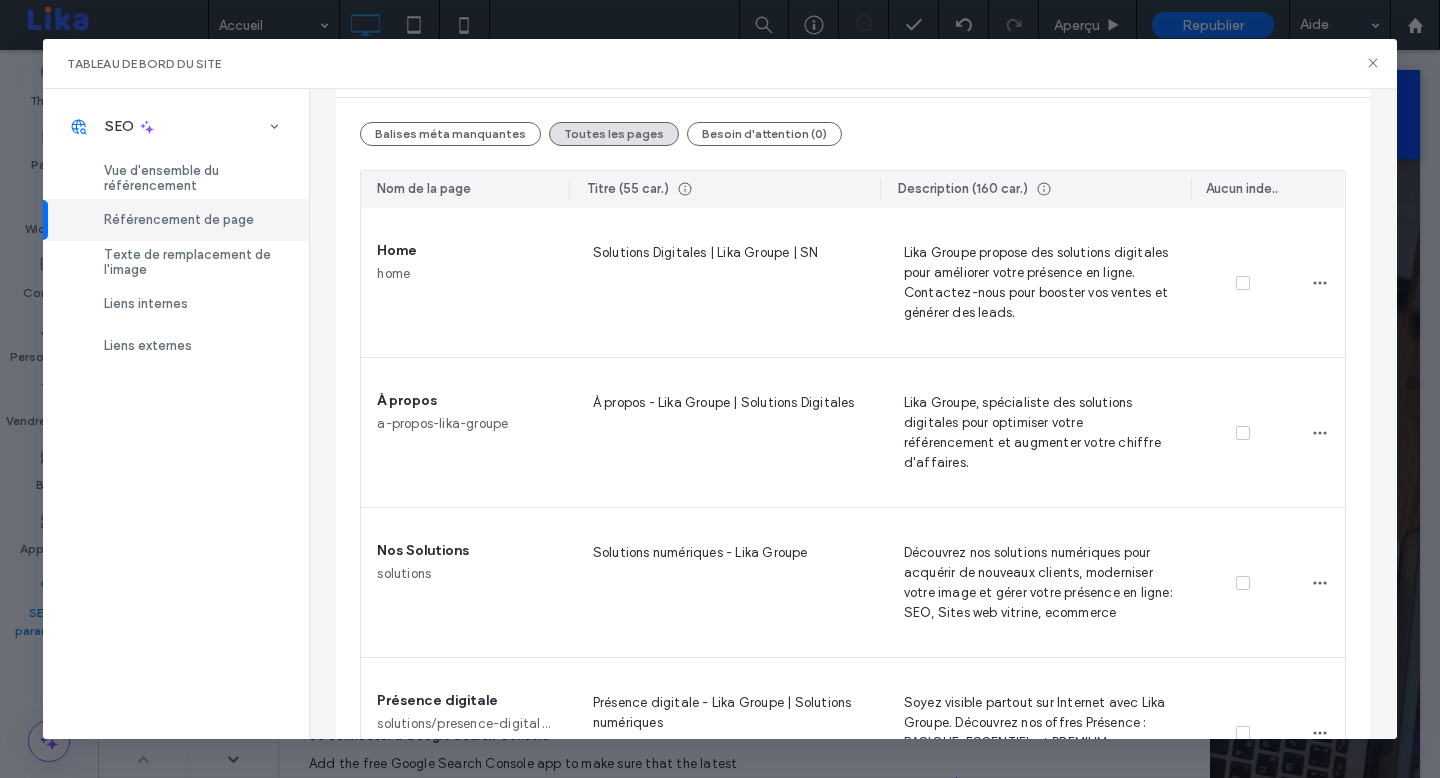 scroll, scrollTop: 234, scrollLeft: 0, axis: vertical 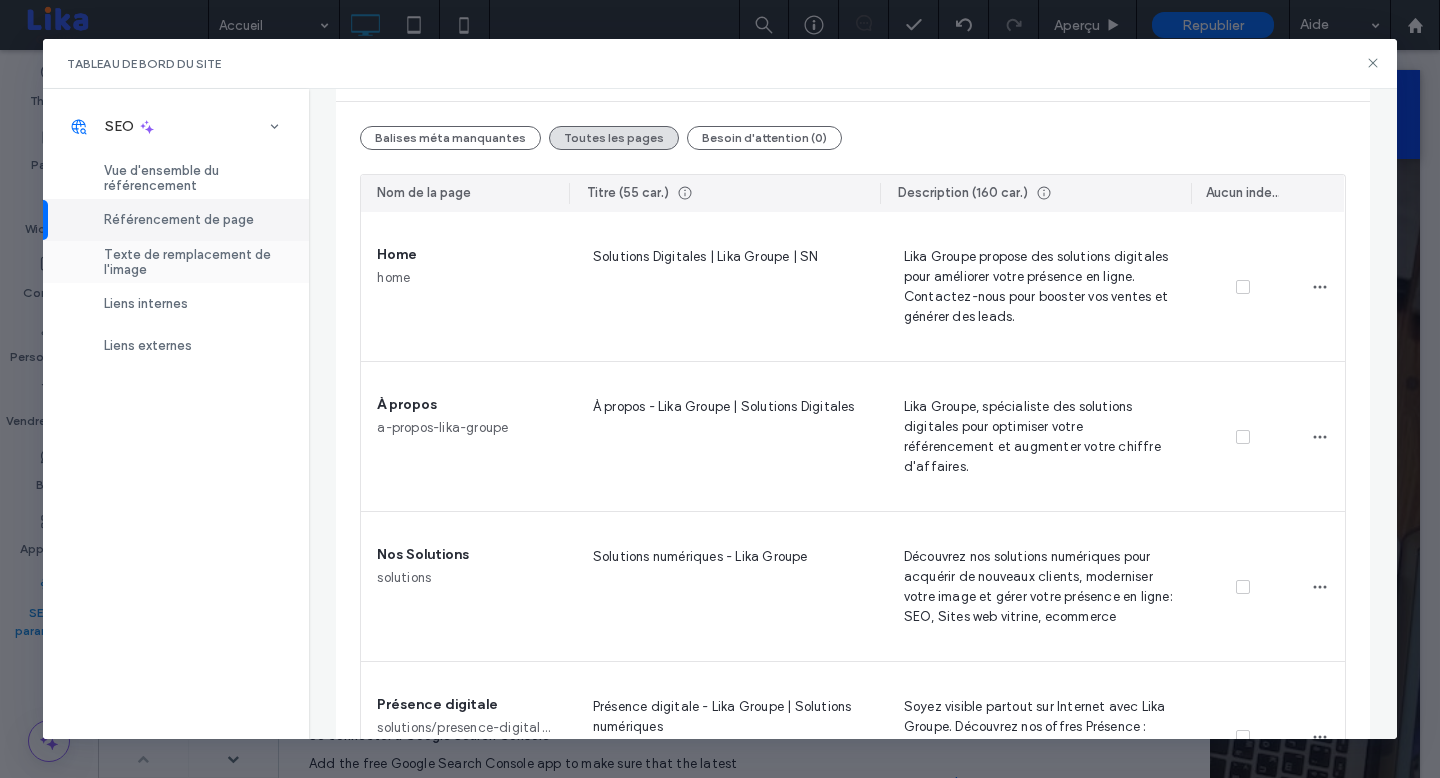 click on "Texte de remplacement de l'image" at bounding box center (194, 262) 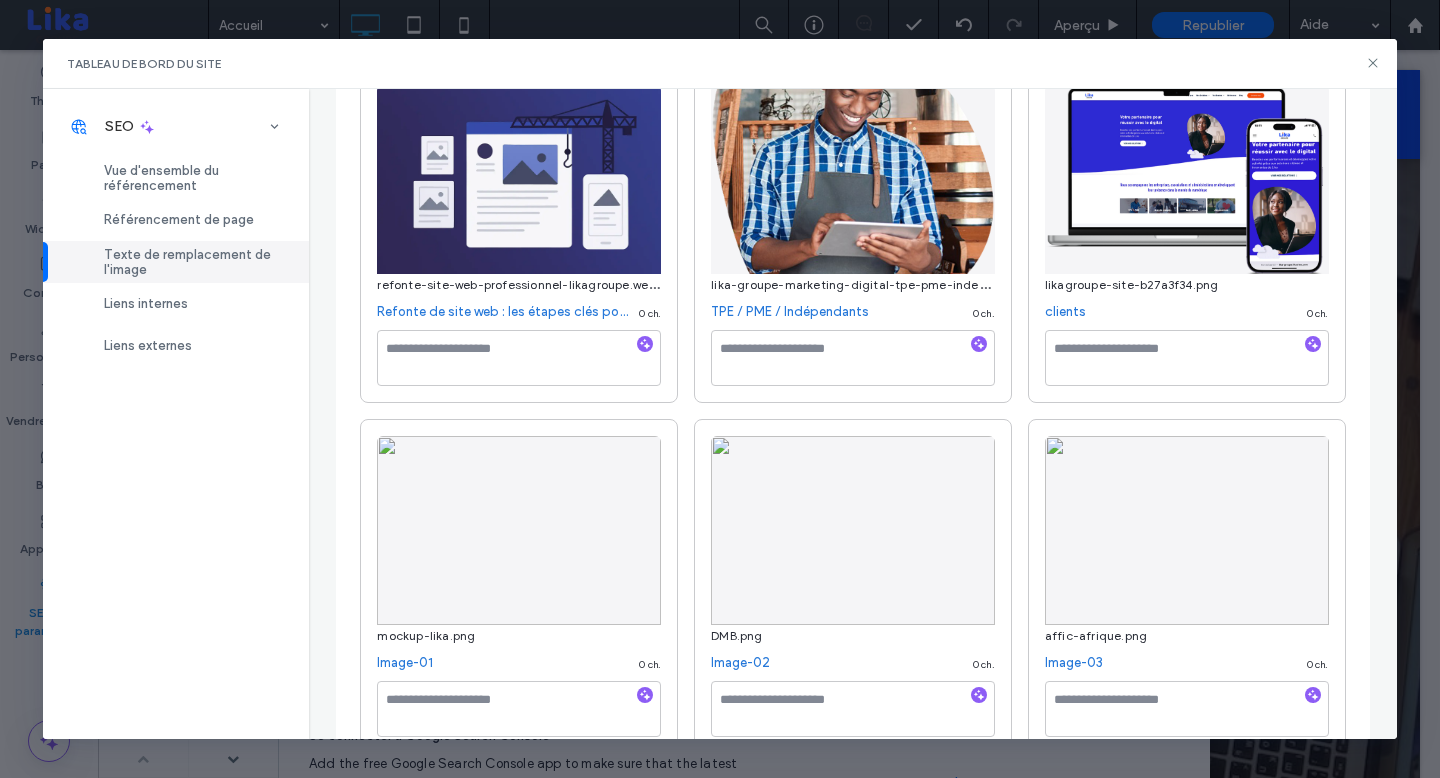 scroll, scrollTop: 0, scrollLeft: 0, axis: both 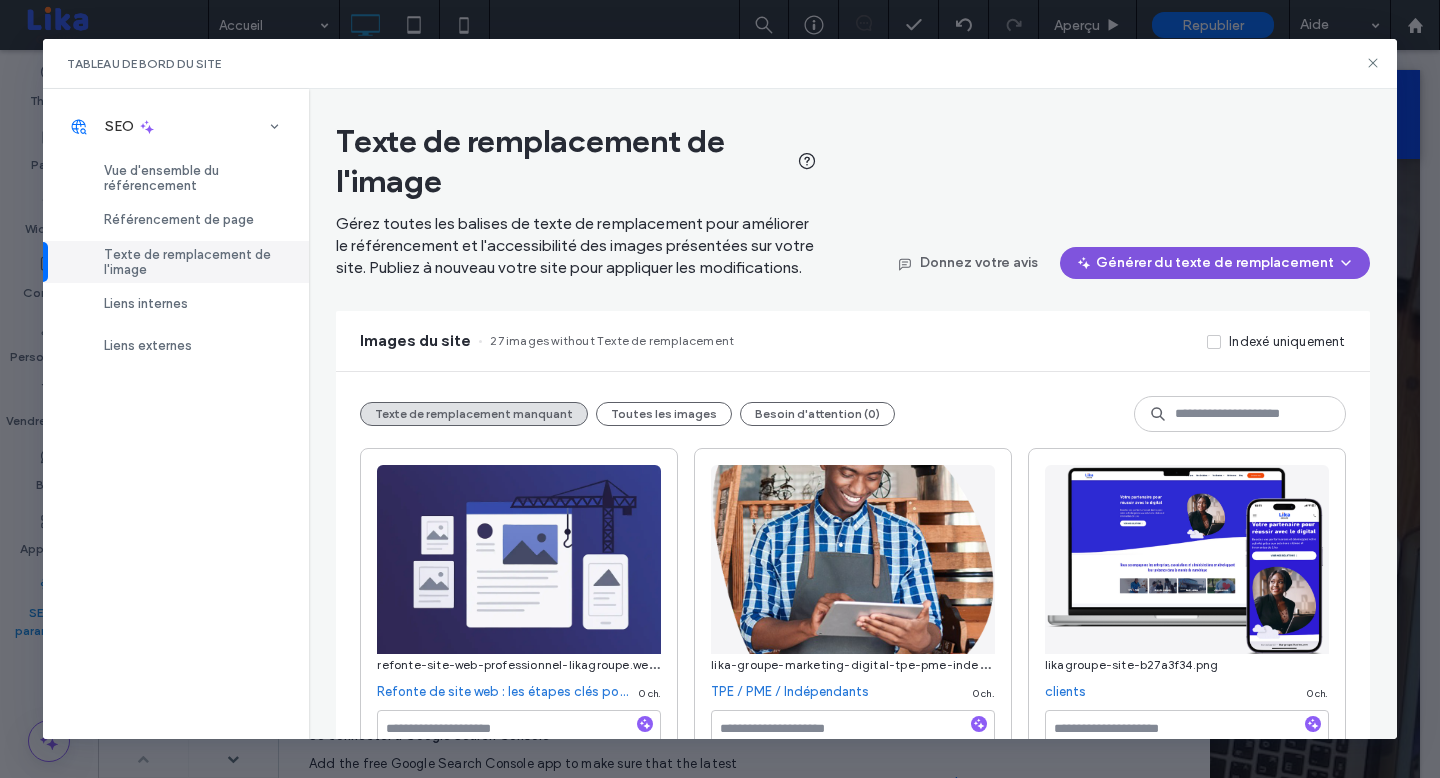 click on "Générer du texte de remplacement" at bounding box center (1215, 263) 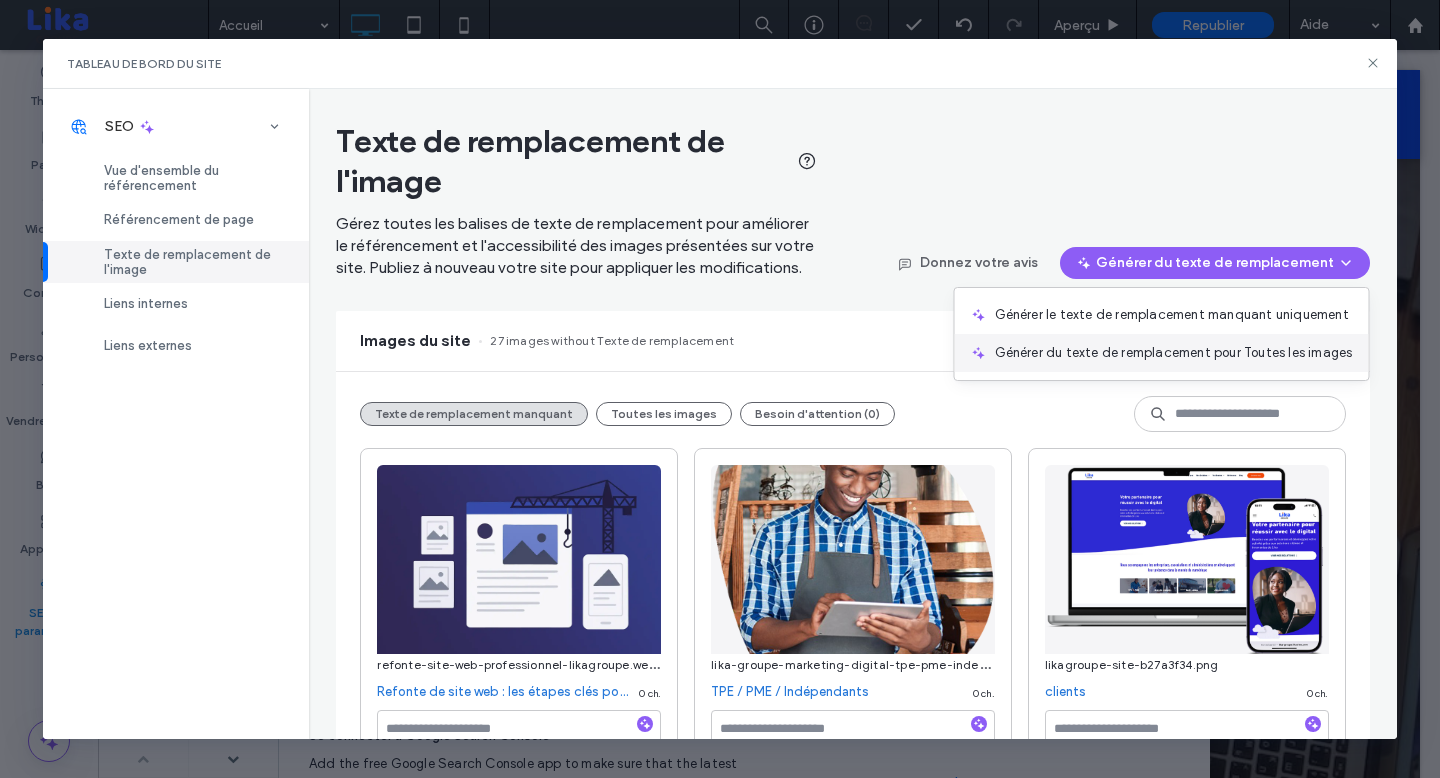 click on "Générer du texte de remplacement pour Toutes les images" at bounding box center (1174, 353) 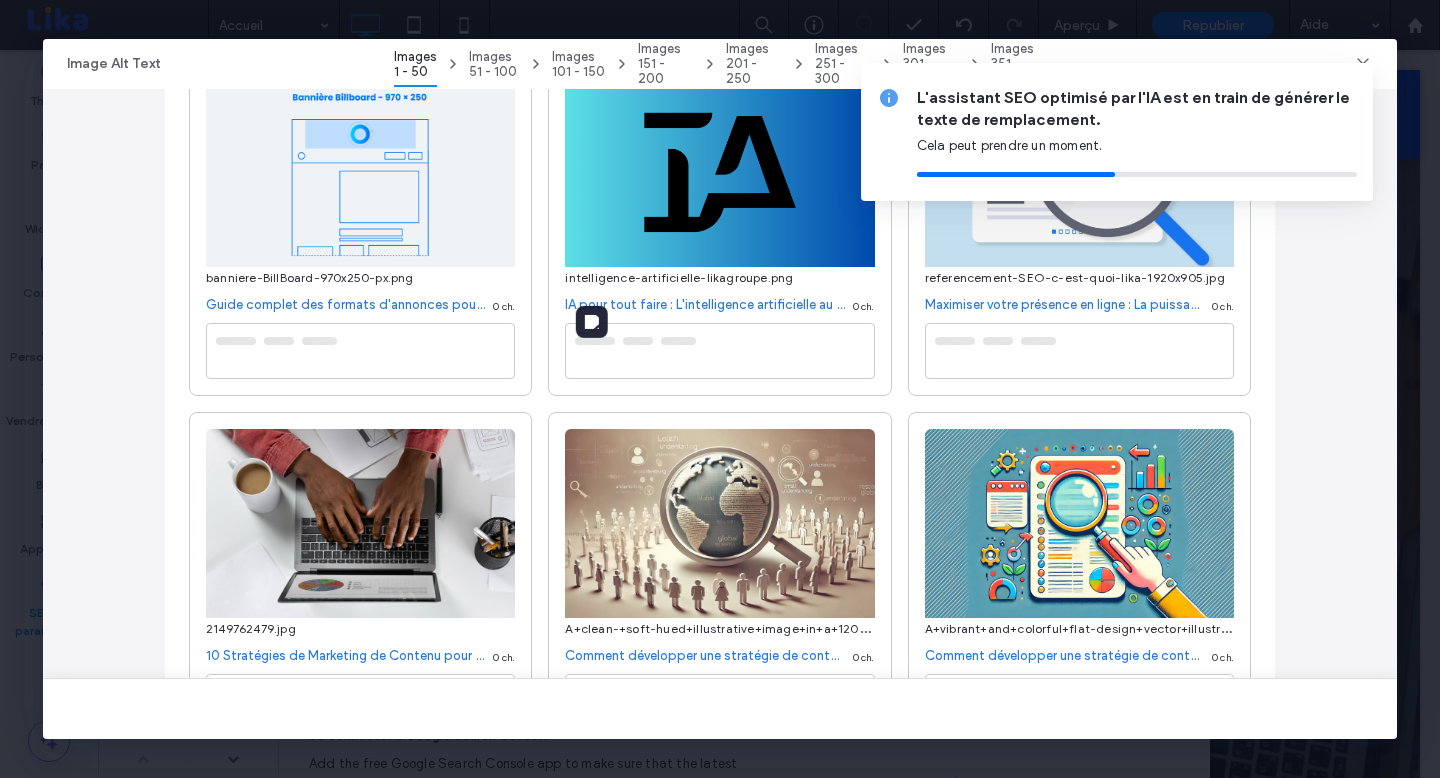 scroll, scrollTop: 0, scrollLeft: 0, axis: both 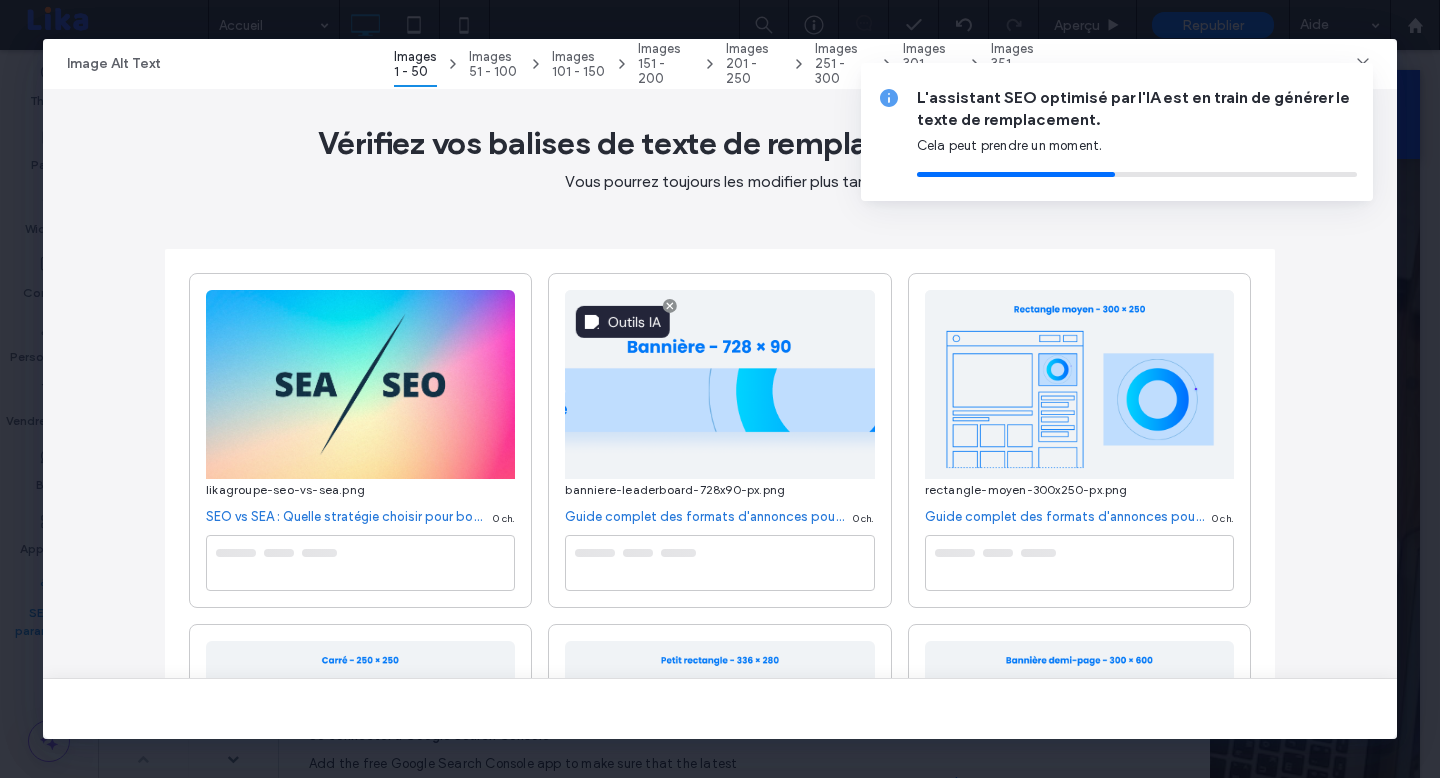 click 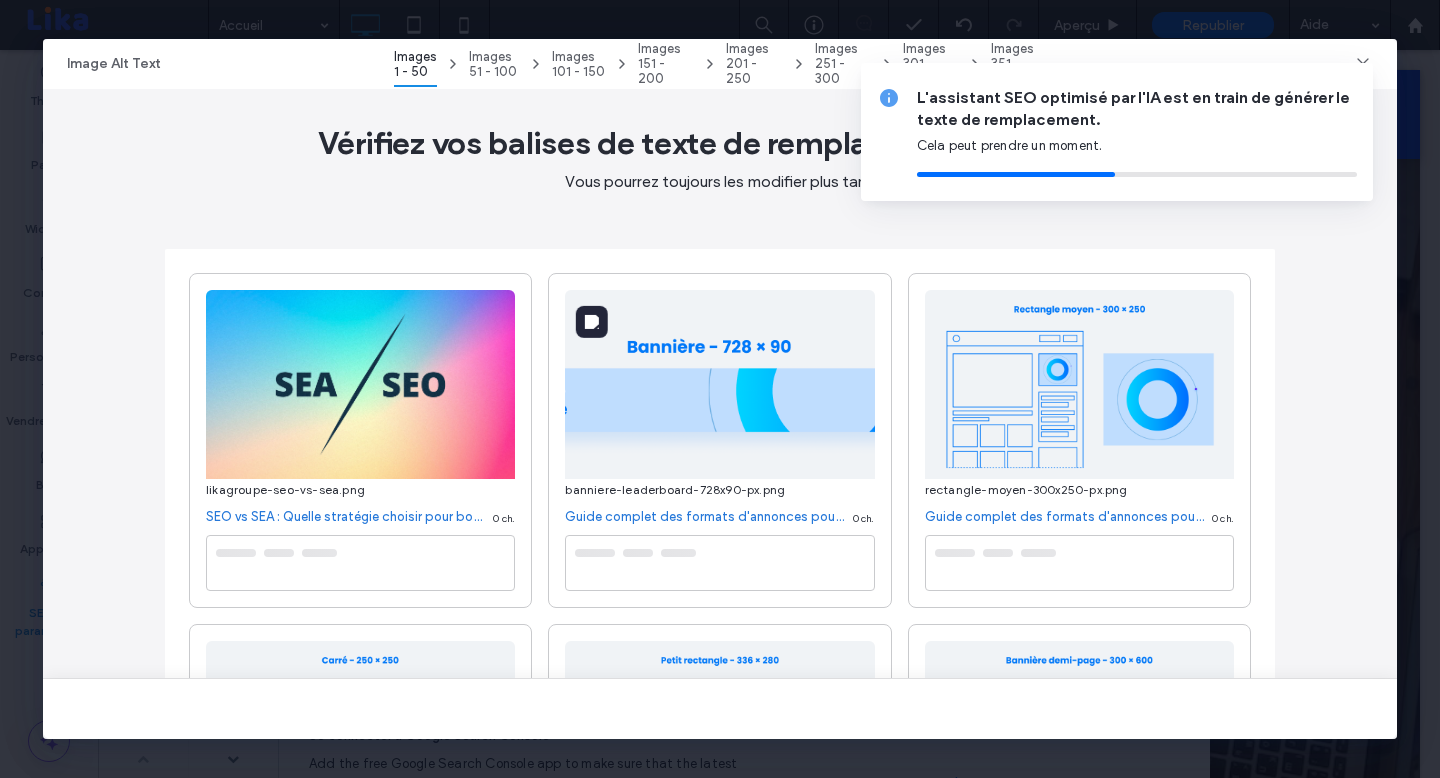 type on "**********" 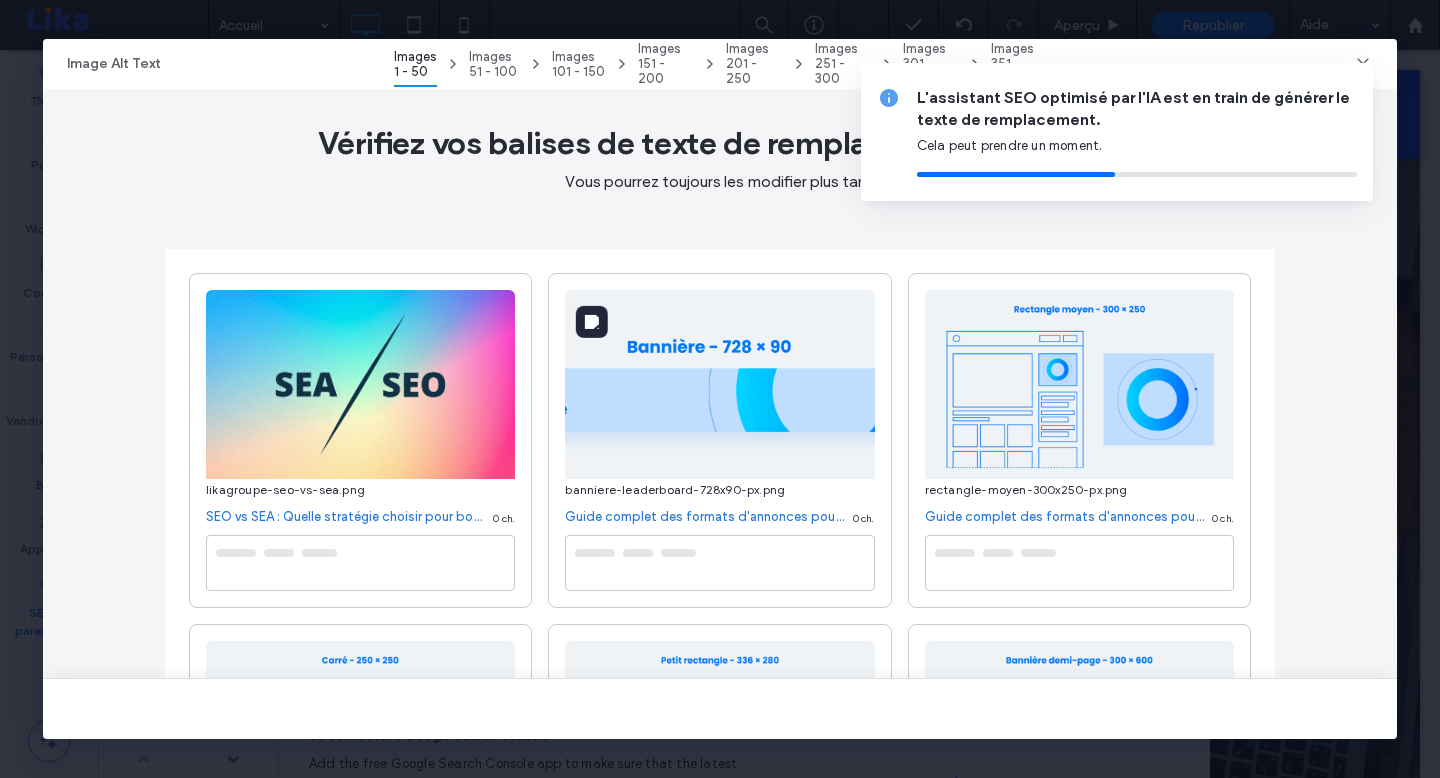 type on "**********" 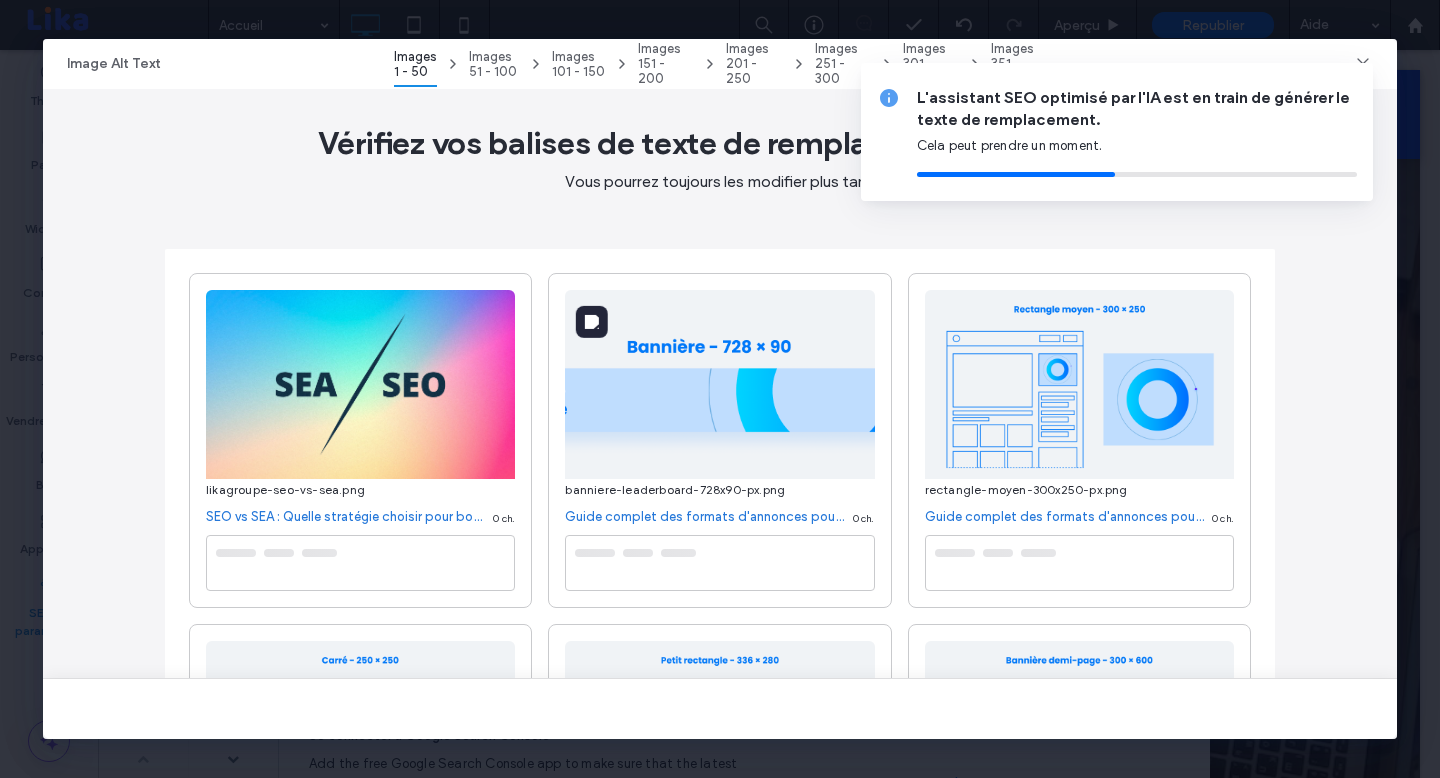 type on "**********" 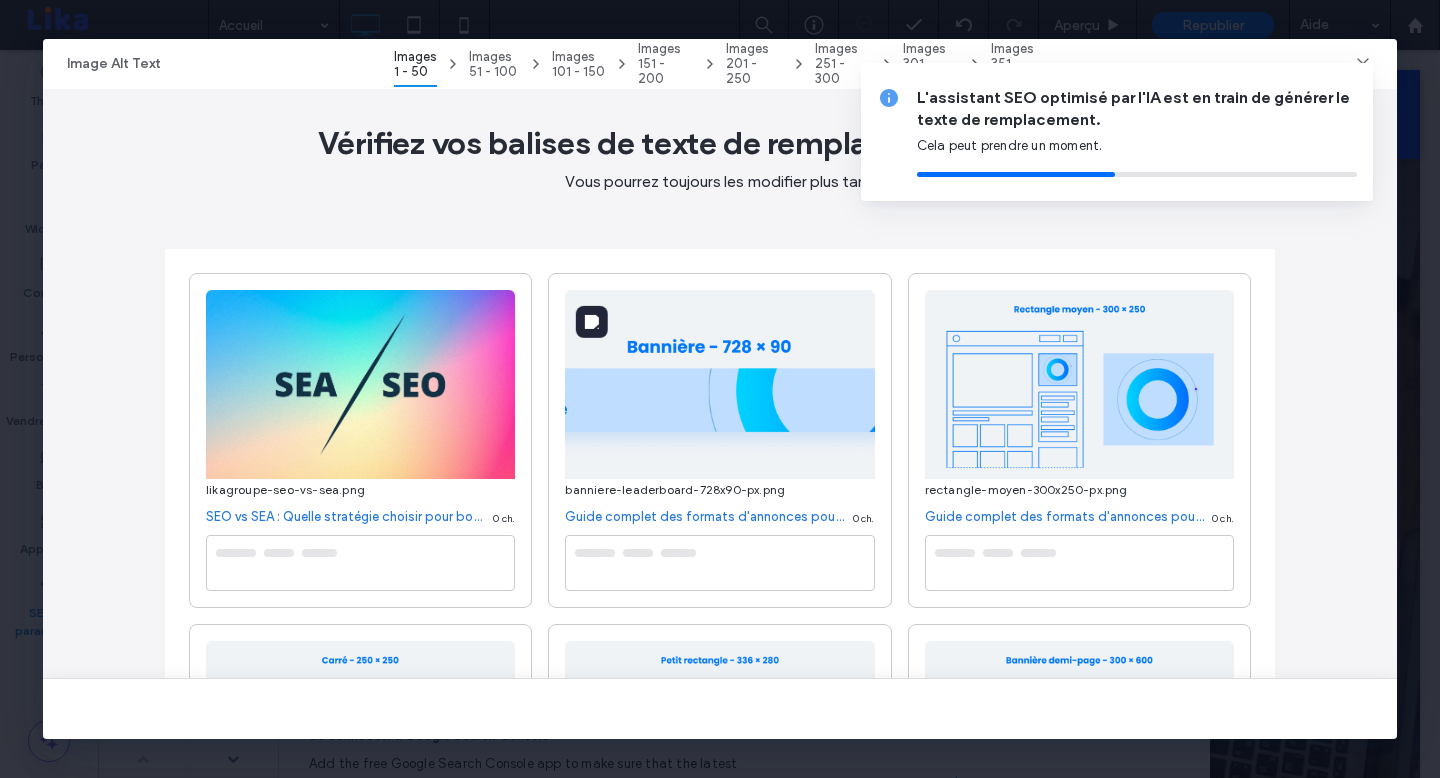 type on "**********" 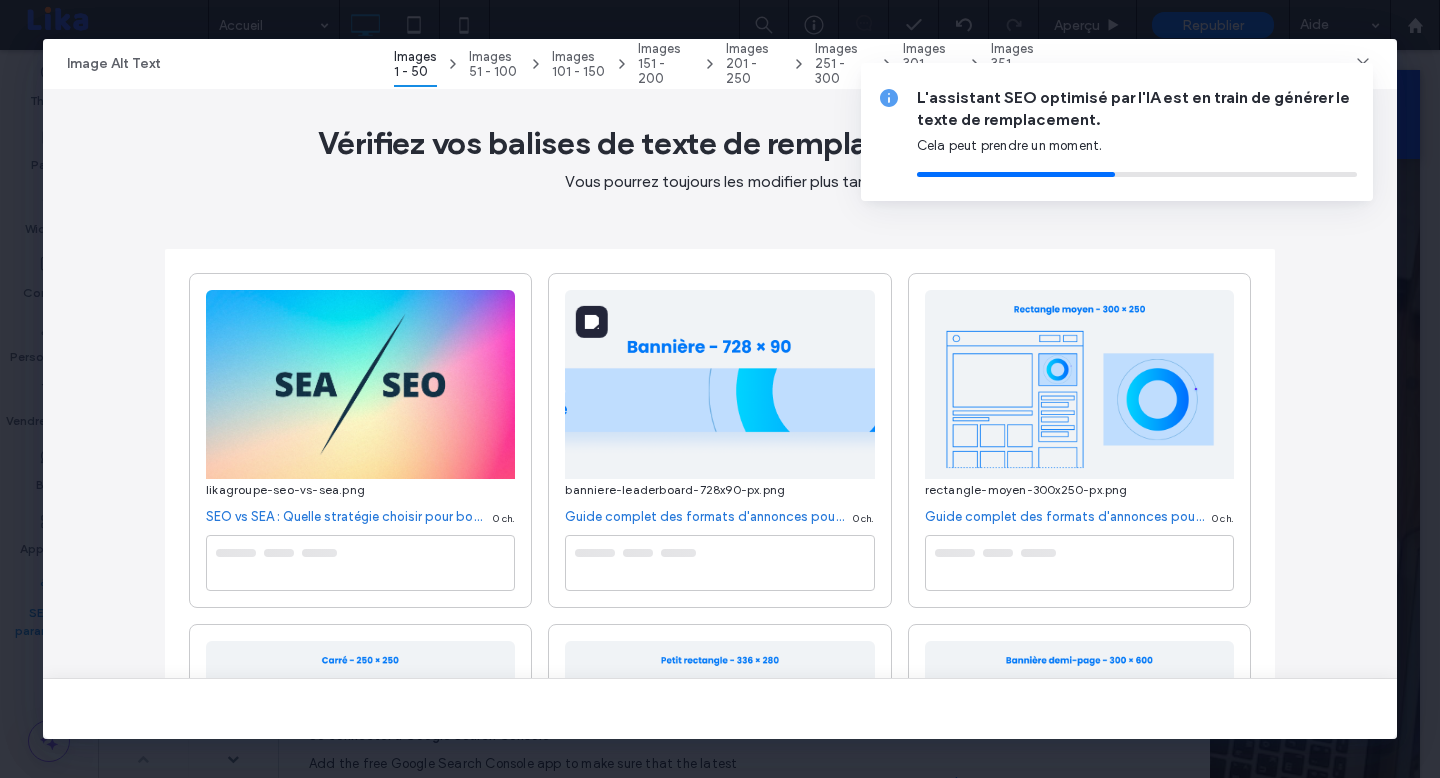 type on "**********" 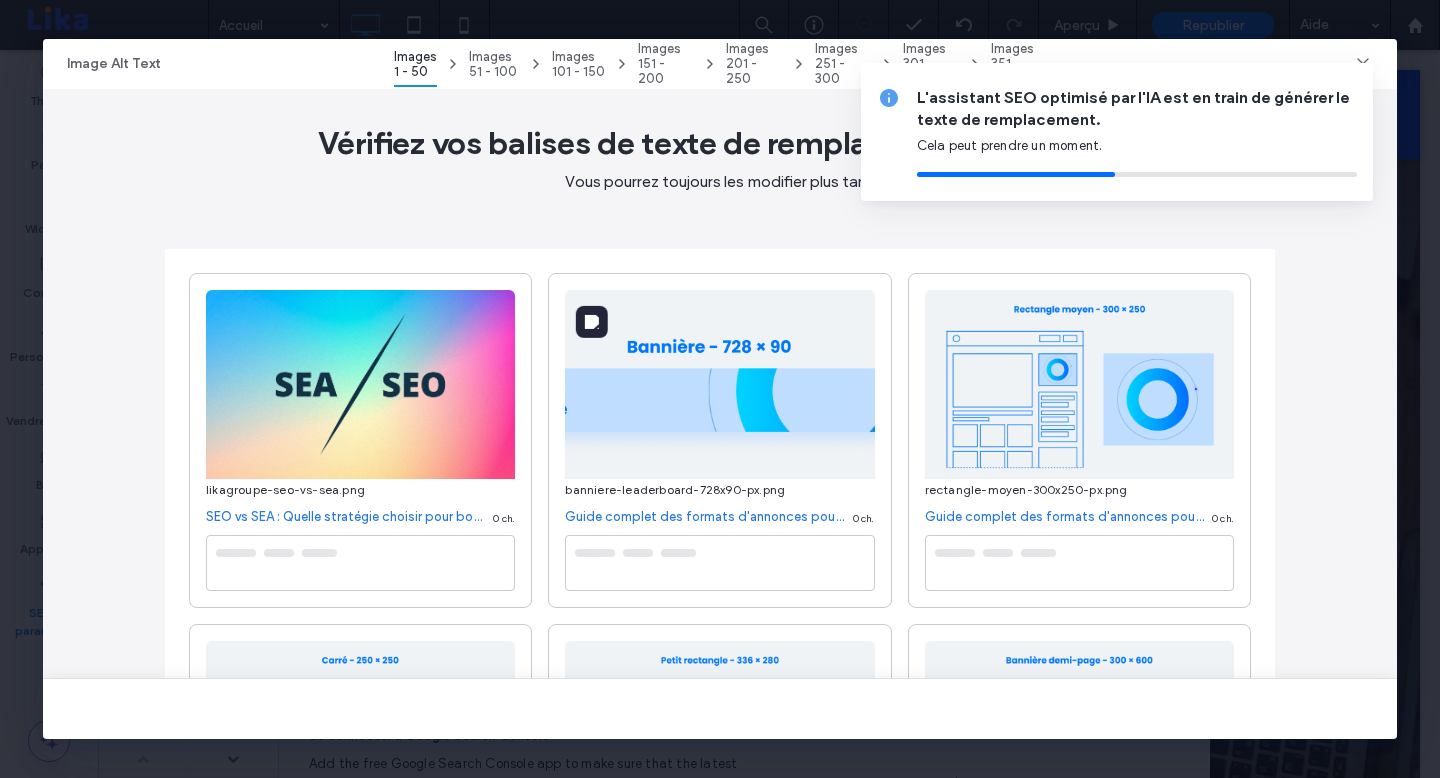 type on "**********" 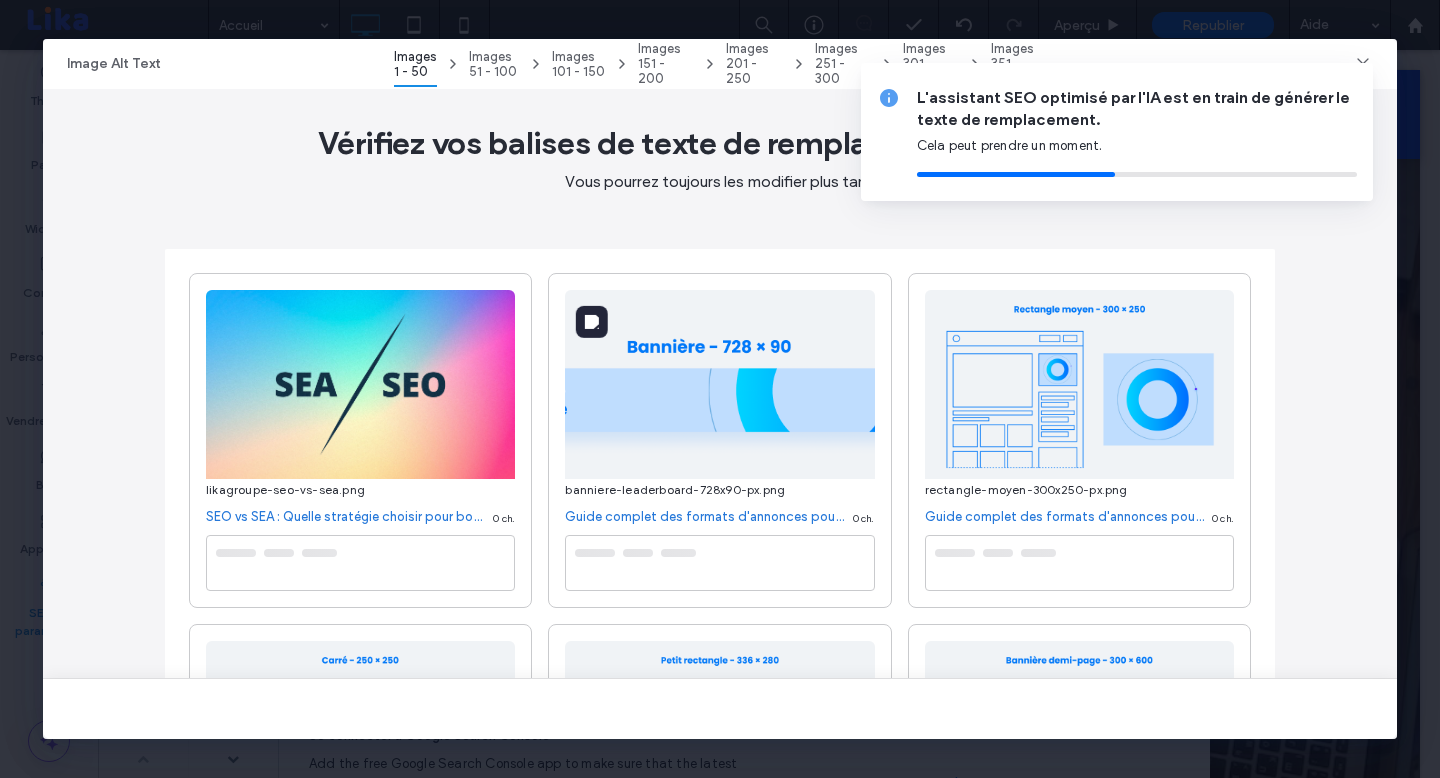 type on "**********" 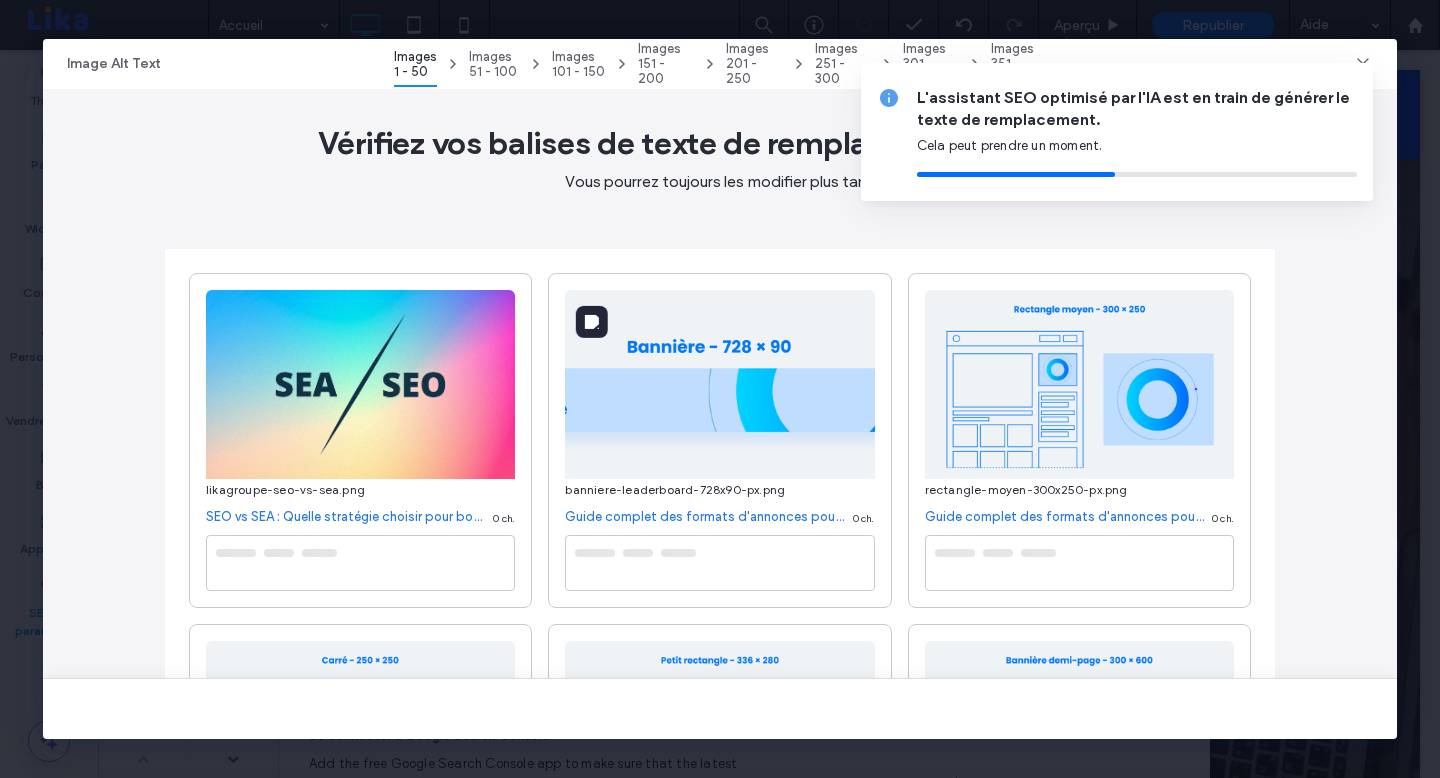 type on "**********" 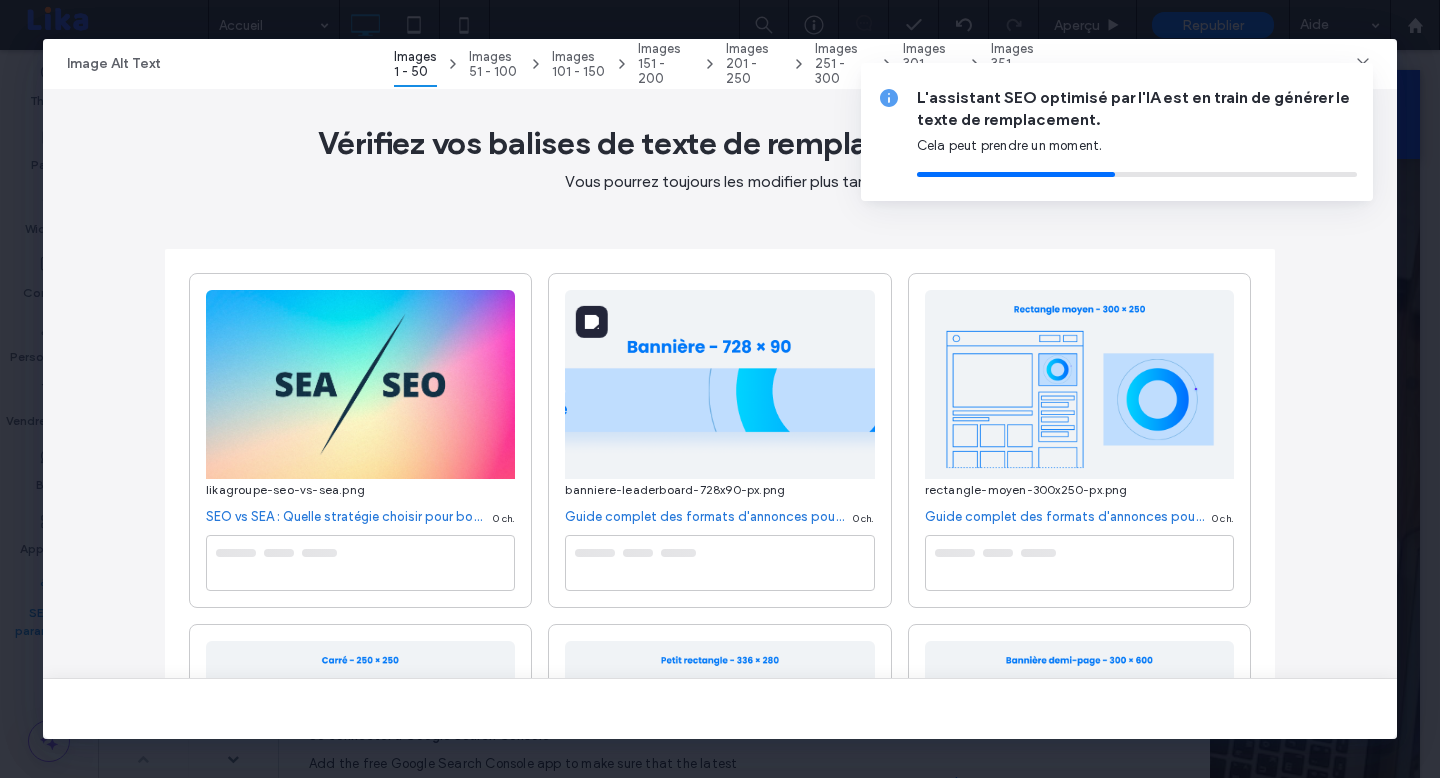 type on "**********" 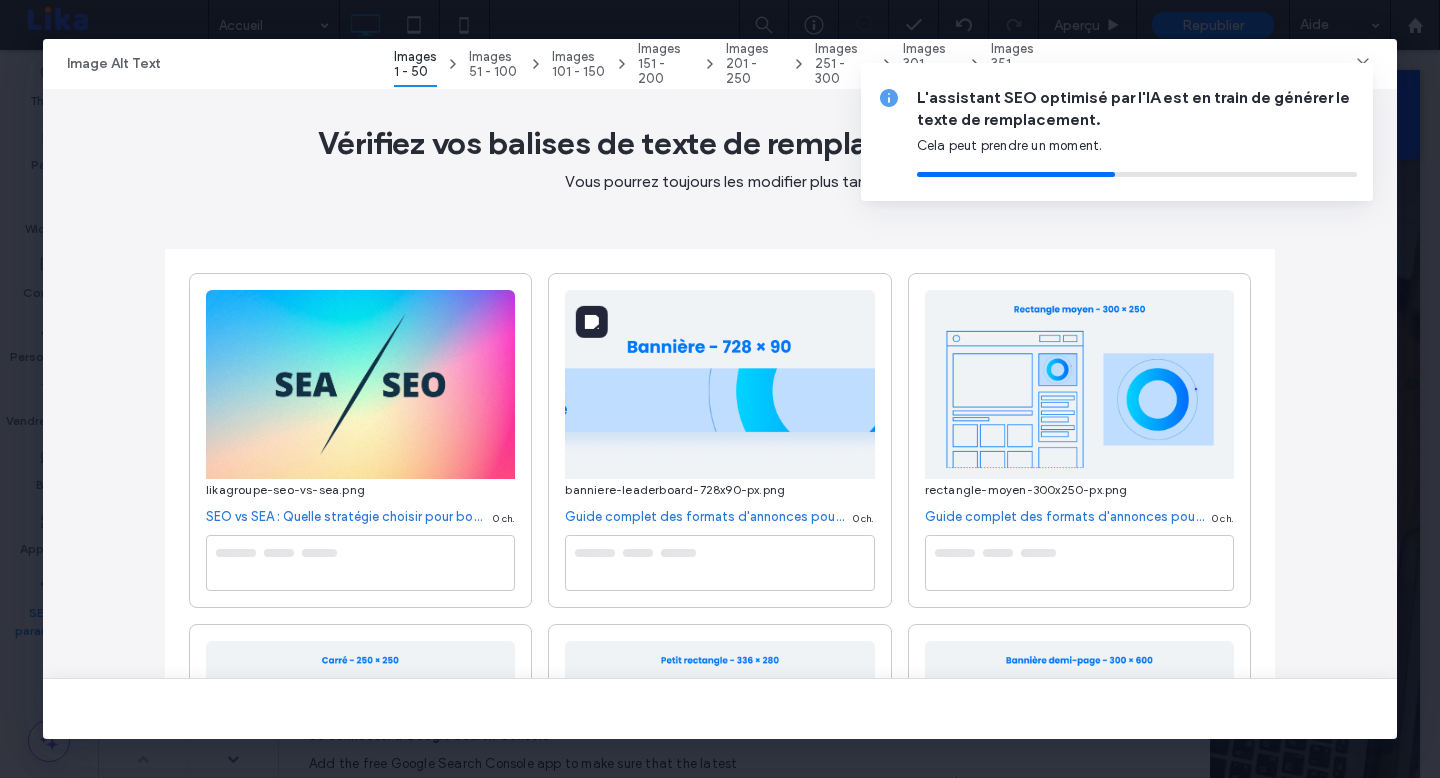 type on "**********" 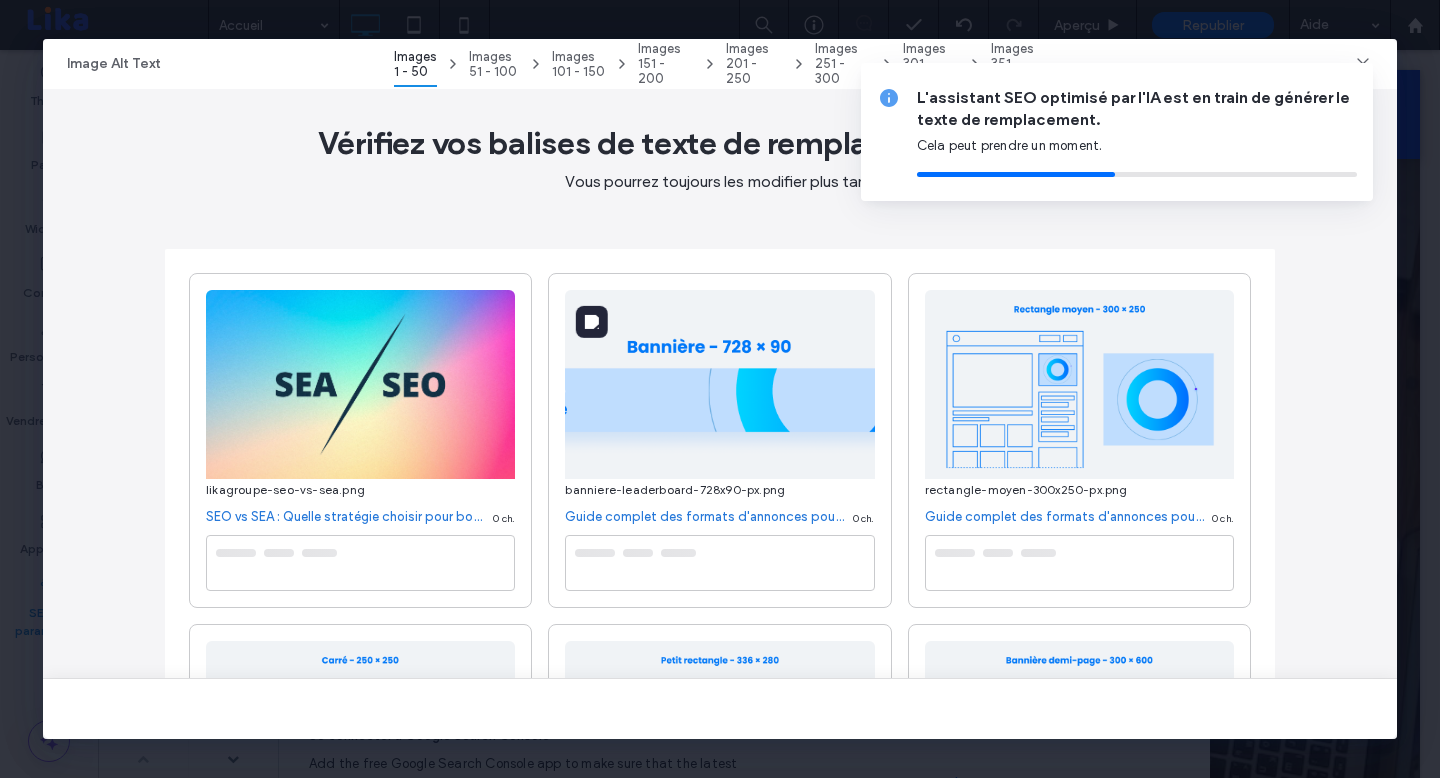 type on "**********" 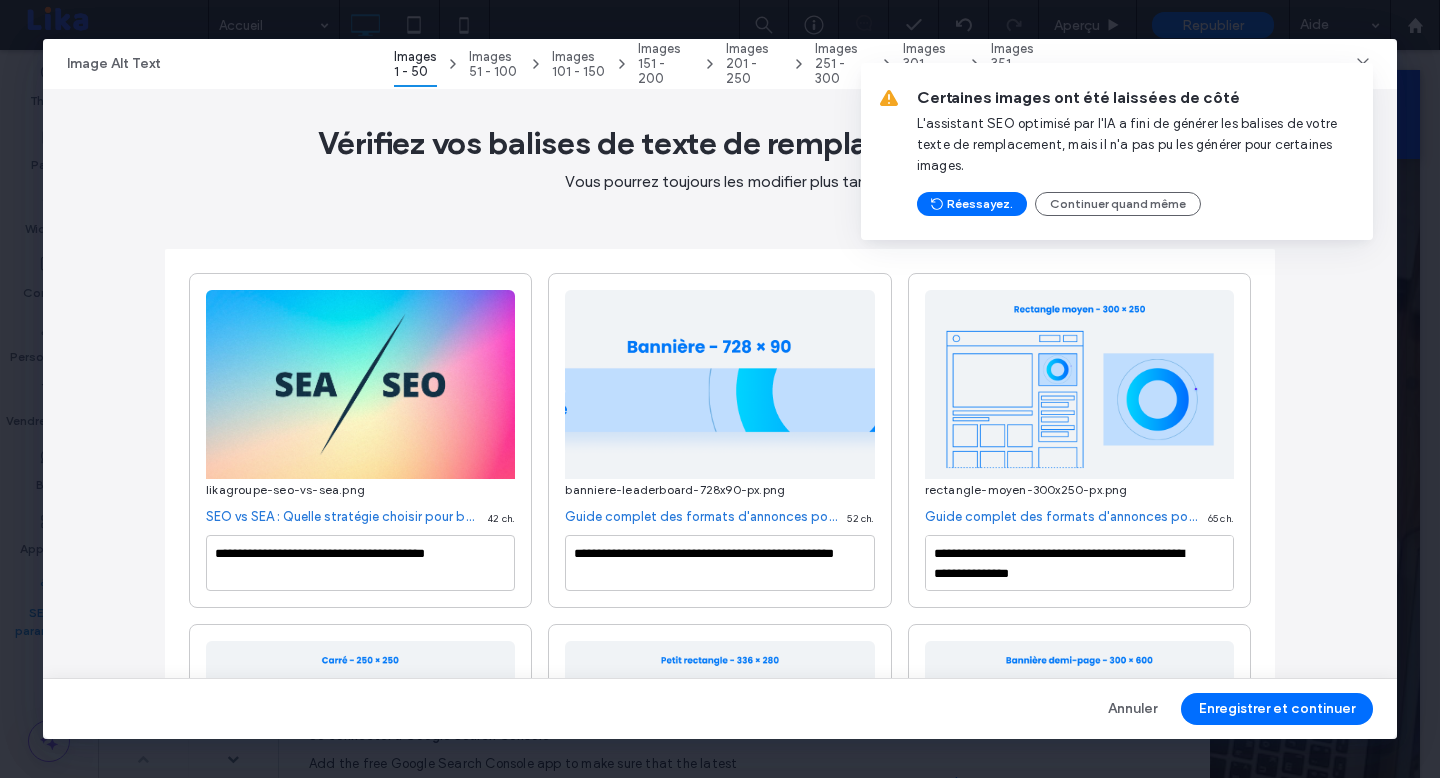 click on "Certaines images ont été laissées de côté L'assistant SEO optimisé par l'IA a fini de générer les balises de votre texte de remplacement, mais il n'a pas pu les générer pour certaines images. Réessayez. Continuer quand même" at bounding box center [1117, 151] 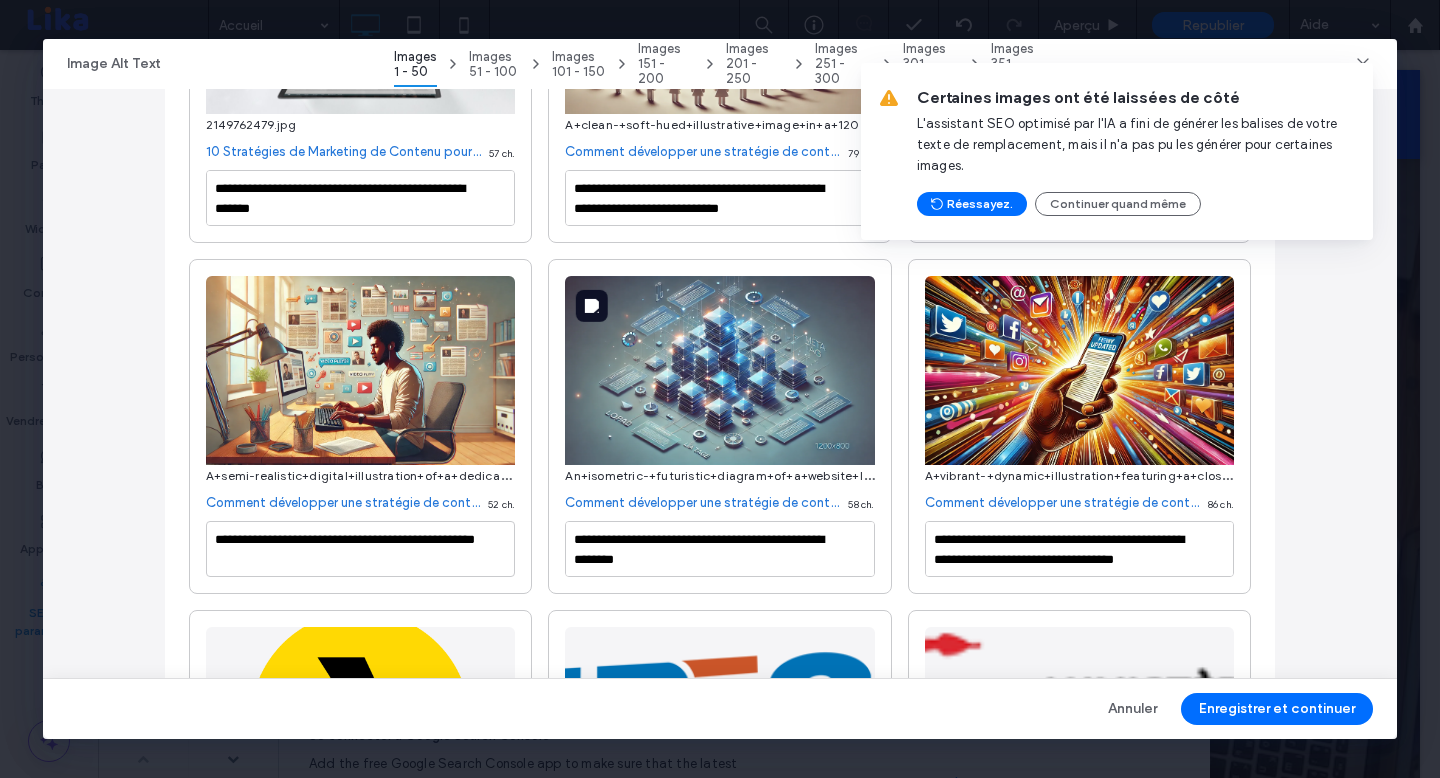 scroll, scrollTop: 0, scrollLeft: 0, axis: both 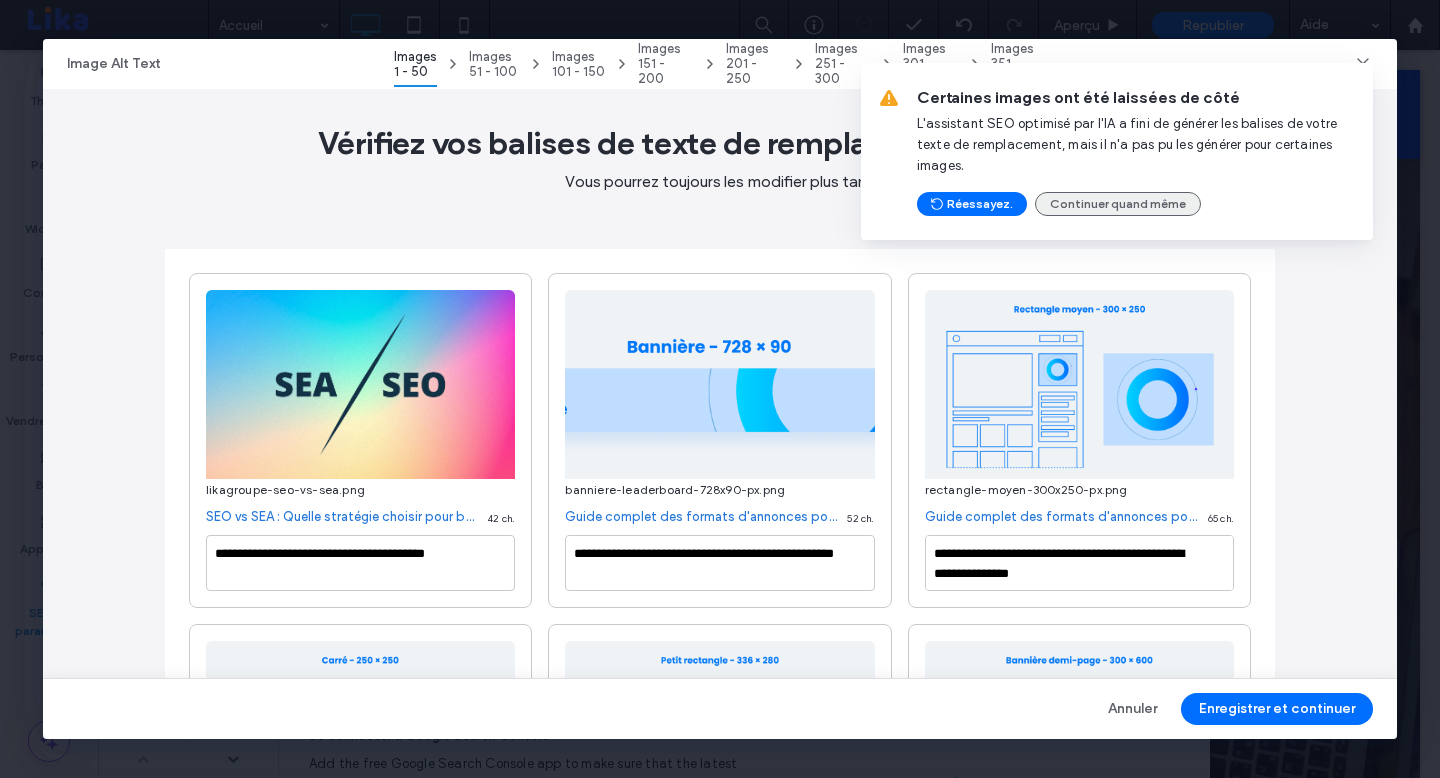 click on "Continuer quand même" at bounding box center [1118, 204] 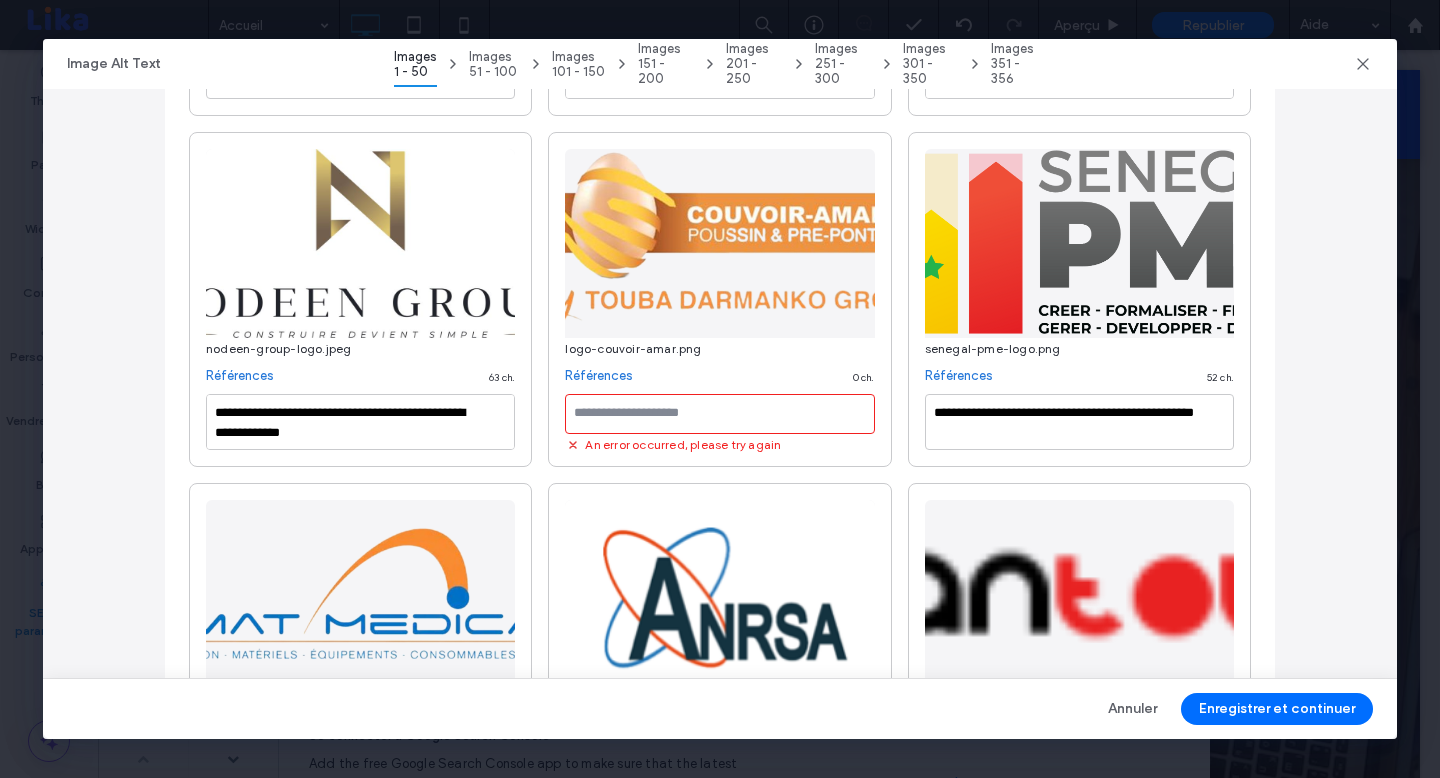 scroll, scrollTop: 2902, scrollLeft: 0, axis: vertical 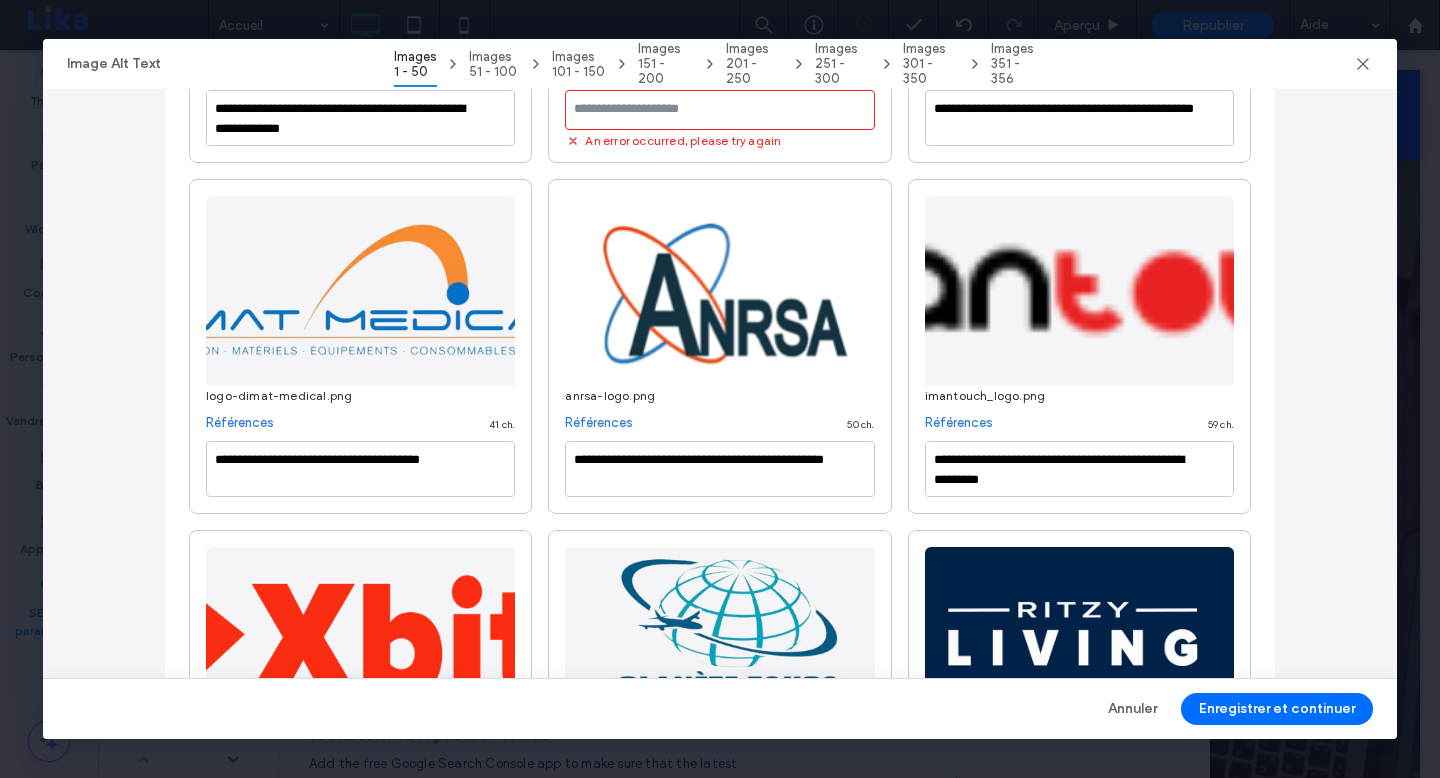 click on "**********" at bounding box center (720, 346) 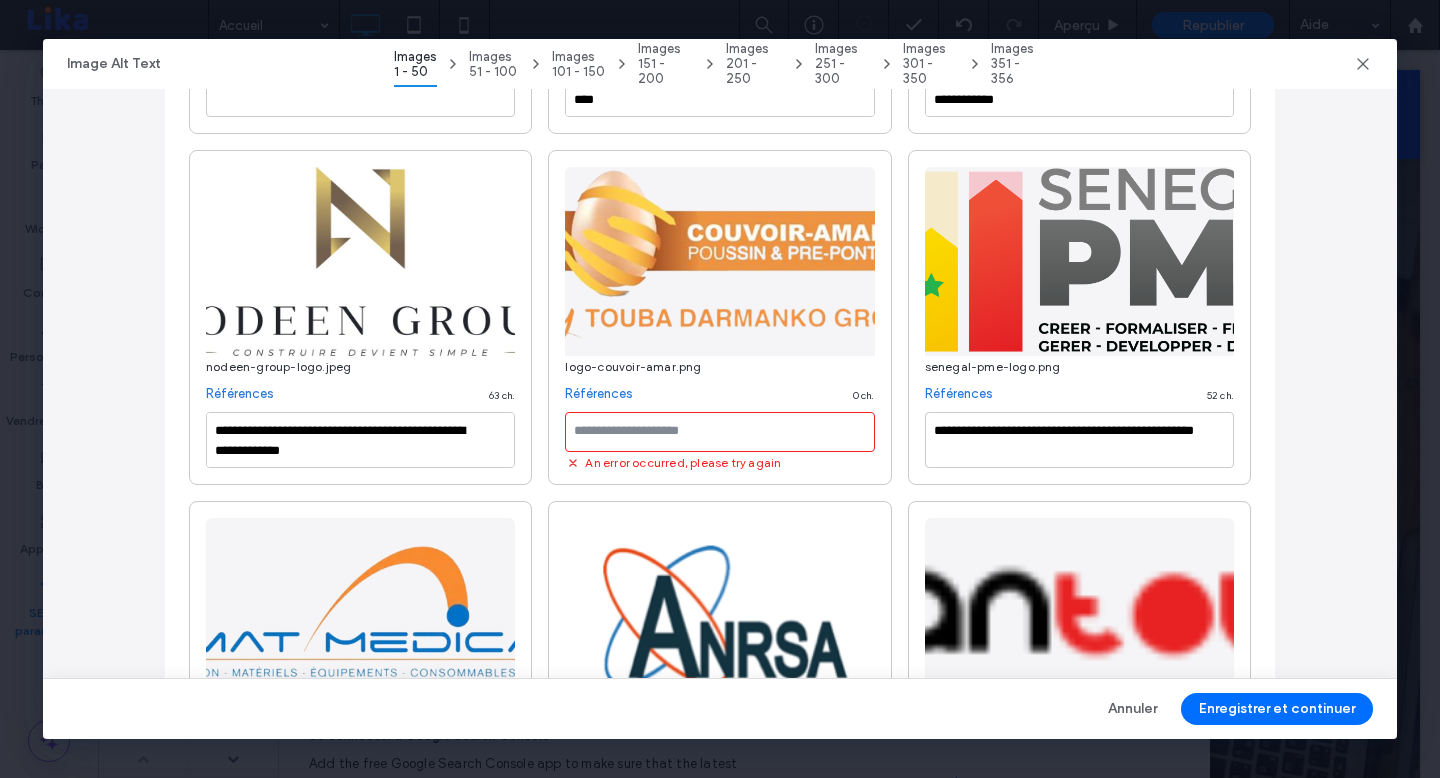 scroll, scrollTop: 2573, scrollLeft: 0, axis: vertical 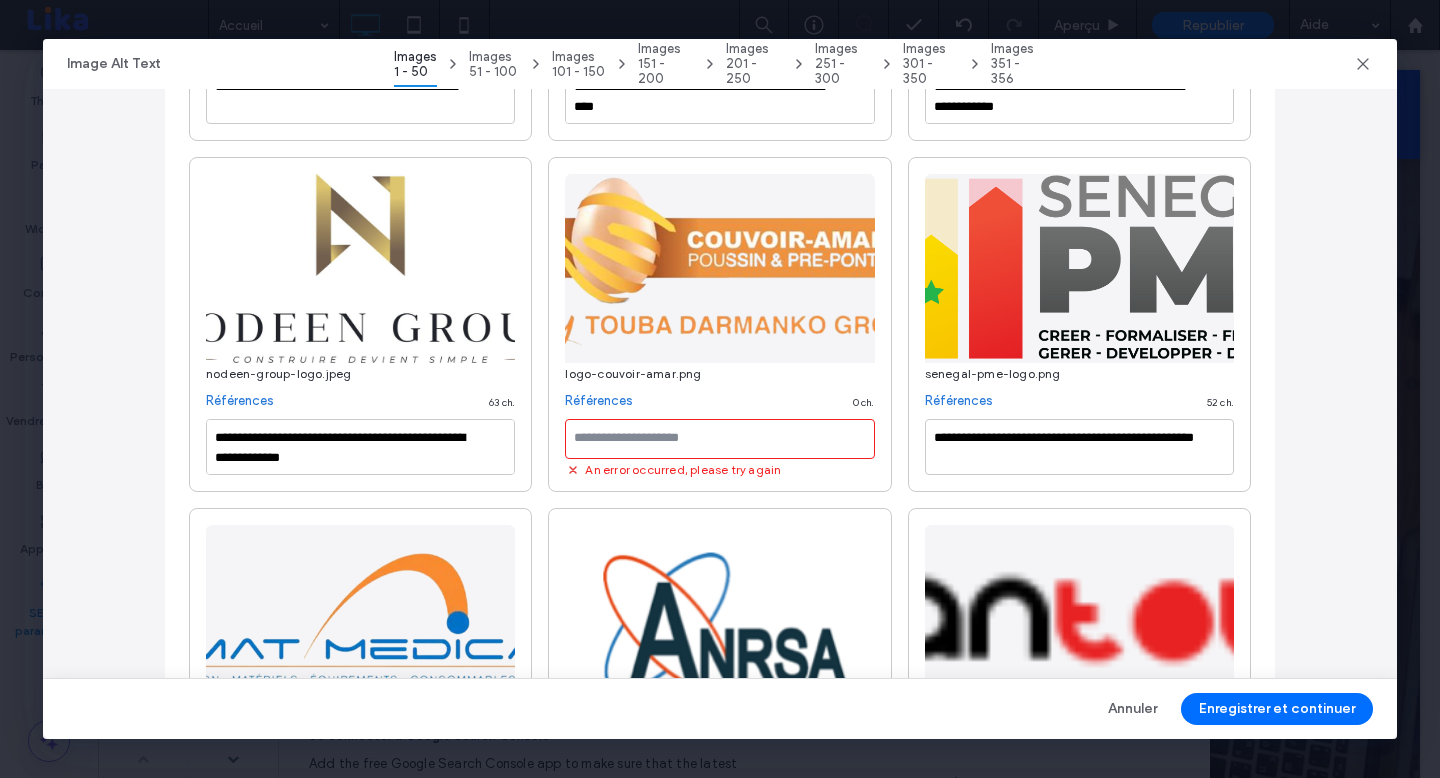 click at bounding box center [719, 439] 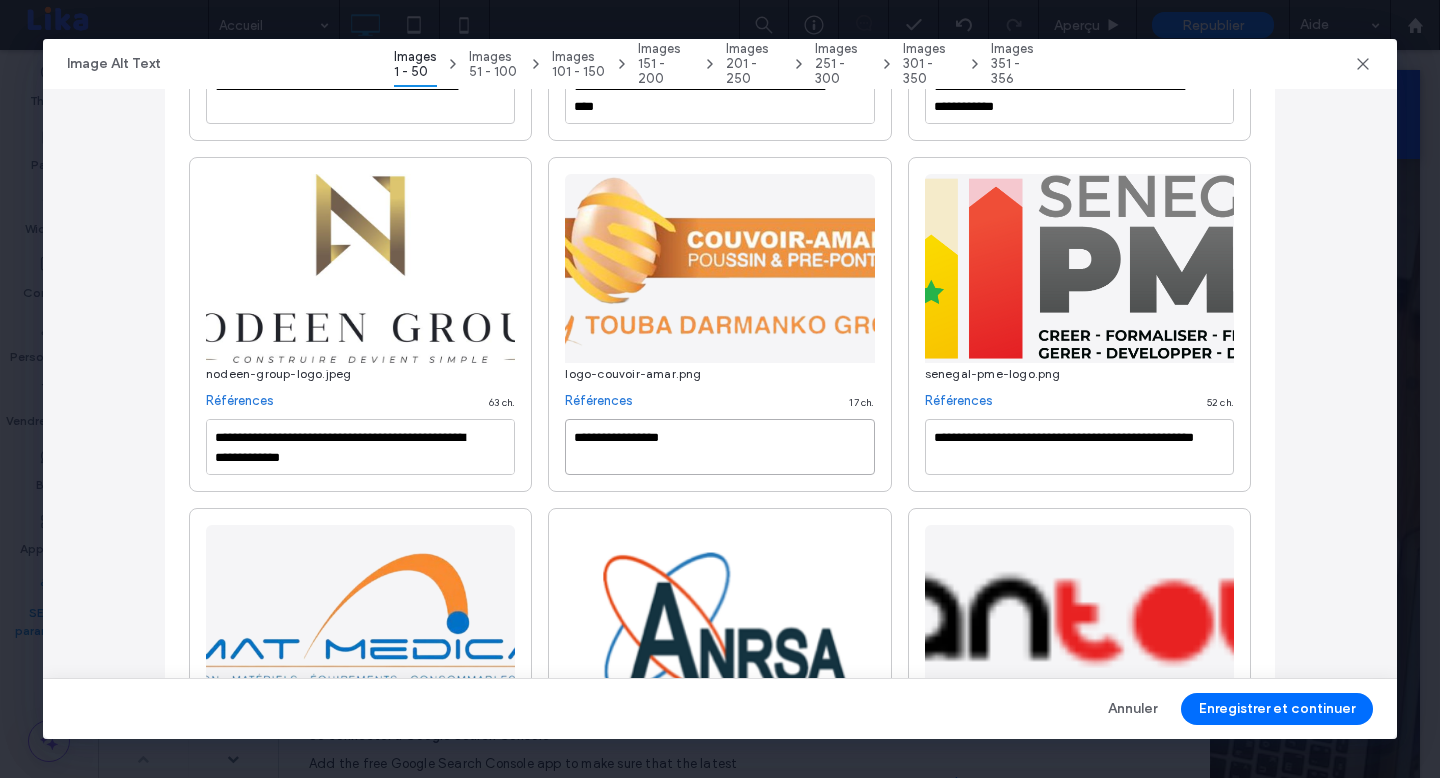 type on "**********" 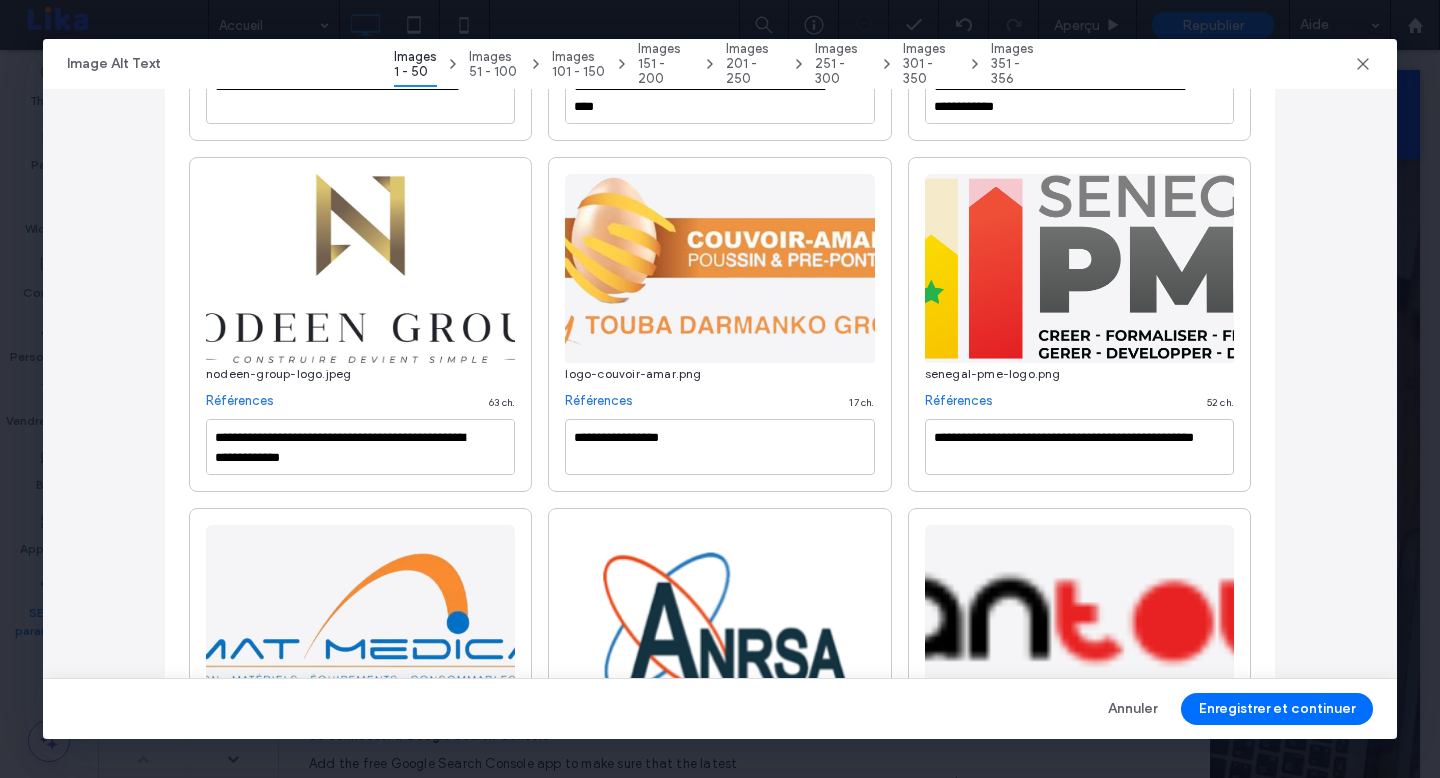 click on "**********" at bounding box center [720, 675] 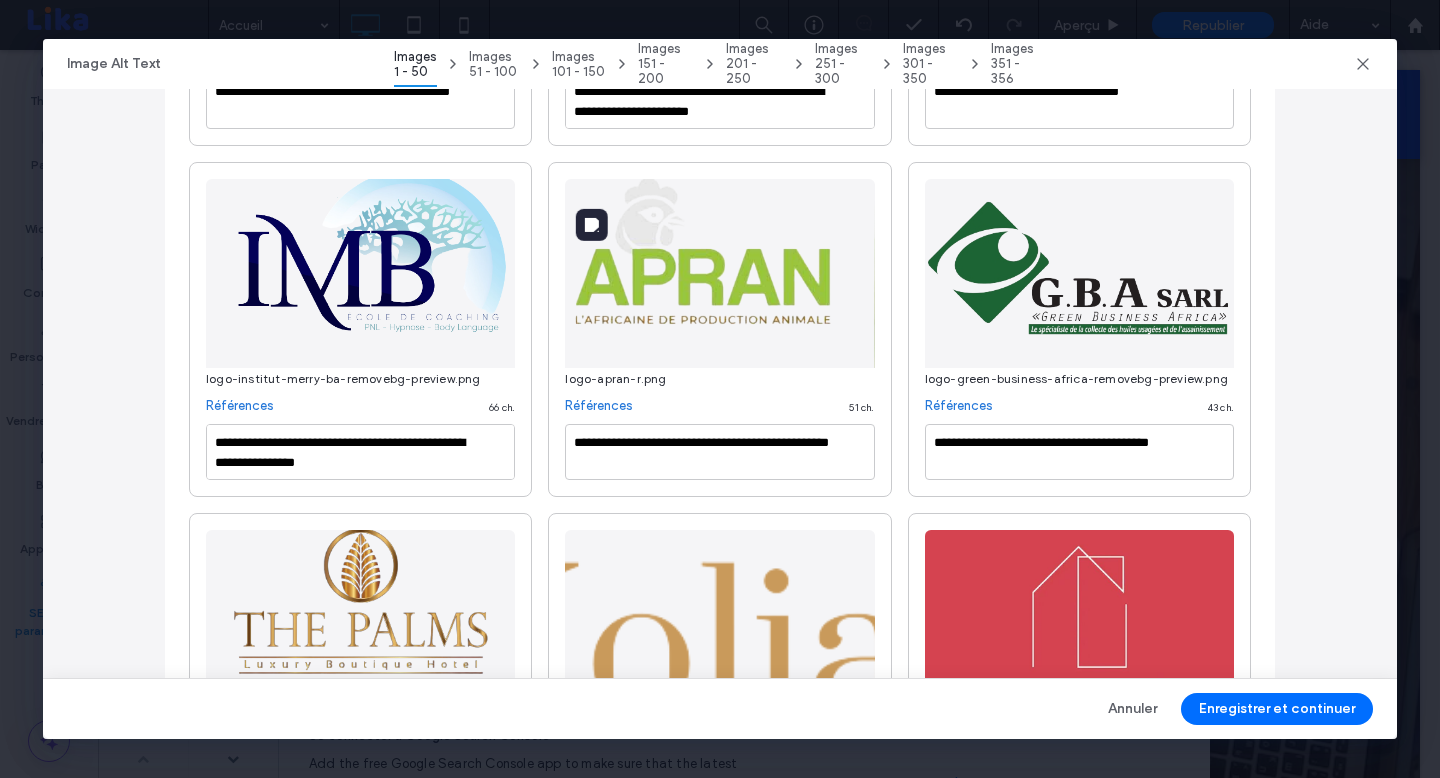scroll, scrollTop: 3628, scrollLeft: 0, axis: vertical 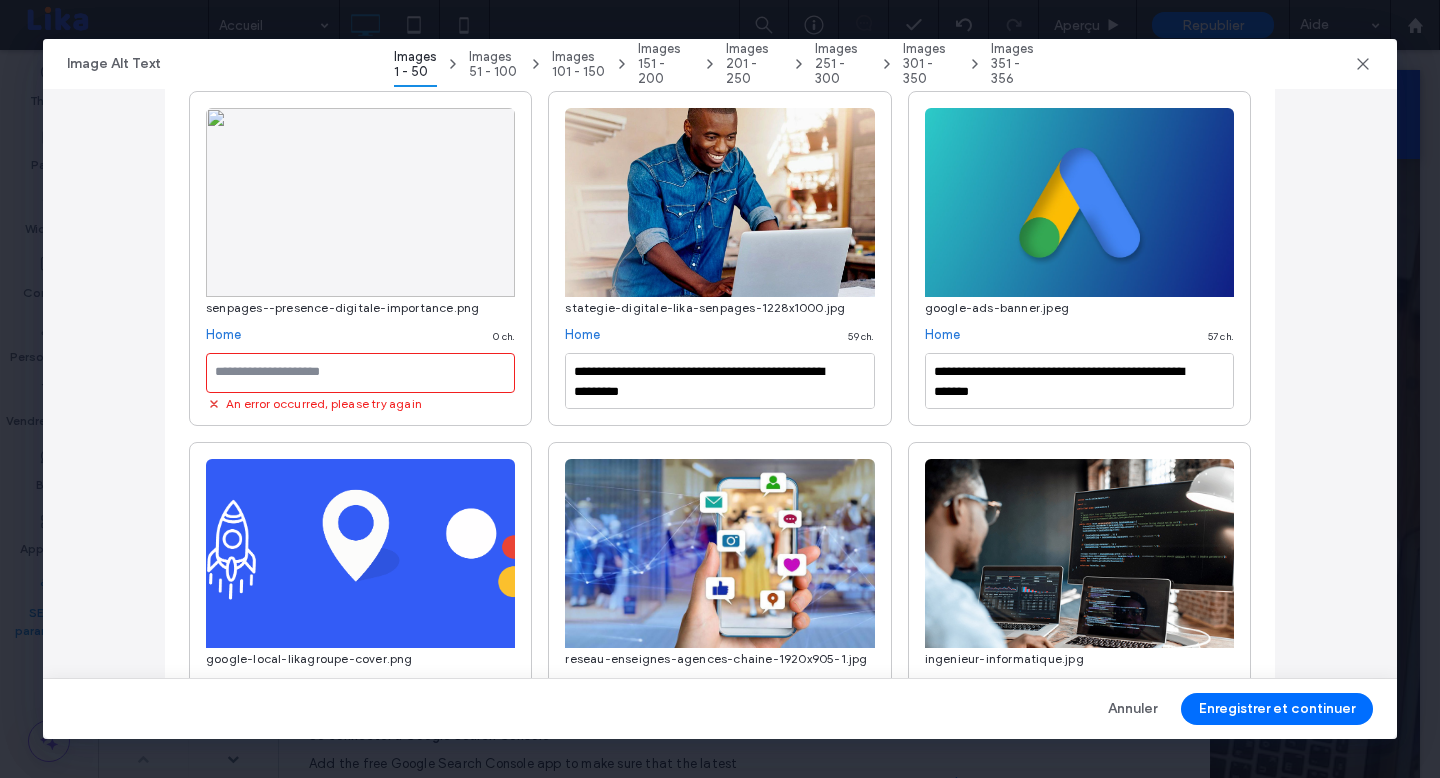 click at bounding box center [360, 373] 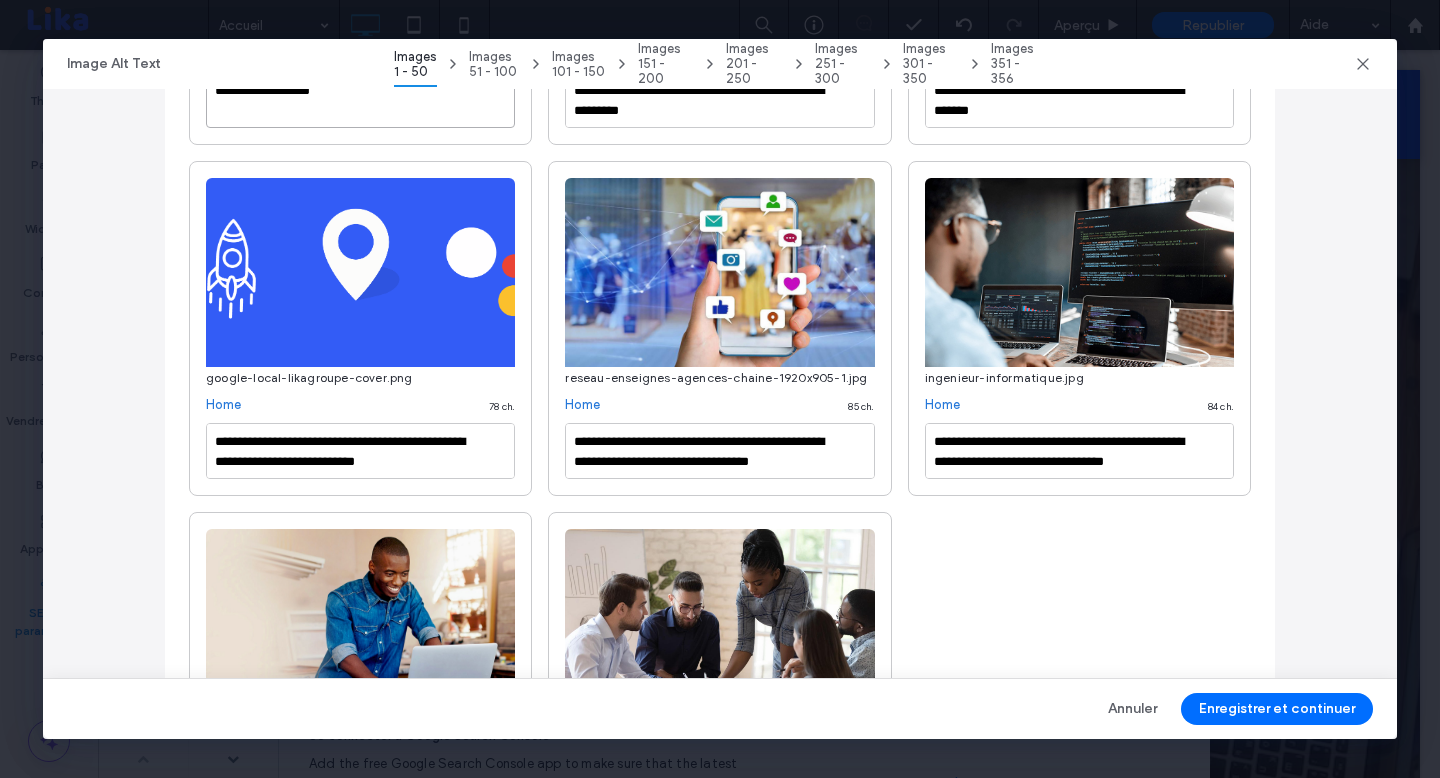 scroll, scrollTop: 5602, scrollLeft: 0, axis: vertical 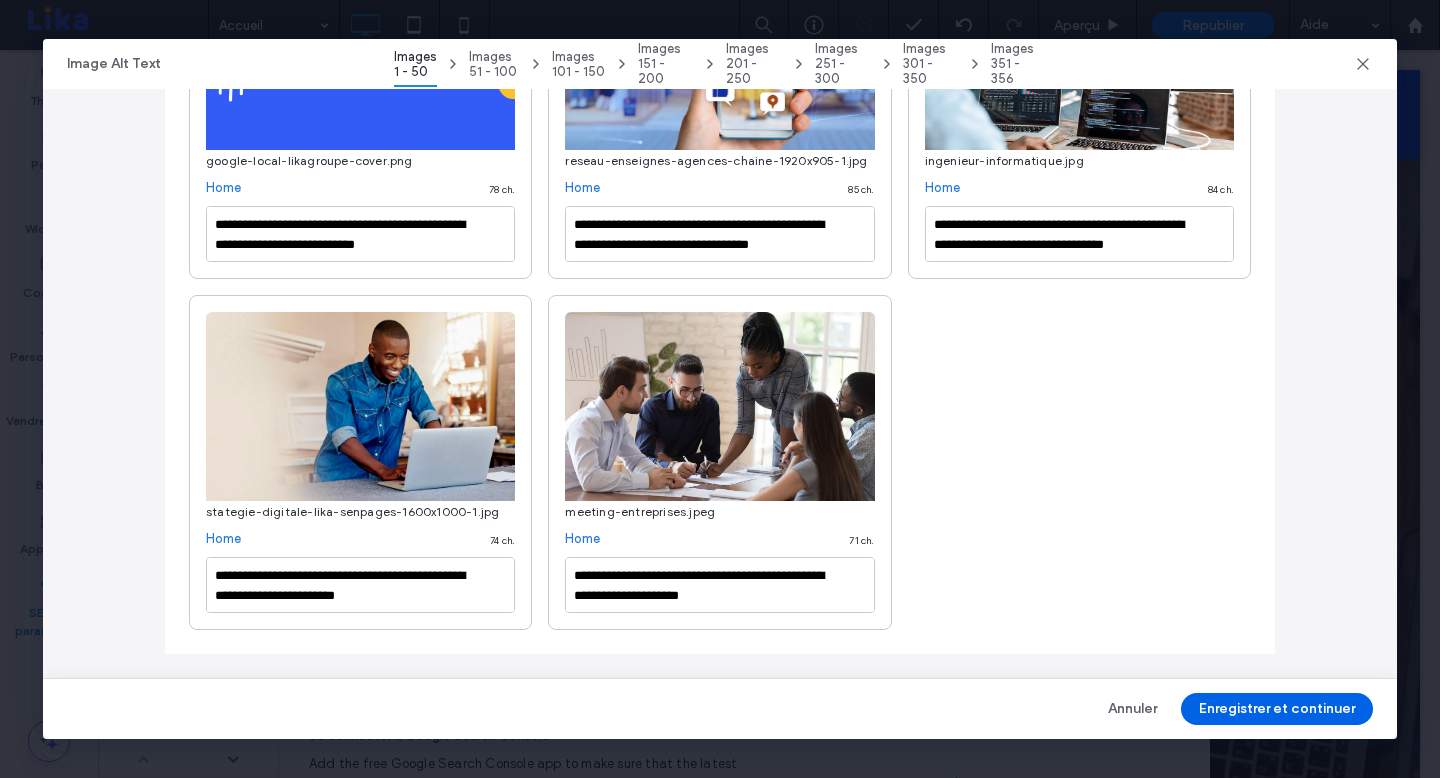 type on "**********" 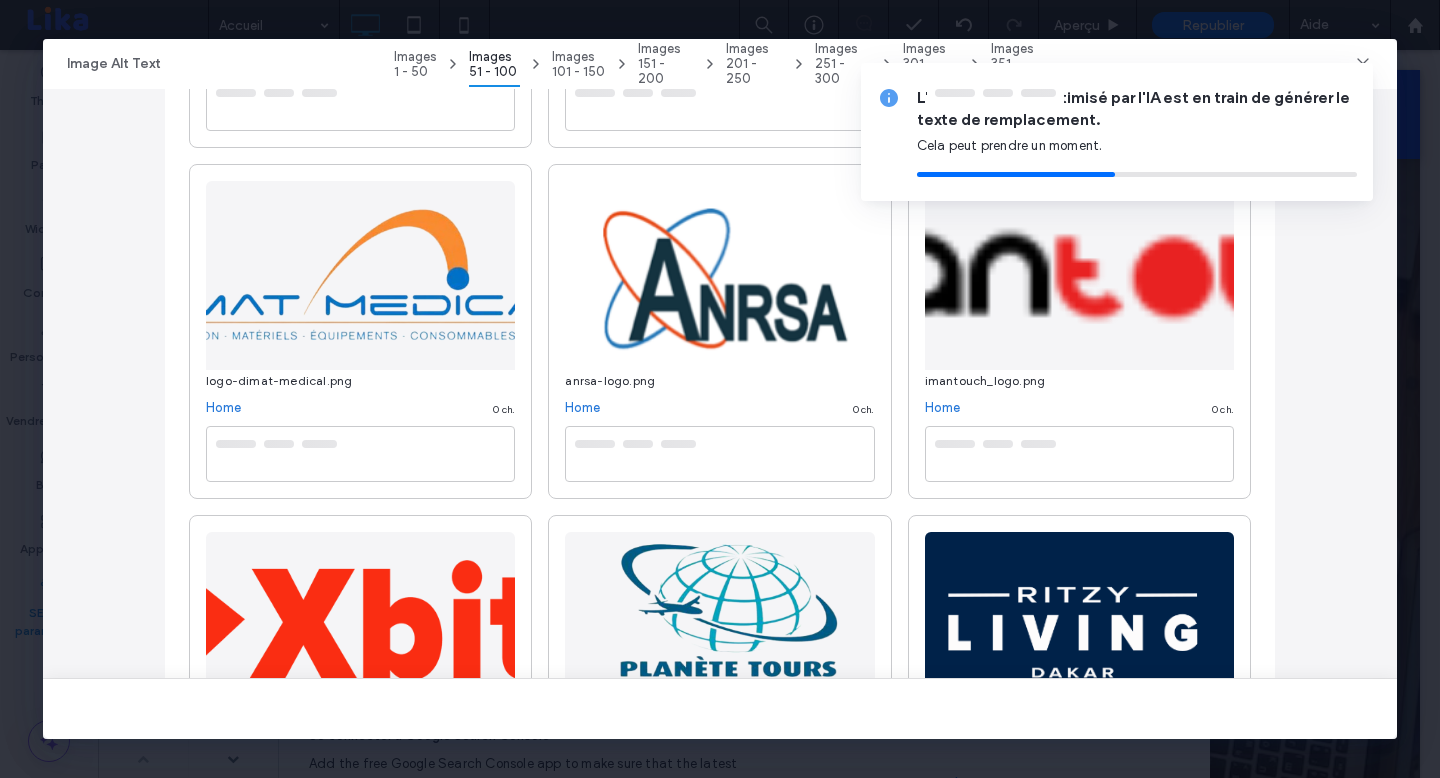 scroll, scrollTop: 0, scrollLeft: 0, axis: both 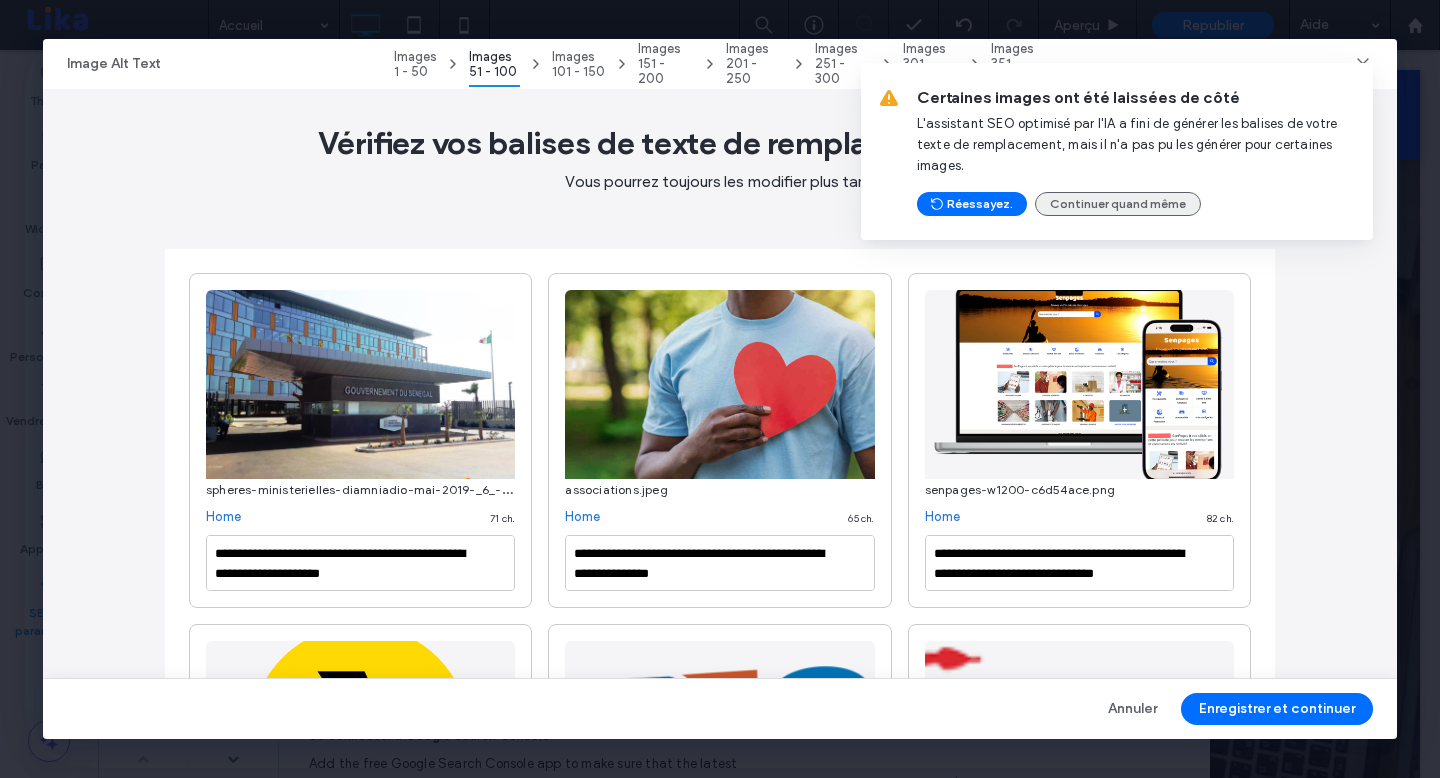 click on "Continuer quand même" at bounding box center (1118, 204) 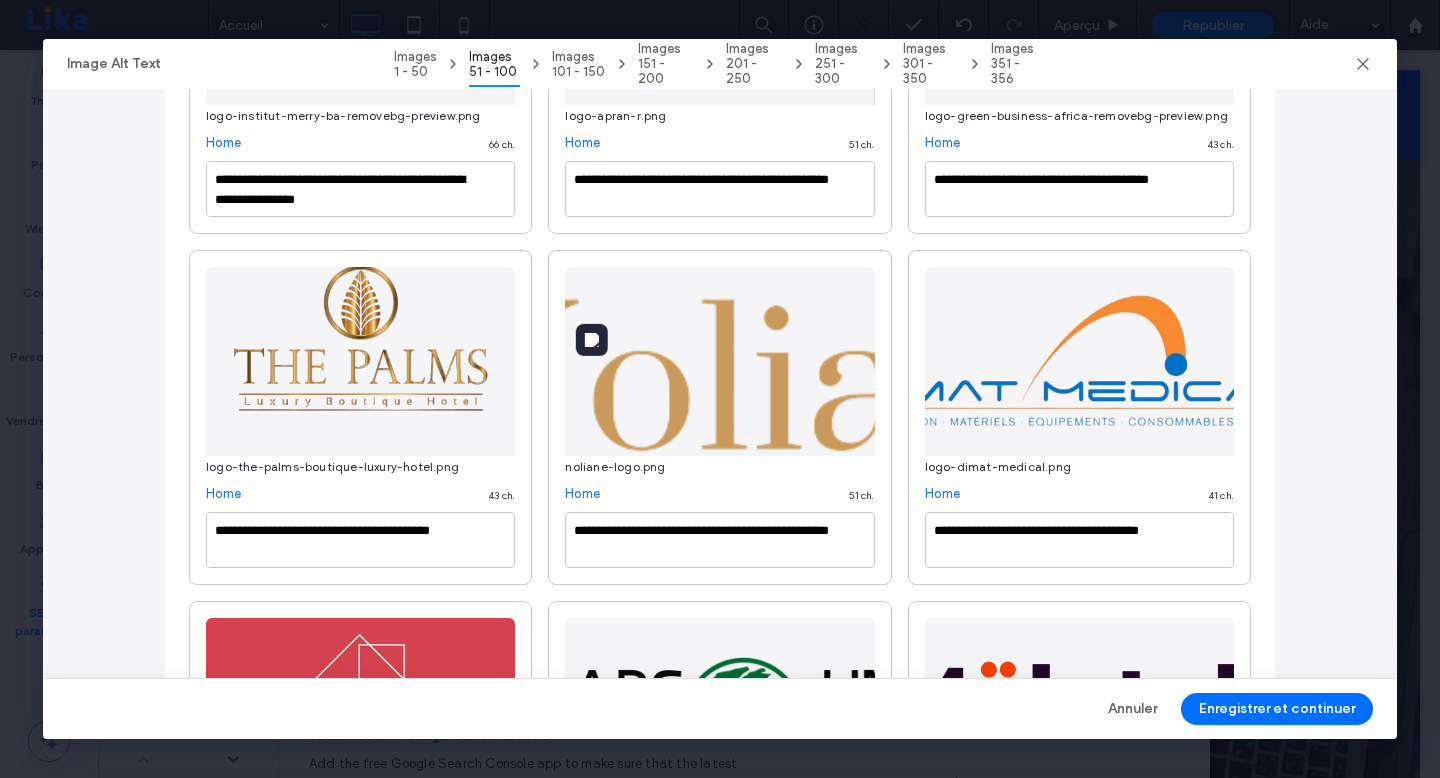 scroll, scrollTop: 2493, scrollLeft: 0, axis: vertical 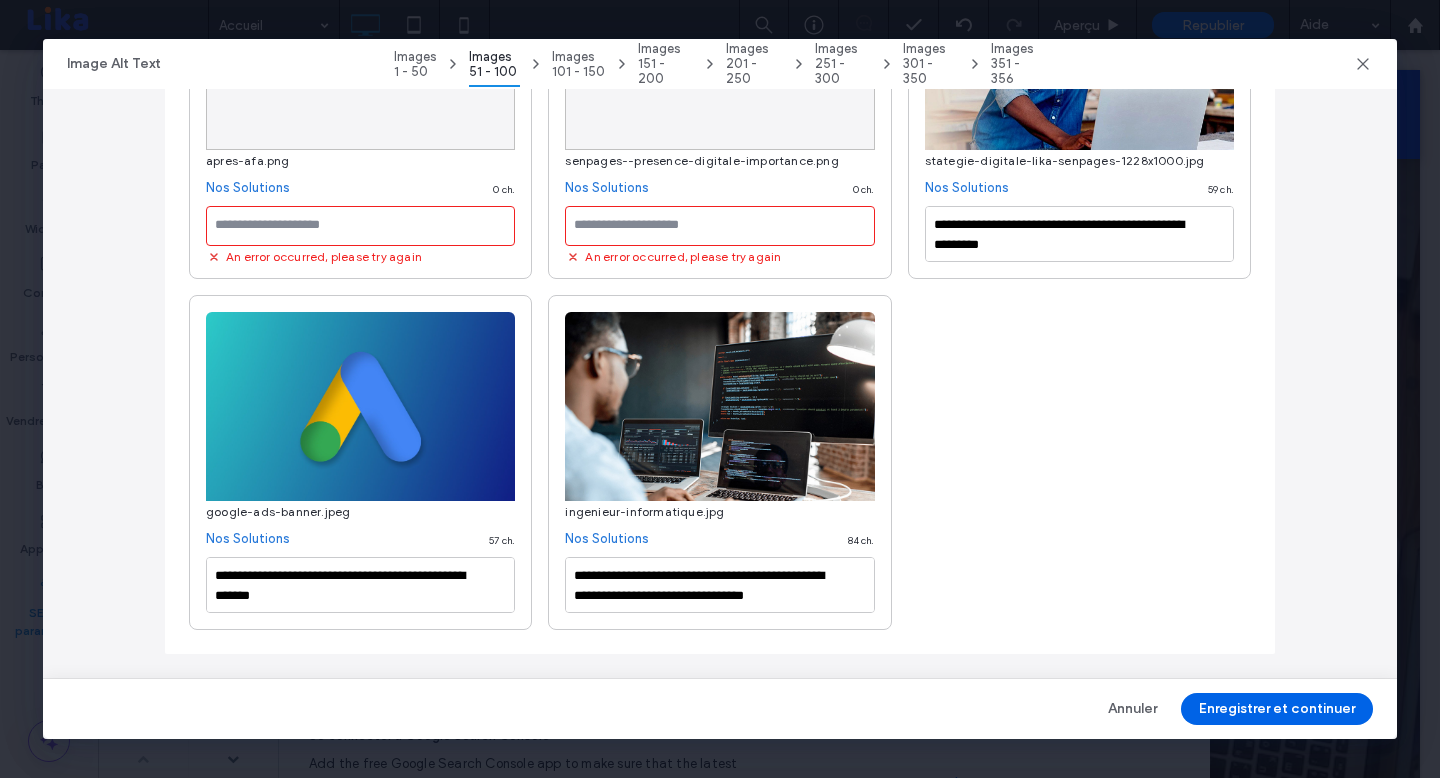 click on "Enregistrer et continuer" at bounding box center (1277, 709) 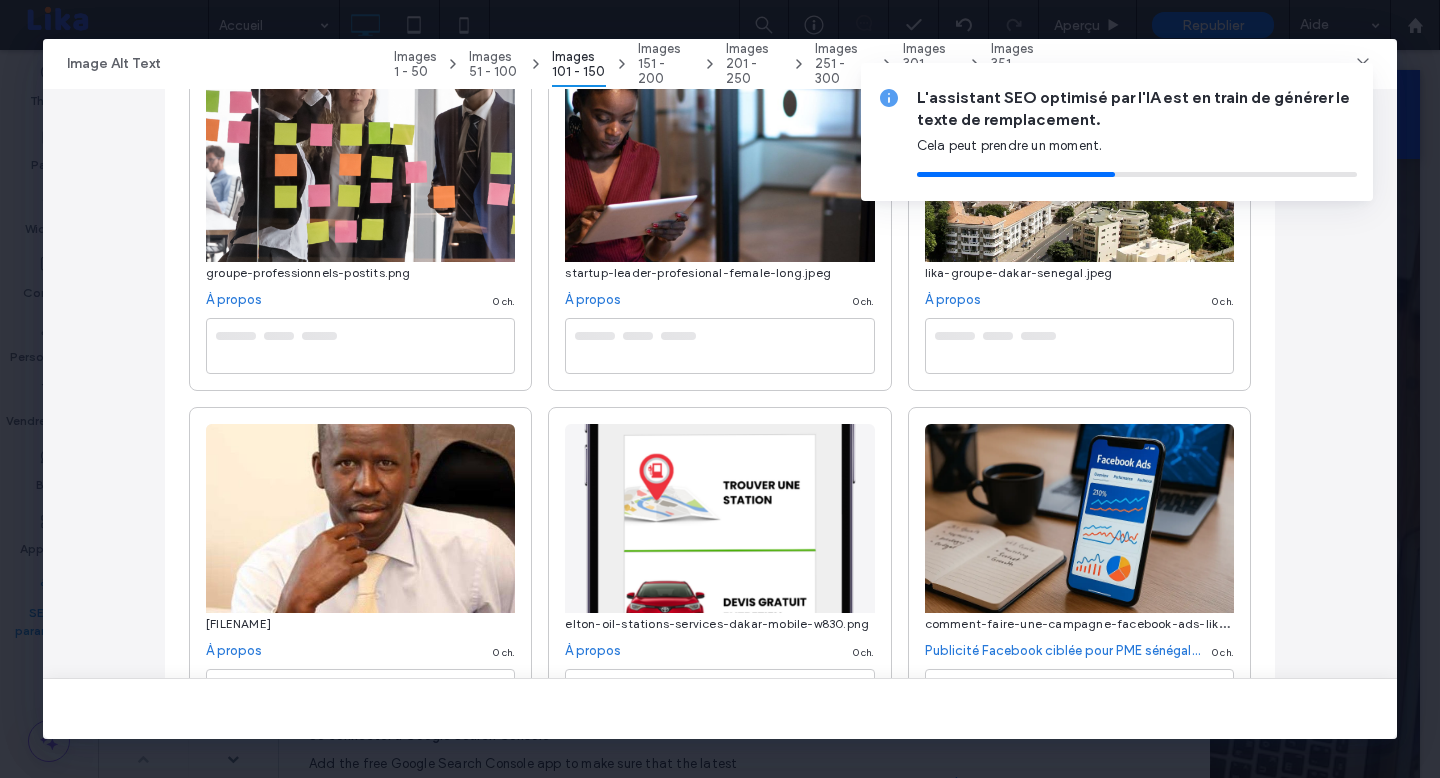 scroll, scrollTop: 0, scrollLeft: 0, axis: both 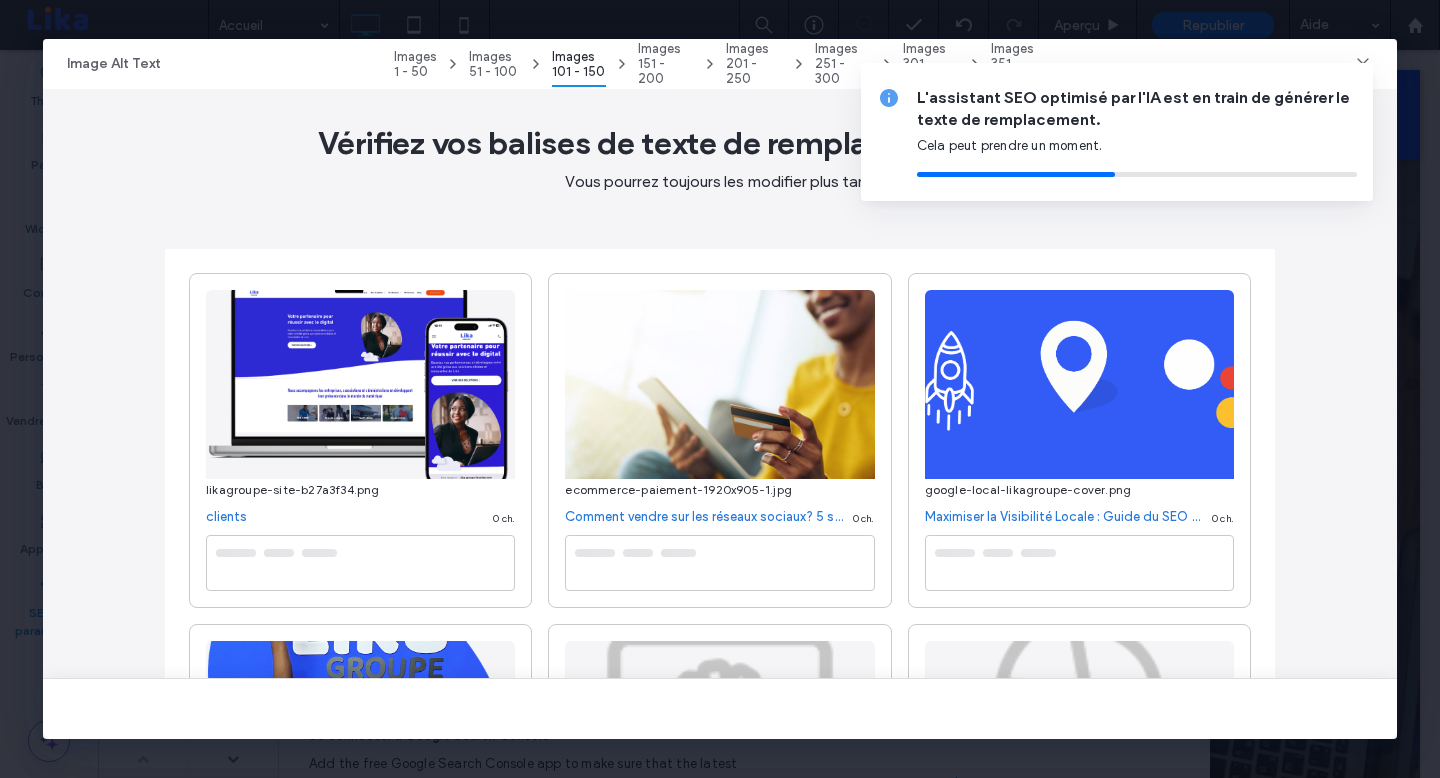 click on "Vous pourrez toujours les modifier plus tard." at bounding box center (720, 182) 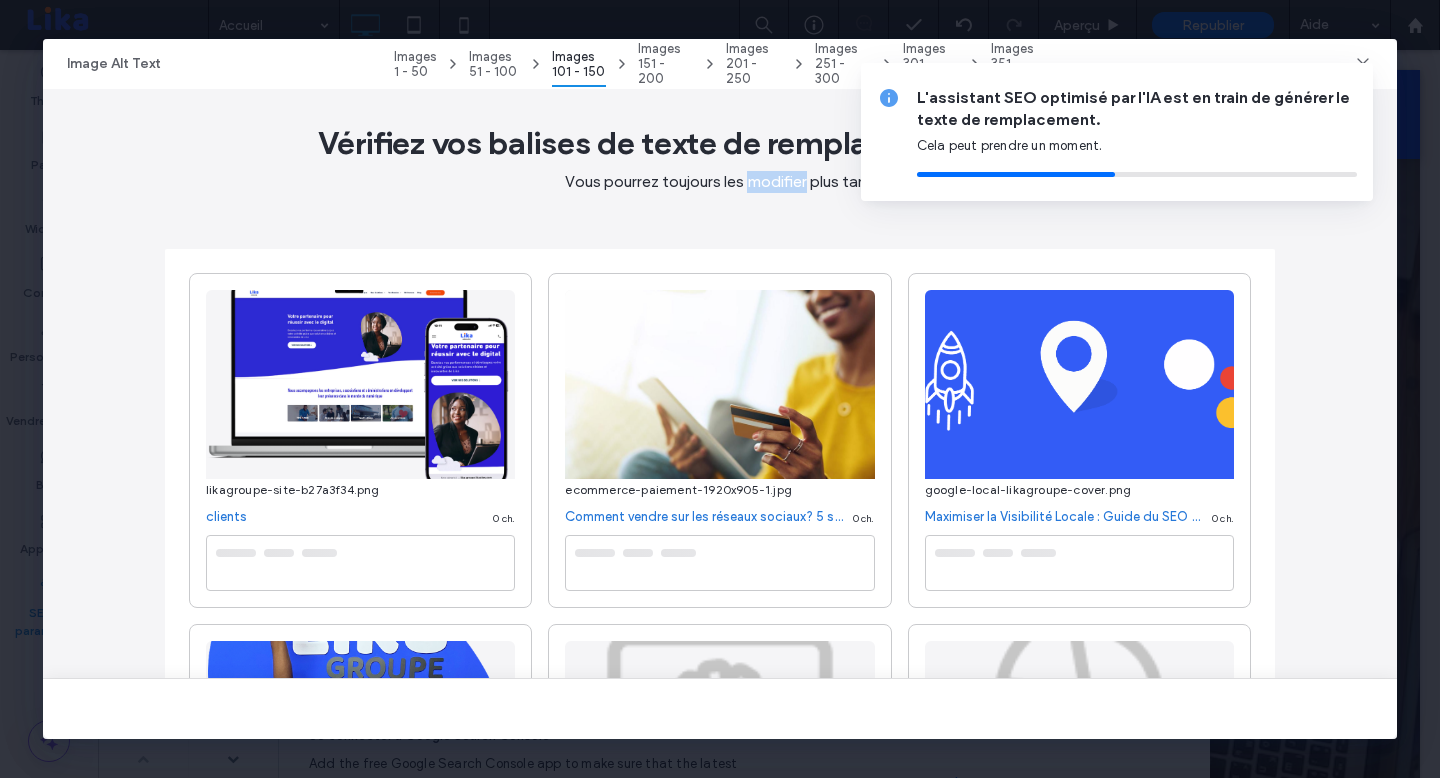click on "Vous pourrez toujours les modifier plus tard." at bounding box center [720, 182] 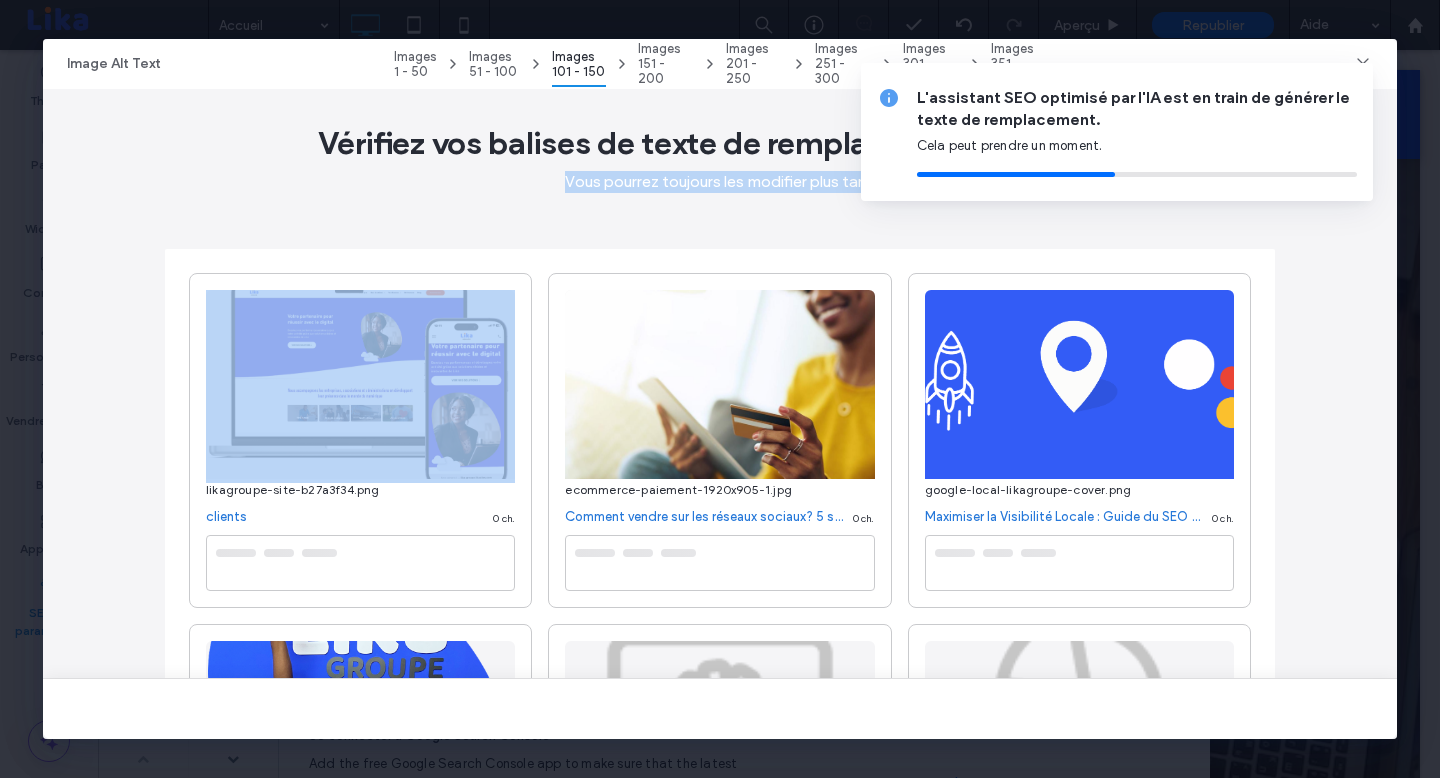 click on "Vous pourrez toujours les modifier plus tard." at bounding box center (720, 182) 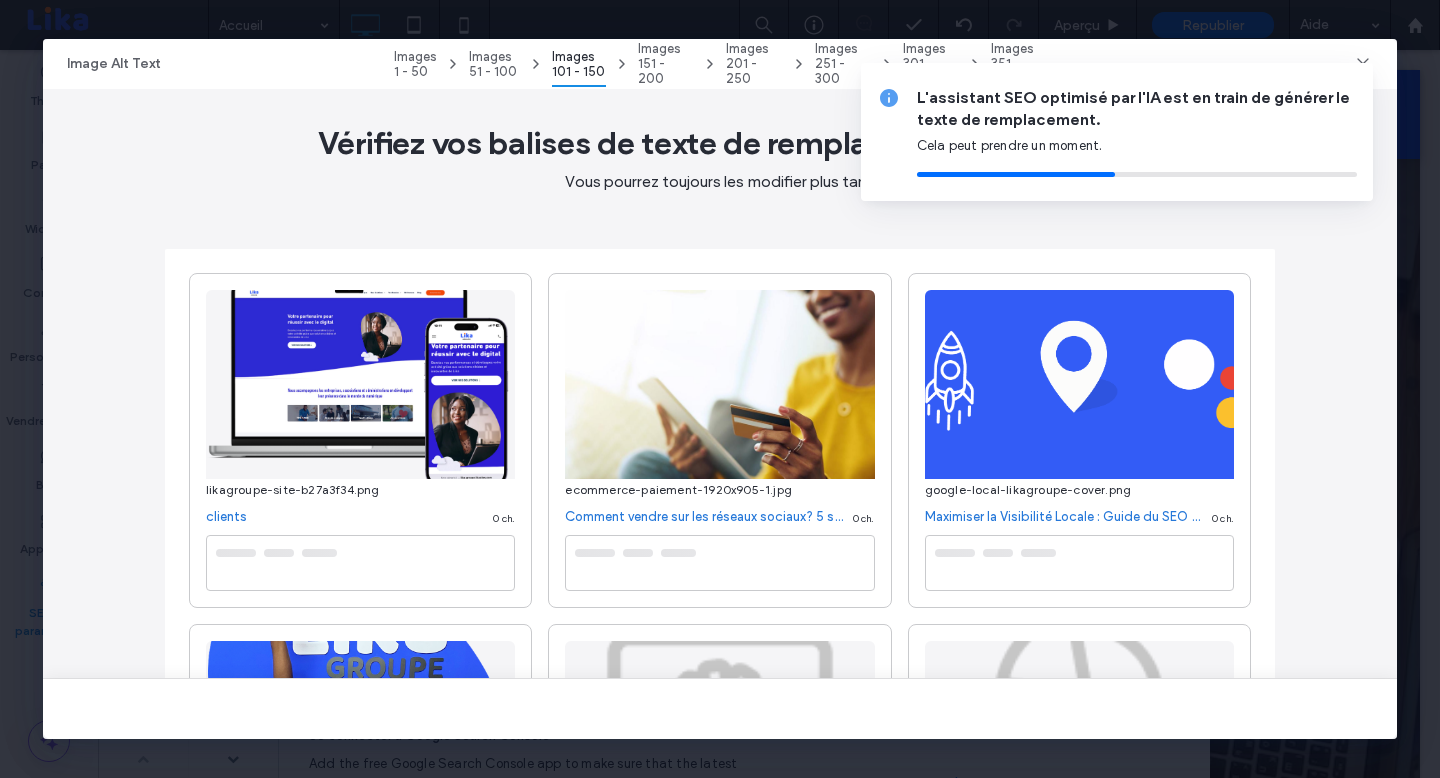 type on "**********" 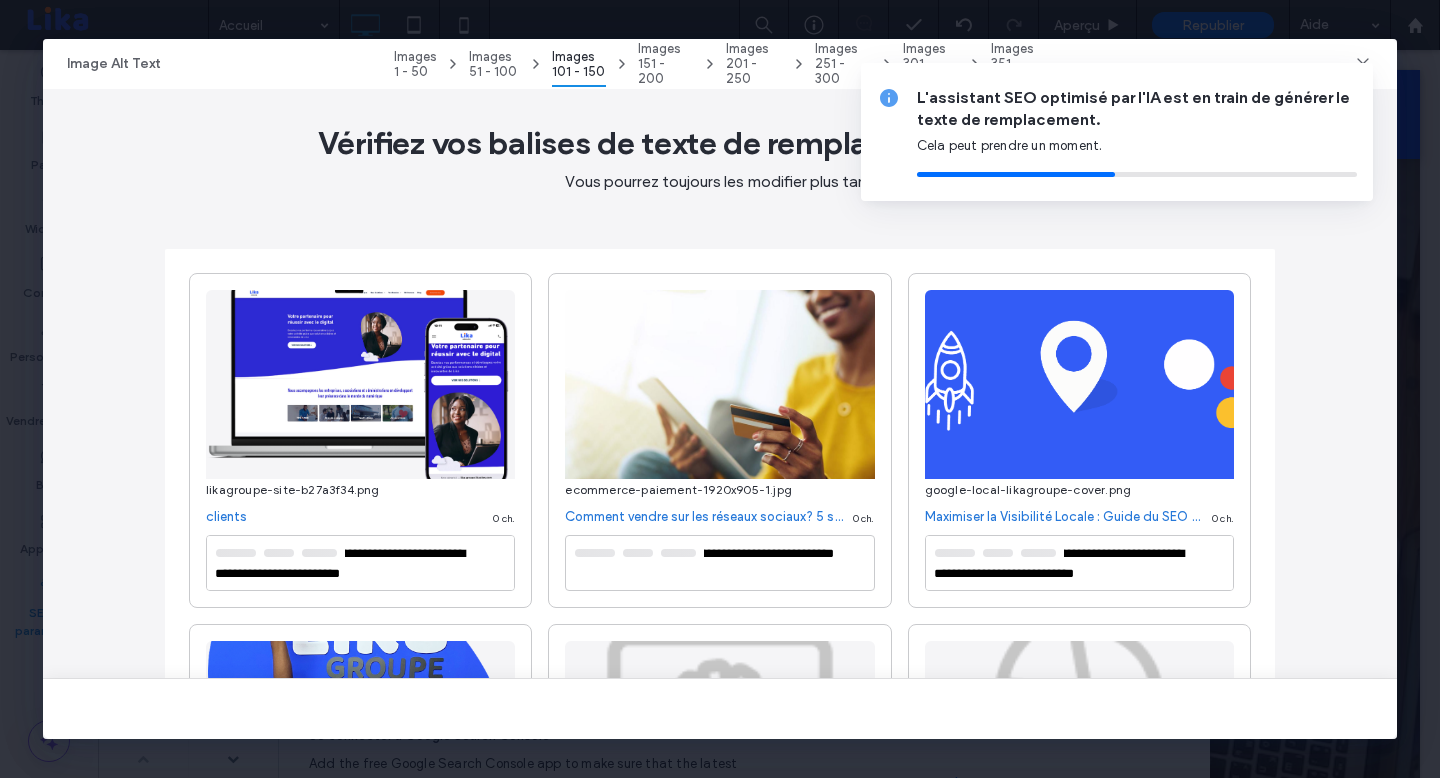 type on "**********" 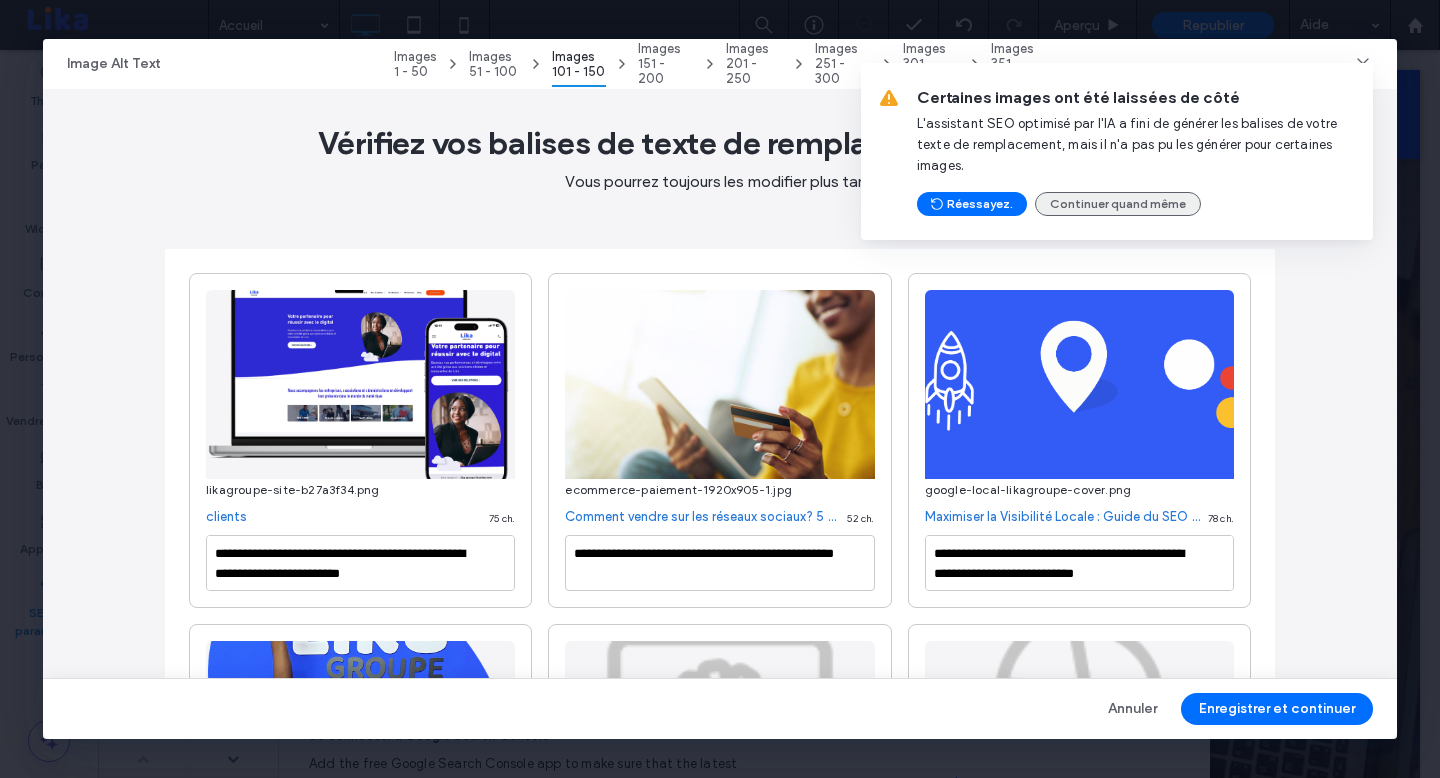 click on "Continuer quand même" at bounding box center [1118, 204] 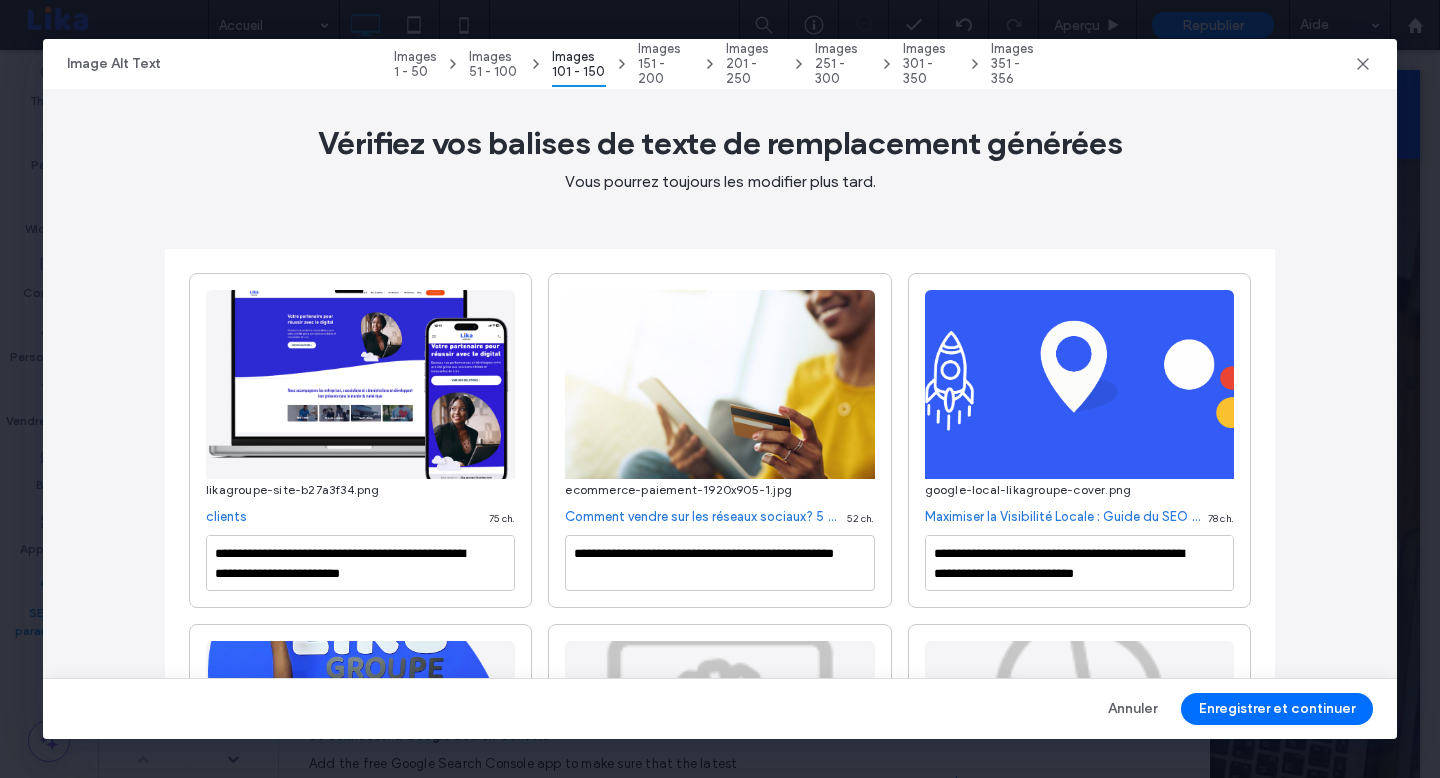 click 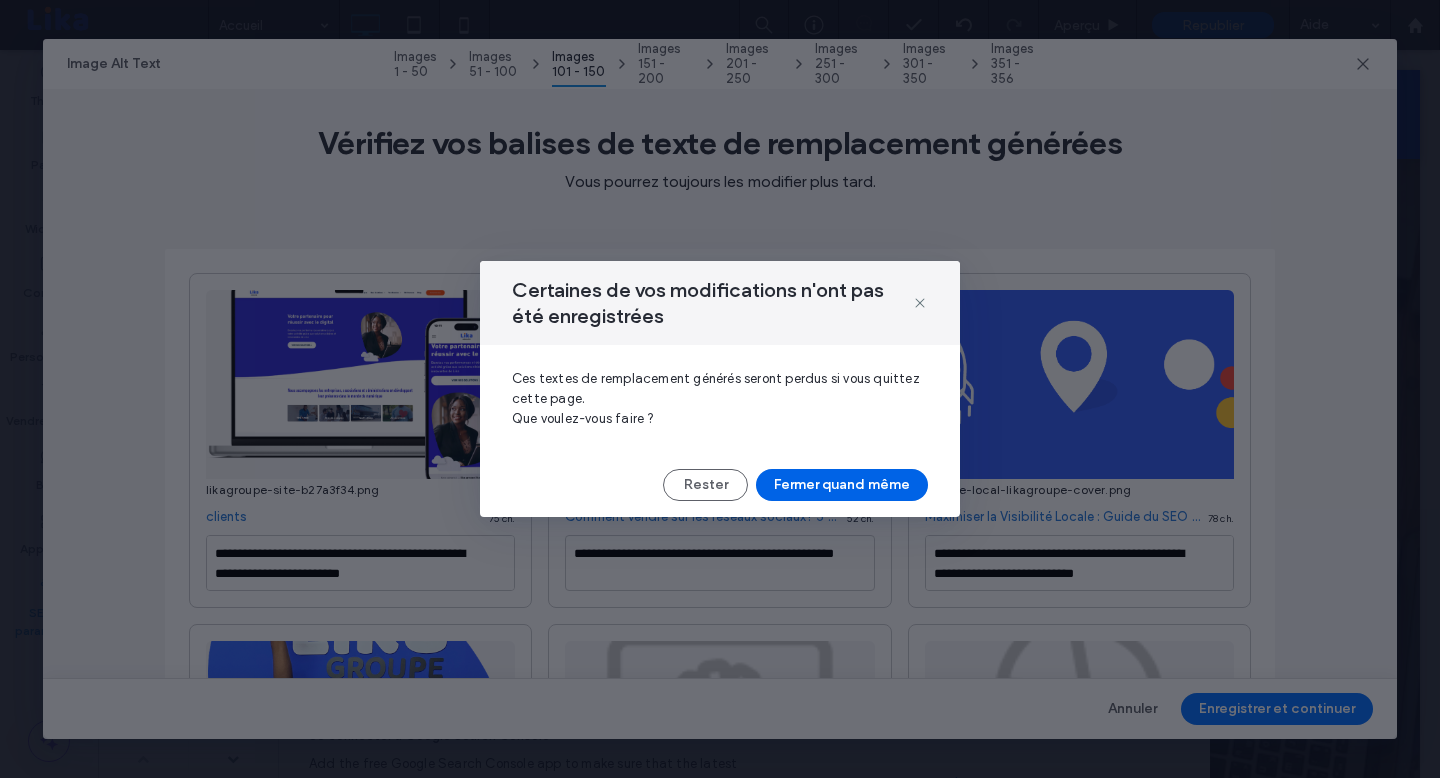 click on "Fermer quand même" at bounding box center [842, 485] 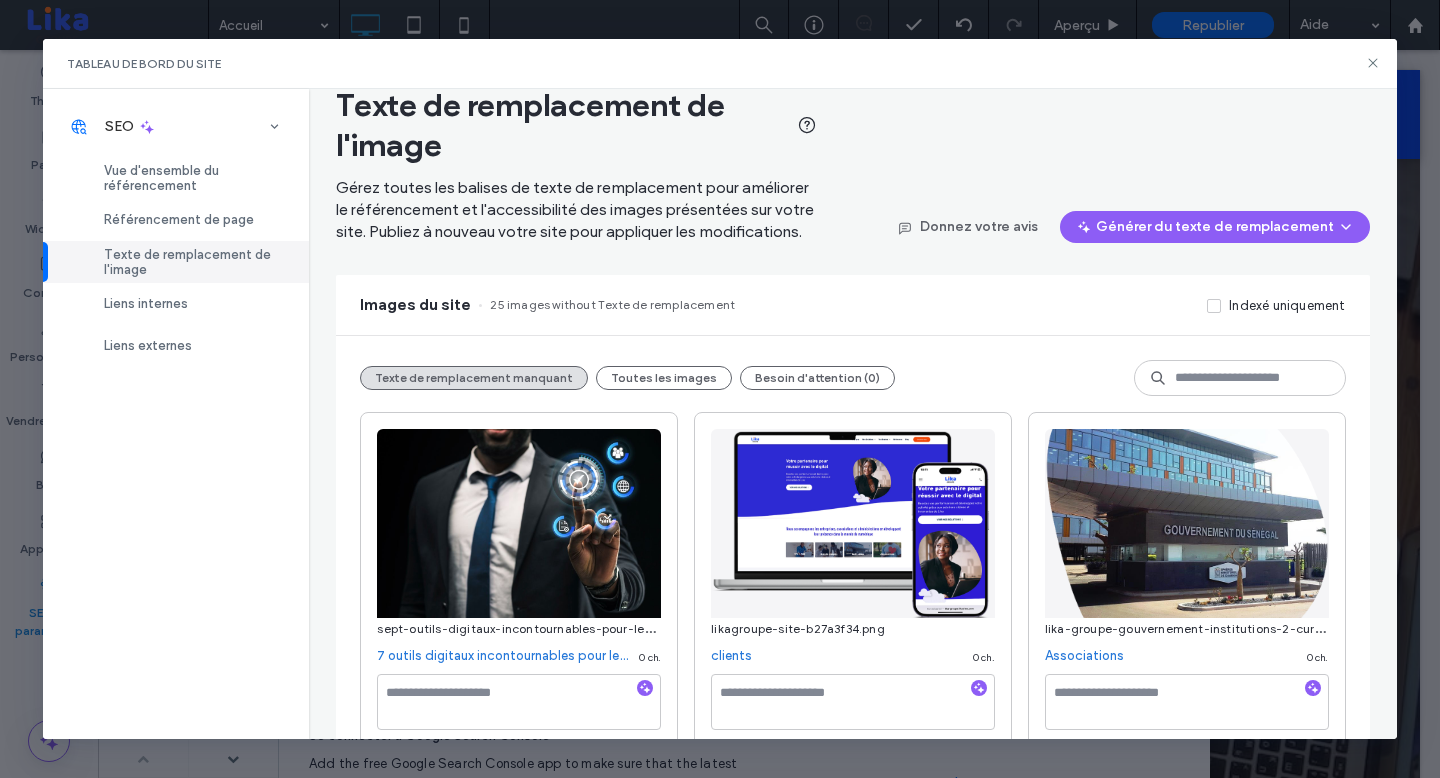 scroll, scrollTop: 0, scrollLeft: 0, axis: both 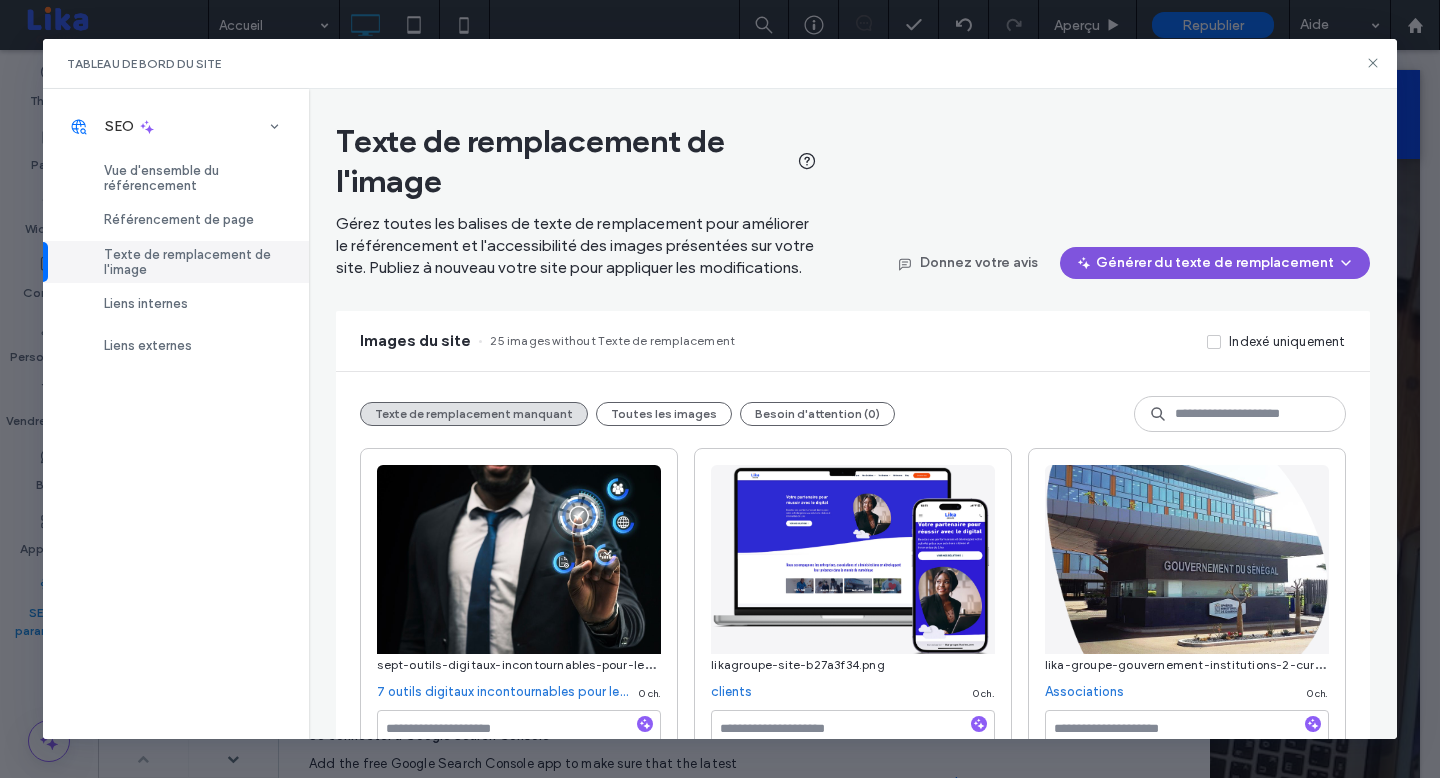 click on "Générer du texte de remplacement" at bounding box center [1215, 263] 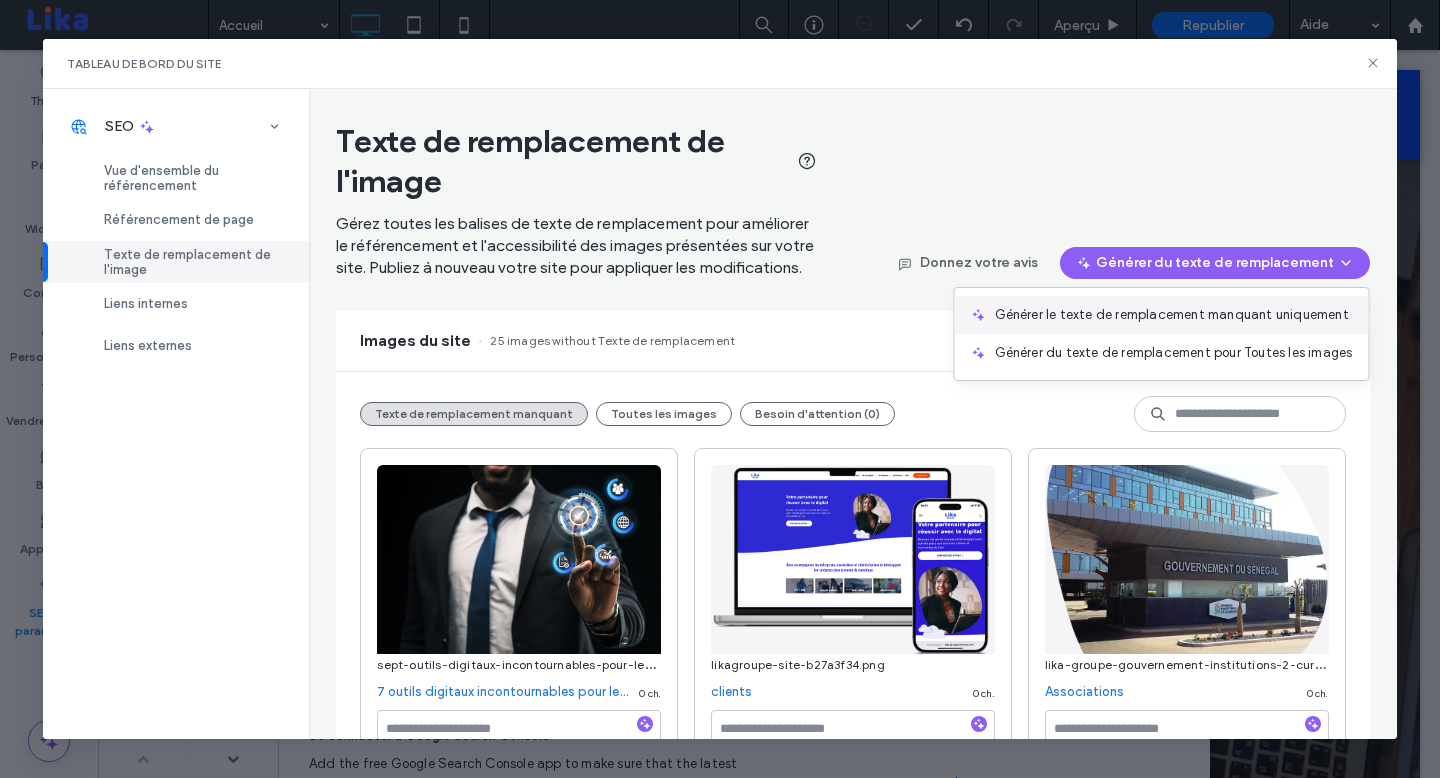 click on "Générer le texte de remplacement manquant uniquement" at bounding box center (1172, 315) 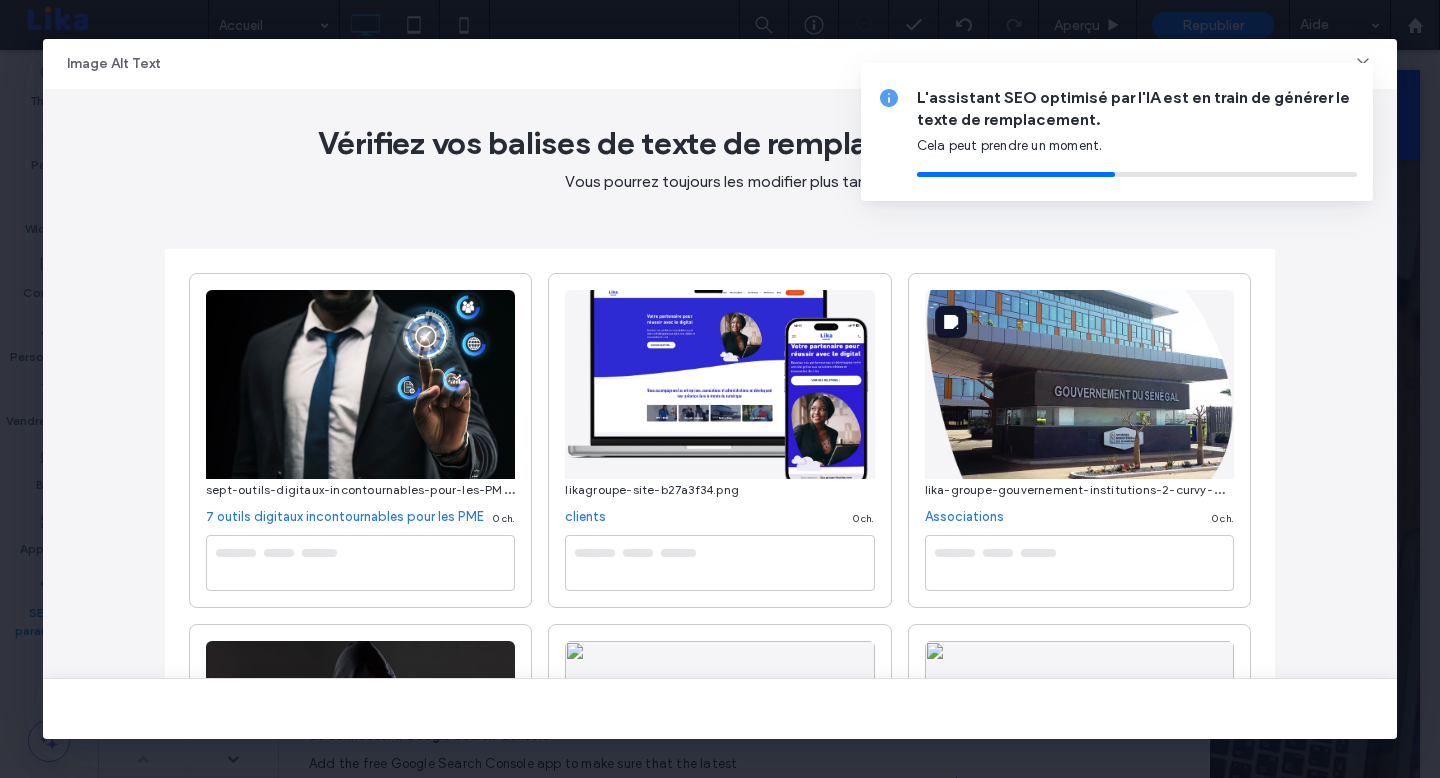 type on "**********" 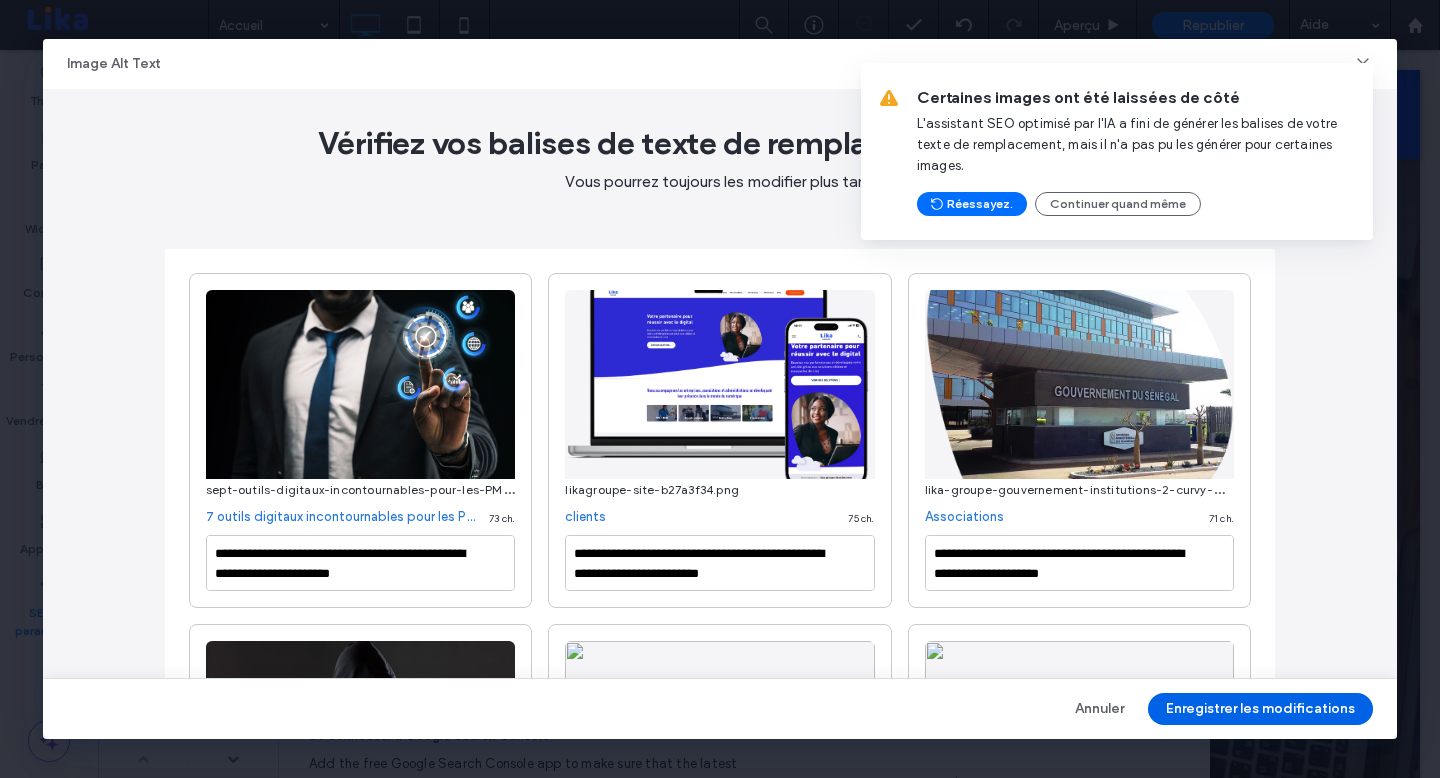 click on "Enregistrer les modifications" at bounding box center (1260, 709) 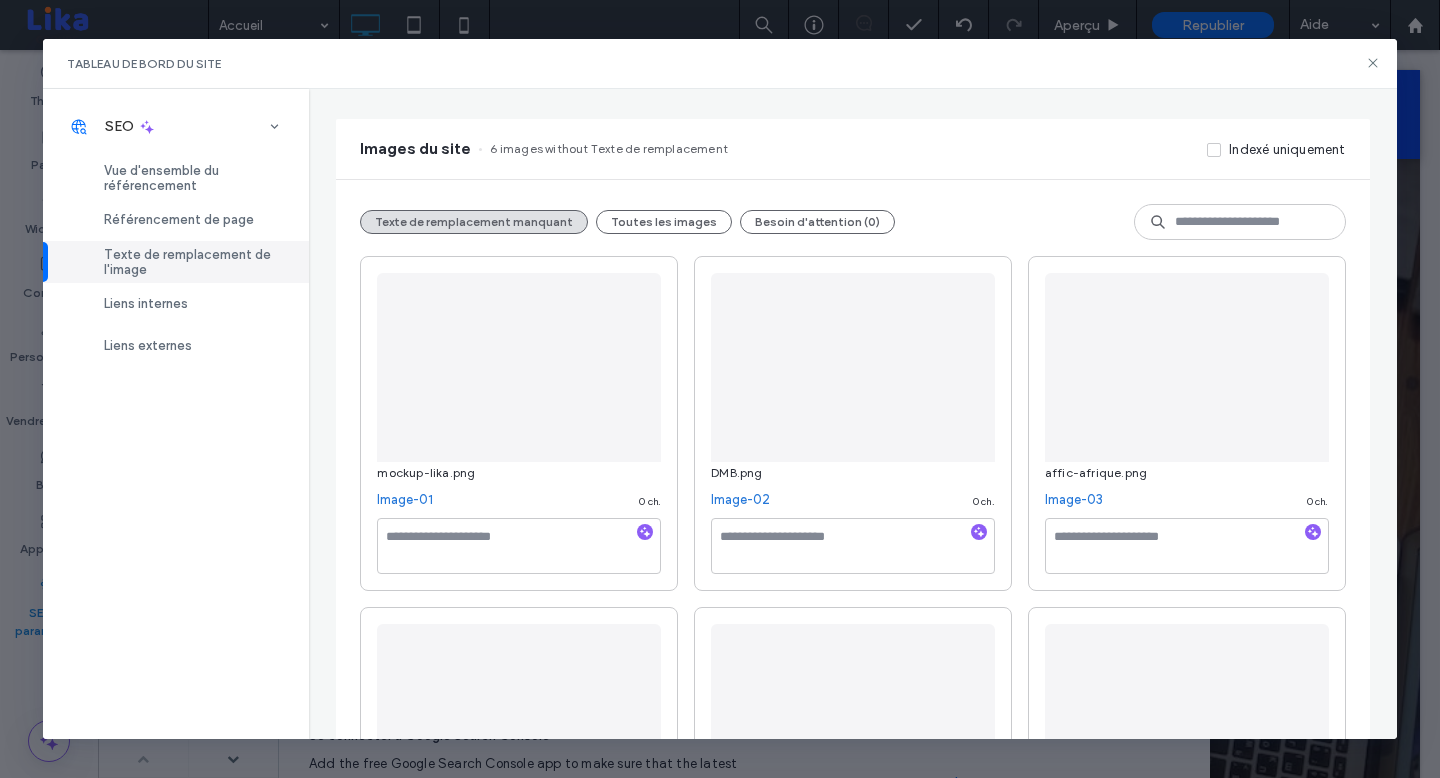 scroll, scrollTop: 0, scrollLeft: 0, axis: both 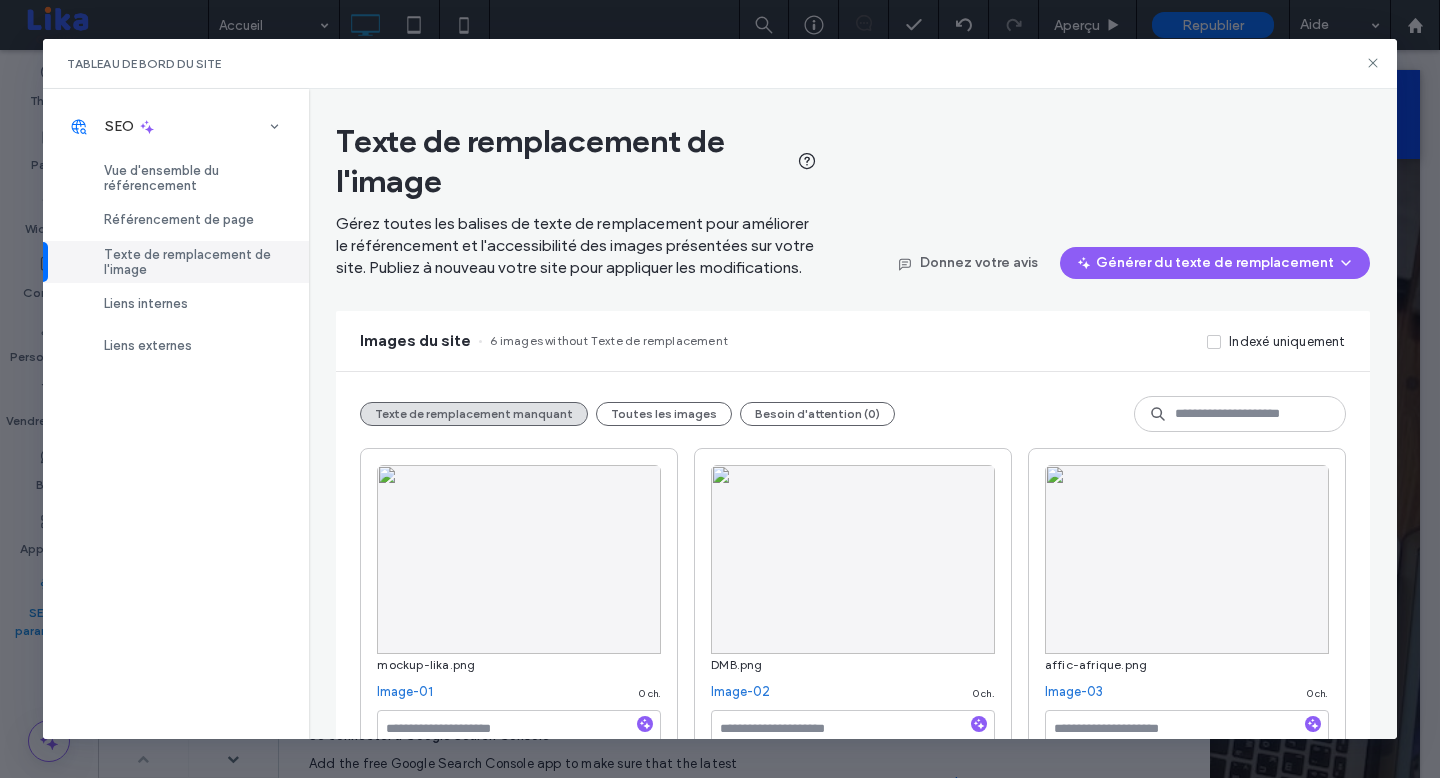 click on "Texte de remplacement de l'image Gérez toutes les balises de texte de remplacement pour améliorer le référencement et l'accessibilité des images présentées sur votre site. Publiez à nouveau votre site pour appliquer les modifications. Donnez votre avis Générer du texte de remplacement Images du site 6 images without Texte de remplacement Indexé uniquement Texte de remplacement manquant Toutes les images Besoin d'attention (0) mockup-lika.png Image-01 0   ch. DMB.png Image-02 0   ch. affic-afrique.png Image-03 0   ch. minapro.png Image-04 0   ch. sanet-services.png Image-05 0   ch. apres-afa.png Image-06 0   ch." at bounding box center (852, 639) 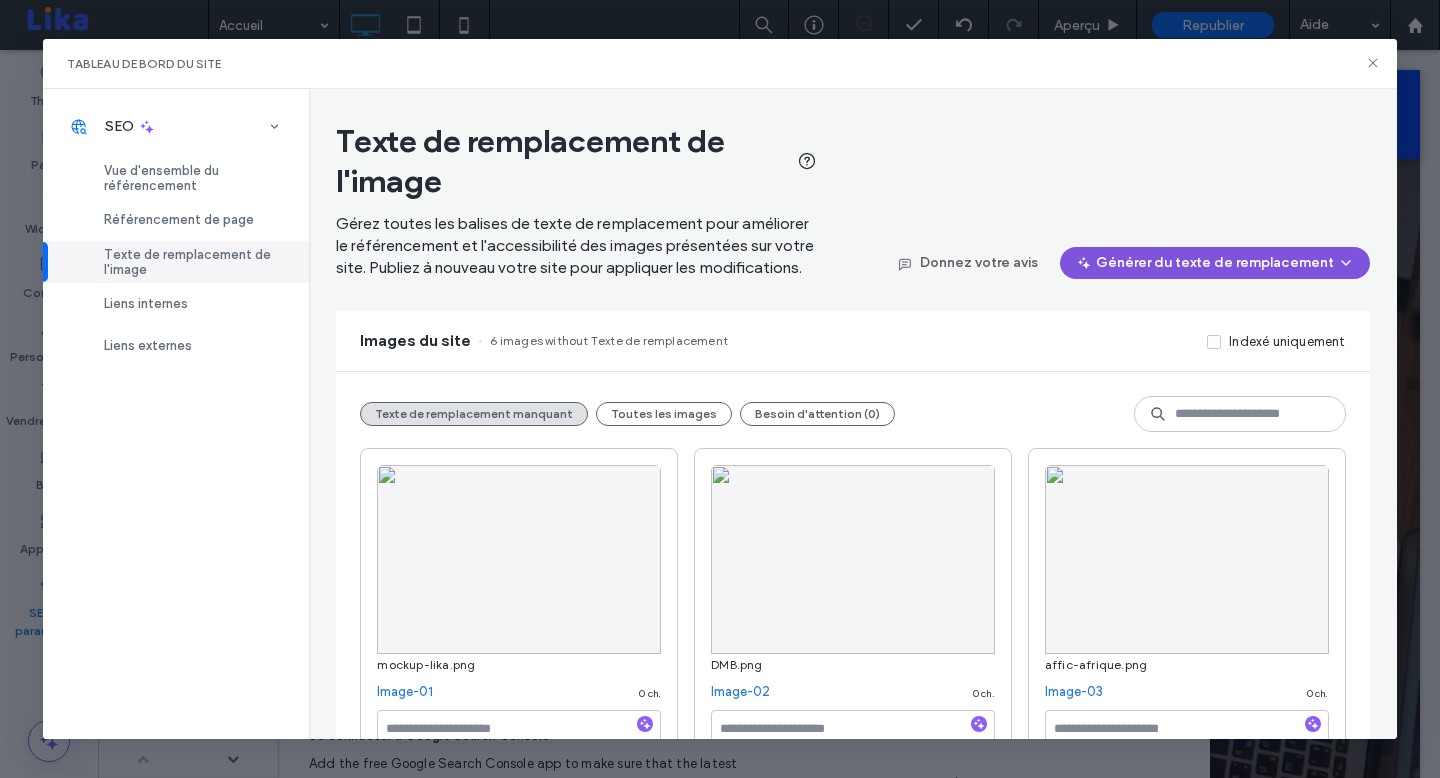 click on "Générer du texte de remplacement" at bounding box center [1215, 263] 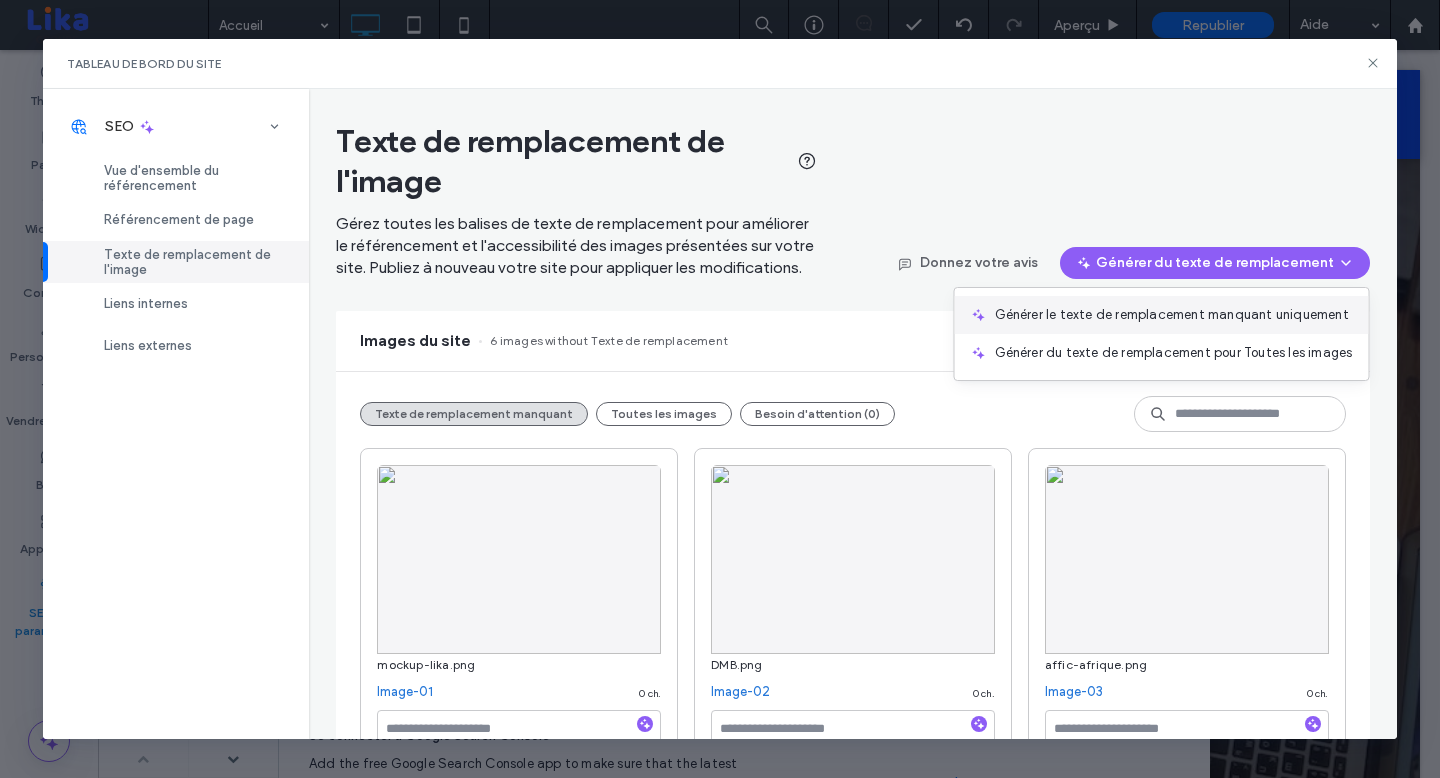 click on "Générer le texte de remplacement manquant uniquement" at bounding box center [1172, 315] 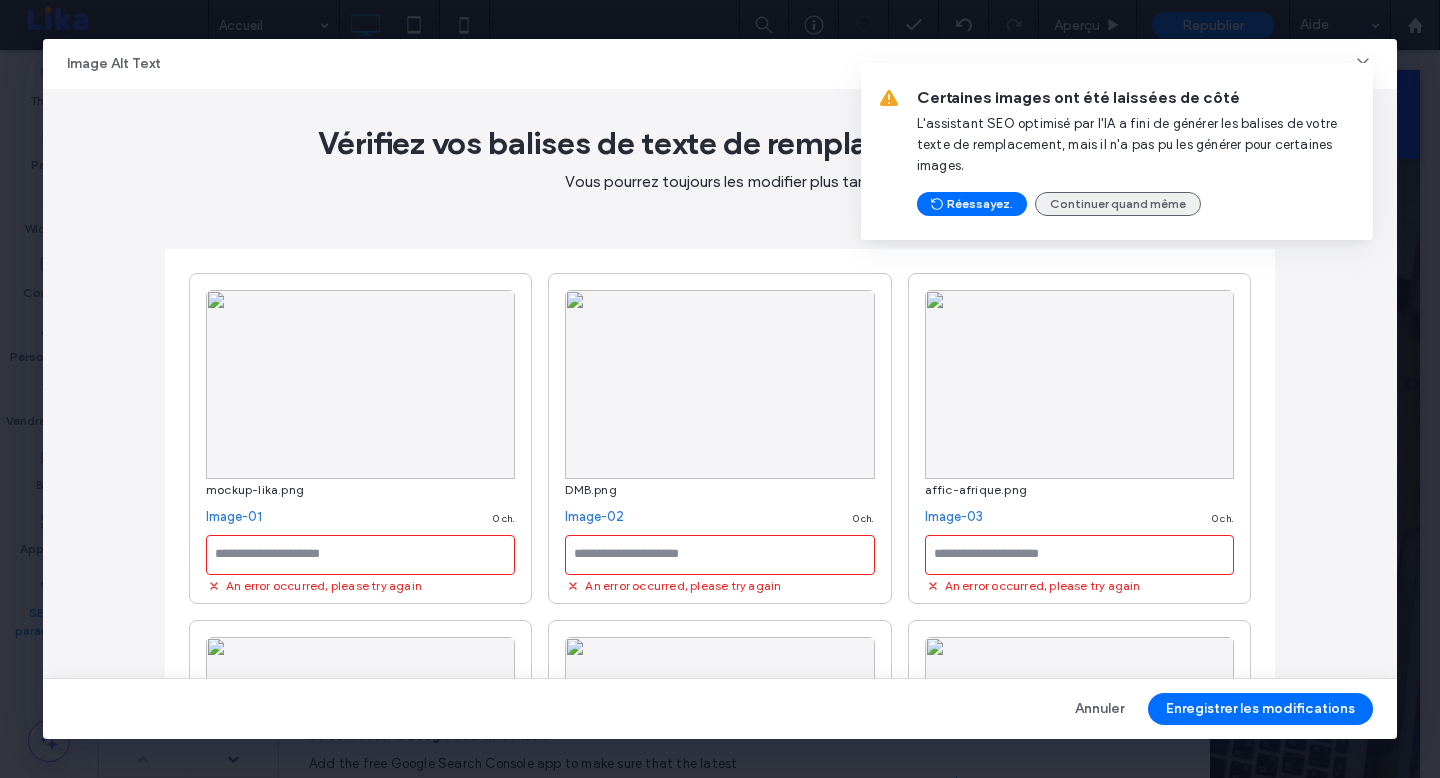 click on "Continuer quand même" at bounding box center [1118, 204] 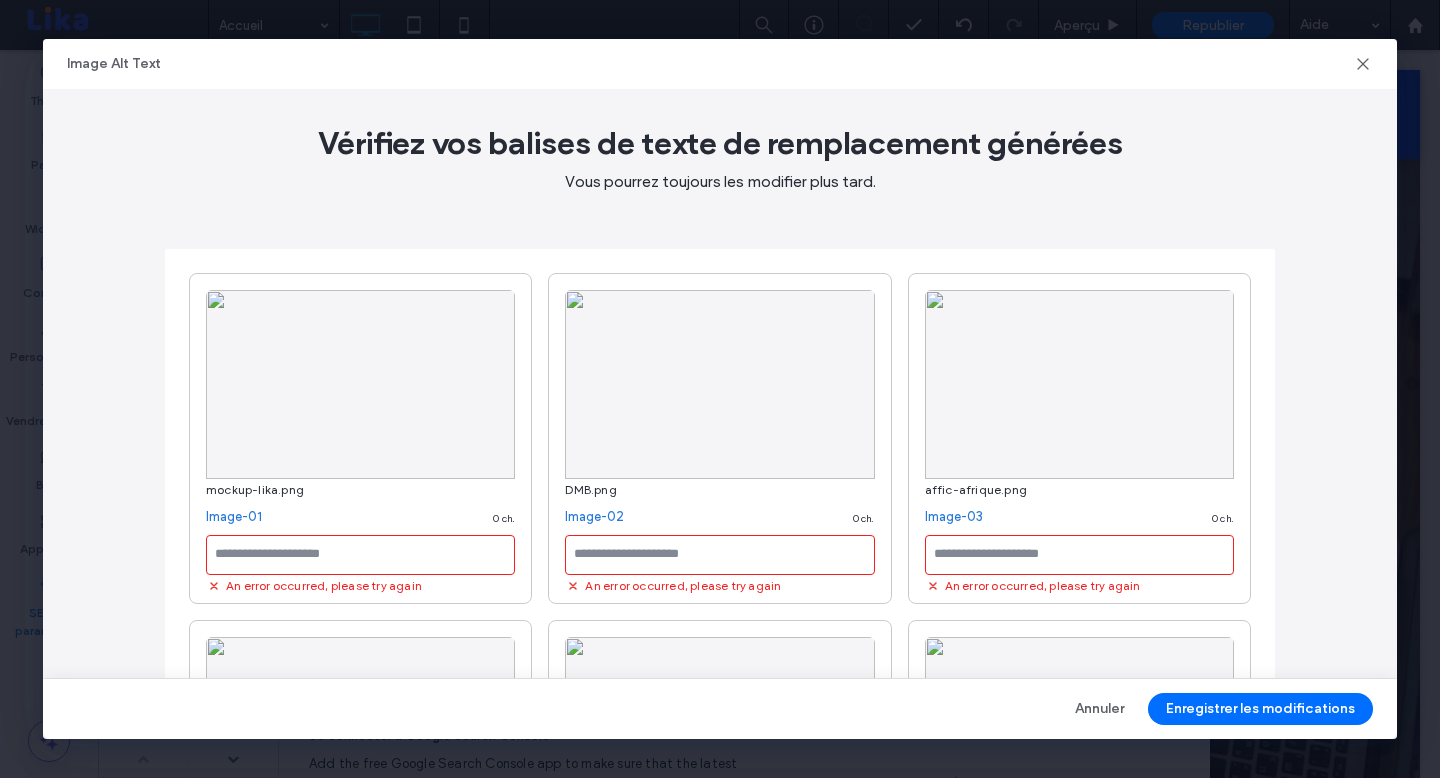 click 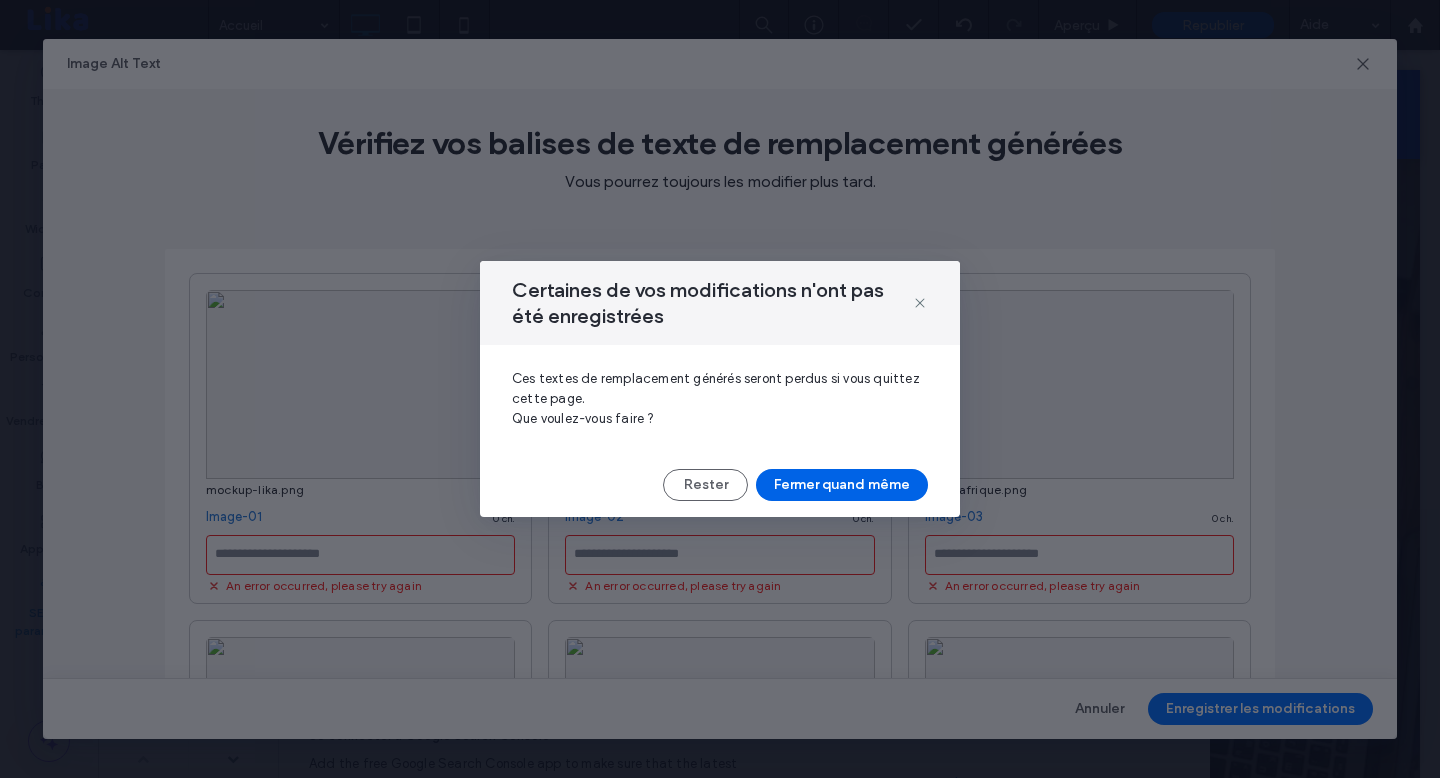 click on "Fermer quand même" at bounding box center [842, 485] 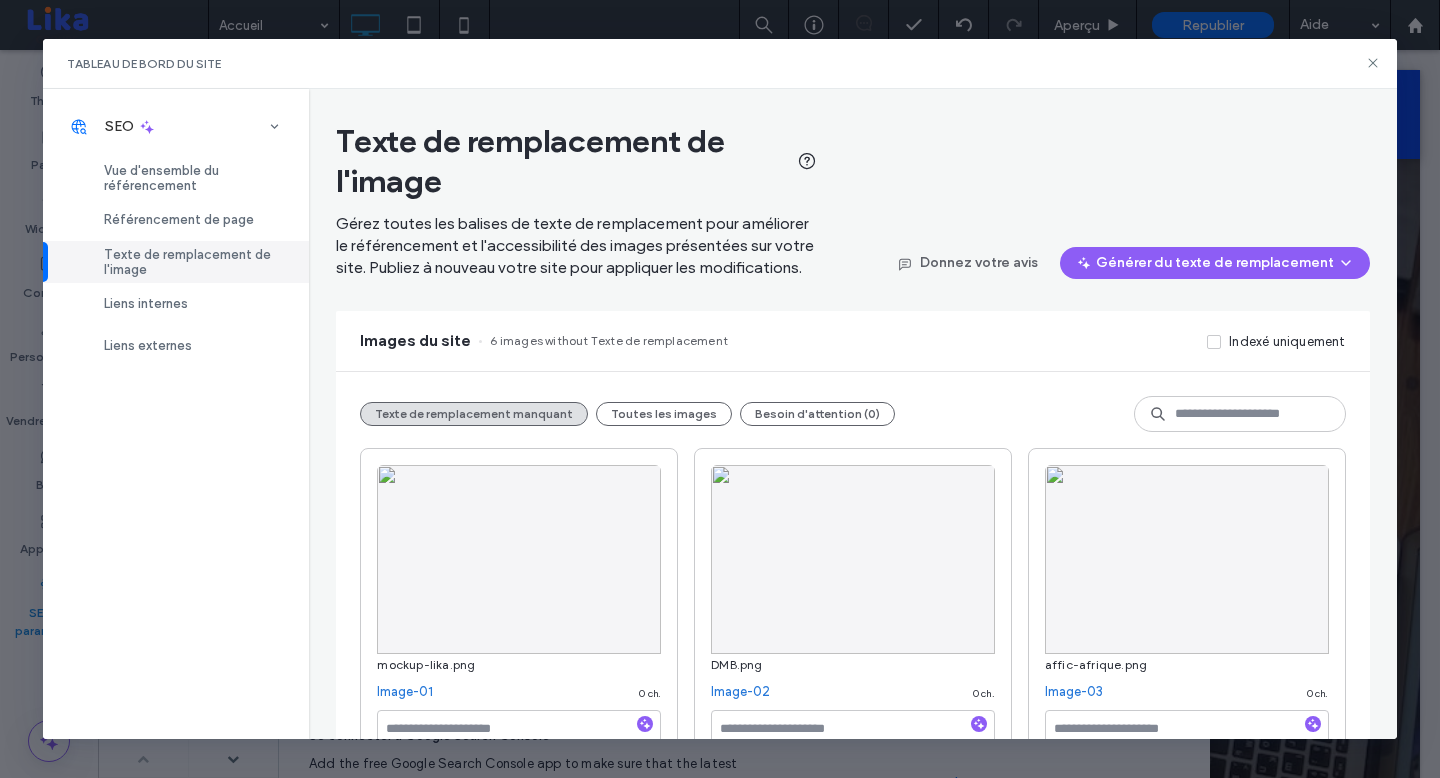 click on "SEO Vue d'ensemble du référencement Référencement de page Texte de remplacement de l'image Liens internes Liens externes" at bounding box center [176, 414] 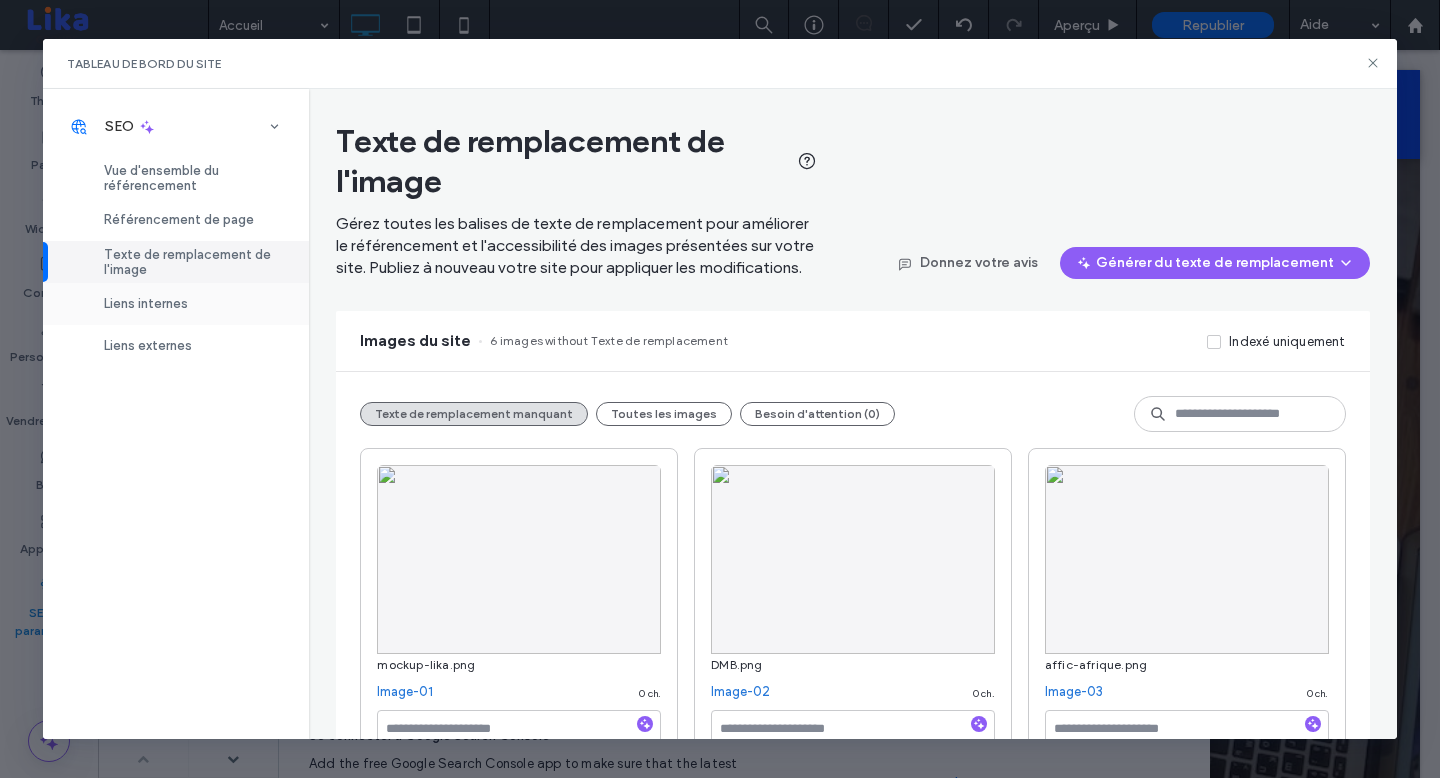 click on "Liens internes" at bounding box center [176, 304] 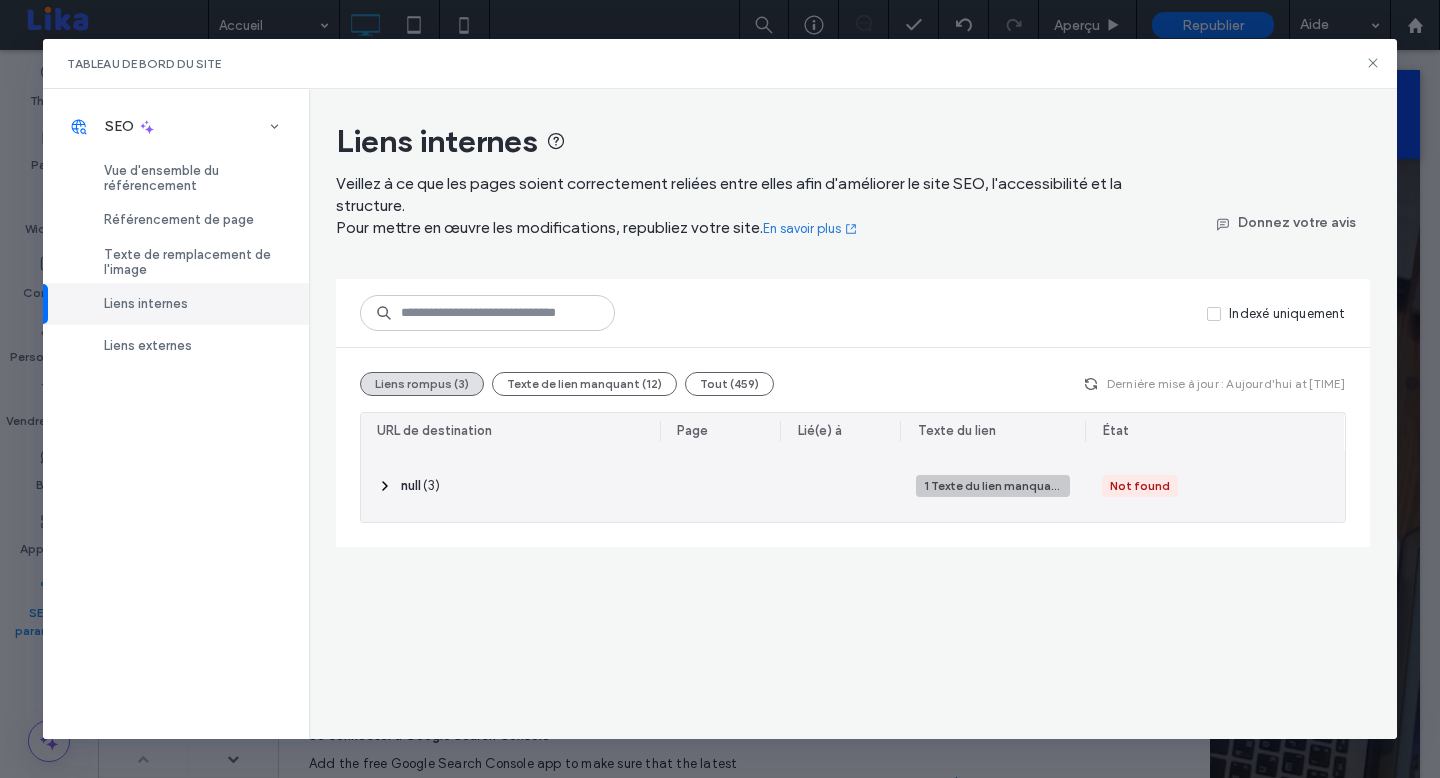 click 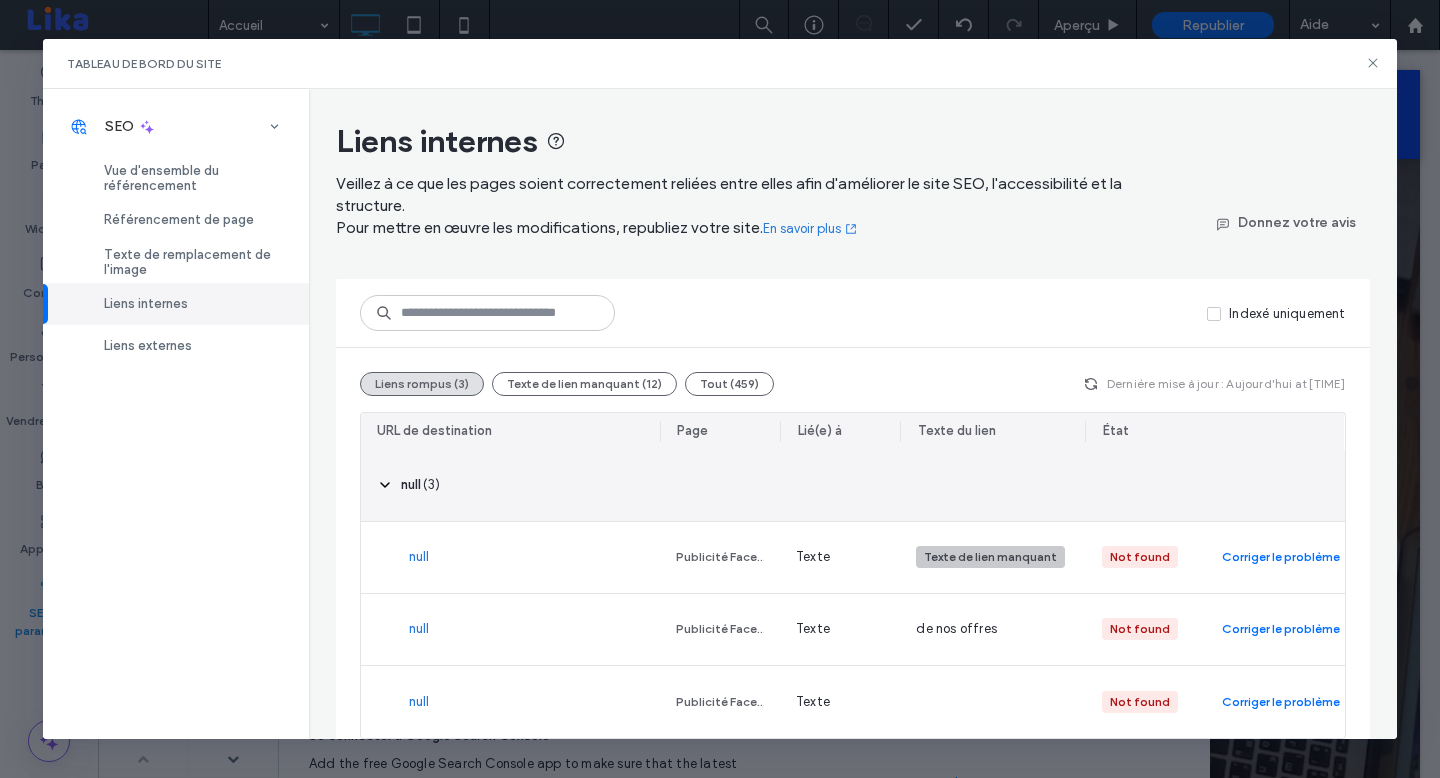 scroll, scrollTop: 35, scrollLeft: 0, axis: vertical 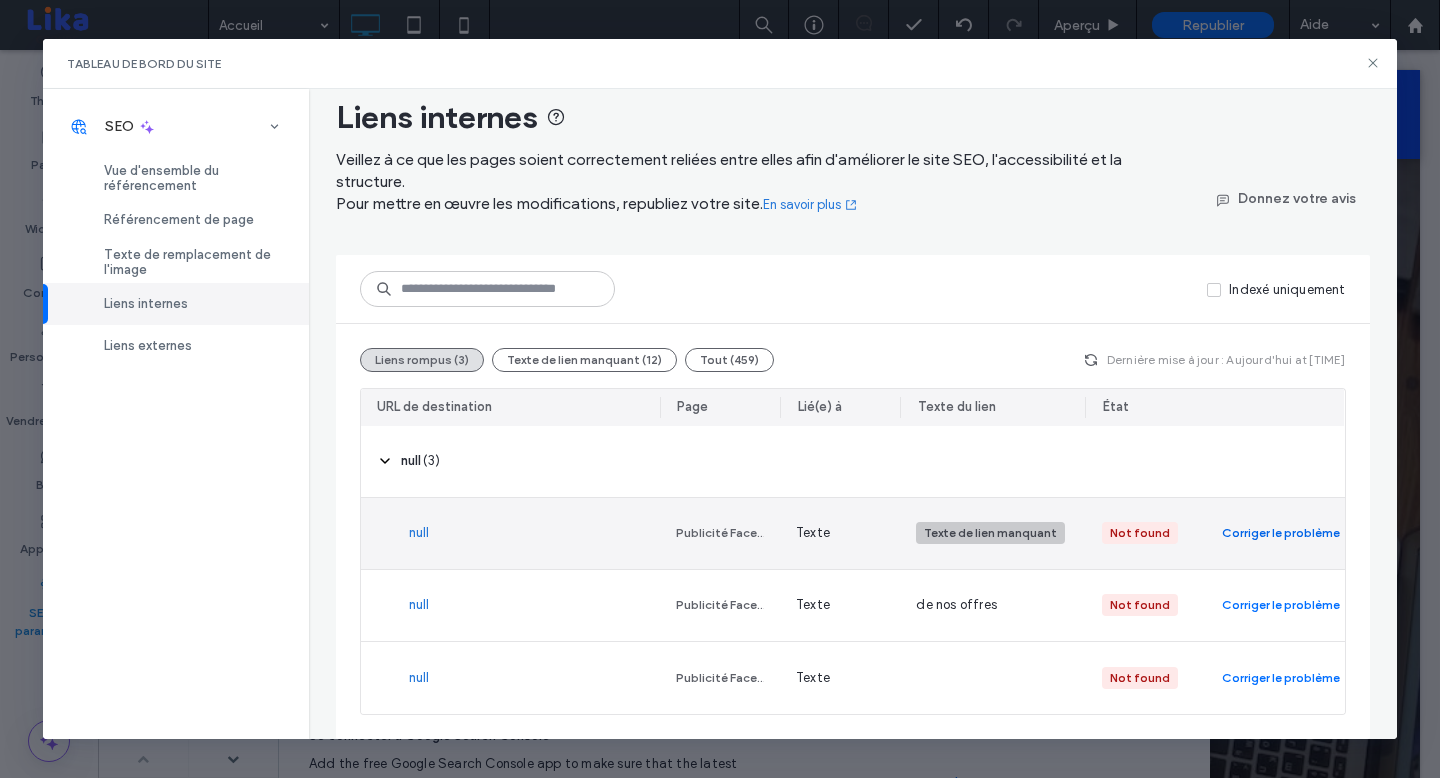 click on "Corriger le problème" at bounding box center (1281, 533) 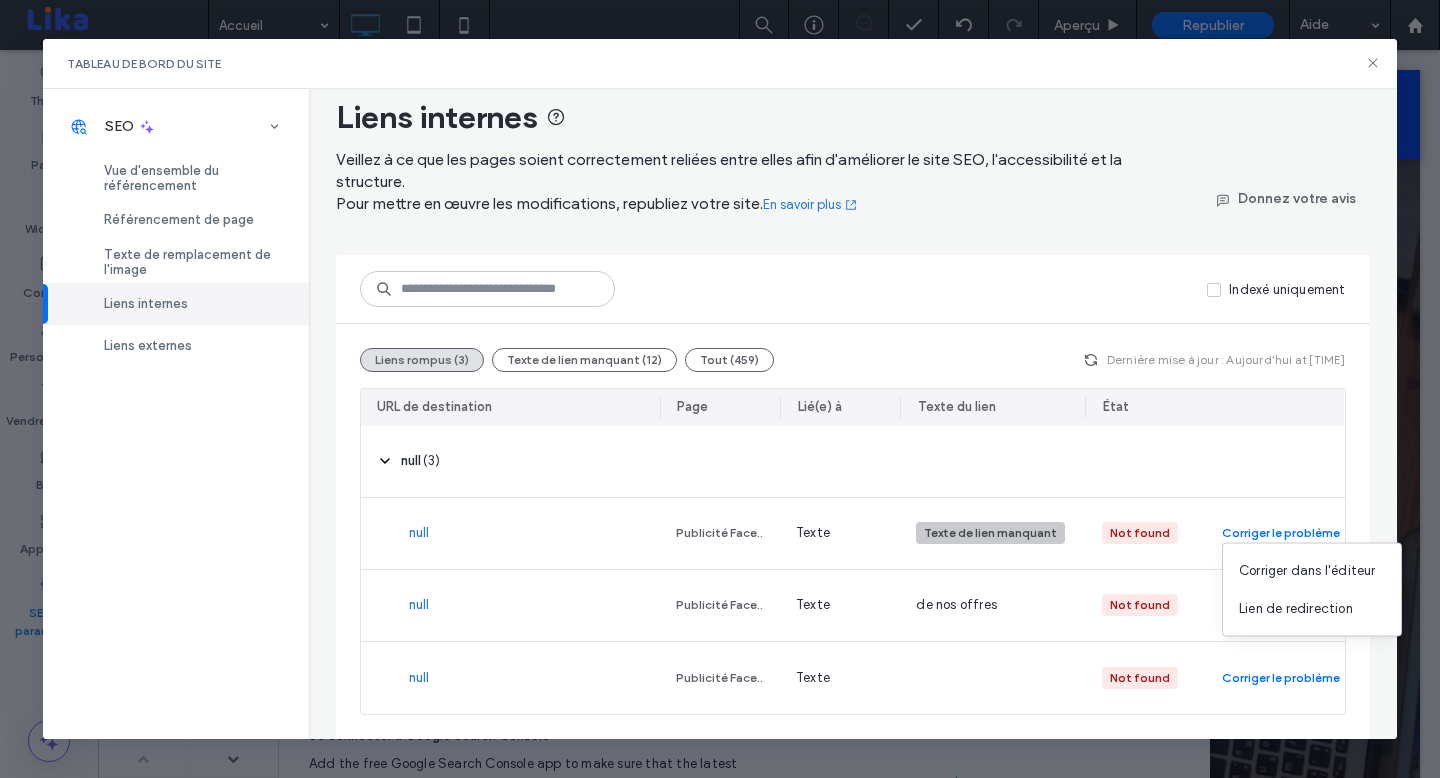 click on "SEO Vue d'ensemble du référencement Référencement de page Texte de remplacement de l'image Liens internes Liens externes" at bounding box center [176, 414] 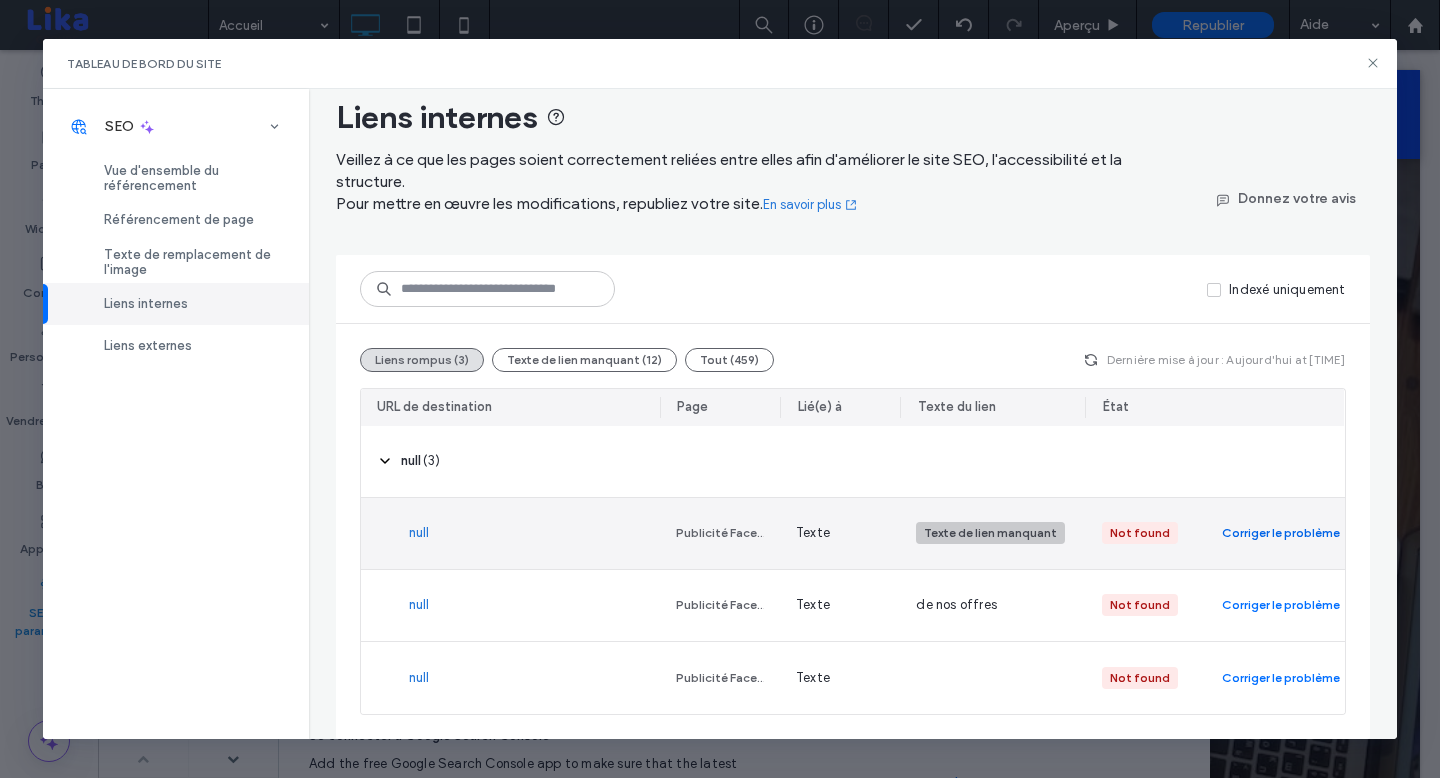click on "Corriger le problème" at bounding box center [1281, 533] 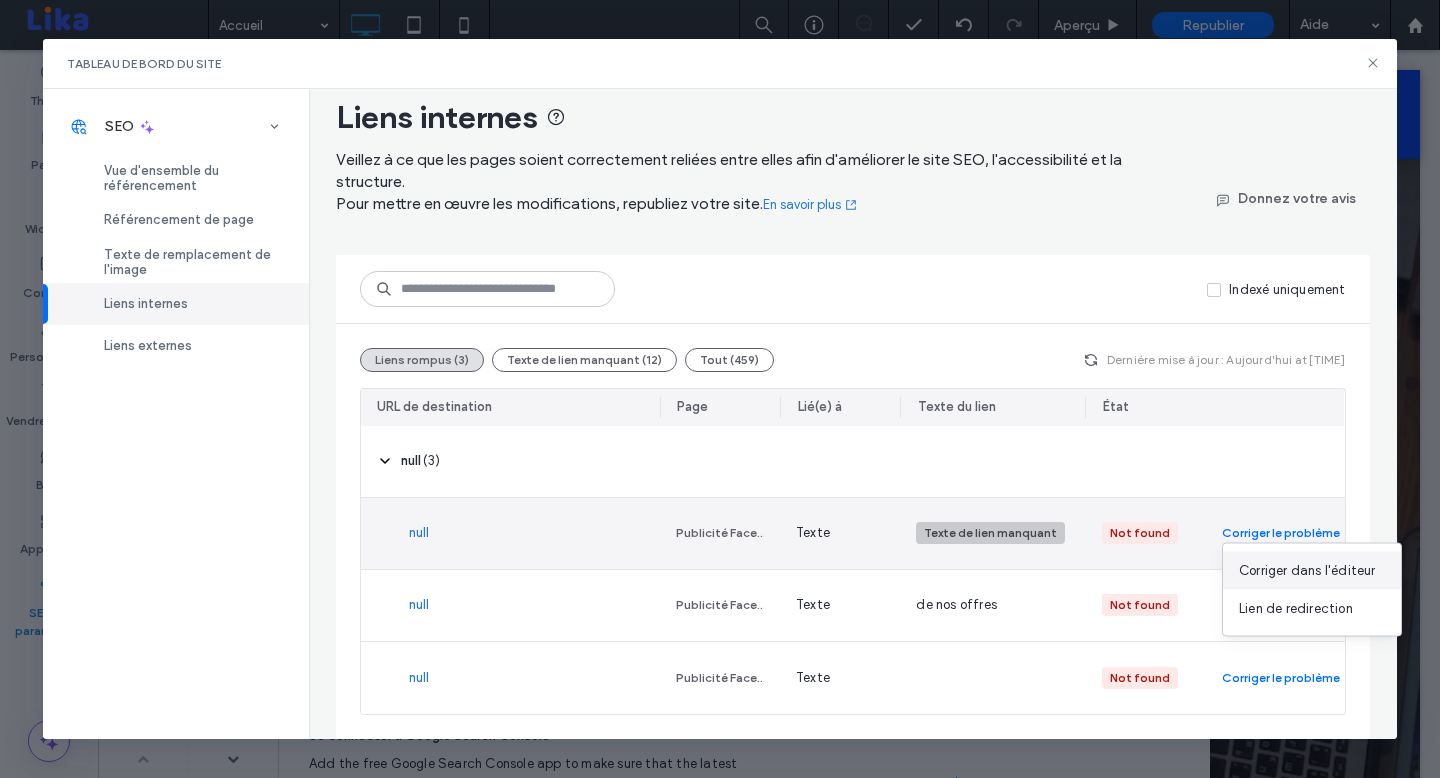 click on "Corriger dans l'éditeur" at bounding box center (1307, 571) 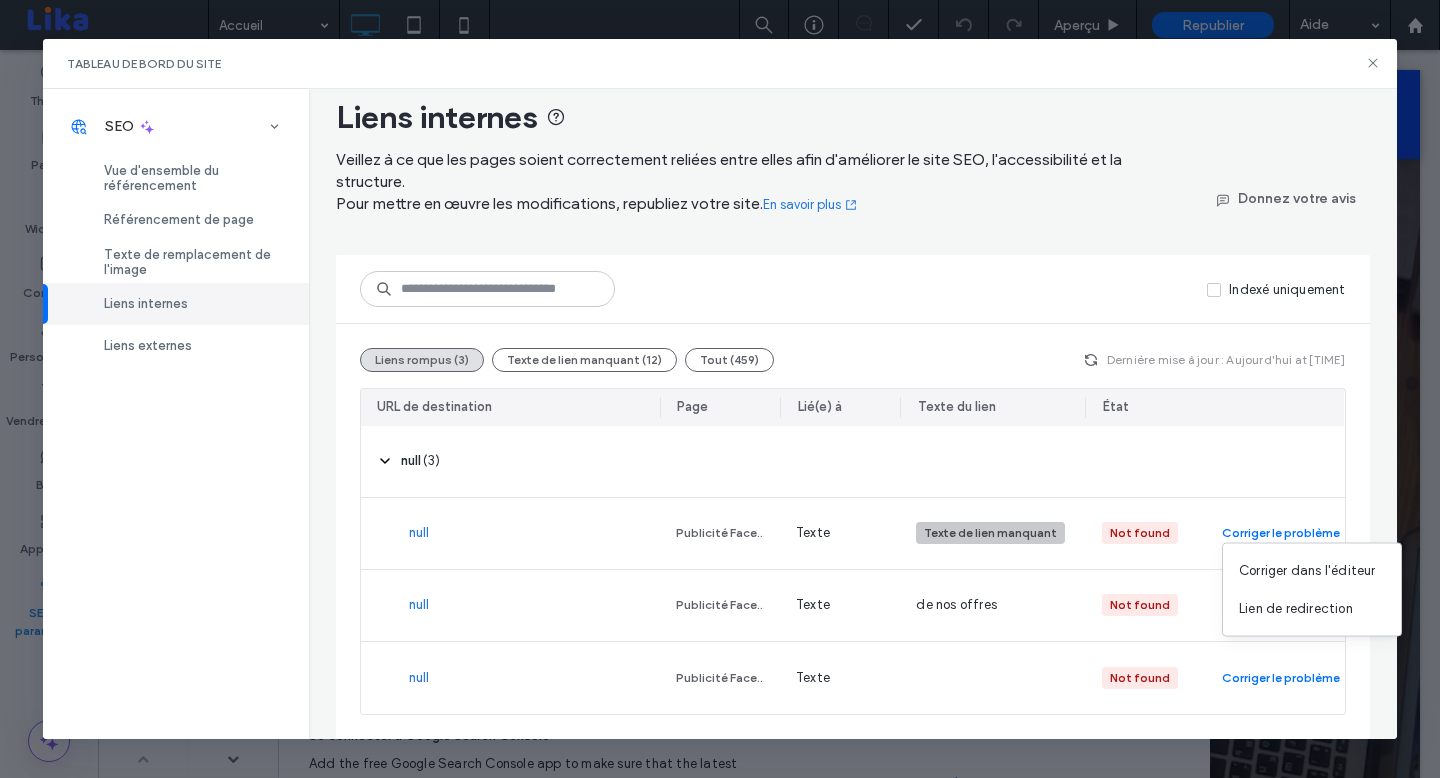click on "Tableau de bord du site SEO Vue d'ensemble du référencement Référencement de page Texte de remplacement de l'image Liens internes Liens externes Liens internes Veillez à ce que les pages soient correctement reliées entre elles afin d'améliorer le site SEO, l'accessibilité et la structure.  Pour mettre en œuvre les modifications, republiez votre site.  En savoir plus Donnez votre avis Indexé uniquement Liens rompus (3) Texte de lien manquant (12) Tout (459) Dernière mise à jour : Aujourd'hui at 8:33 p.m. URL de destination Page Lié(e) à Texte du lien État ‎ null ‎ ( 3 ) null Publicité Facebook ciblée pour PME sénégalaises Texte Texte de lien manquant Not found Corriger le problème null Publicité Facebook ciblée pour PME sénégalaises Texte de nos offres Not found Corriger le problème null Publicité Facebook ciblée pour PME sénégalaises Texte   Not found Corriger le problème" at bounding box center (720, 389) 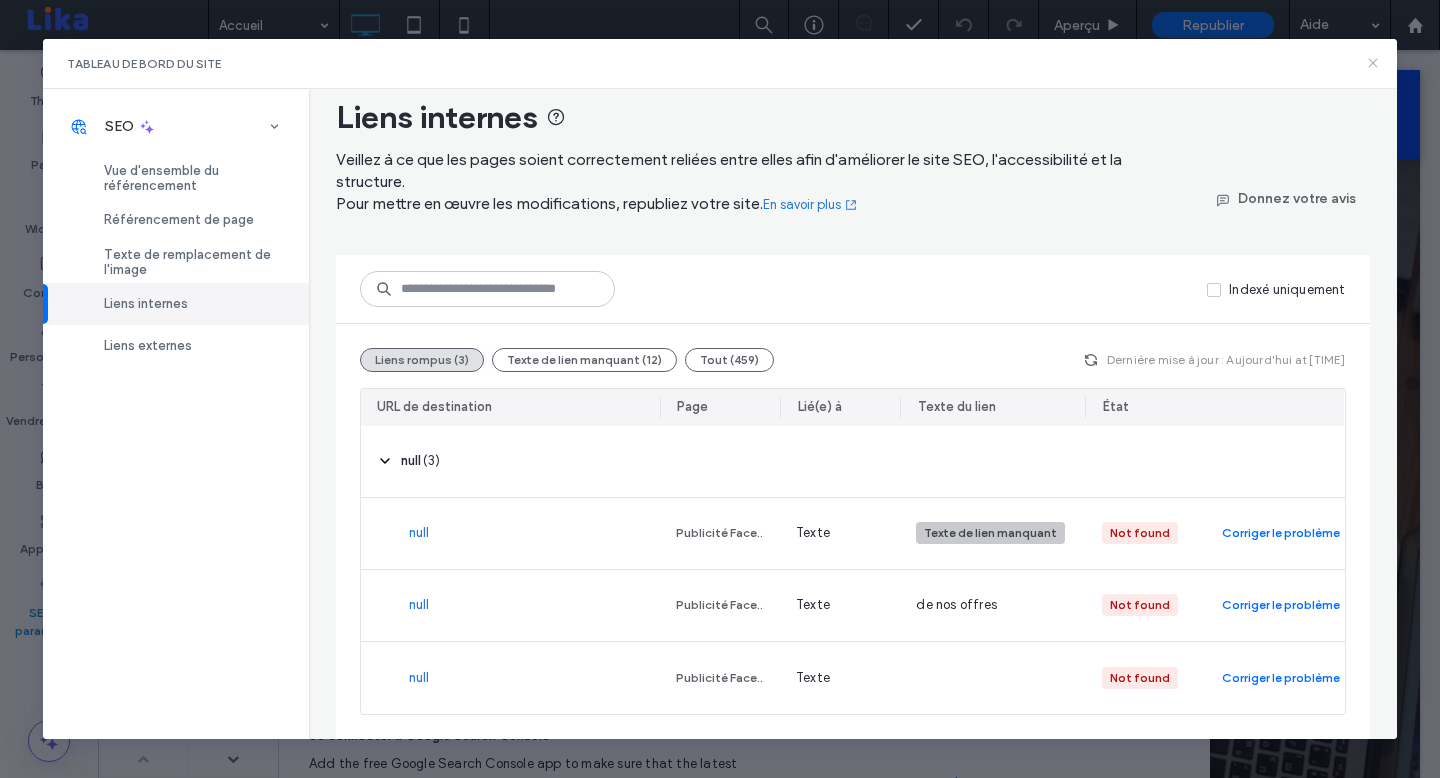 click 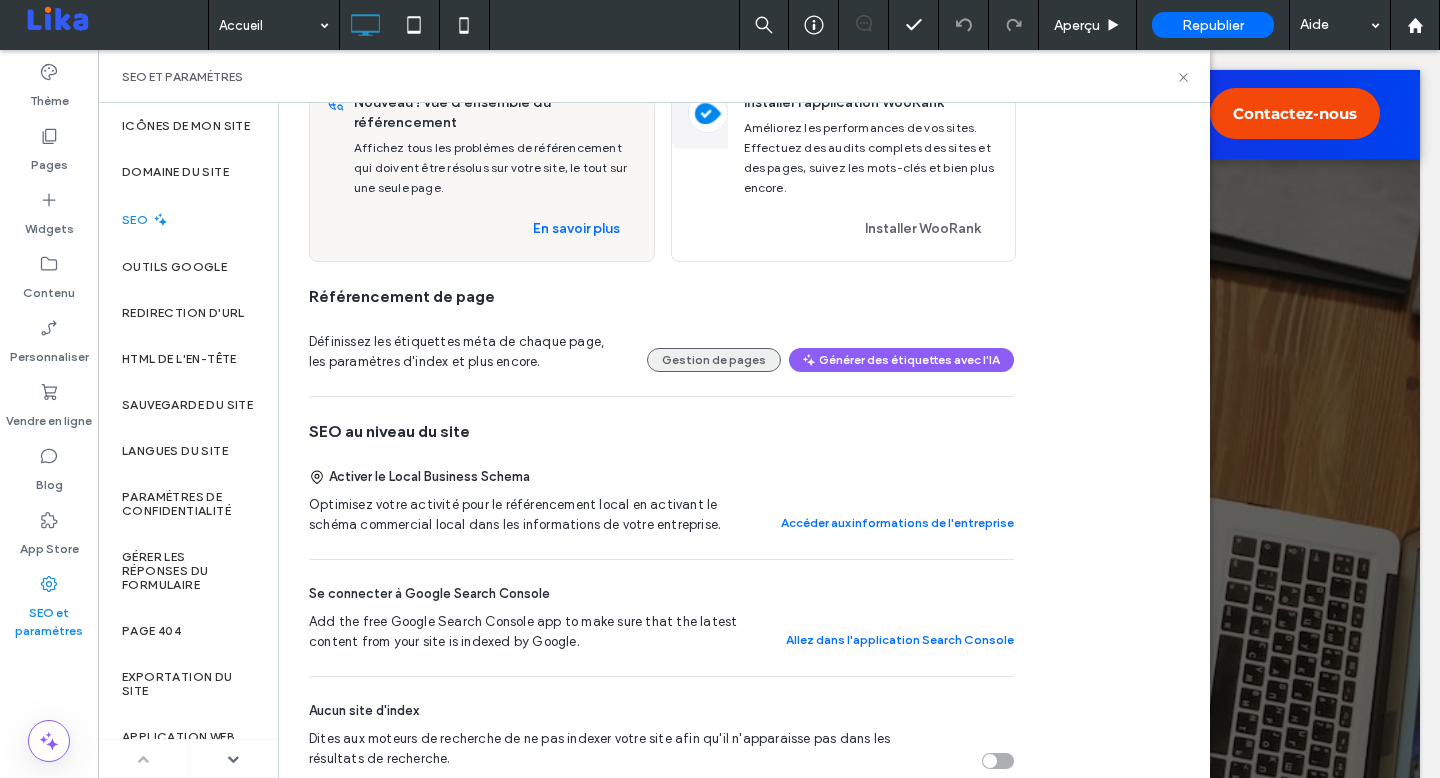 scroll, scrollTop: 0, scrollLeft: 0, axis: both 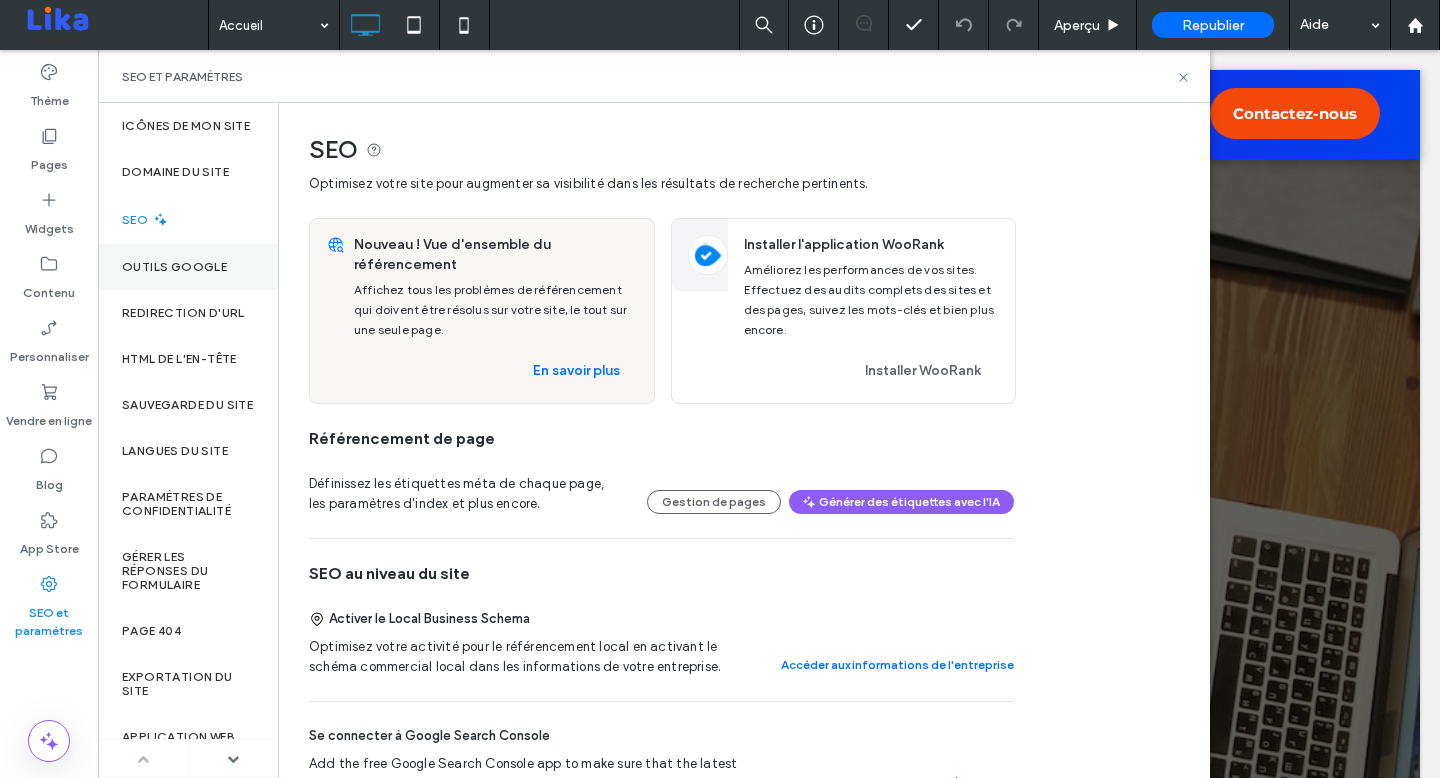 click on "Outils Google" at bounding box center (174, 267) 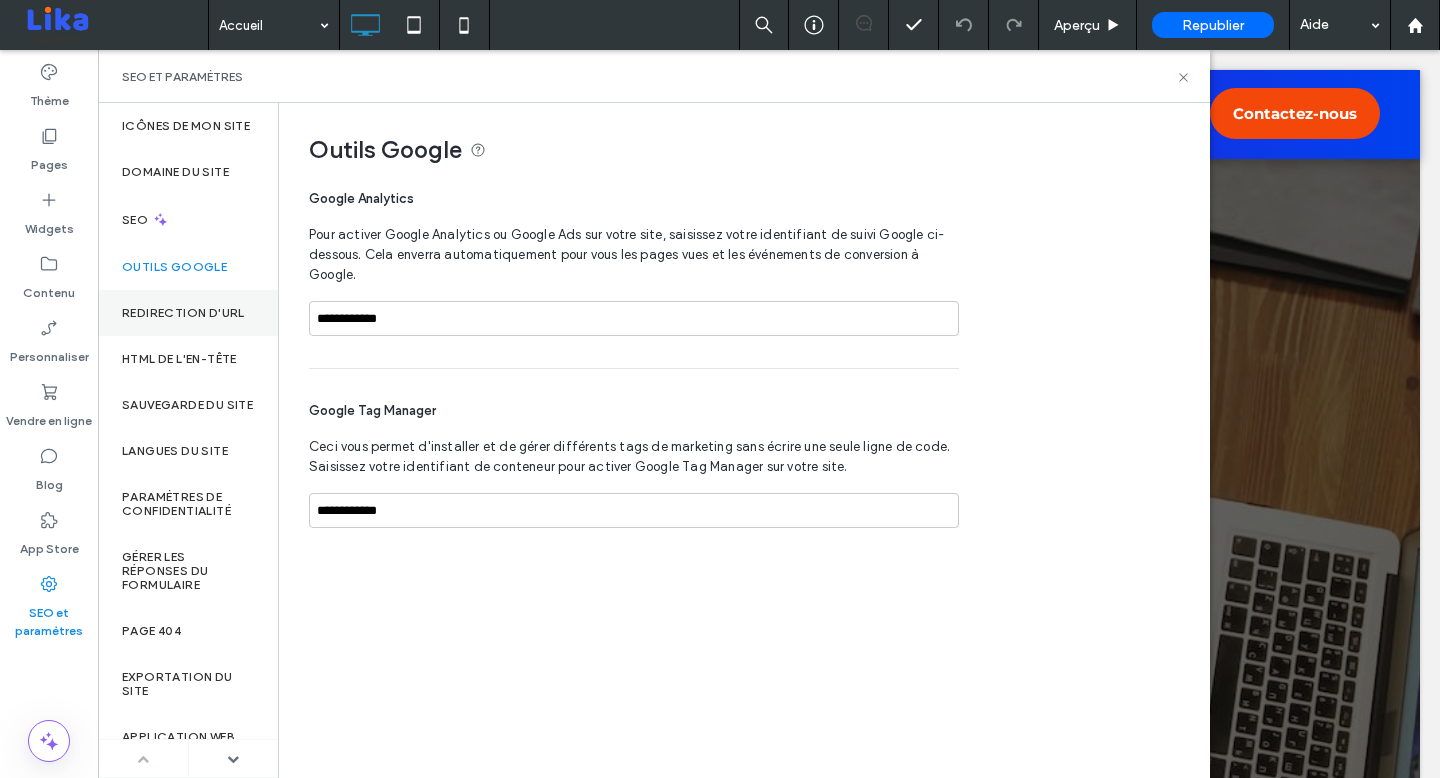 click on "Redirection d'URL" at bounding box center [183, 313] 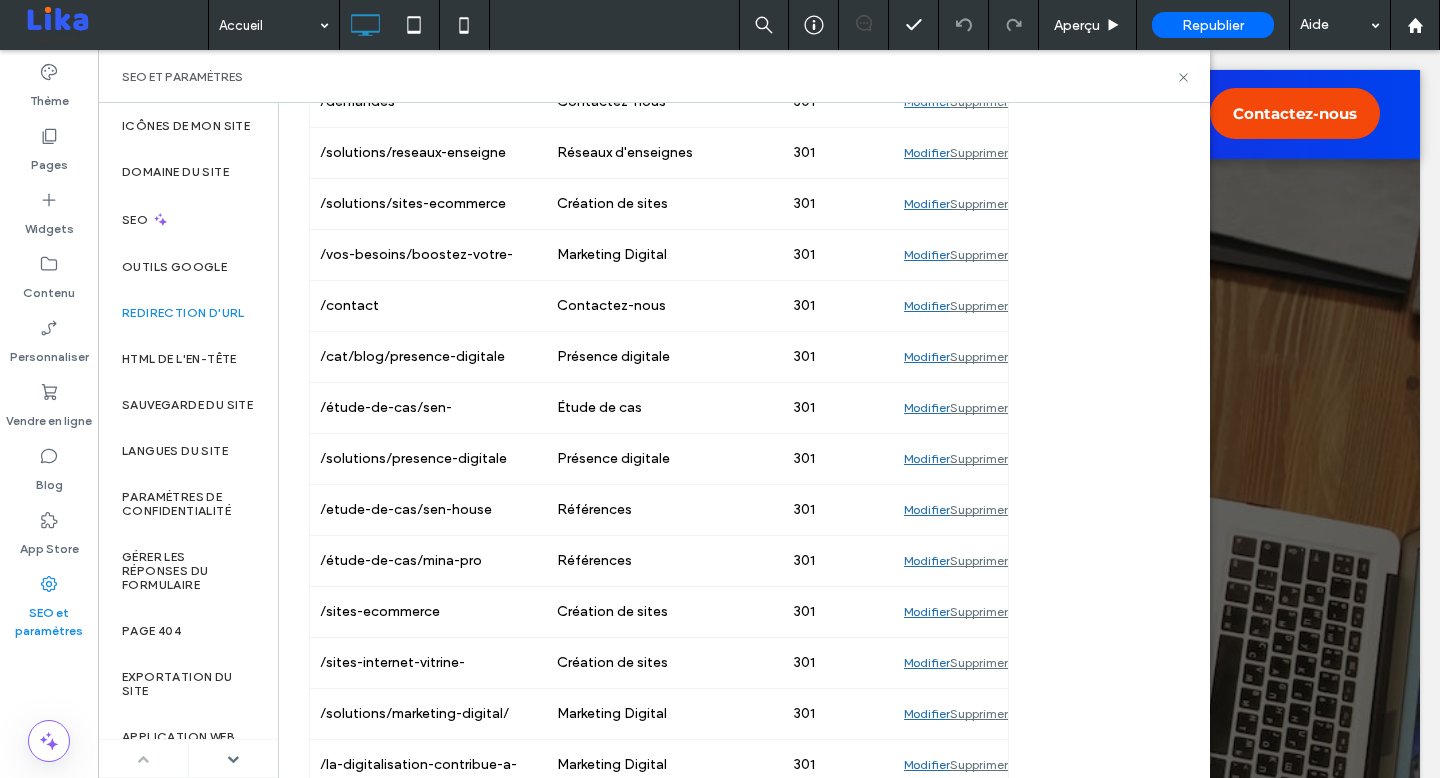 scroll, scrollTop: 0, scrollLeft: 0, axis: both 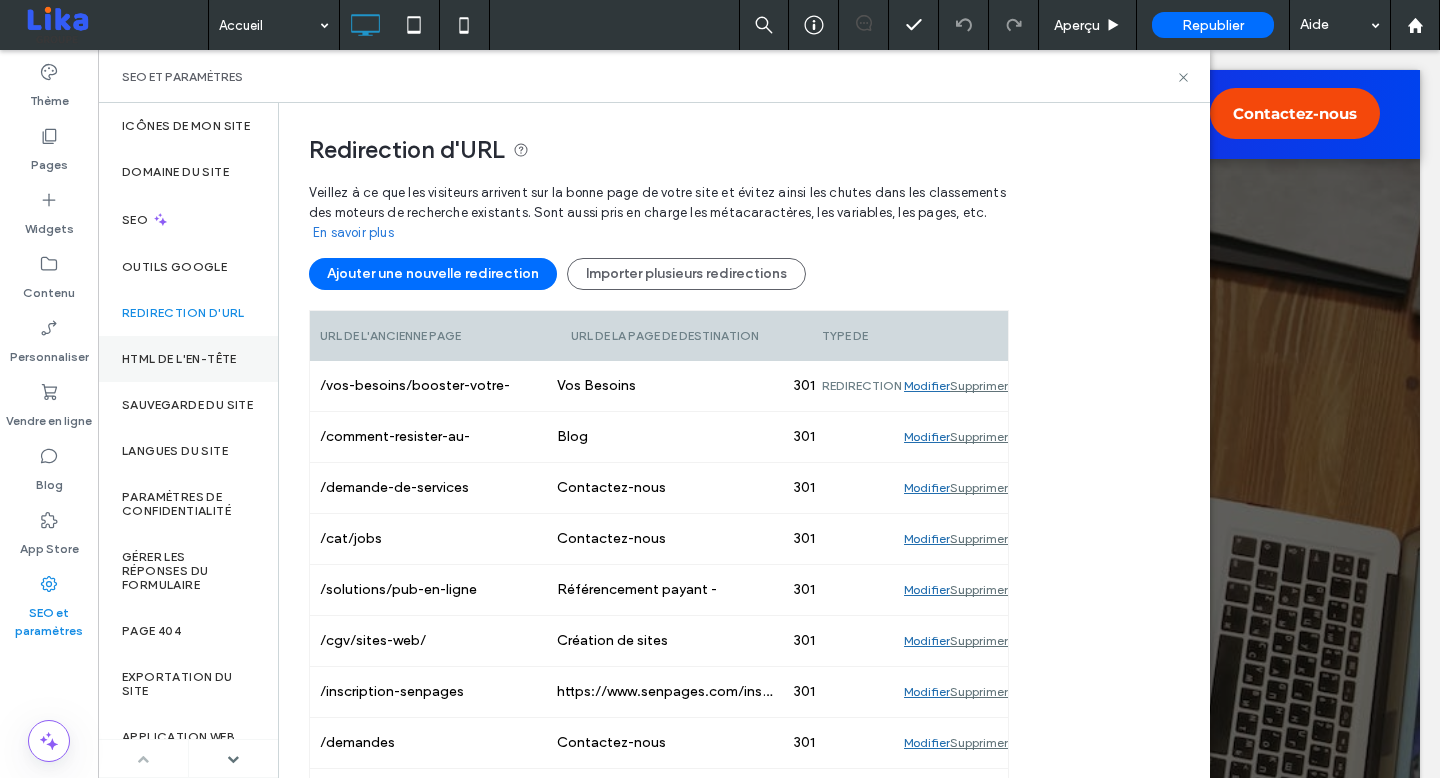 click on "HTML DE L'EN-TÊTE" at bounding box center (179, 359) 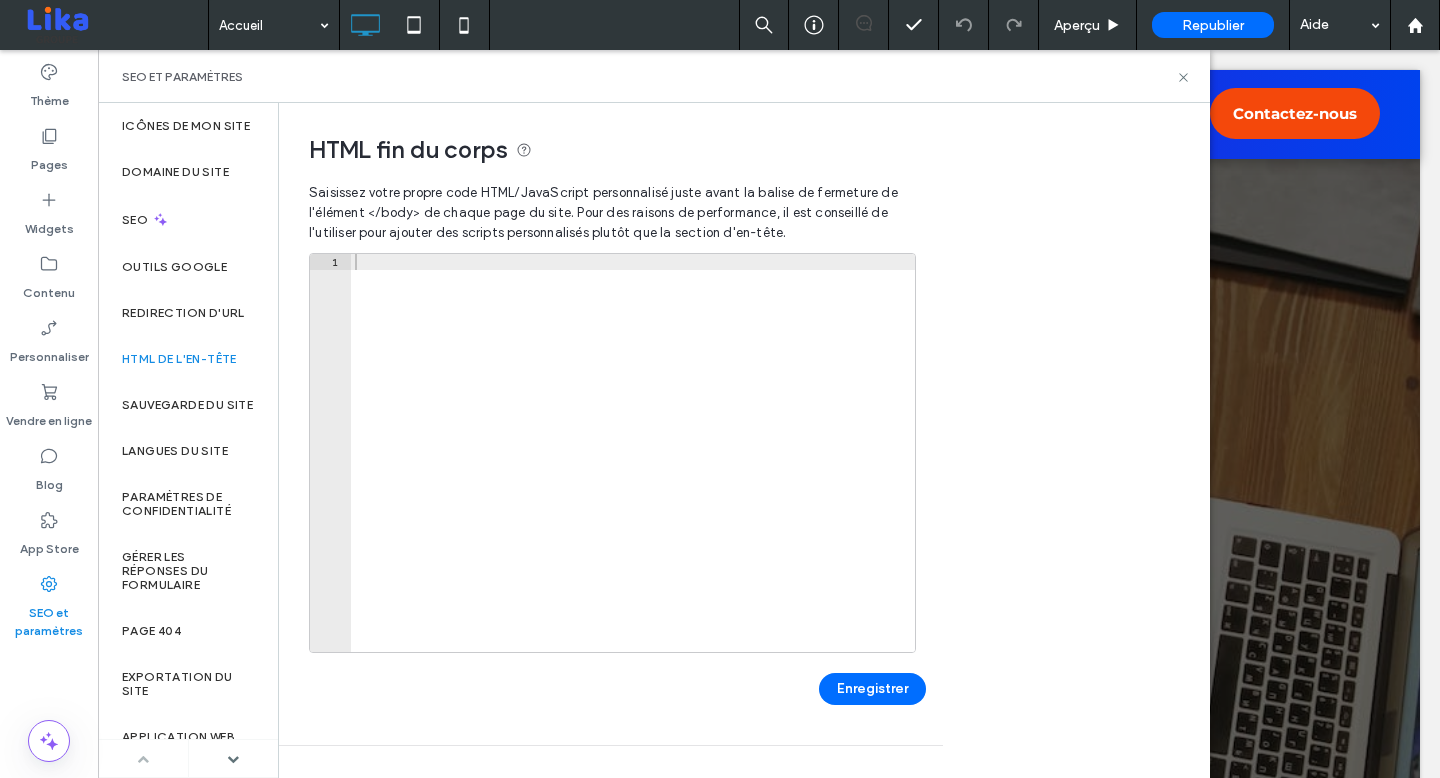 type 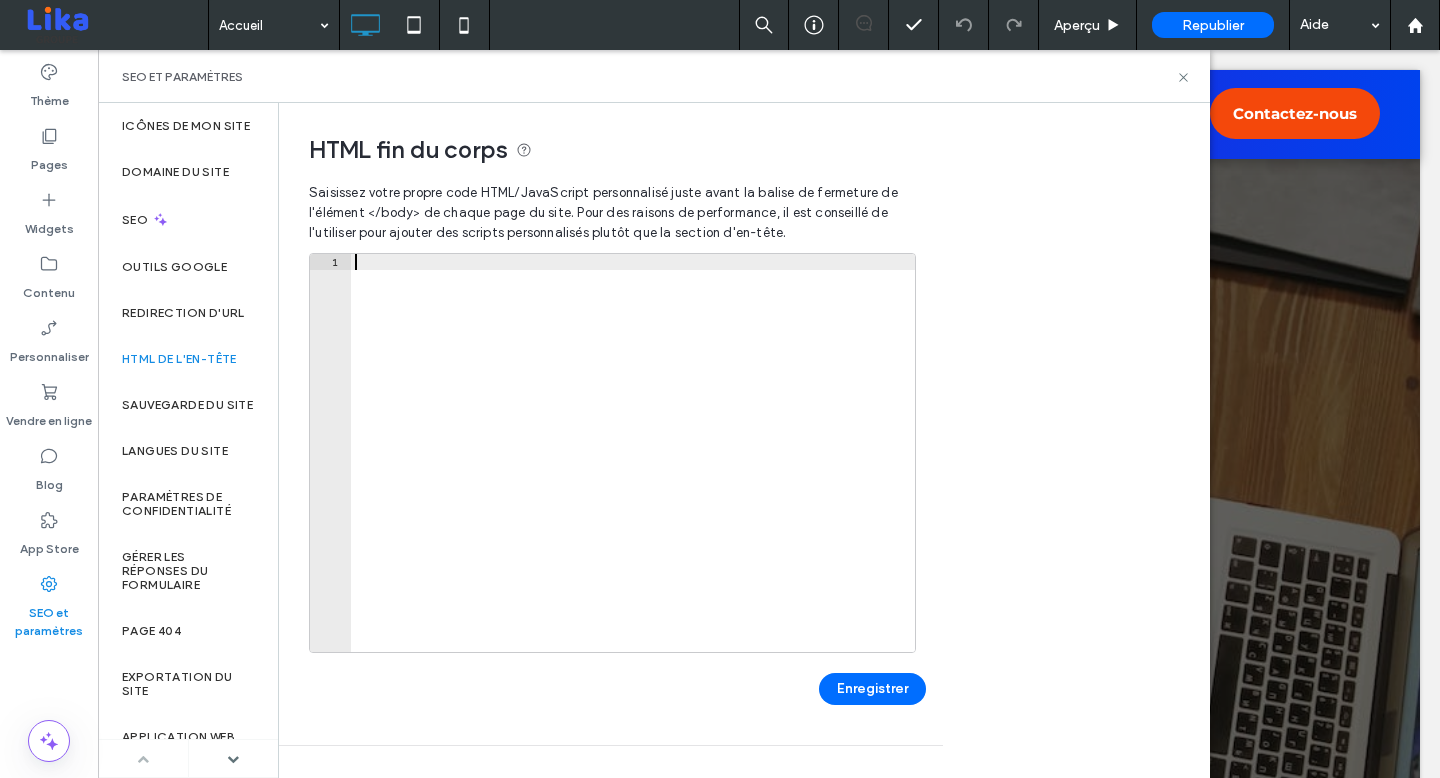 click at bounding box center [633, 469] 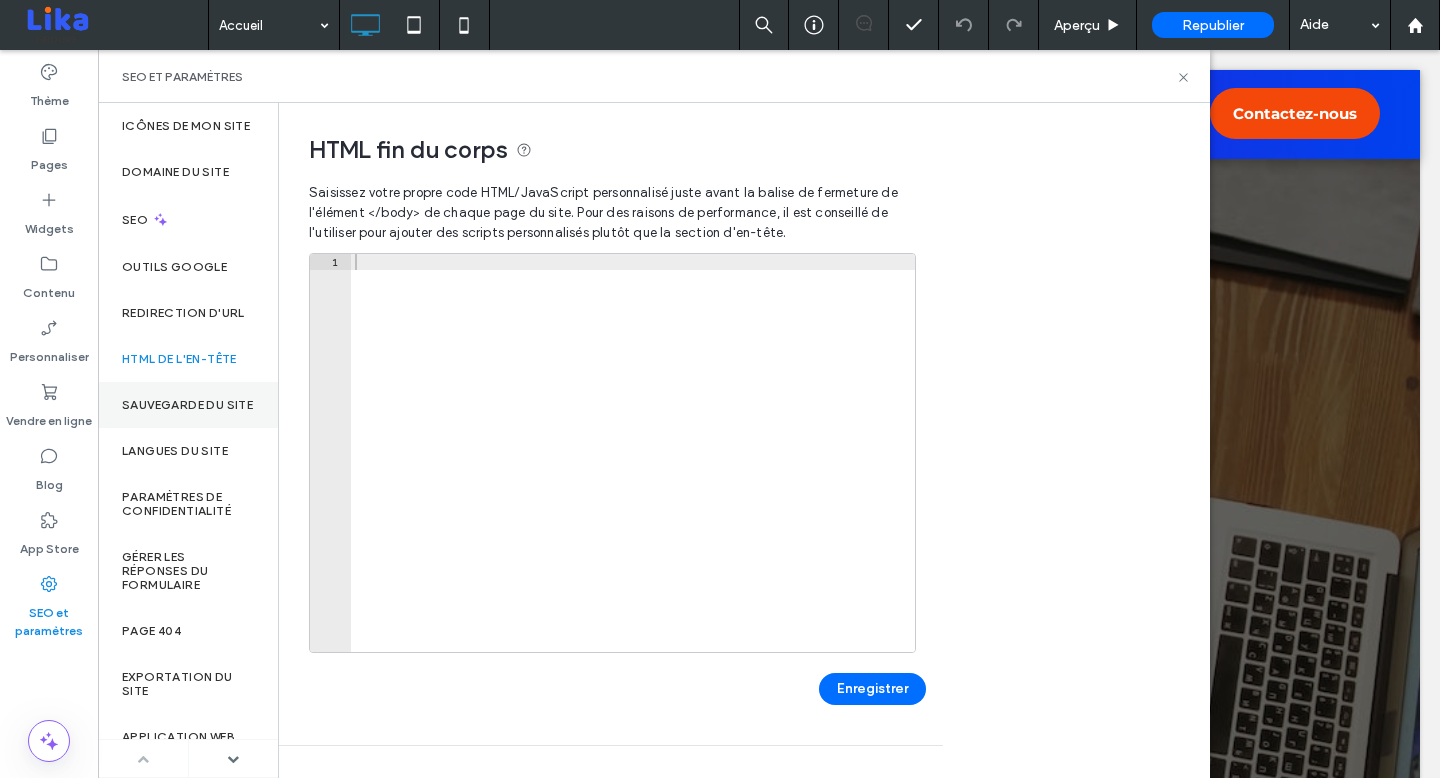 click on "Sauvegarde du site" at bounding box center (187, 405) 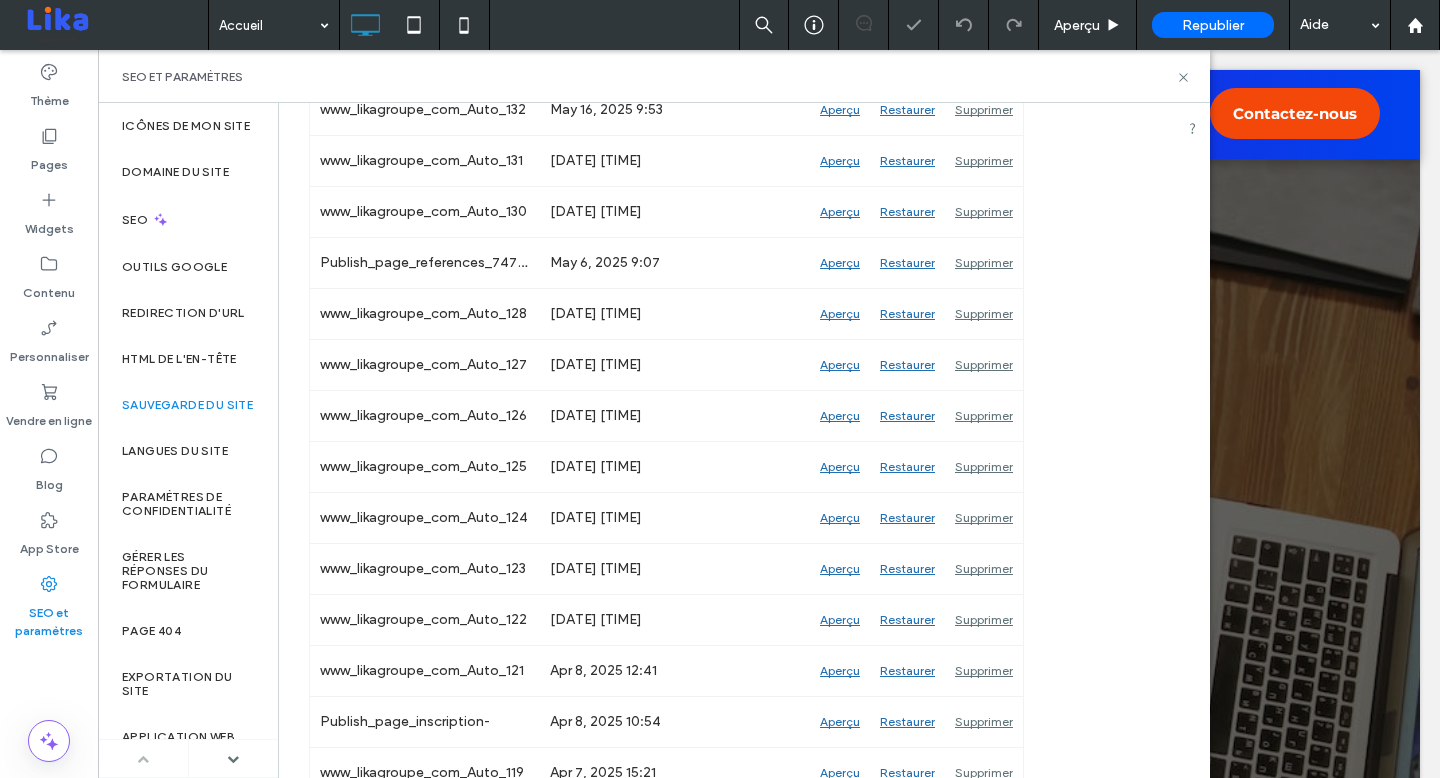 scroll, scrollTop: 1149, scrollLeft: 0, axis: vertical 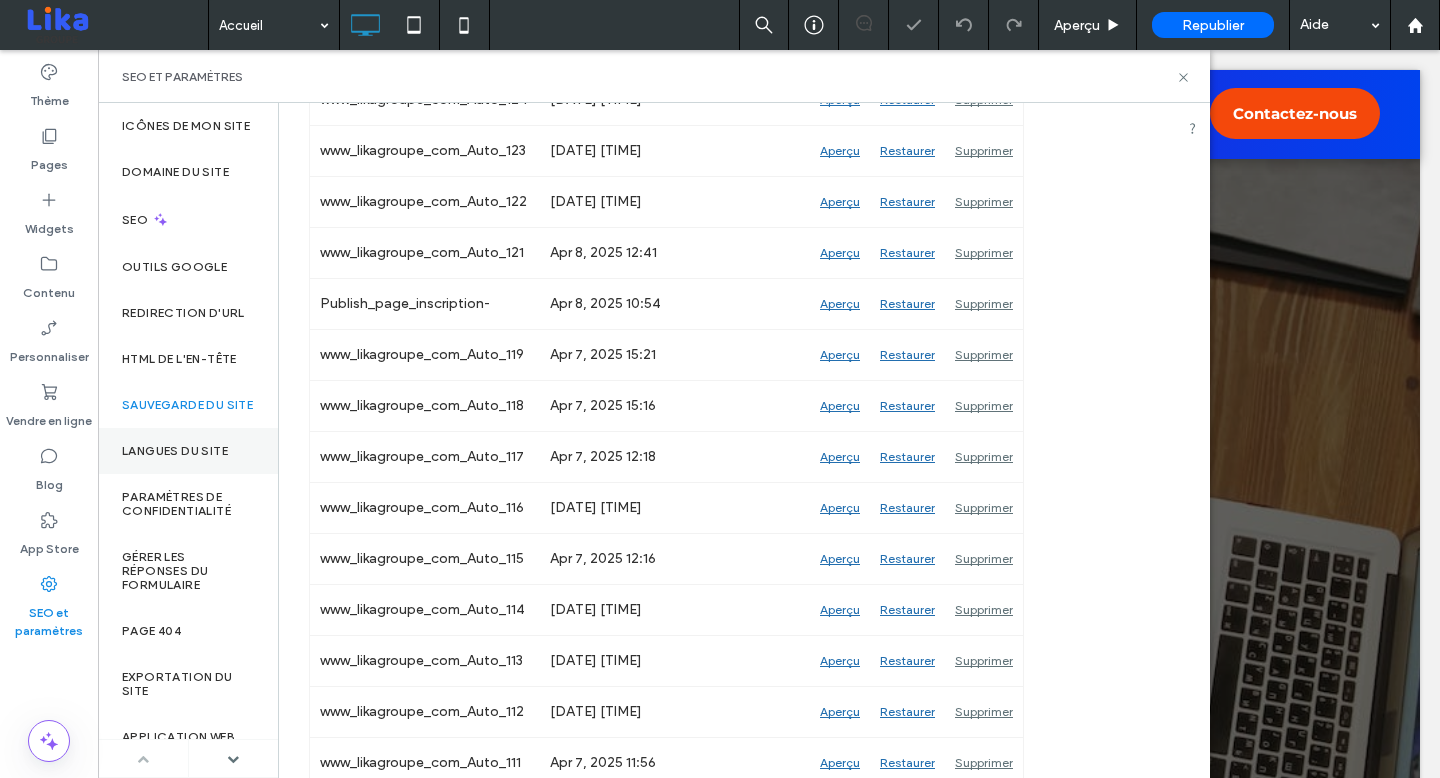 click on "Langues du site" at bounding box center [188, 451] 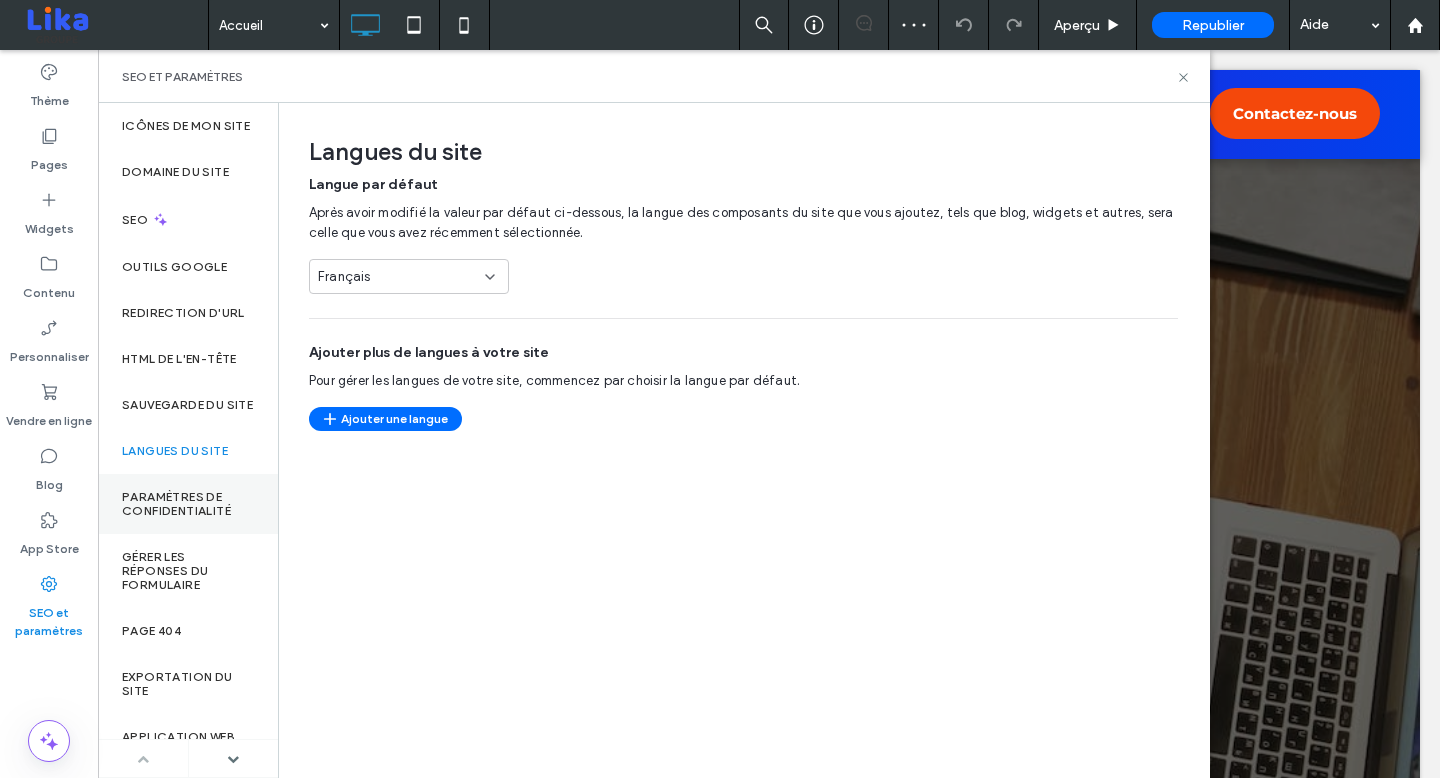 click on "Paramètres de confidentialité" at bounding box center (188, 504) 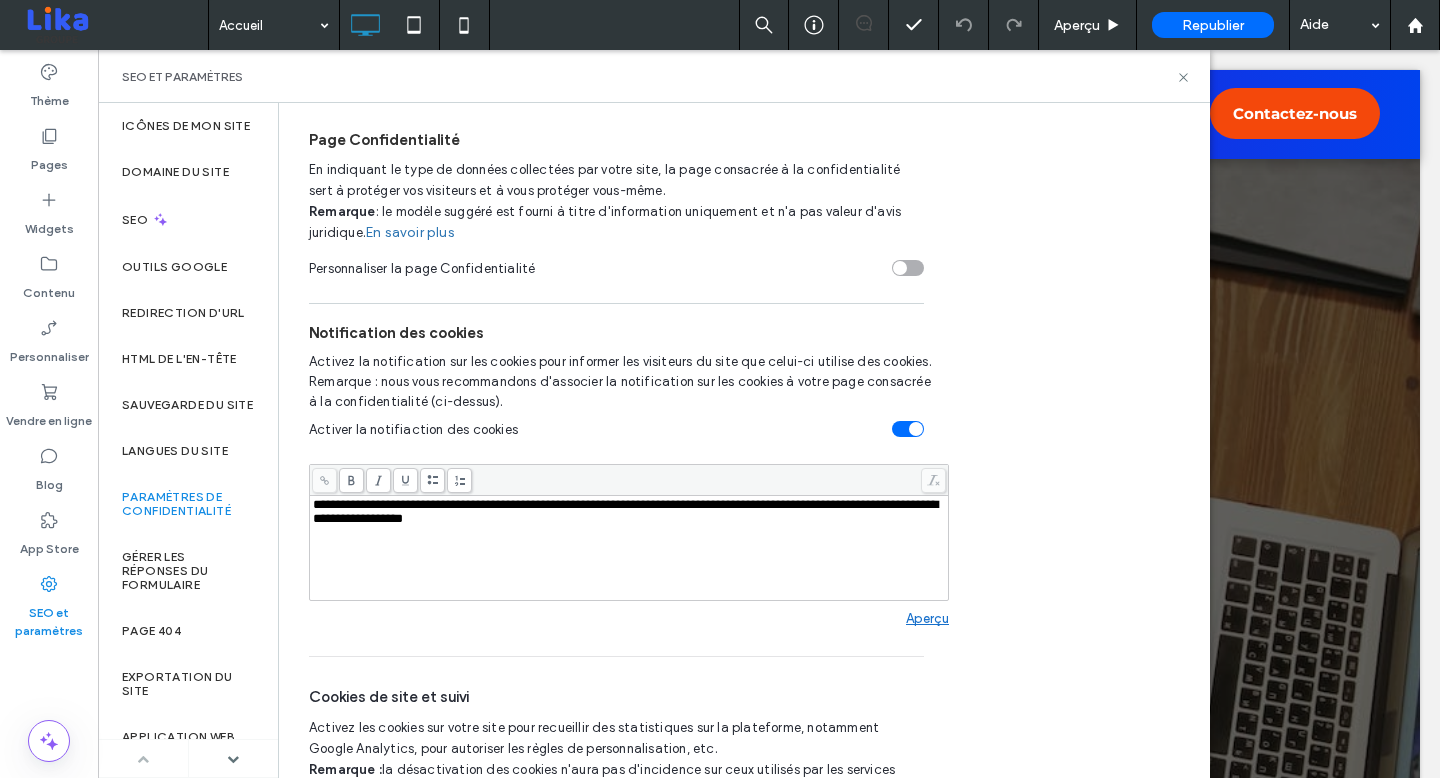 scroll, scrollTop: 0, scrollLeft: 0, axis: both 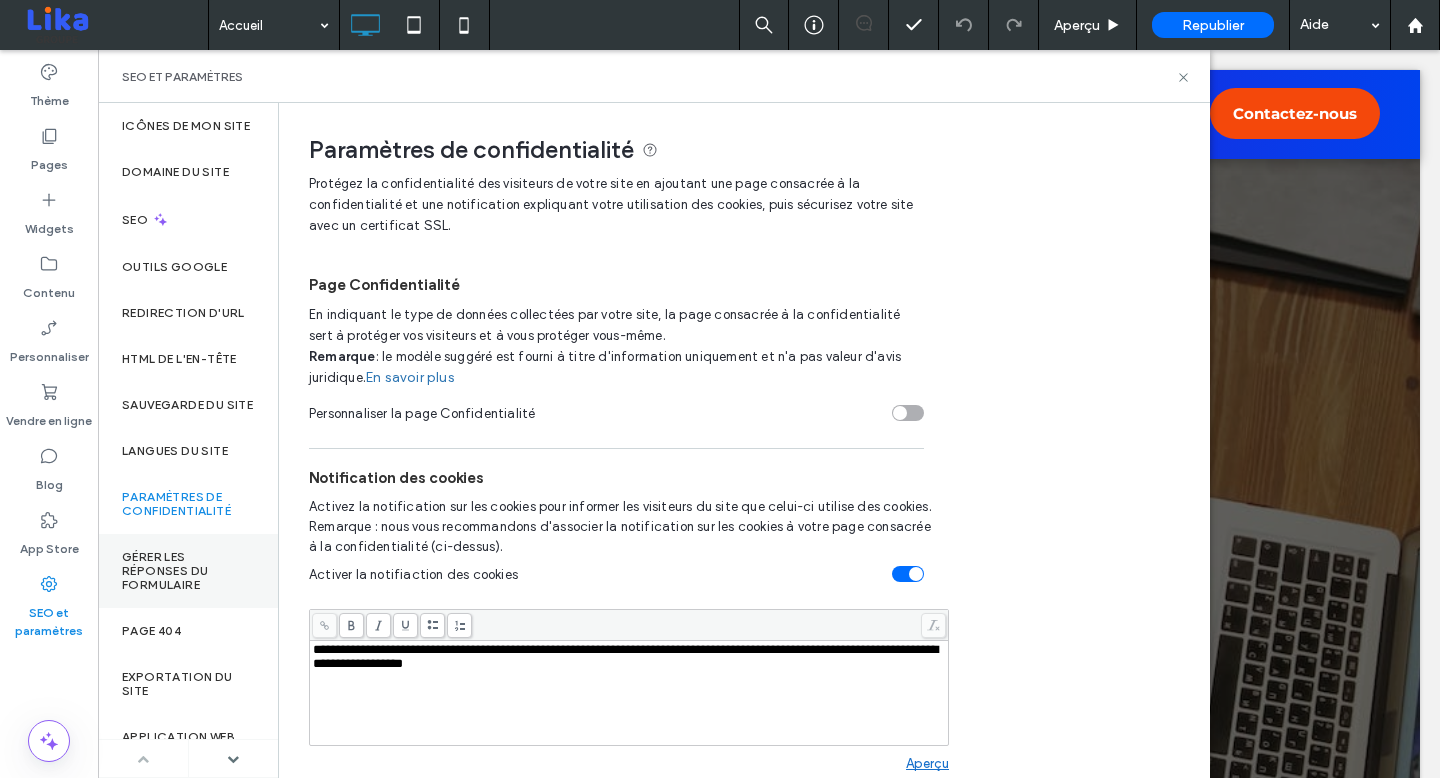 click on "Gérer les réponses du formulaire" at bounding box center (188, 571) 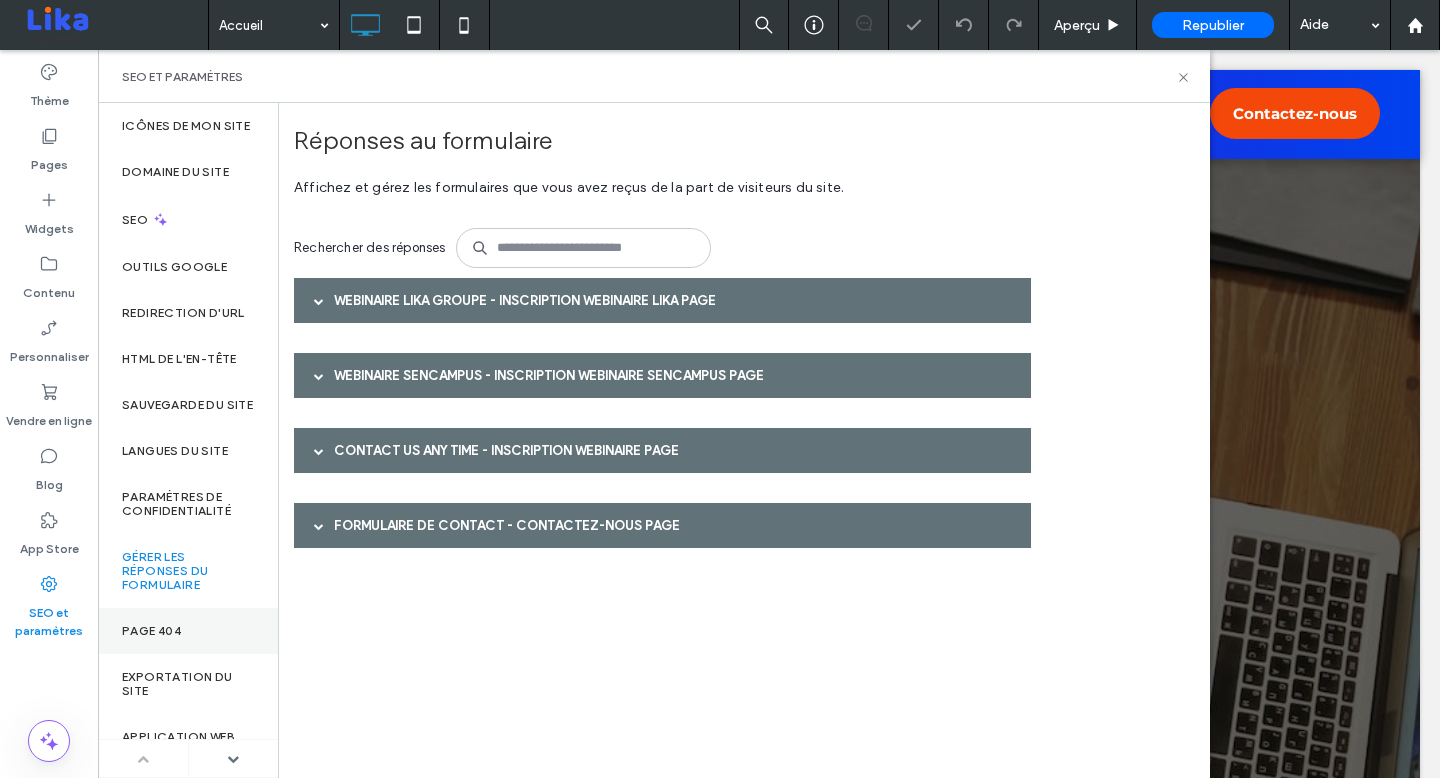 click on "Page 404" at bounding box center [188, 631] 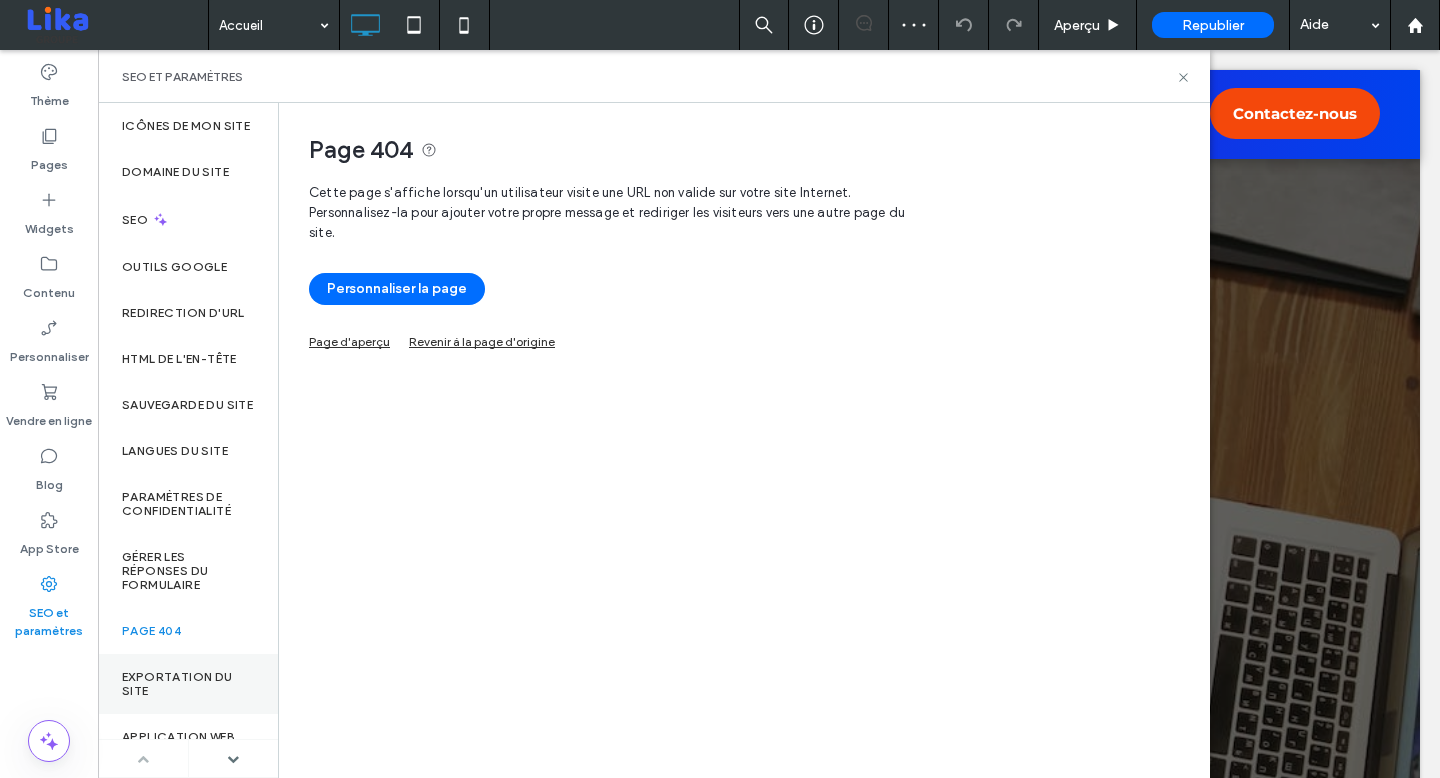 click on "Exportation du site" at bounding box center [188, 684] 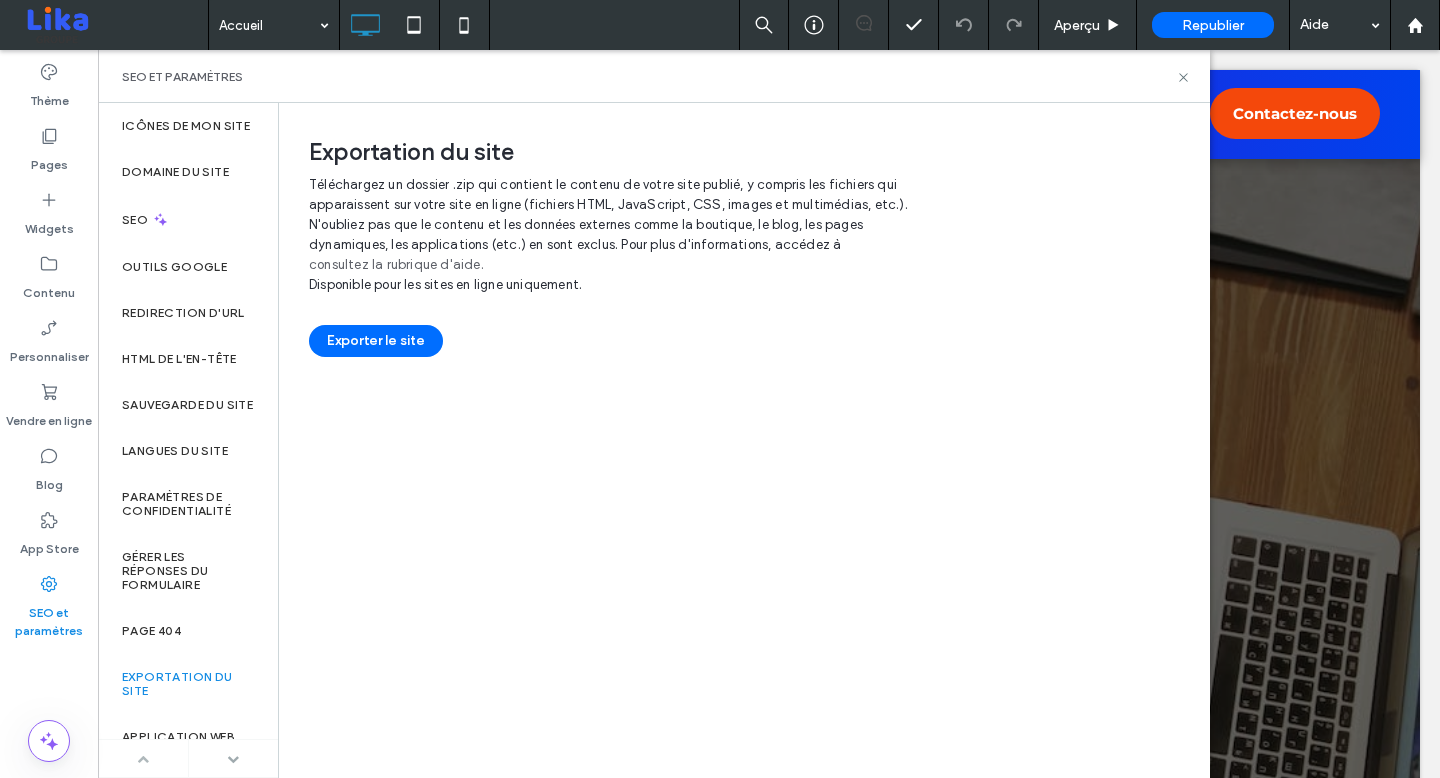 click at bounding box center [233, 758] 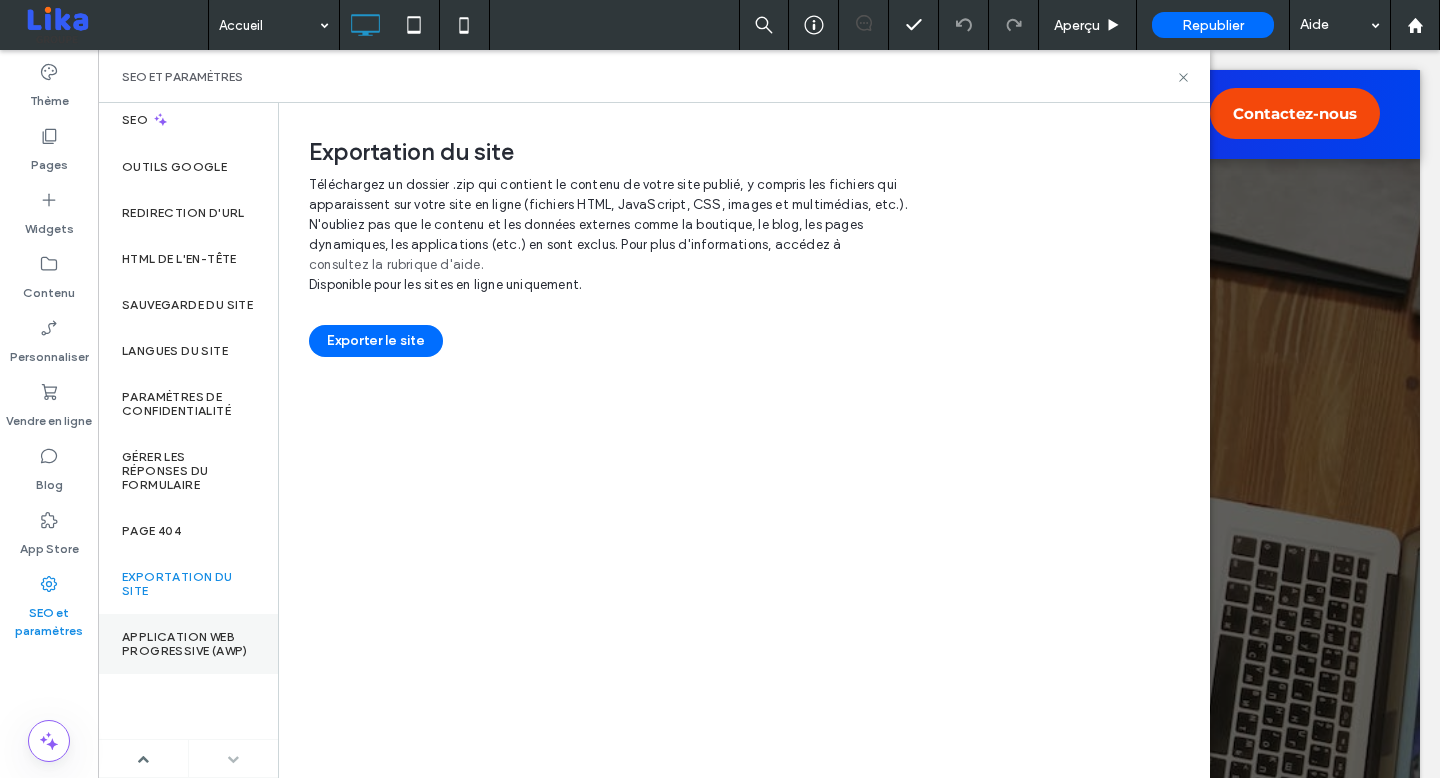 click on "Application Web progressive (AWP)" at bounding box center [188, 644] 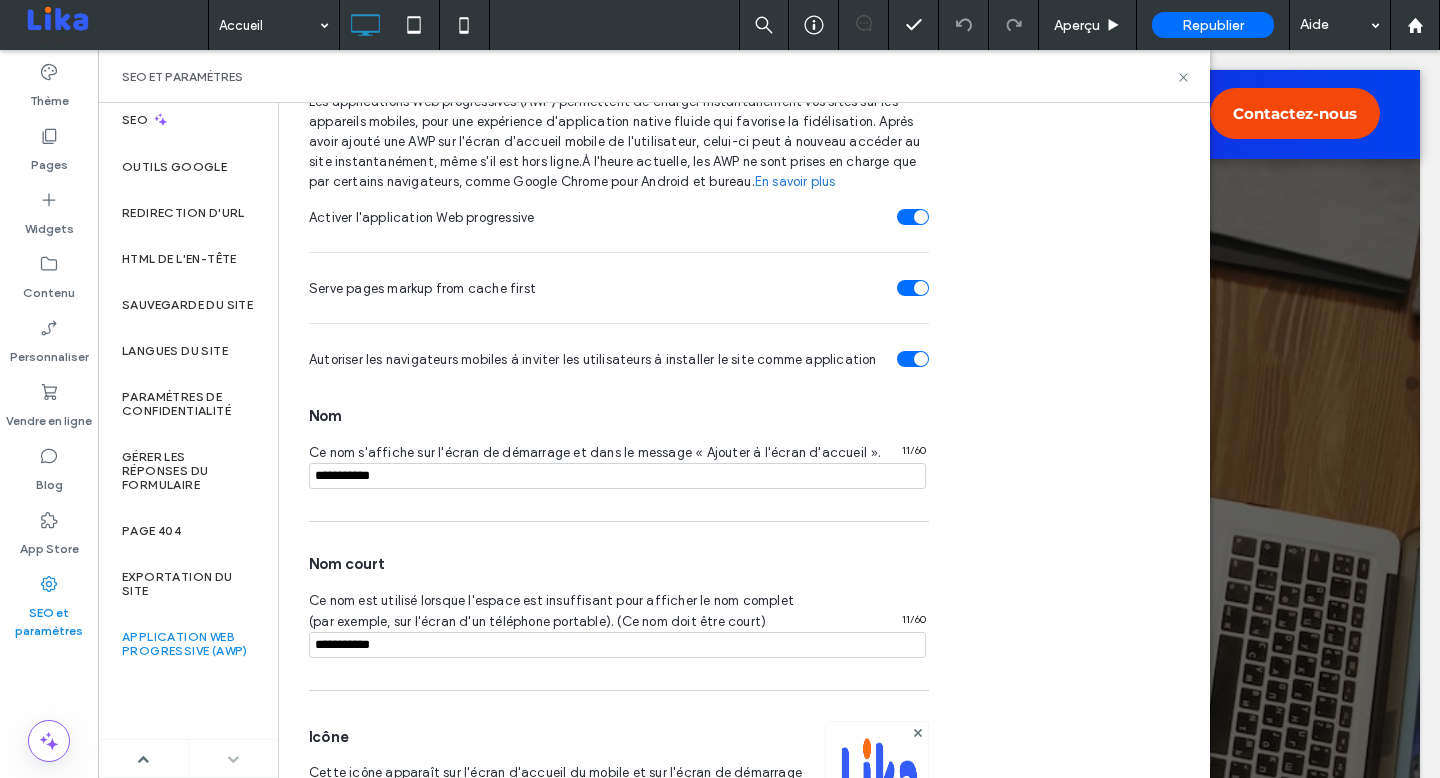 scroll, scrollTop: 0, scrollLeft: 0, axis: both 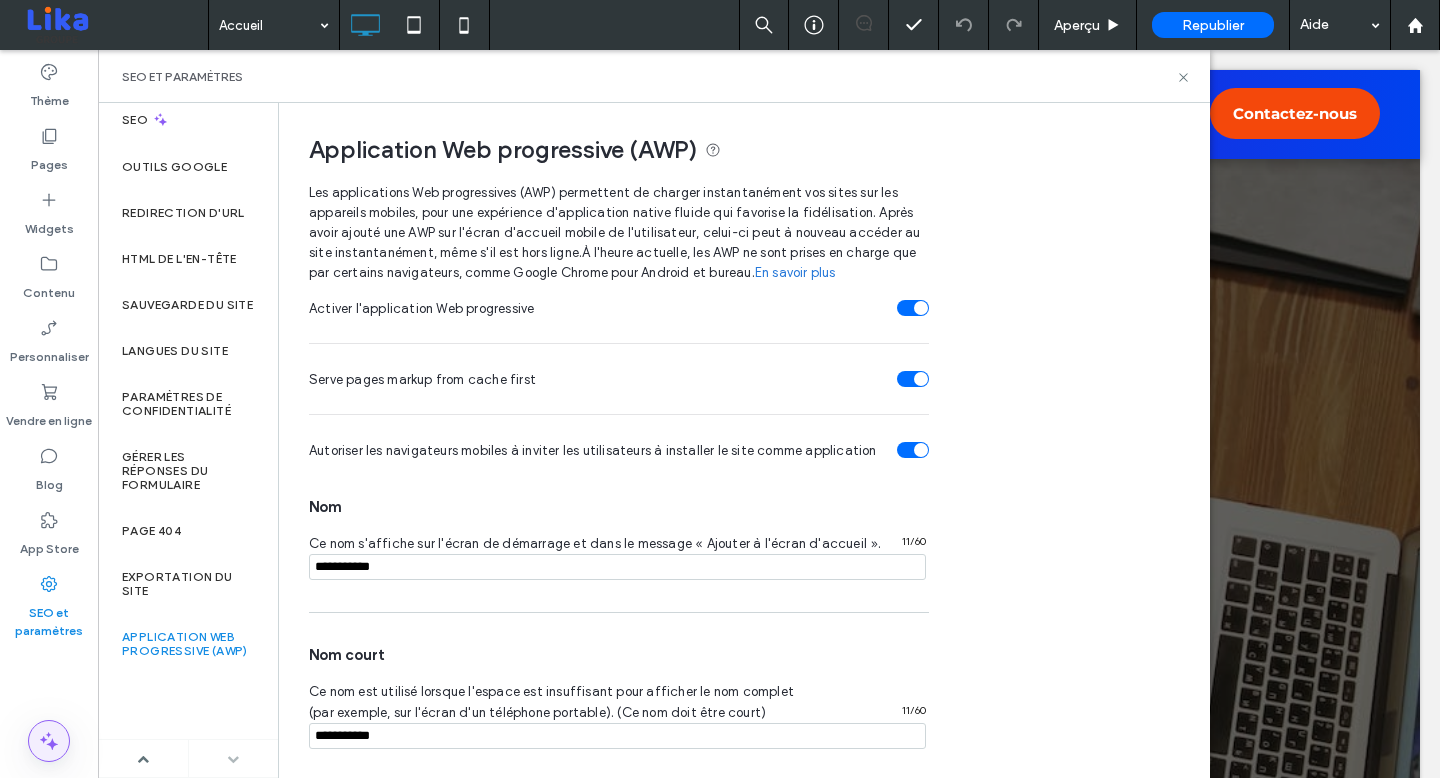 click 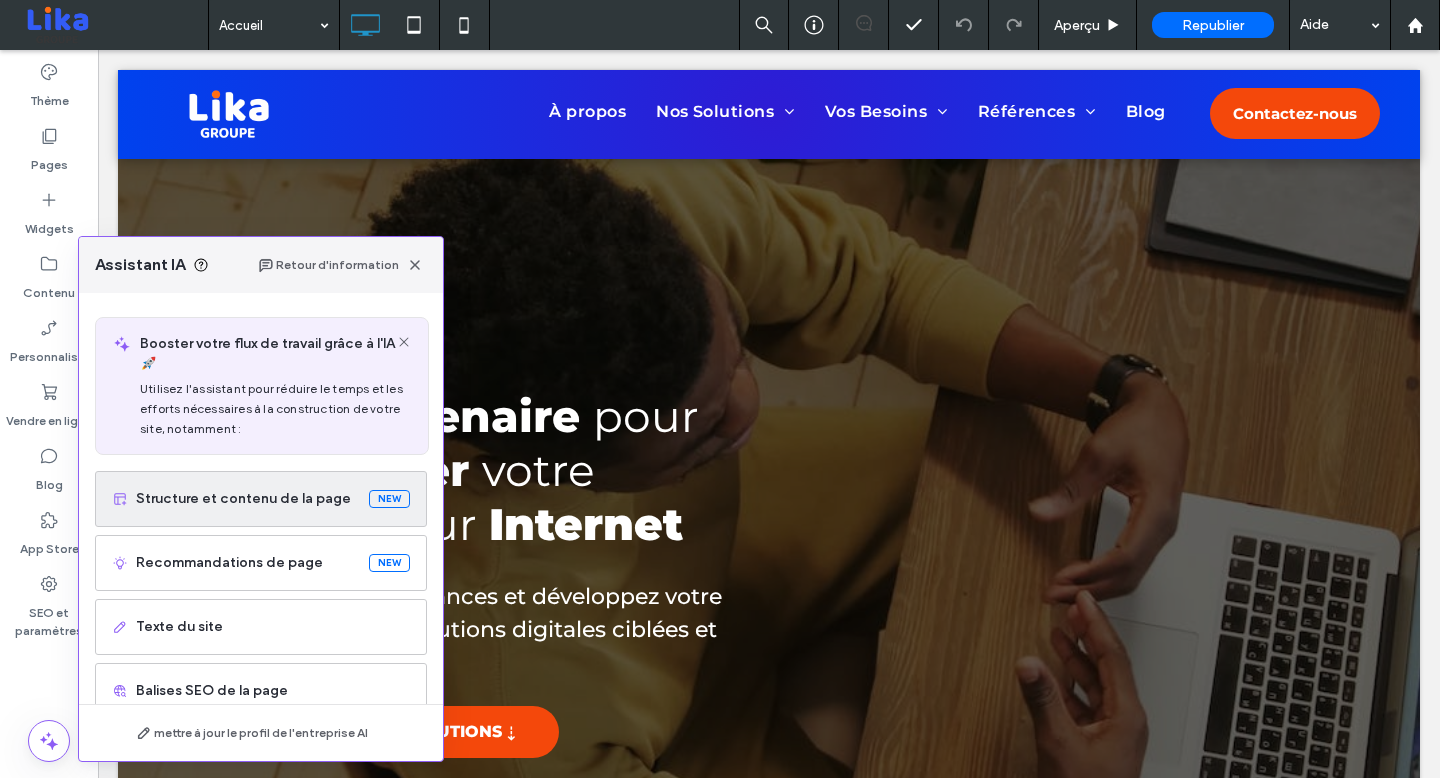 click on "Structure et contenu de la page" at bounding box center [248, 499] 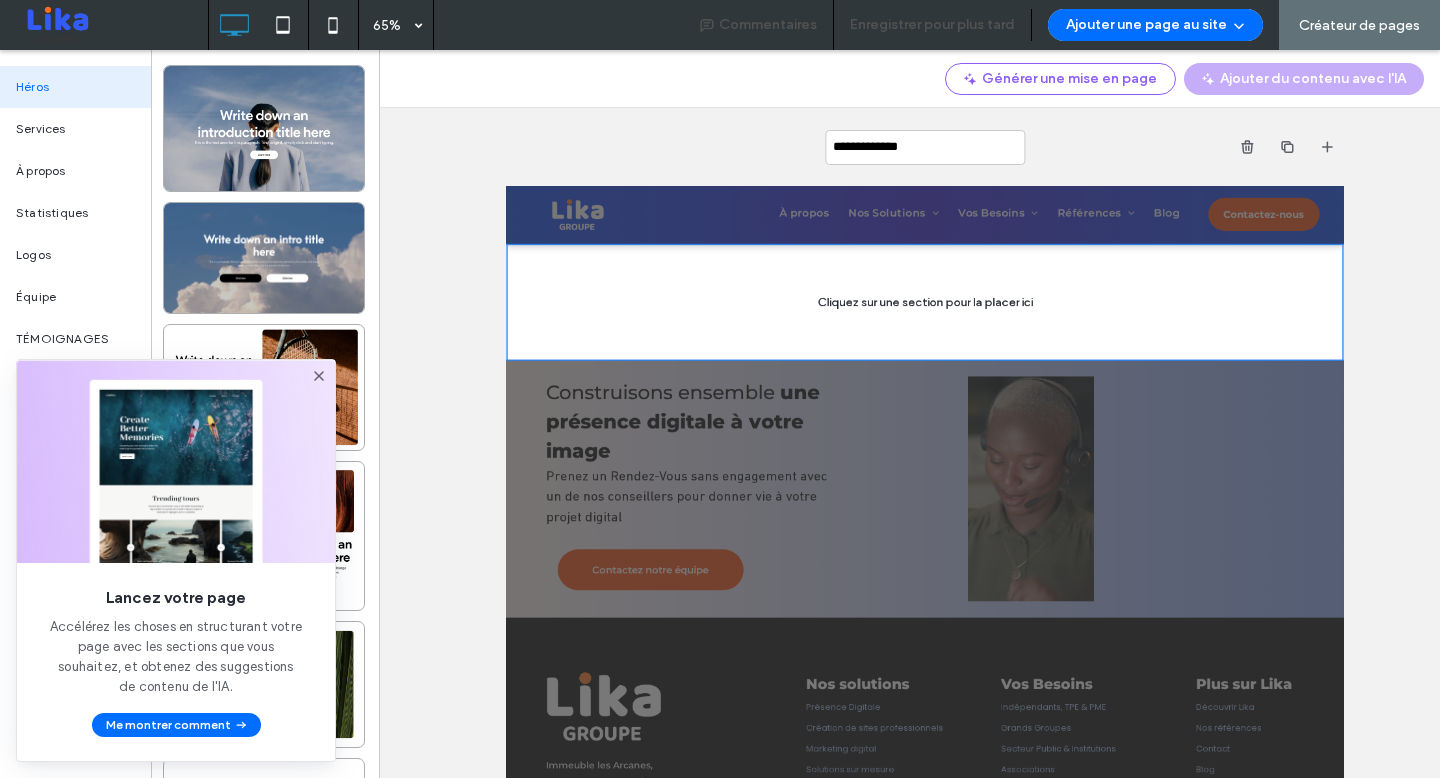 click 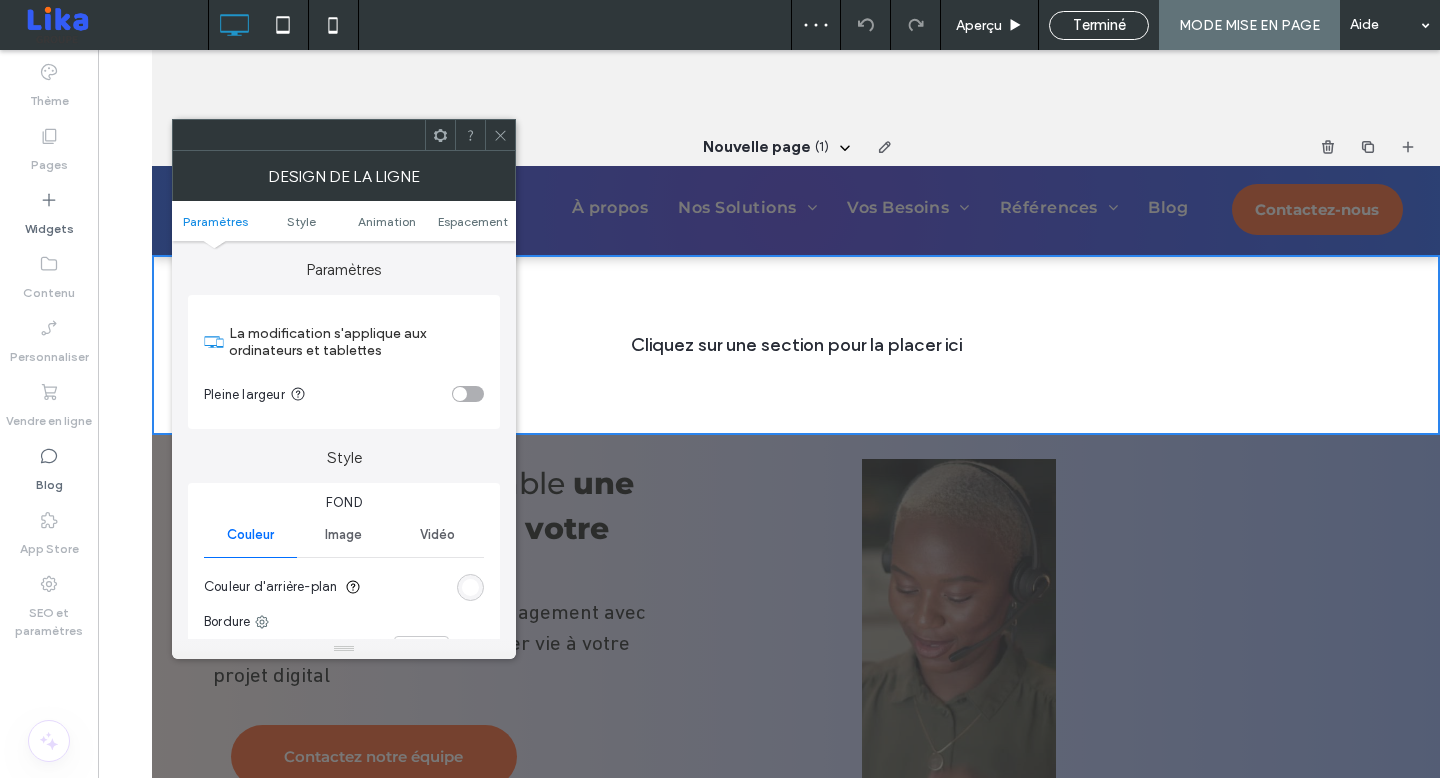 click 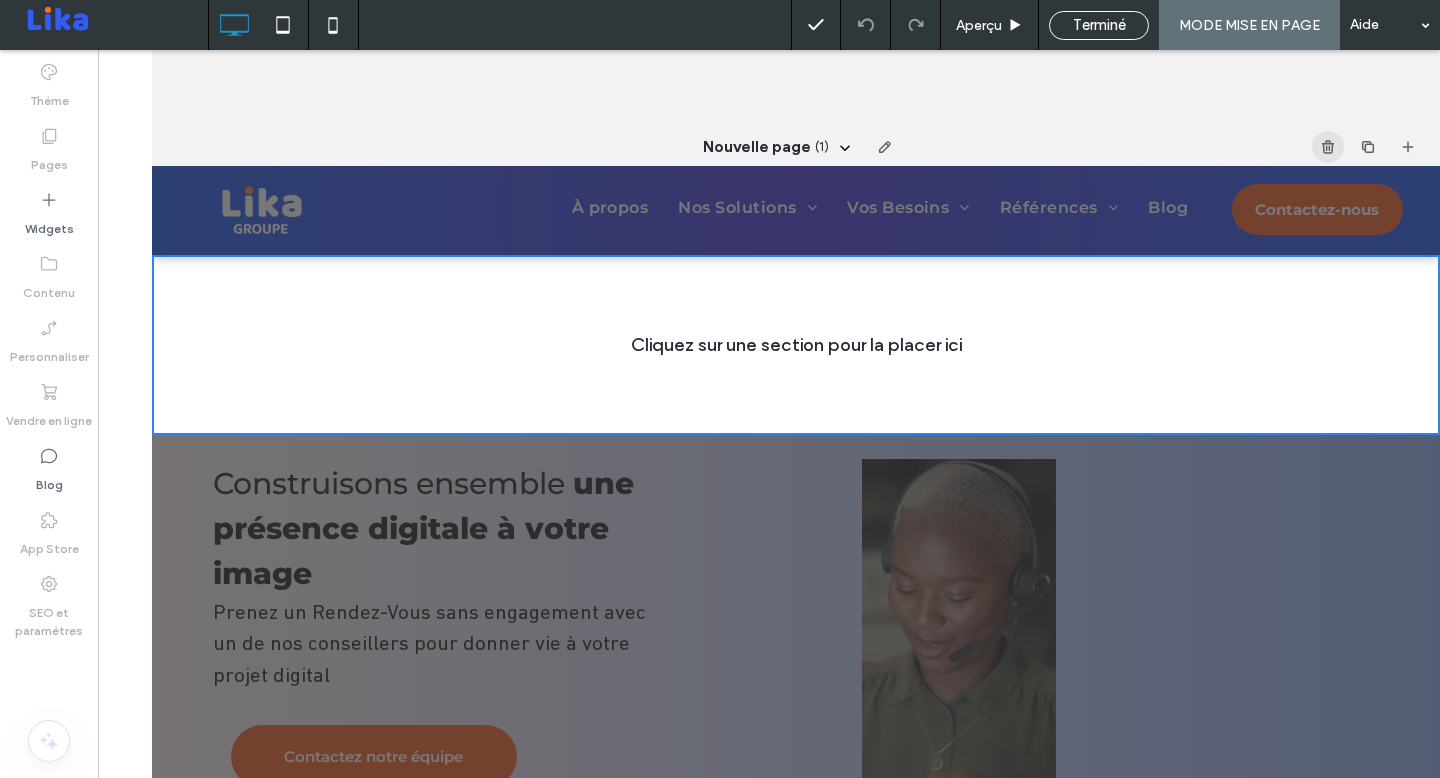 click 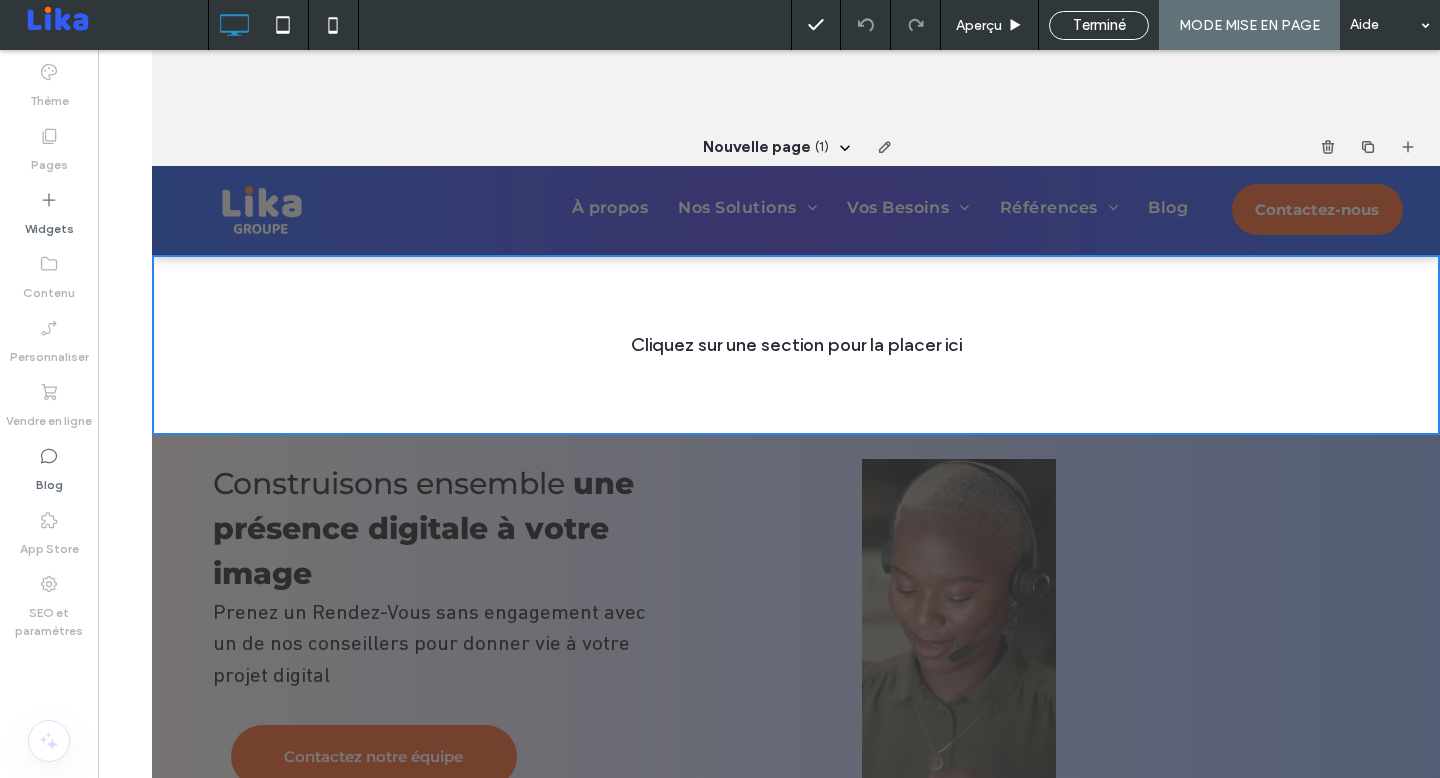 click on "Terminé" at bounding box center (1099, 25) 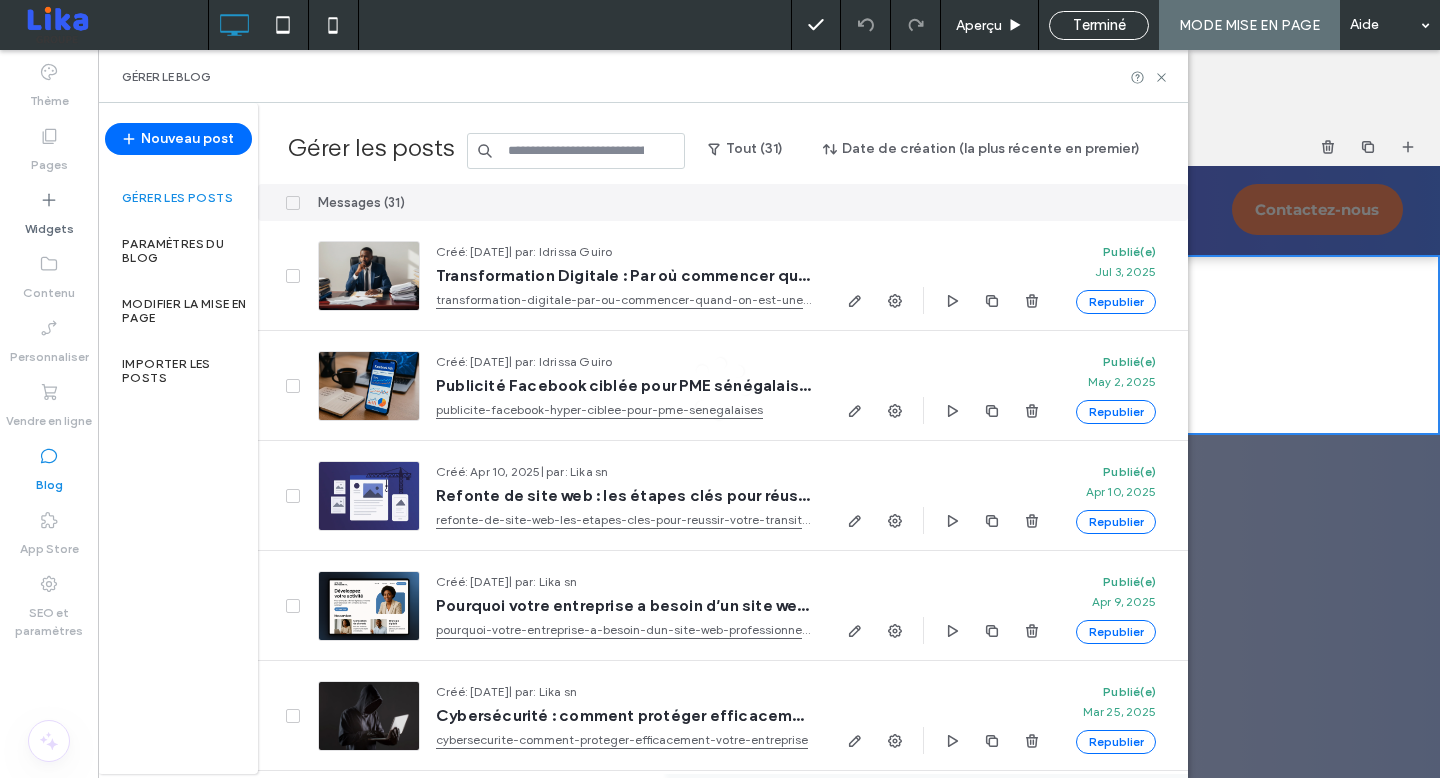 click at bounding box center (720, 389) 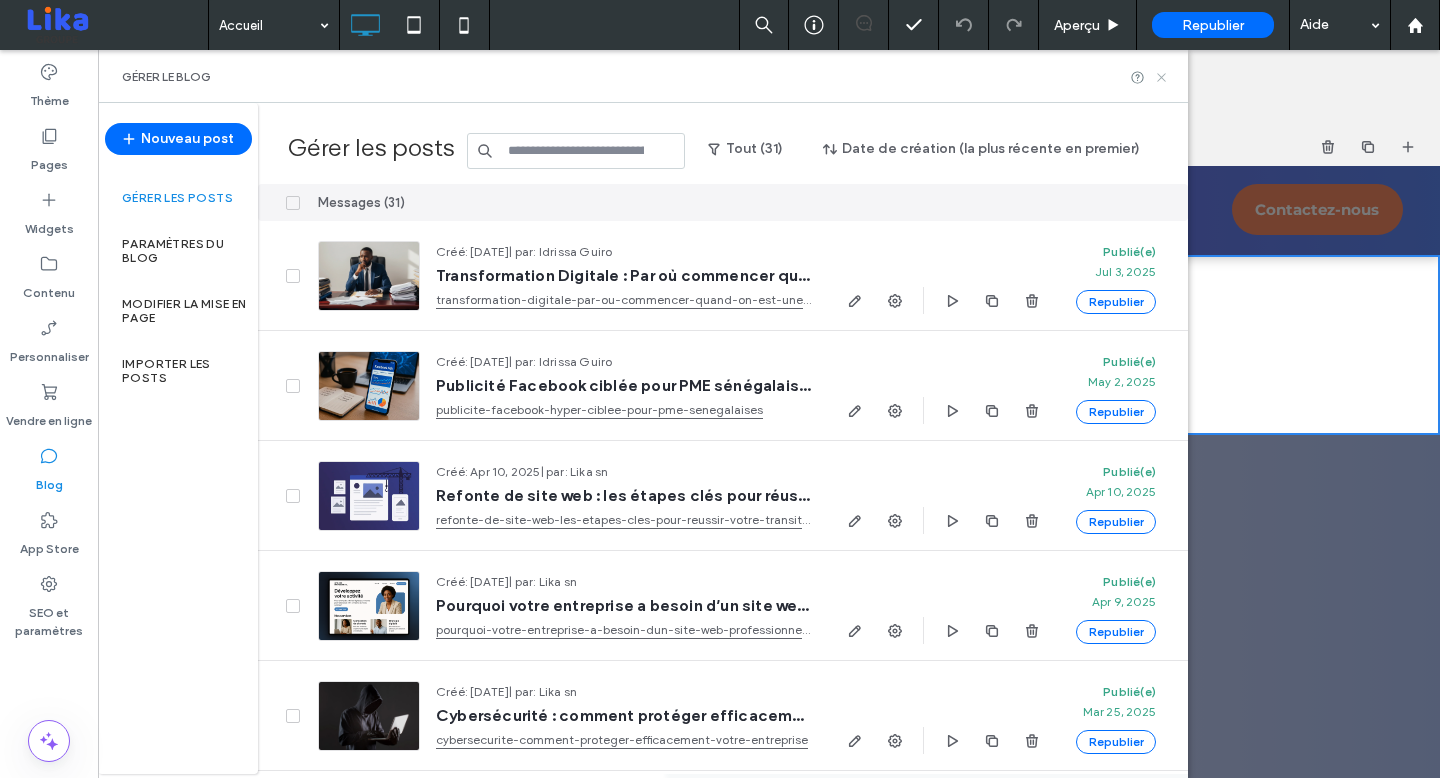 click 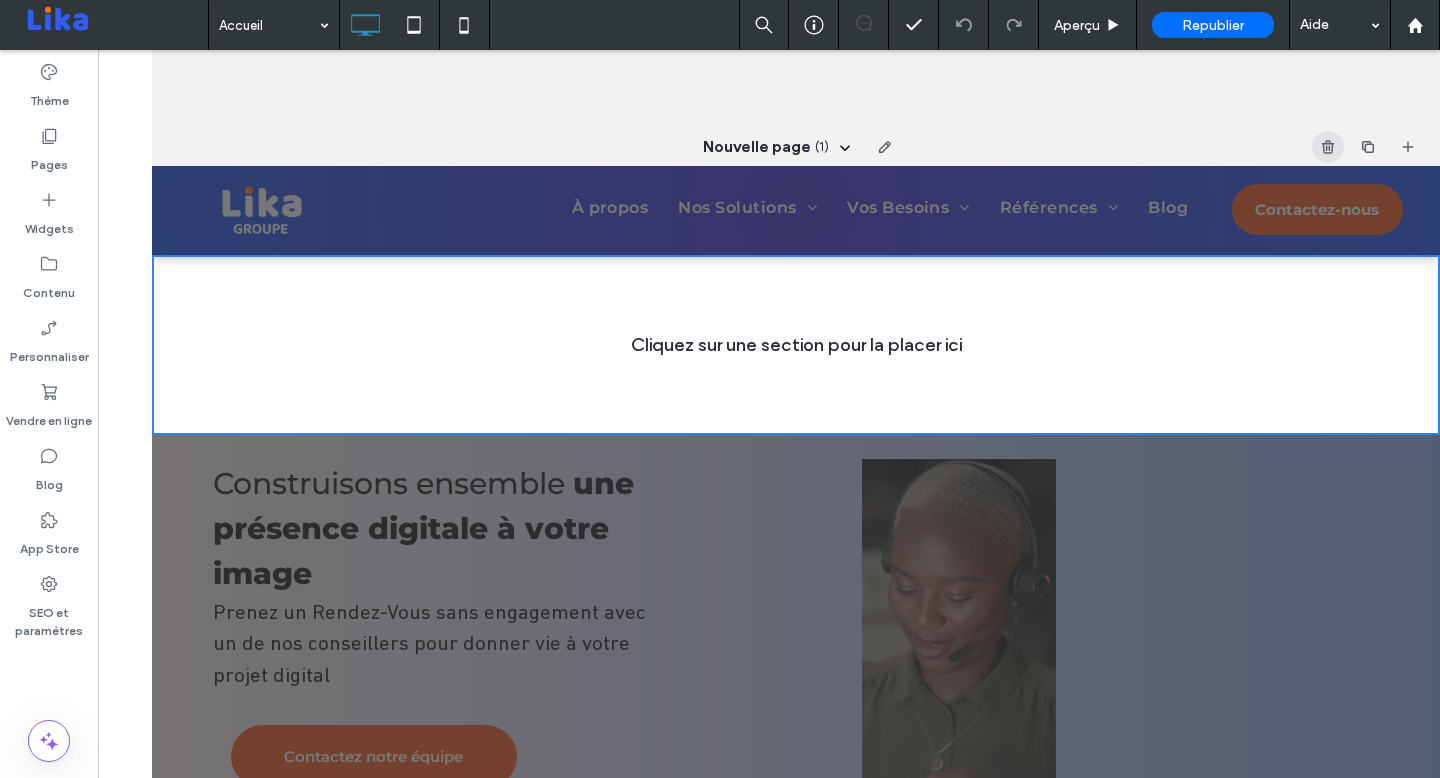 click 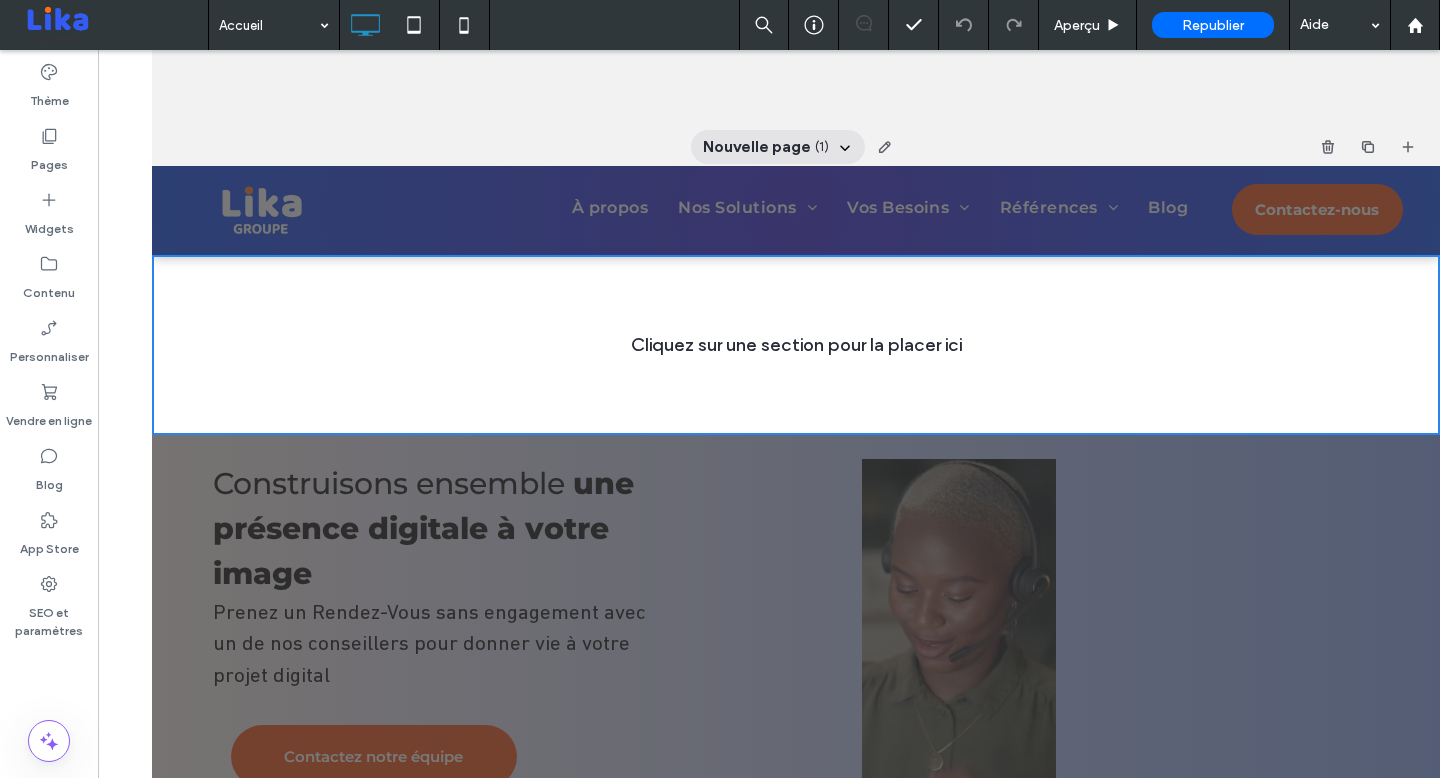 click on "Nouvelle page" at bounding box center [757, 147] 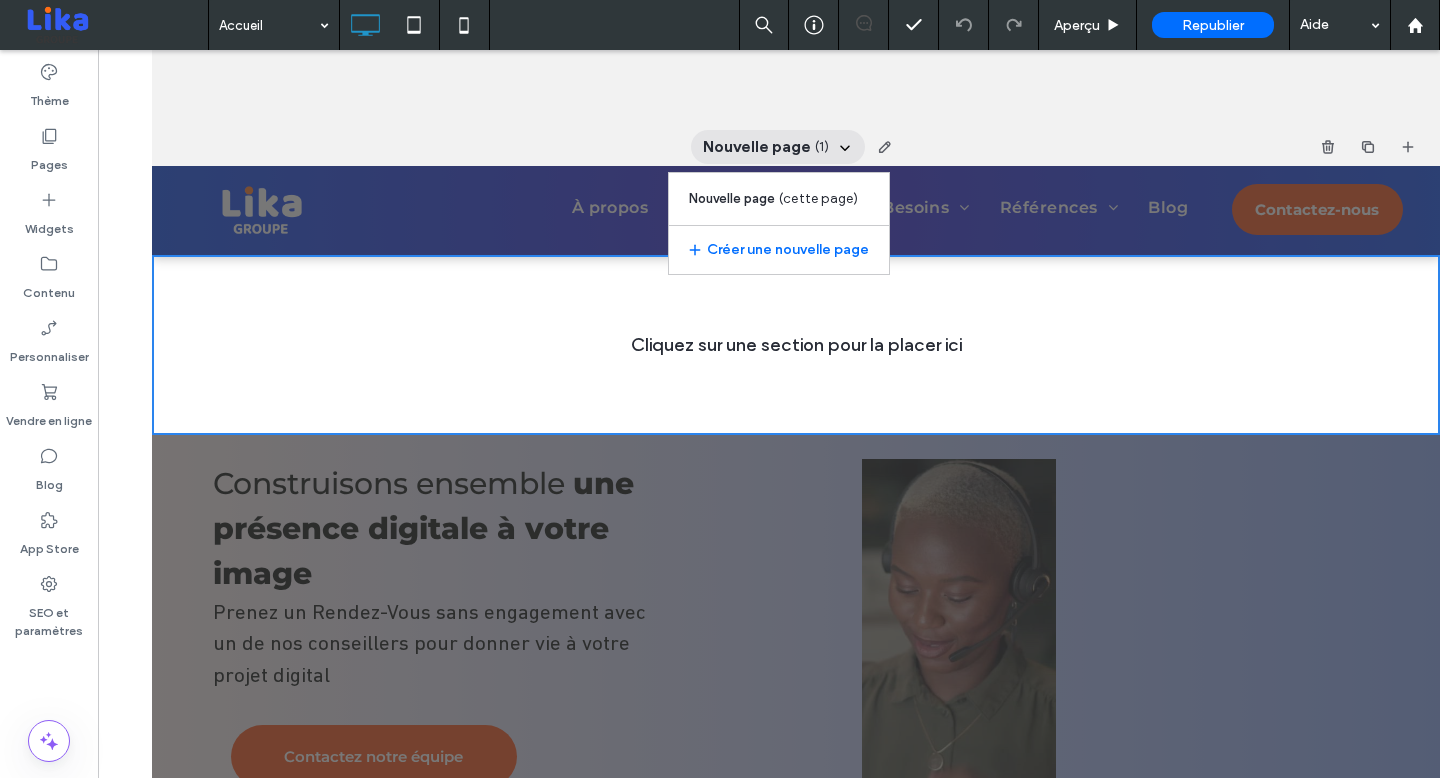 click on "Nouvelle page ( 1 ) Nouvelle page ( cette page ) Créer une nouvelle page" at bounding box center [796, 147] 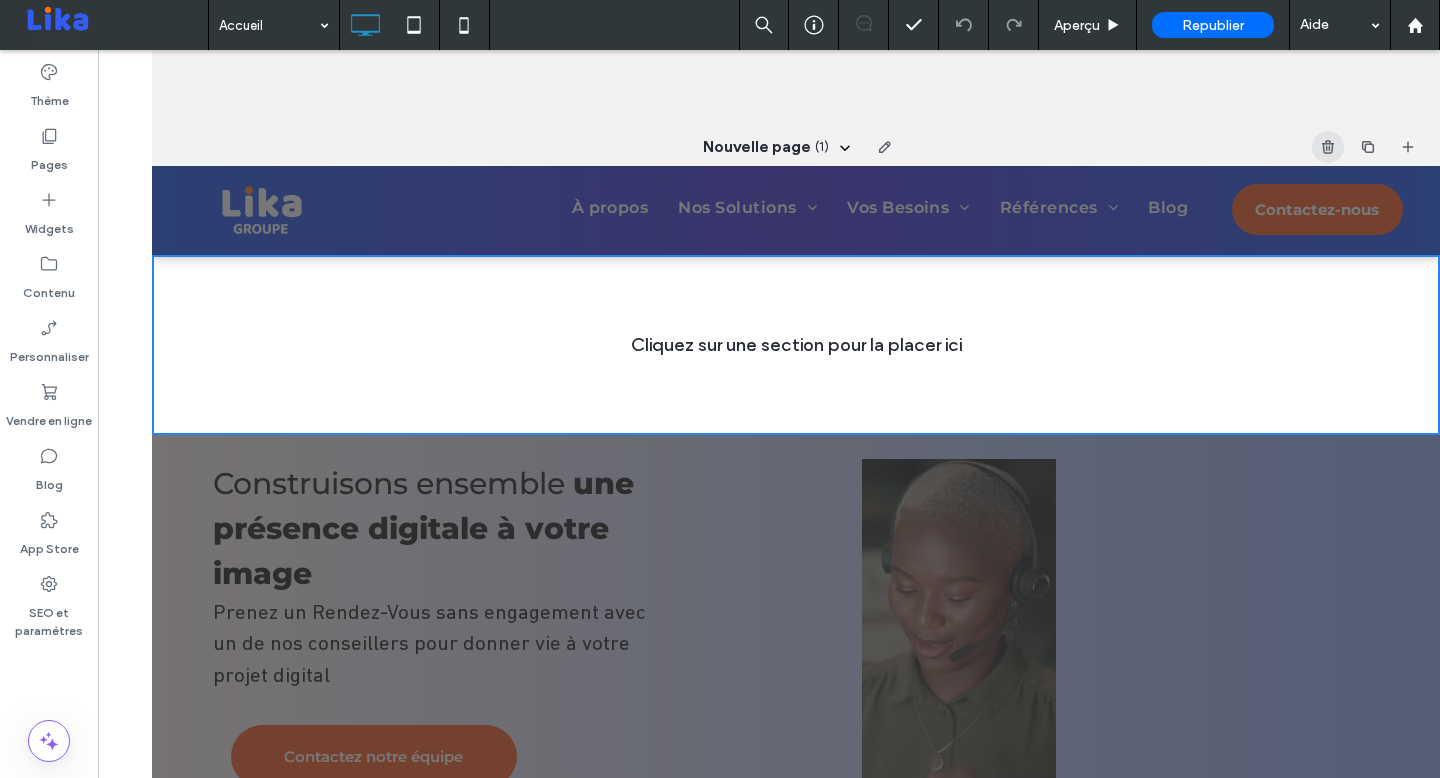 click 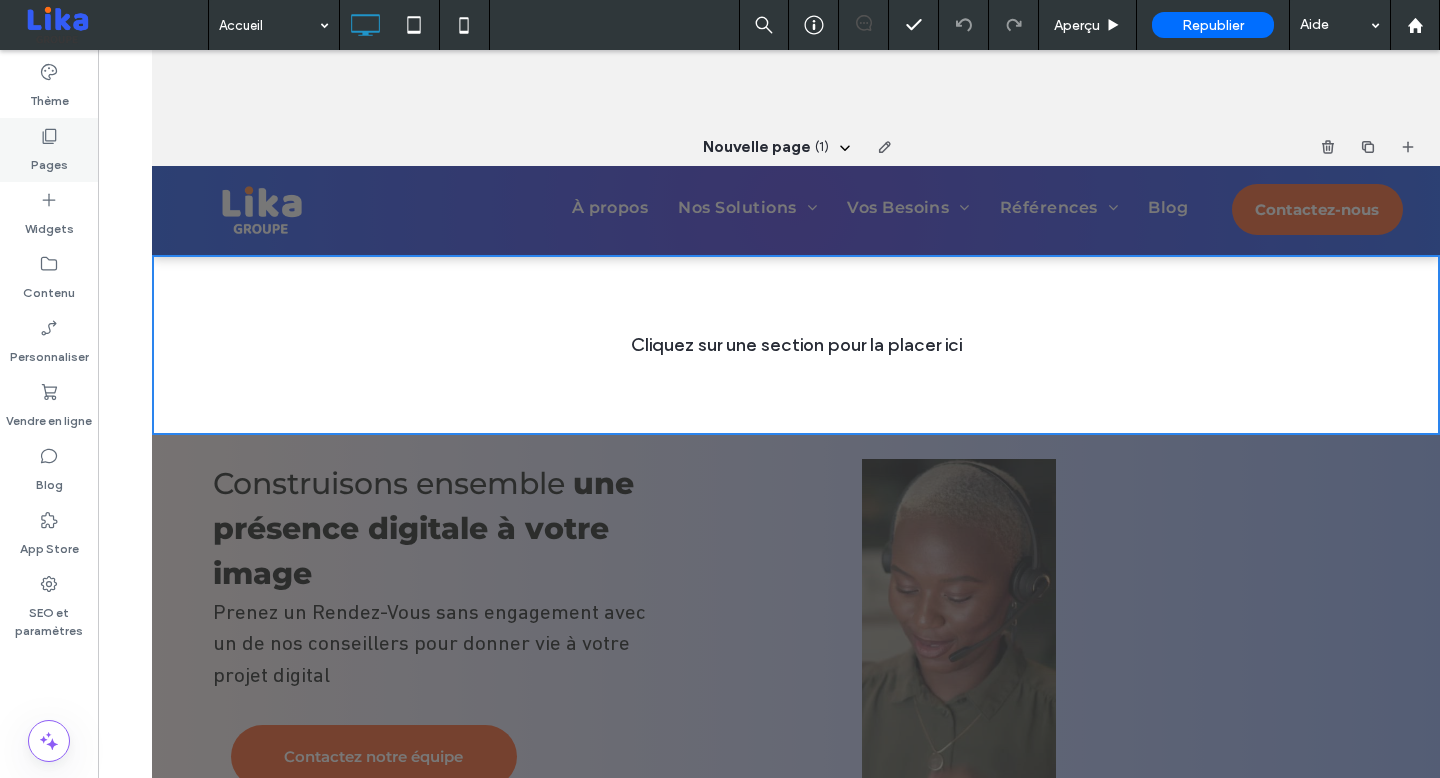 click on "Pages" at bounding box center (49, 150) 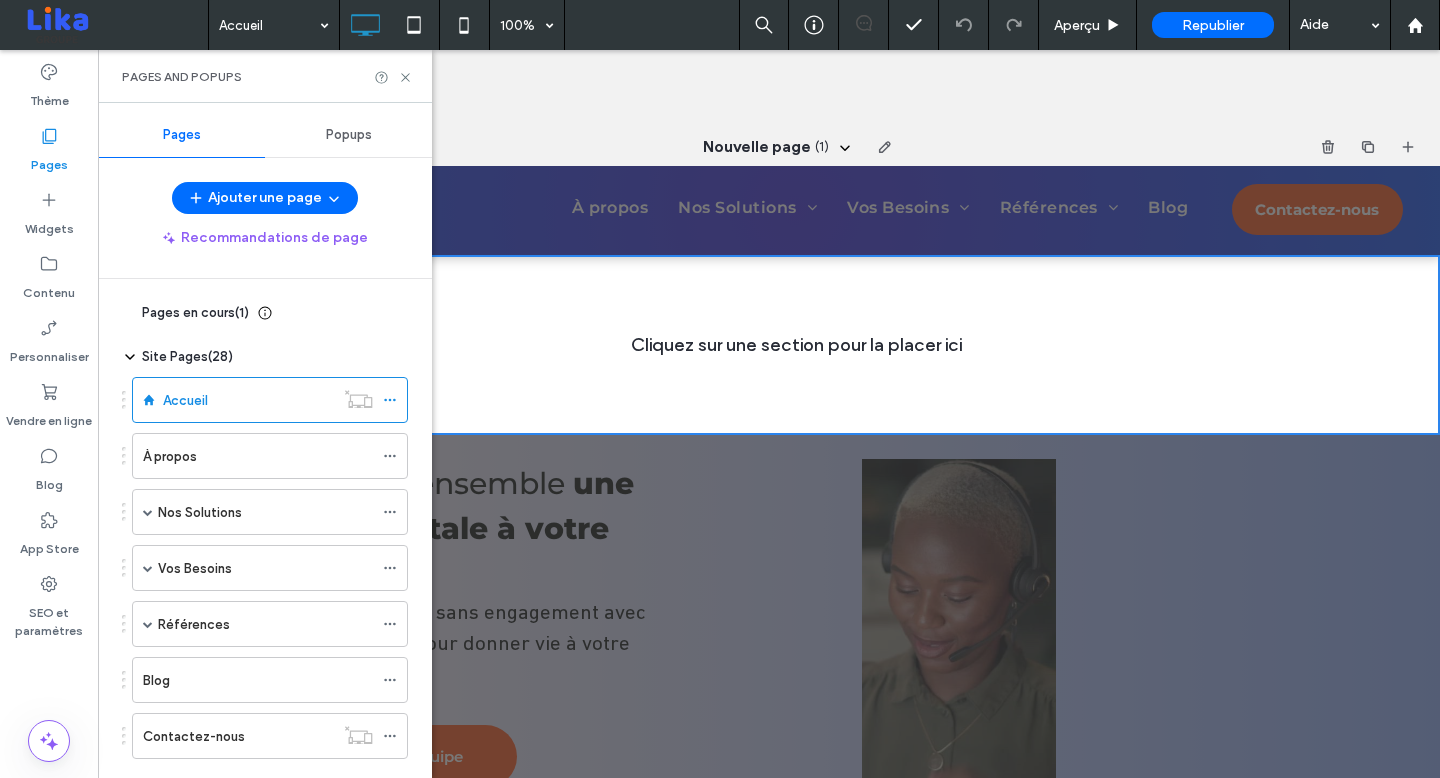 click 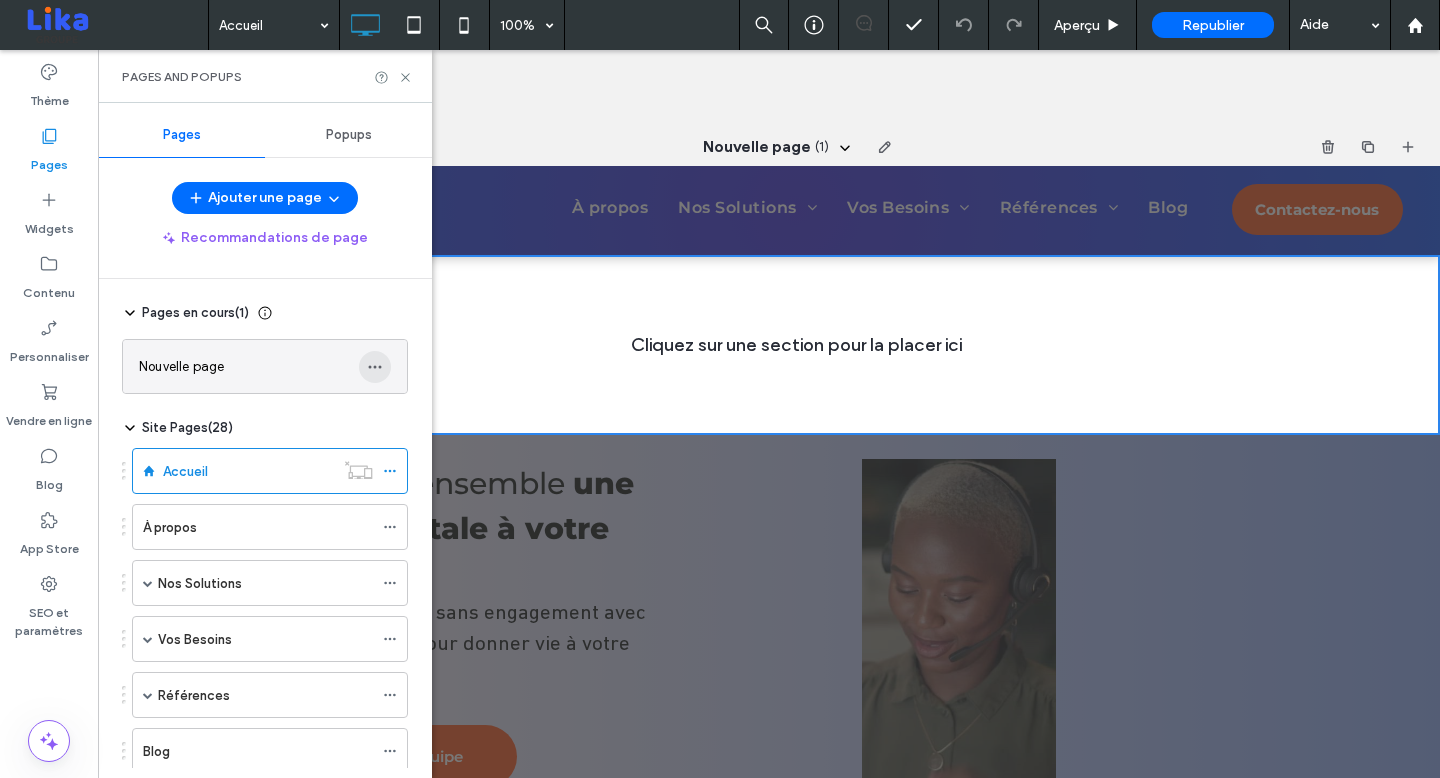 click 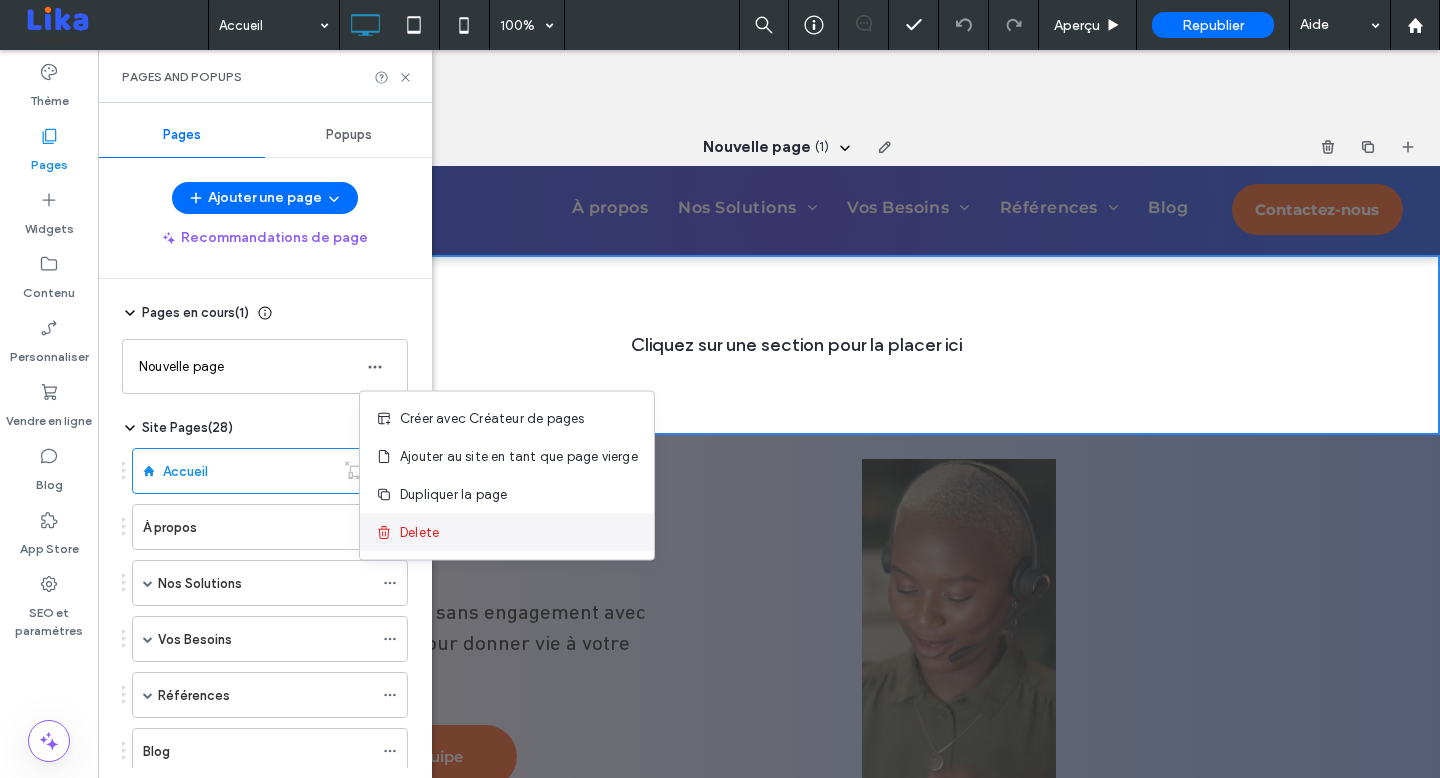 click on "Delete" at bounding box center (419, 533) 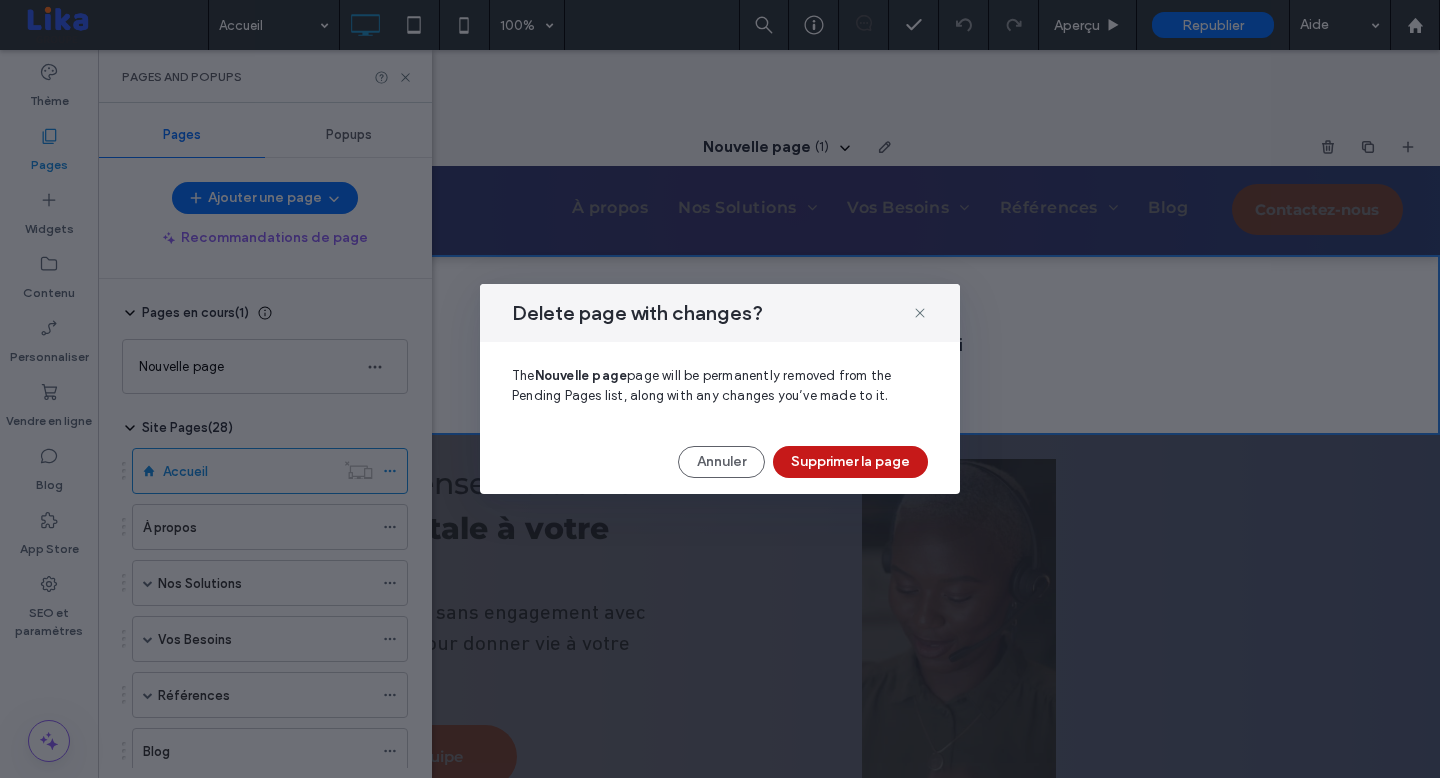 click on "Supprimer la page" at bounding box center [850, 462] 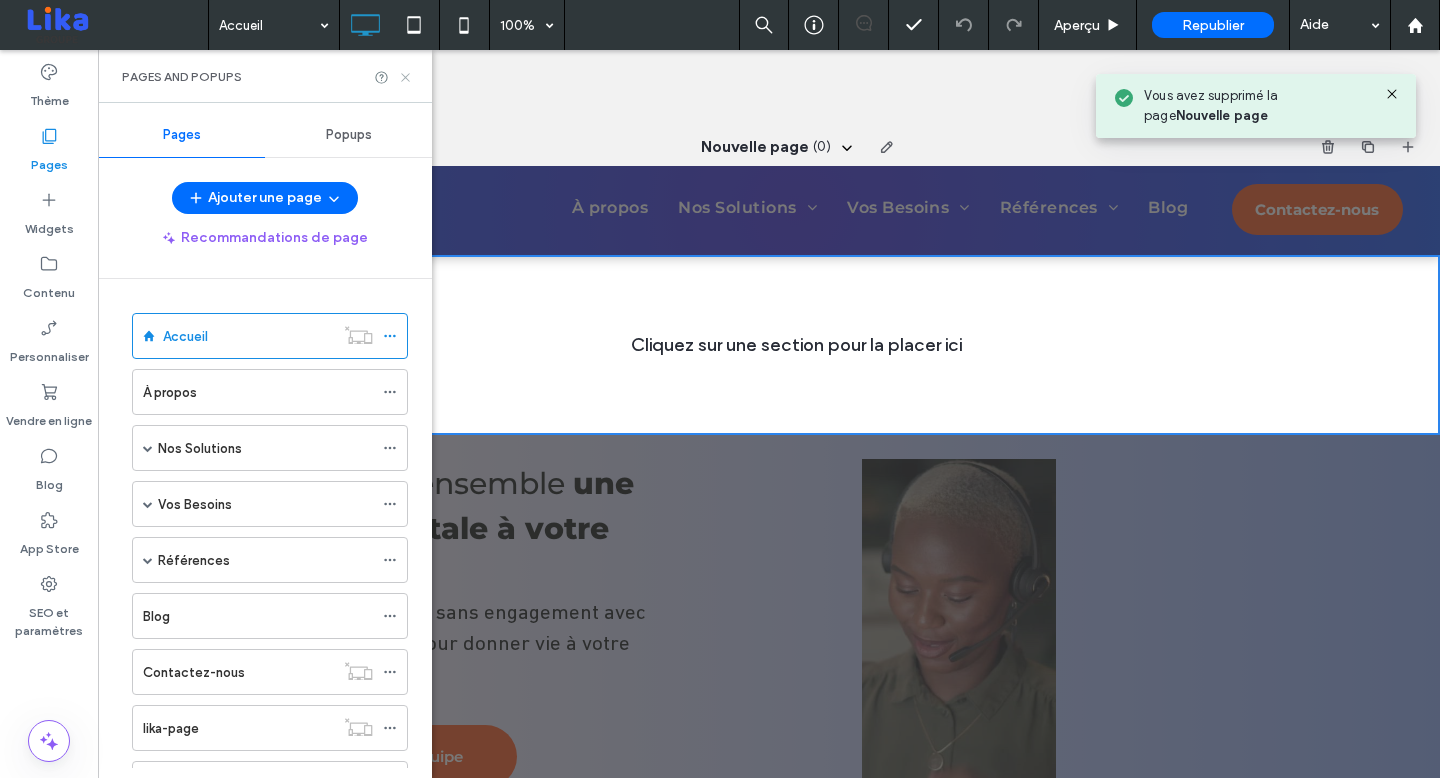 click 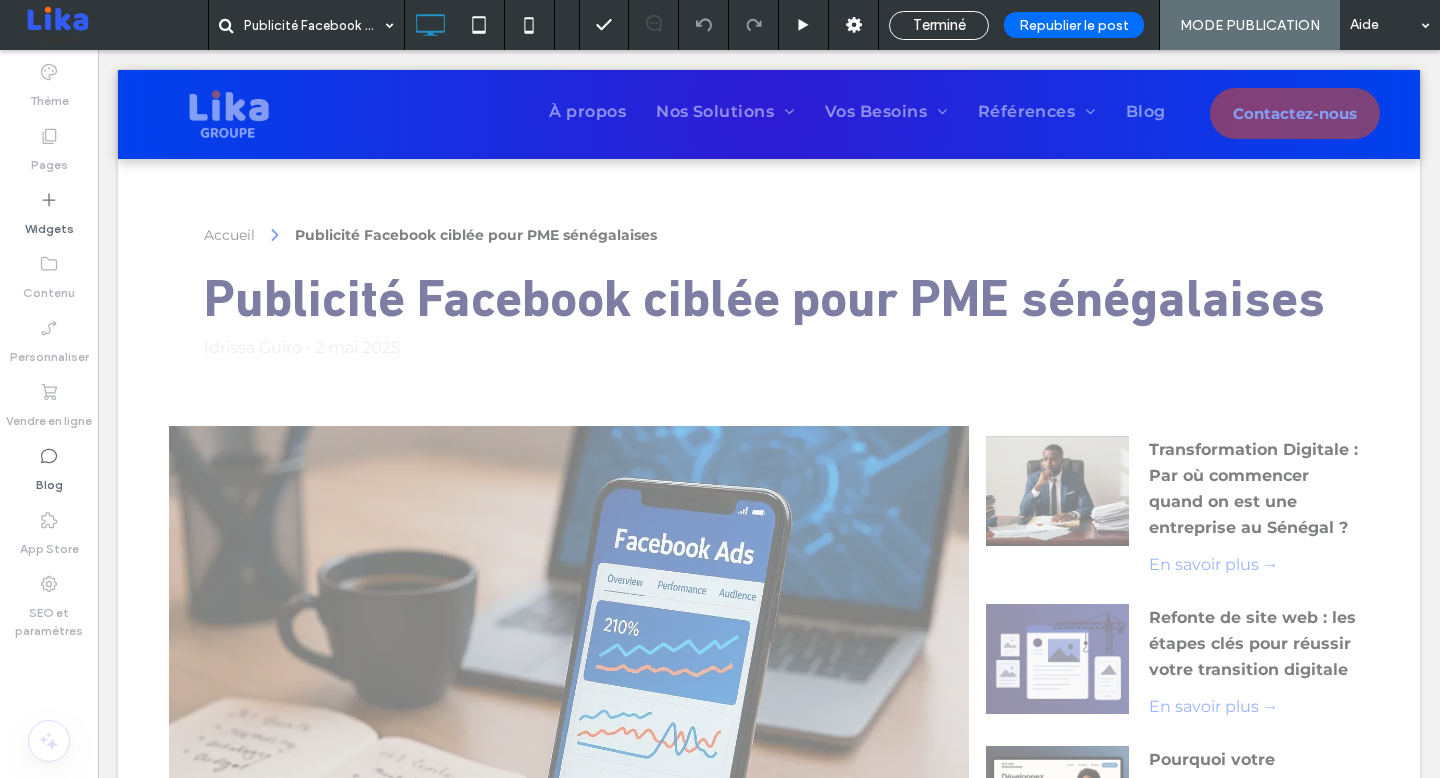 scroll, scrollTop: 1020, scrollLeft: 0, axis: vertical 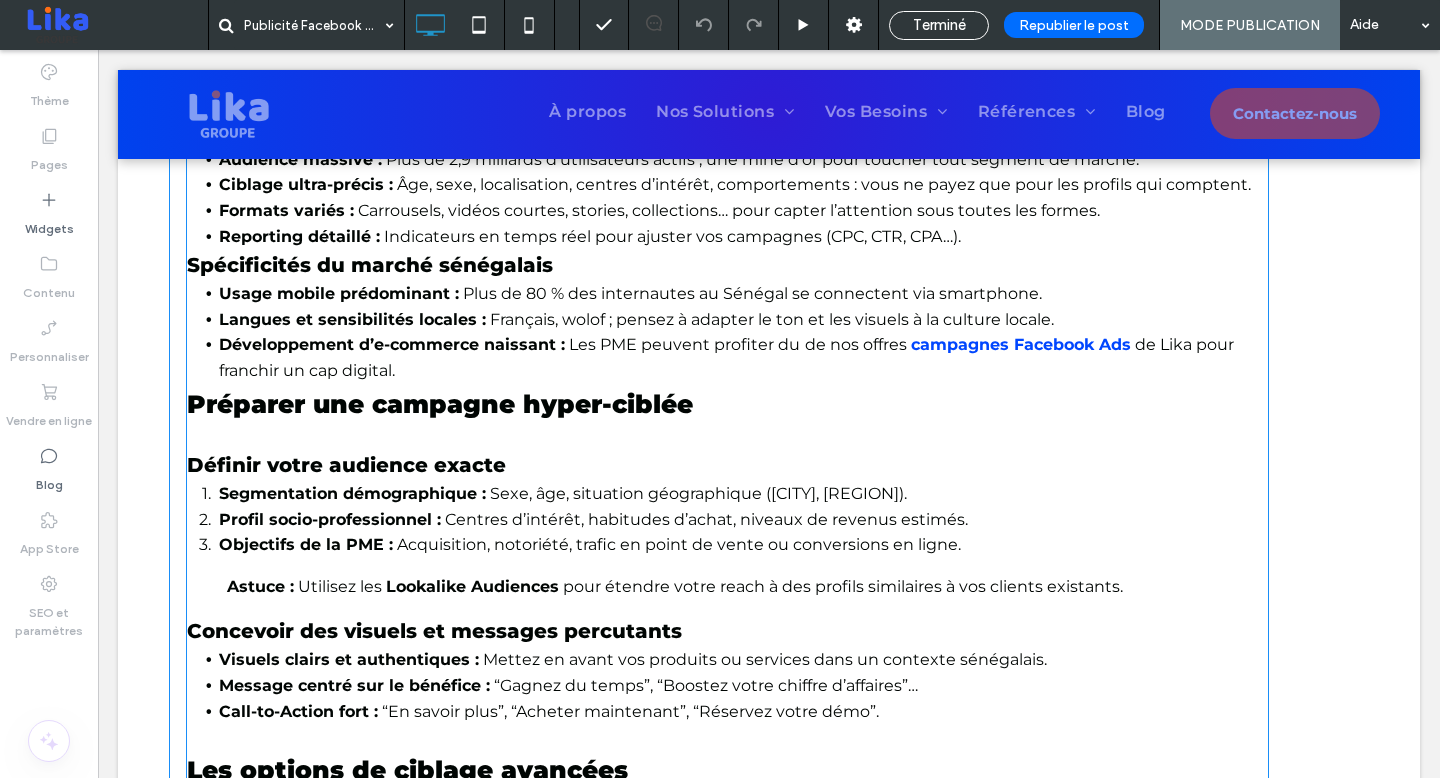 click on "campagnes Facebook Ads" at bounding box center [1021, 344] 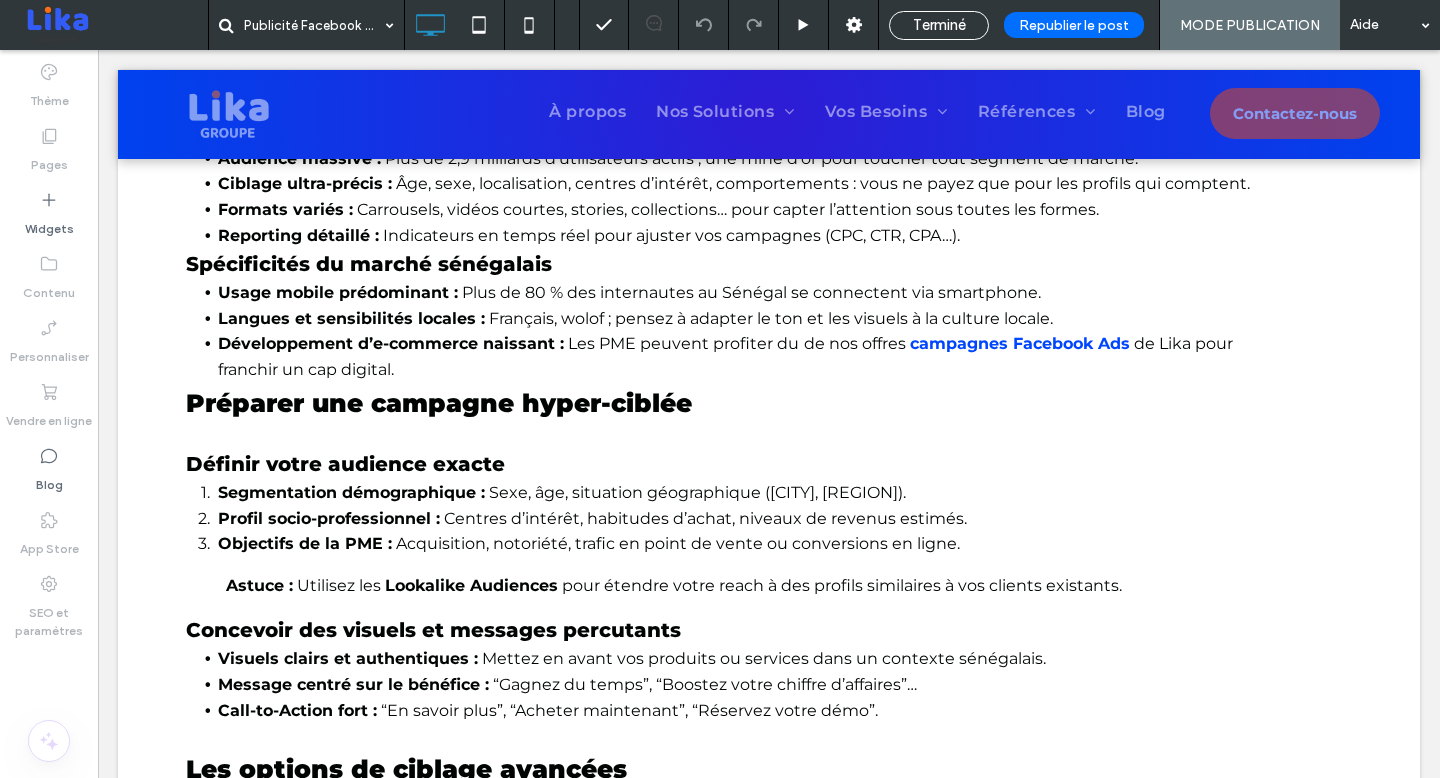 scroll, scrollTop: 1072, scrollLeft: 0, axis: vertical 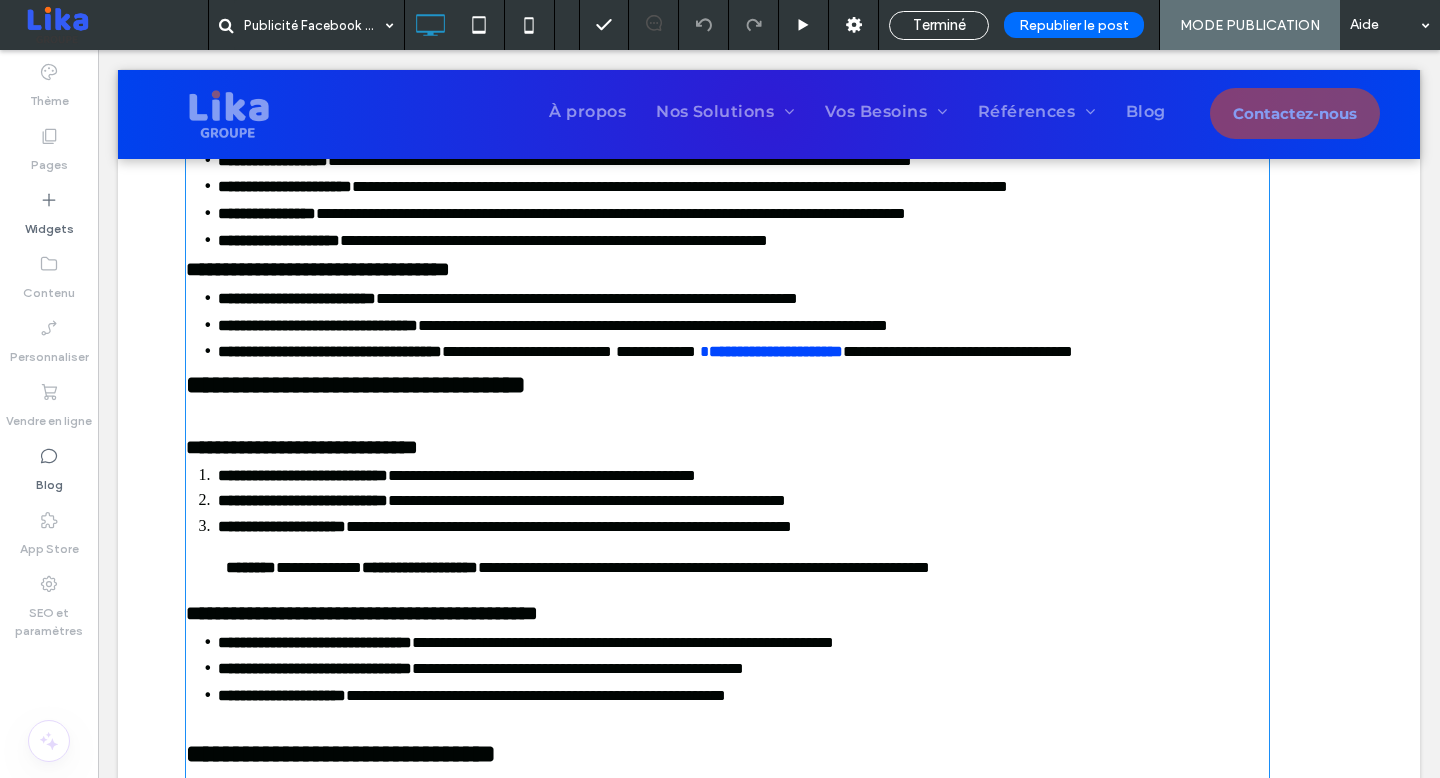 type on "**********" 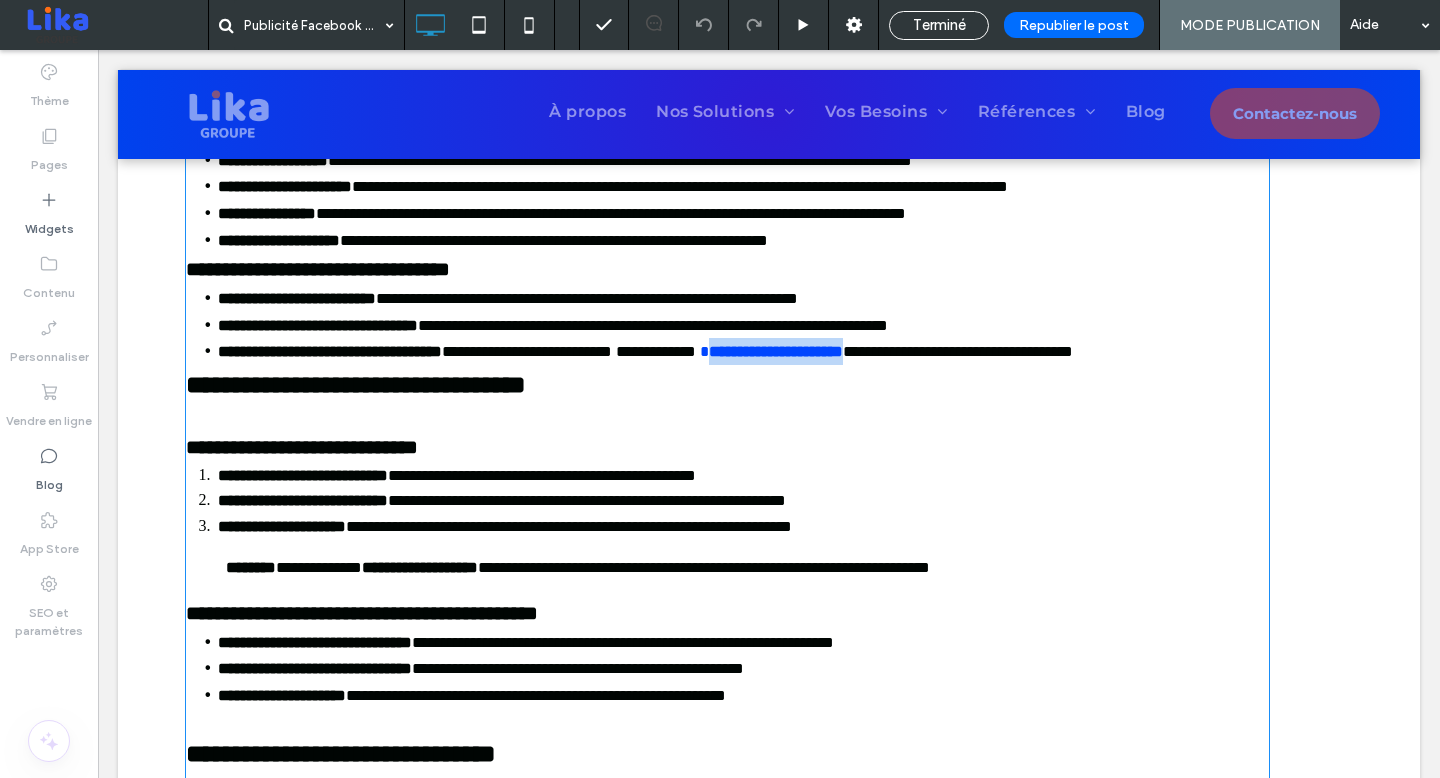 drag, startPoint x: 909, startPoint y: 345, endPoint x: 1131, endPoint y: 347, distance: 222.009 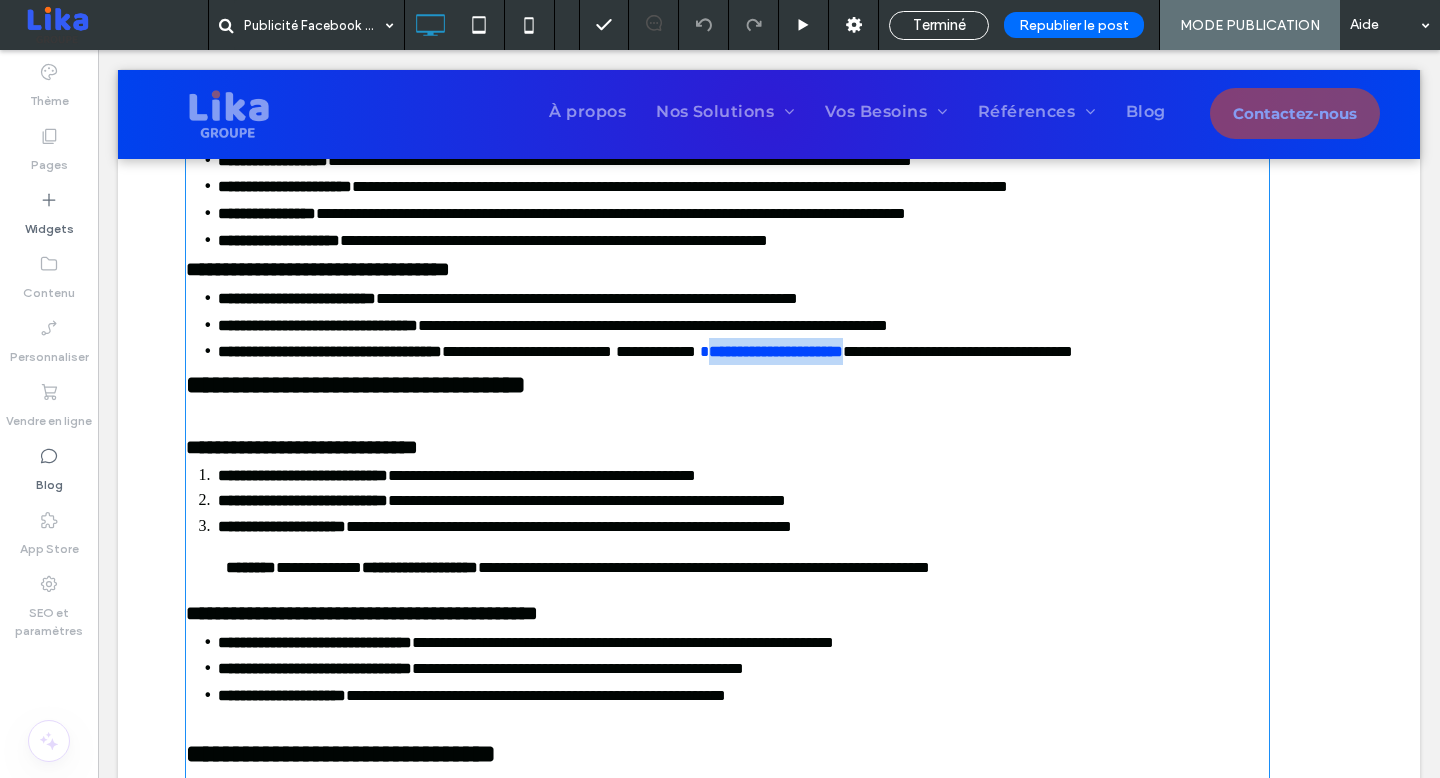 click on "**********" at bounding box center [776, 351] 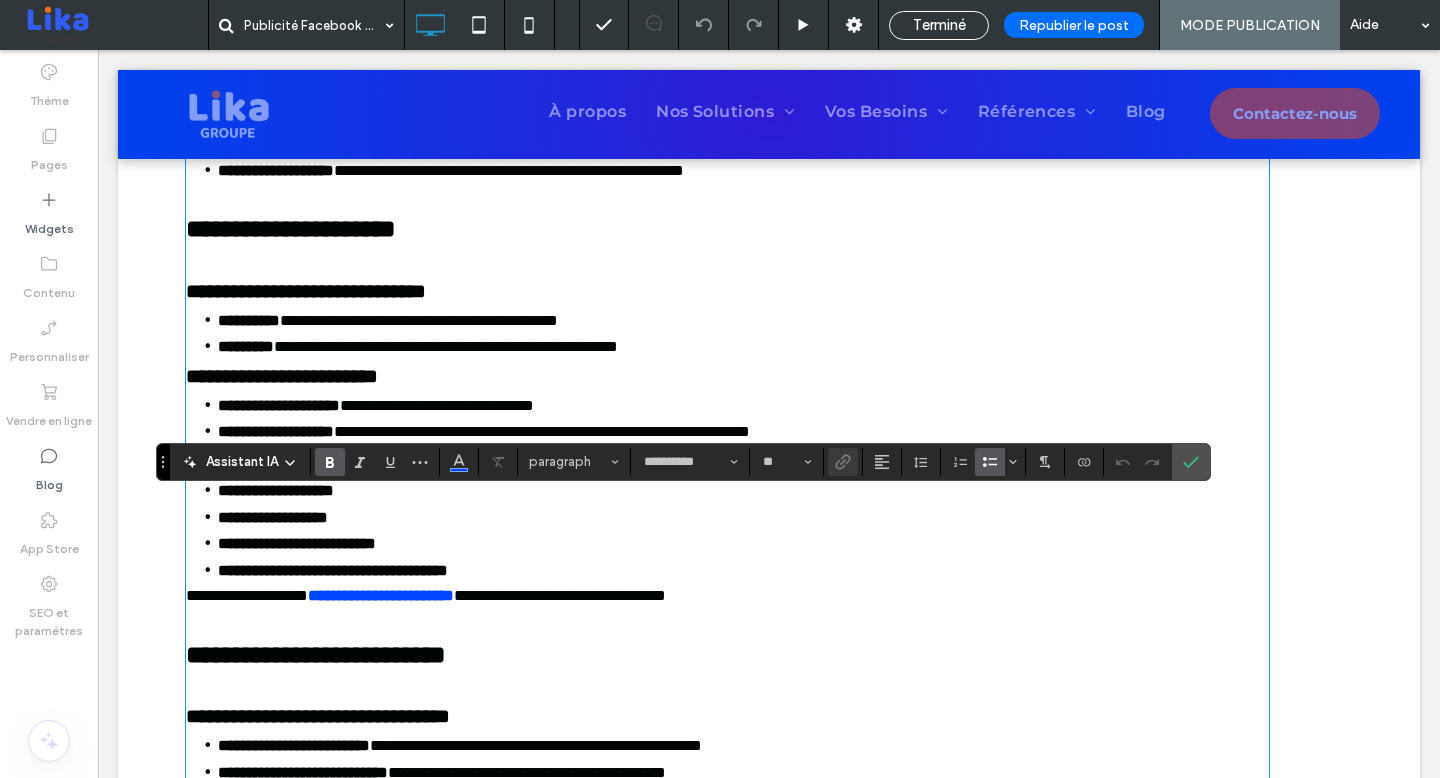 scroll, scrollTop: 1940, scrollLeft: 0, axis: vertical 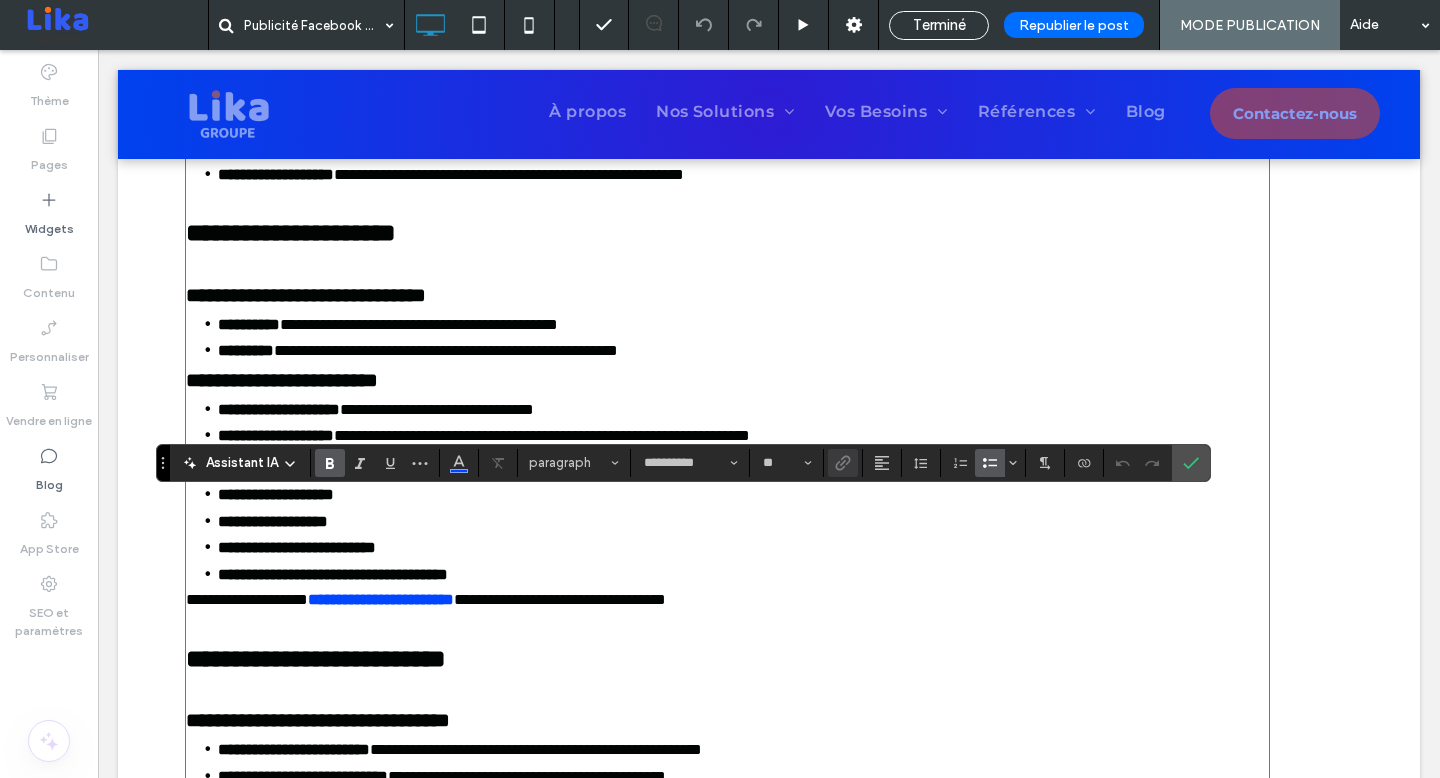 click on "**********" at bounding box center (316, 658) 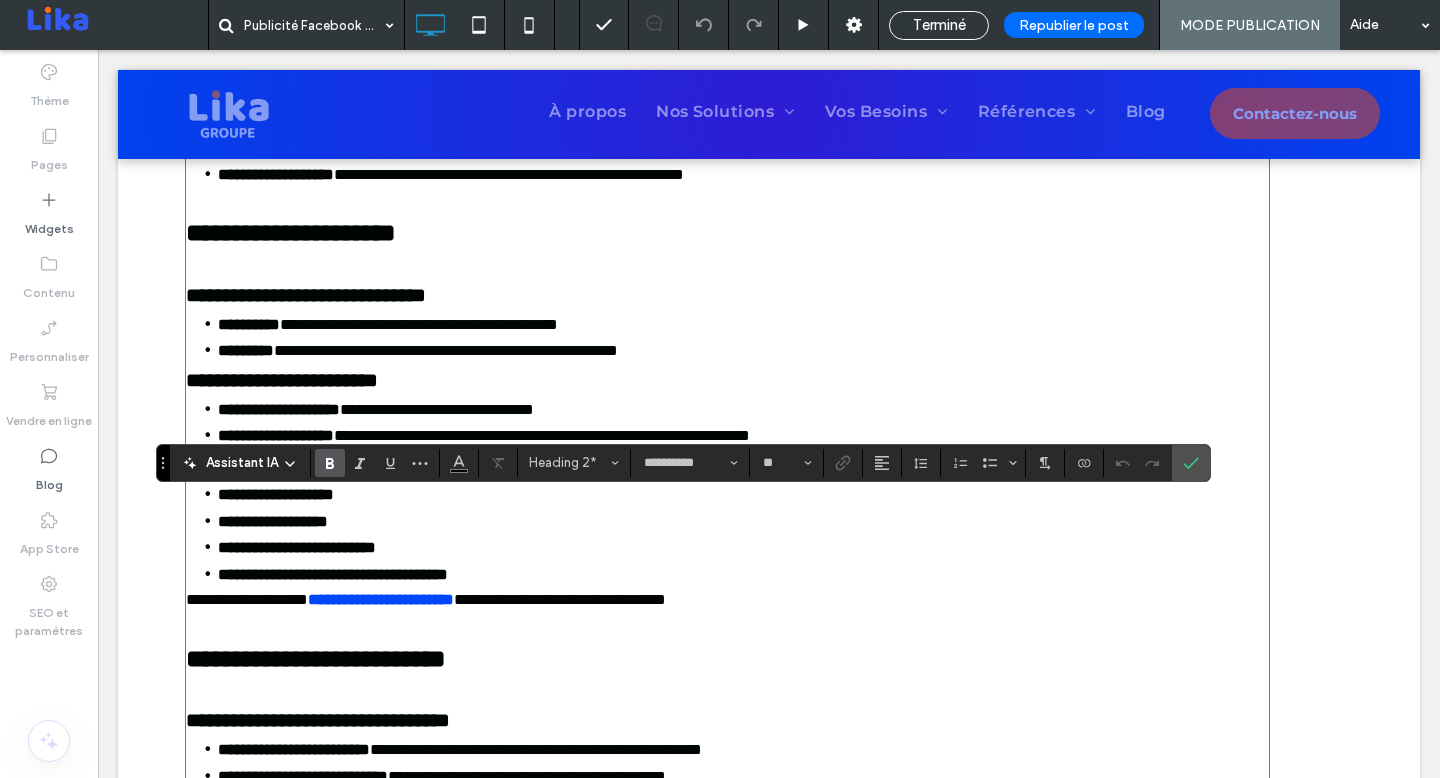 click on "**********" at bounding box center (381, 599) 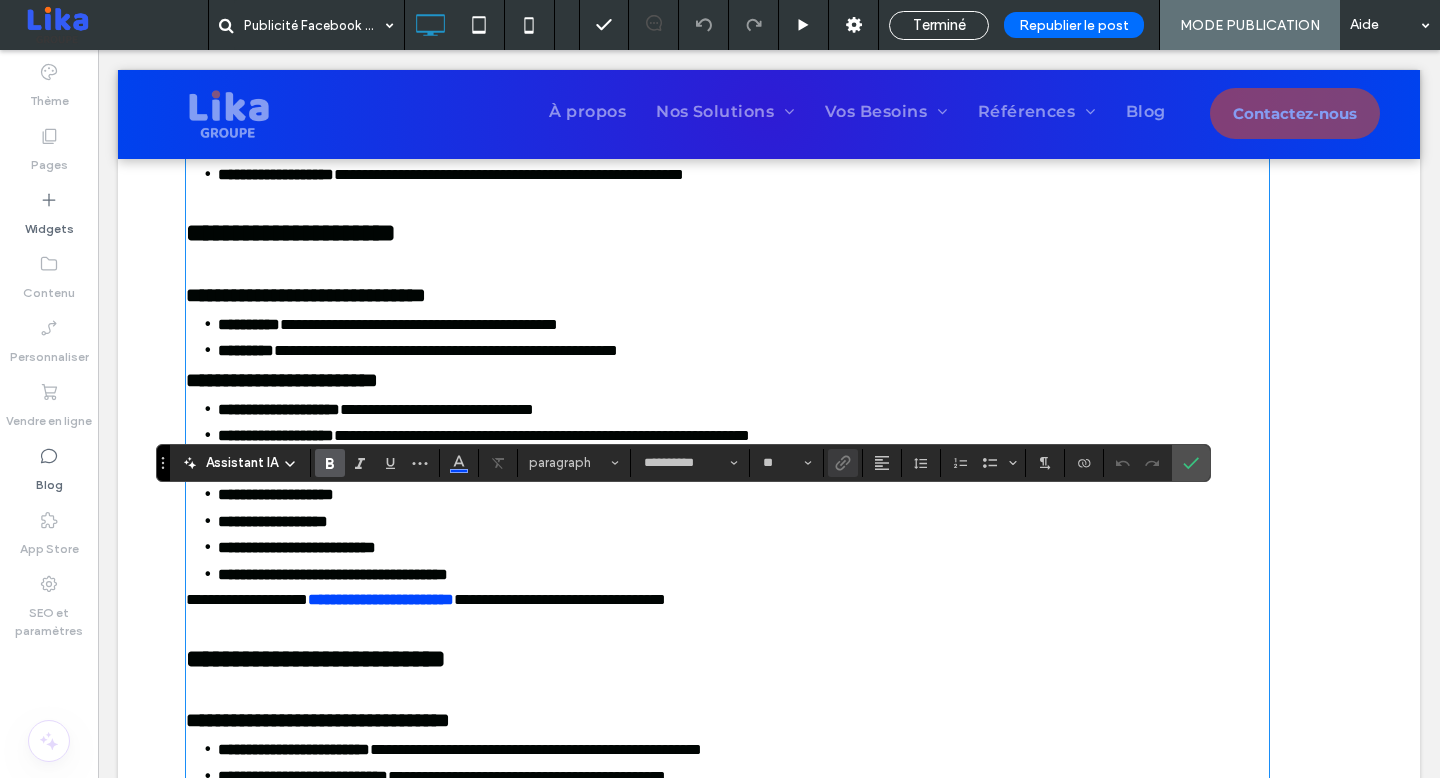 click on "**********" at bounding box center [381, 599] 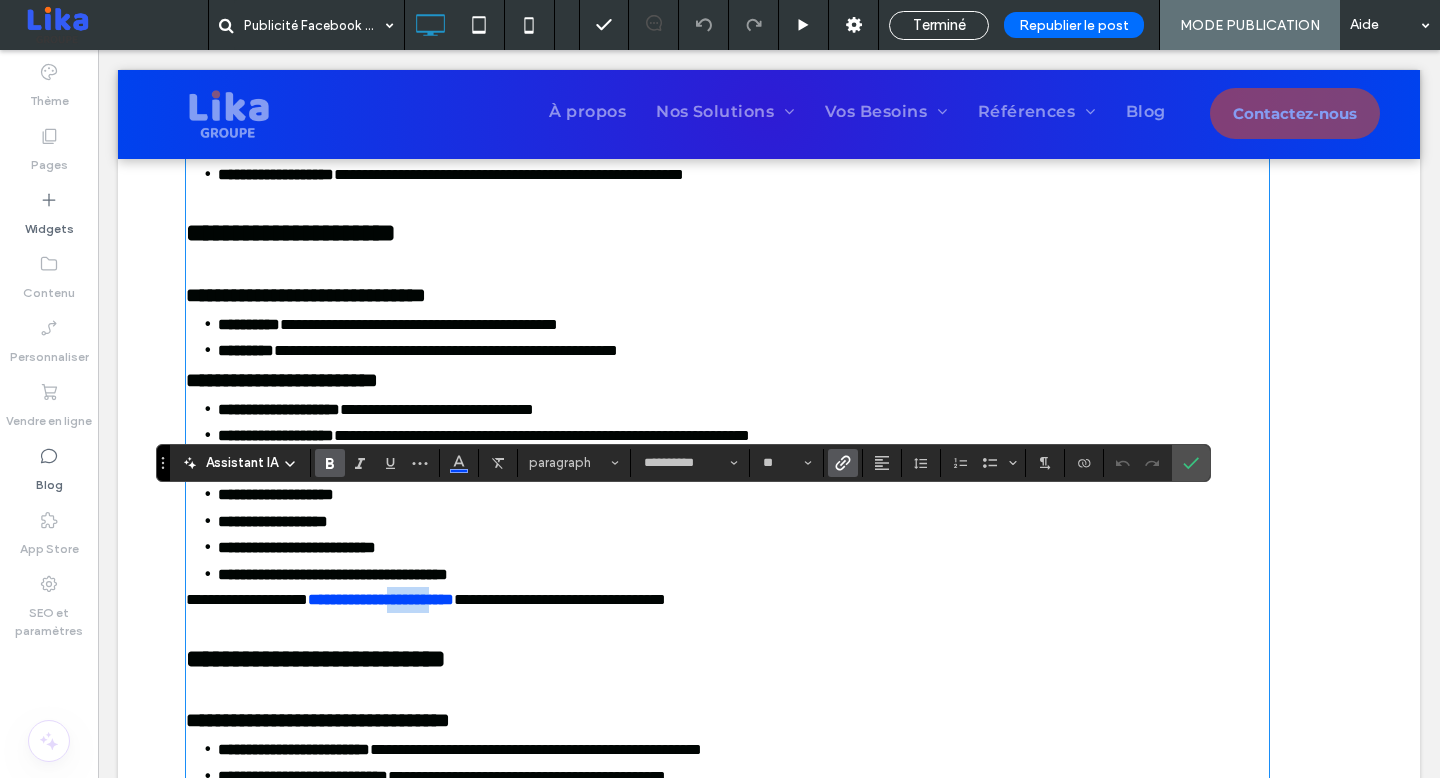 click on "**********" at bounding box center (381, 599) 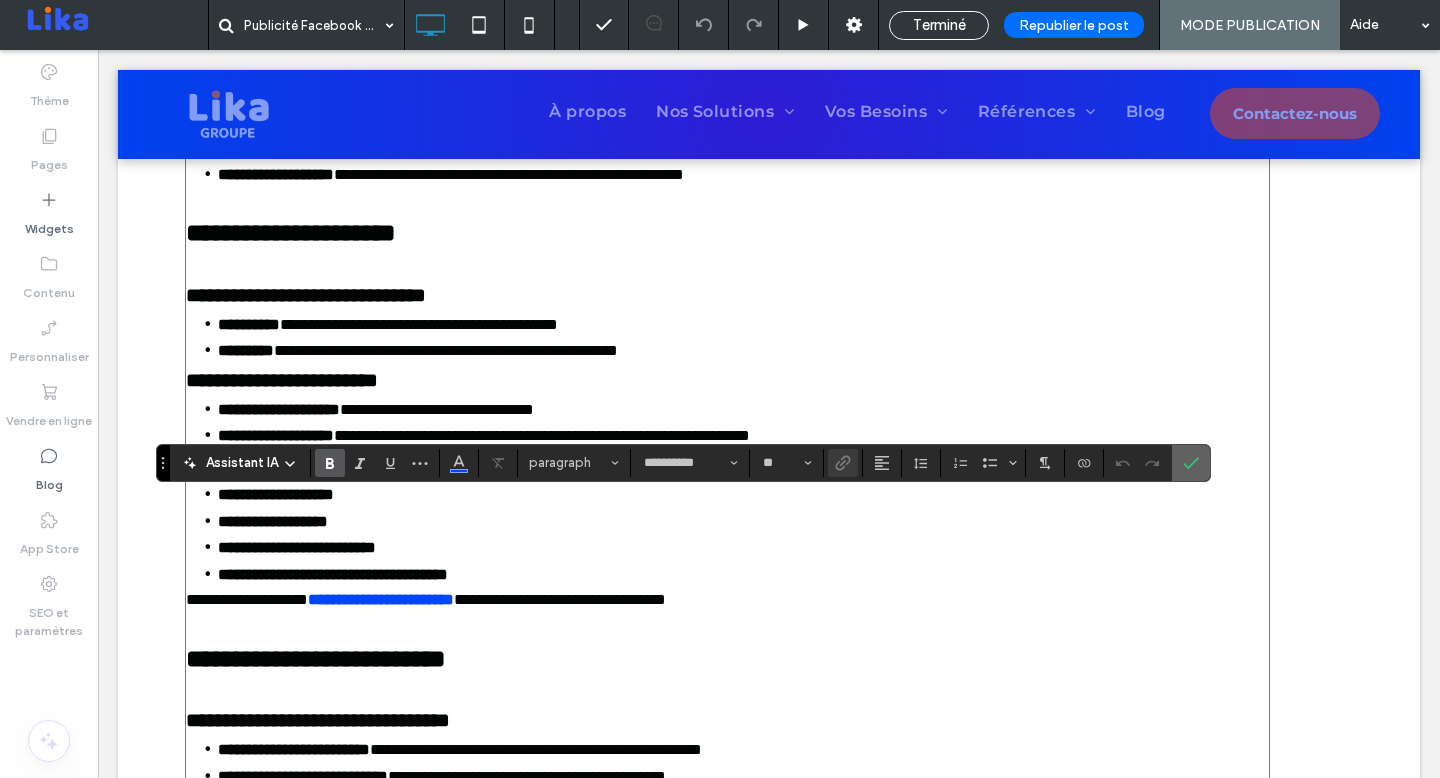 click at bounding box center [1187, 463] 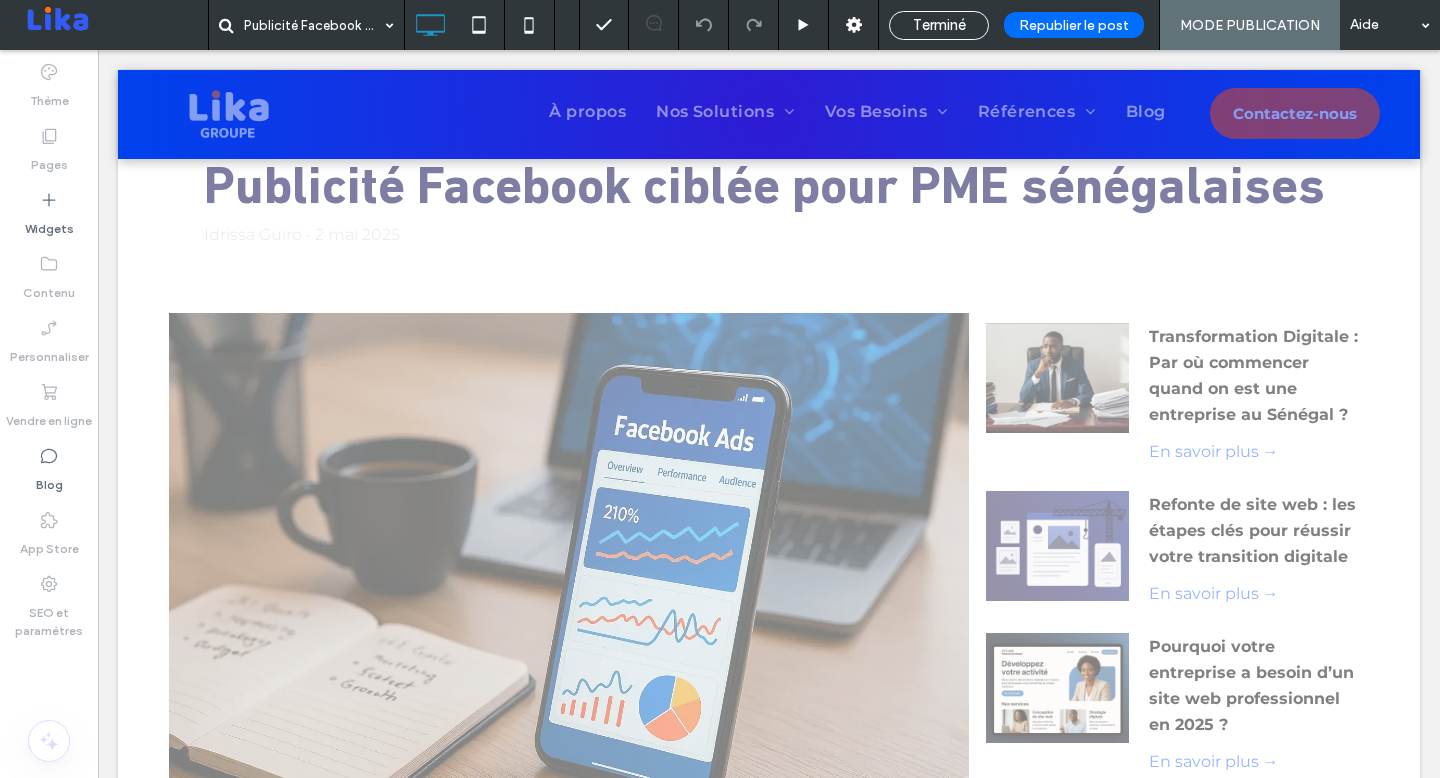 scroll, scrollTop: 0, scrollLeft: 0, axis: both 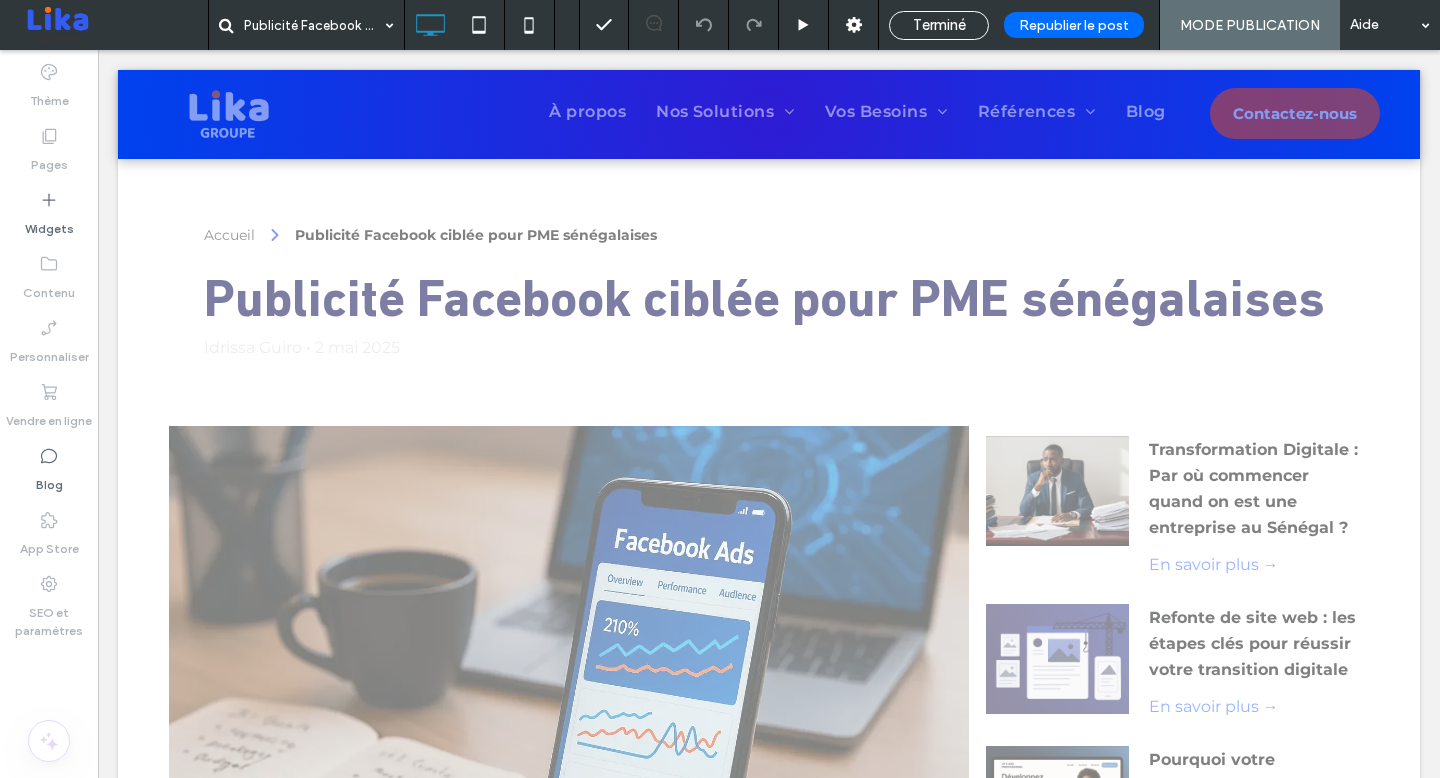 click on "Terminé" at bounding box center (939, 25) 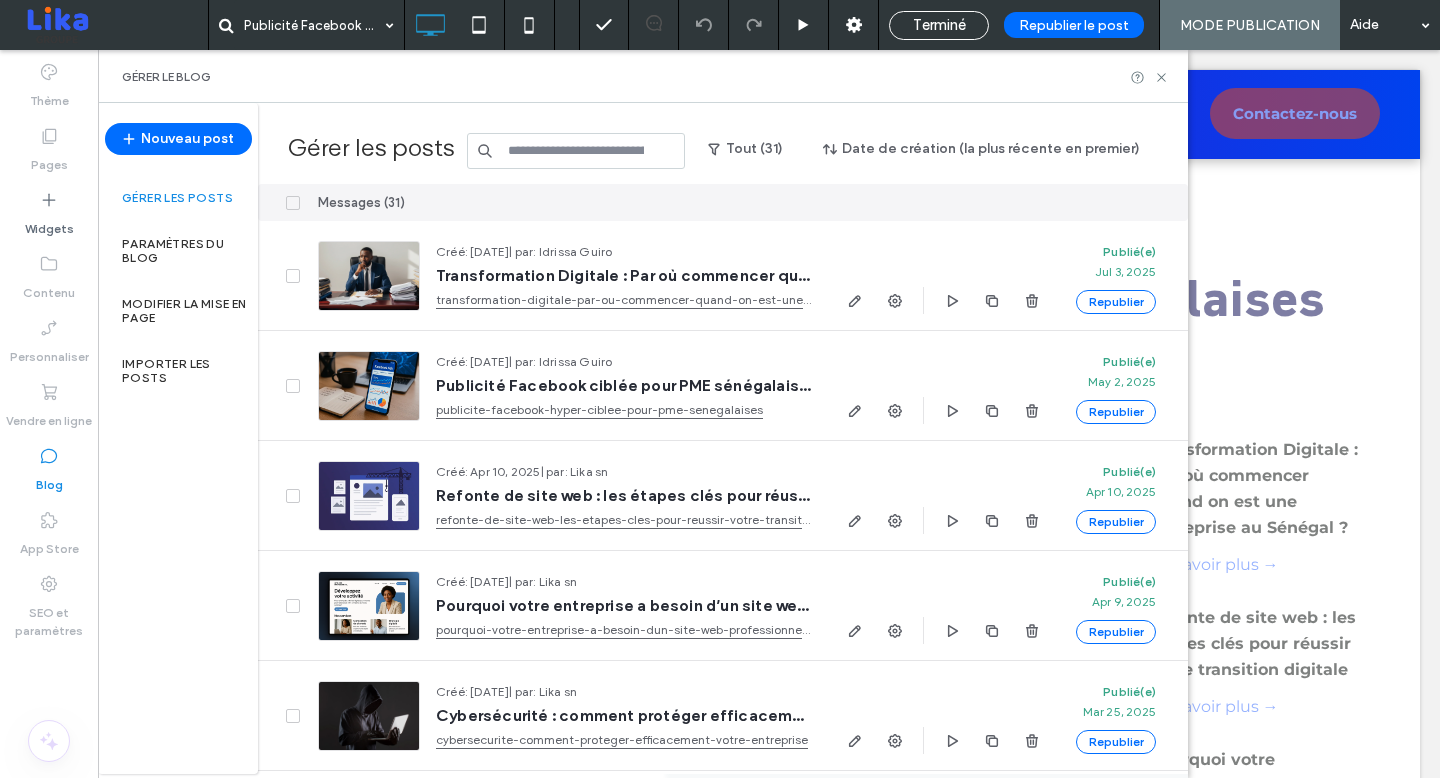 click at bounding box center (720, 389) 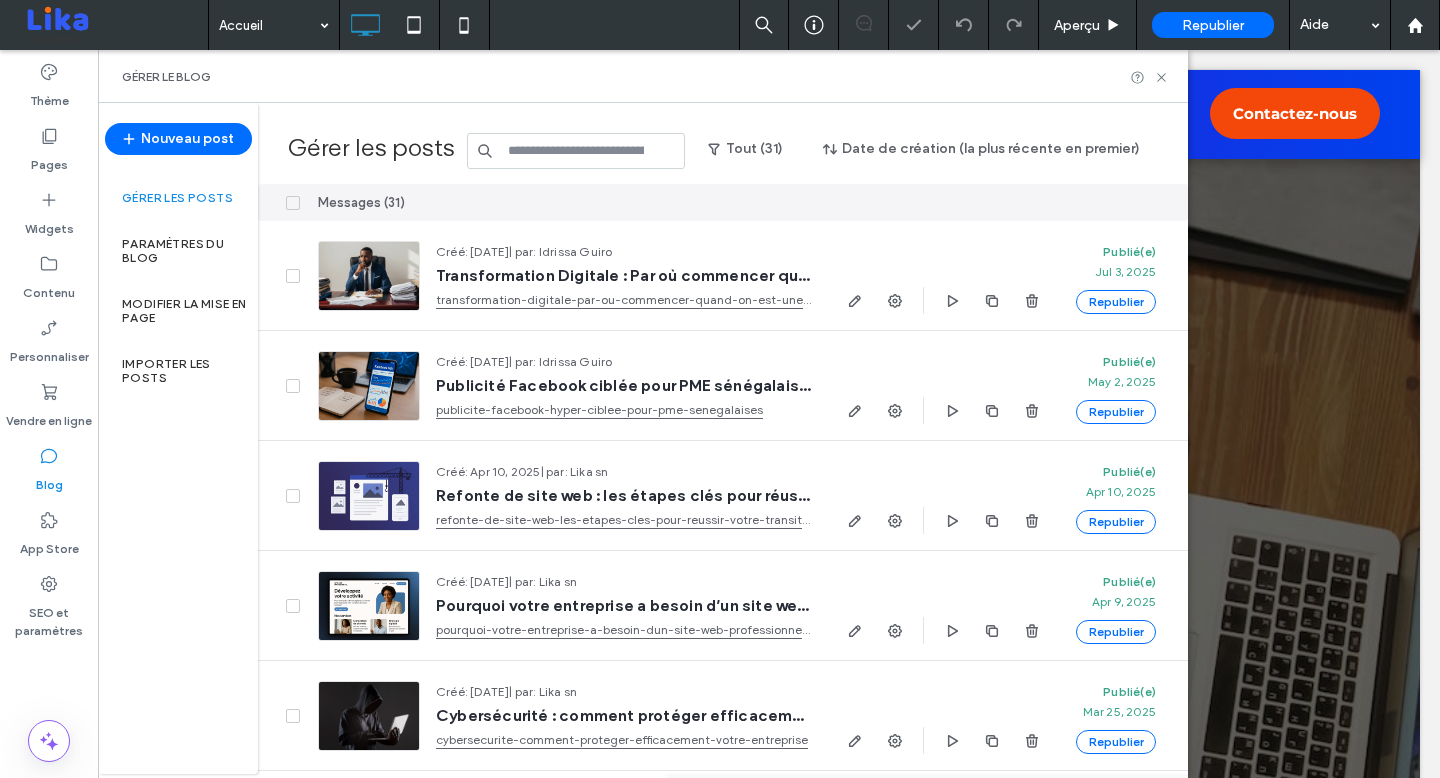 scroll, scrollTop: 0, scrollLeft: 0, axis: both 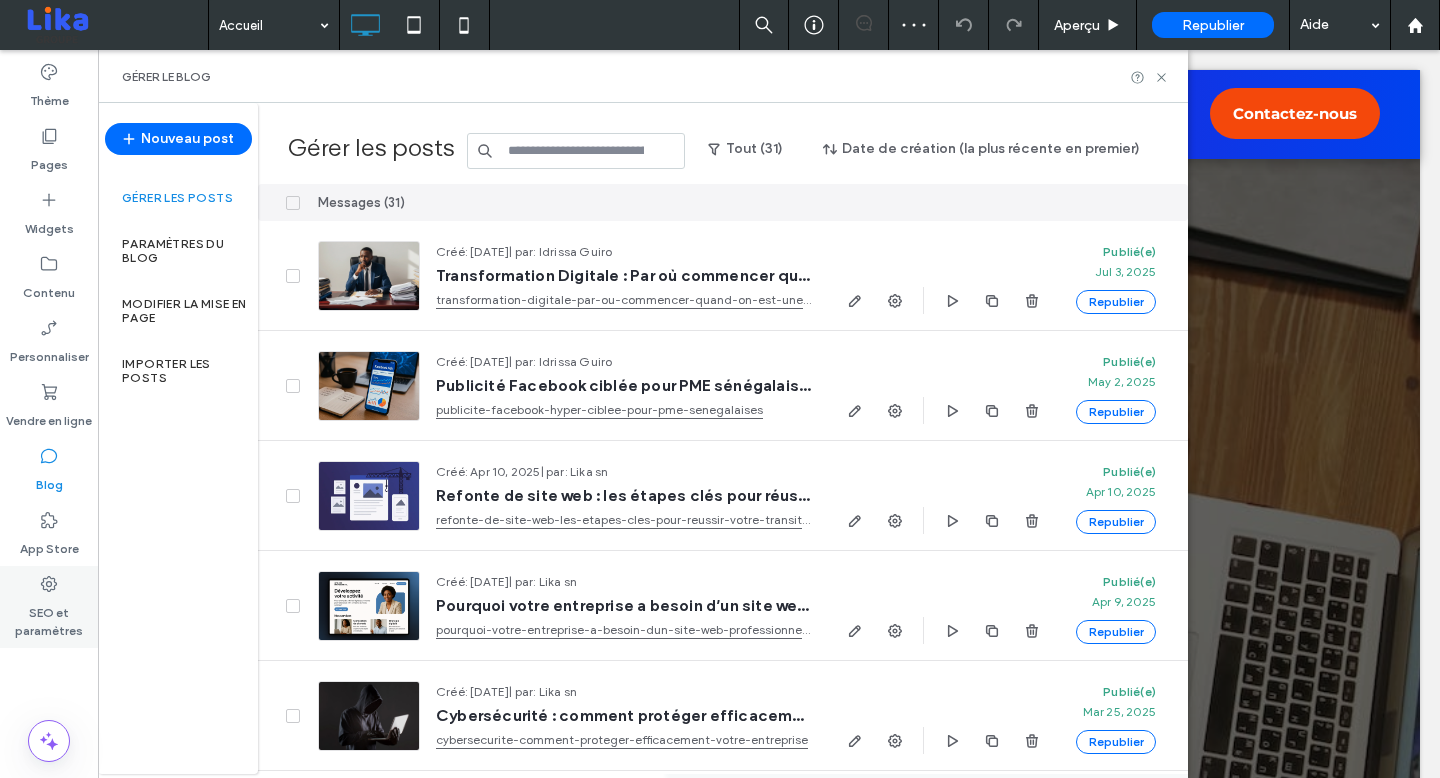 click on "SEO et paramètres" at bounding box center [49, 617] 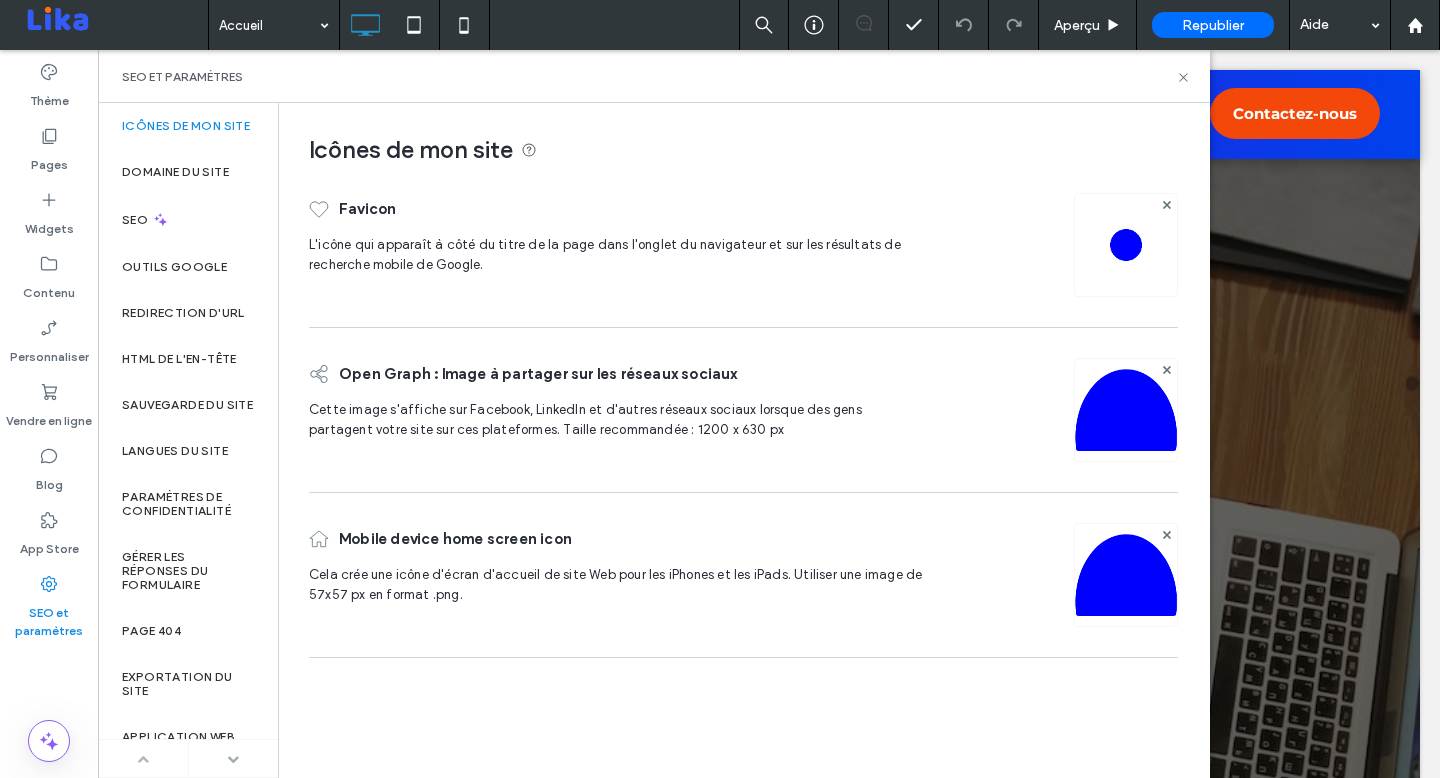 click at bounding box center [233, 759] 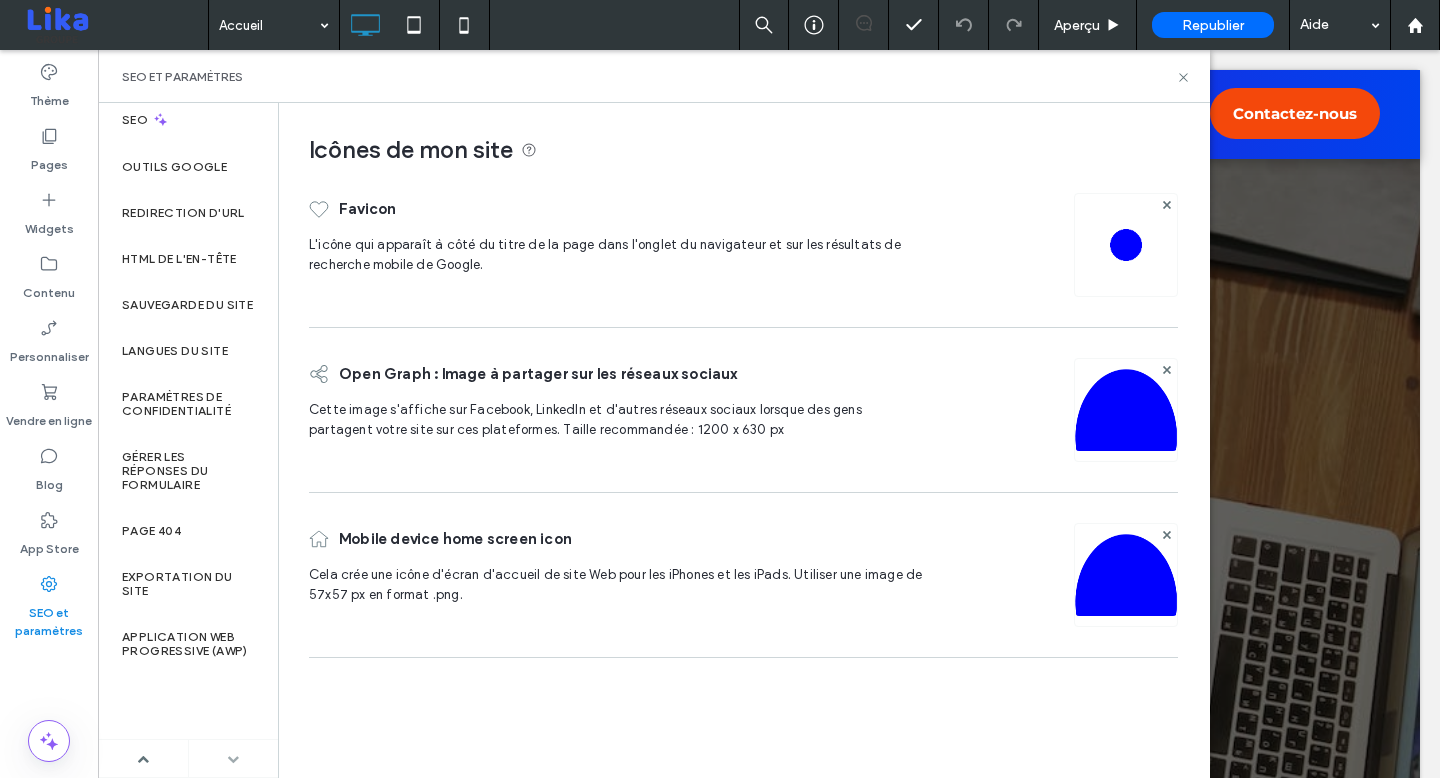 click at bounding box center (234, 758) 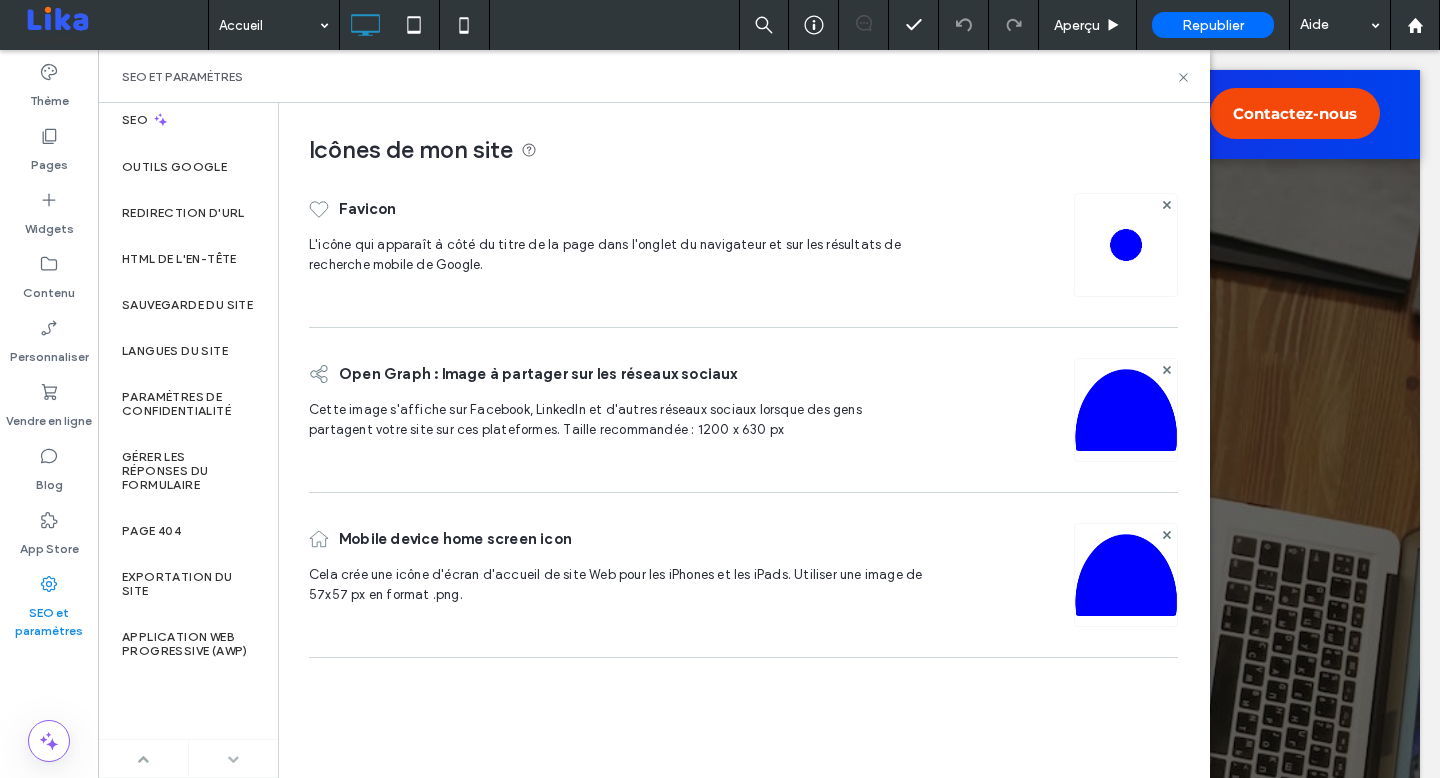 click at bounding box center (143, 759) 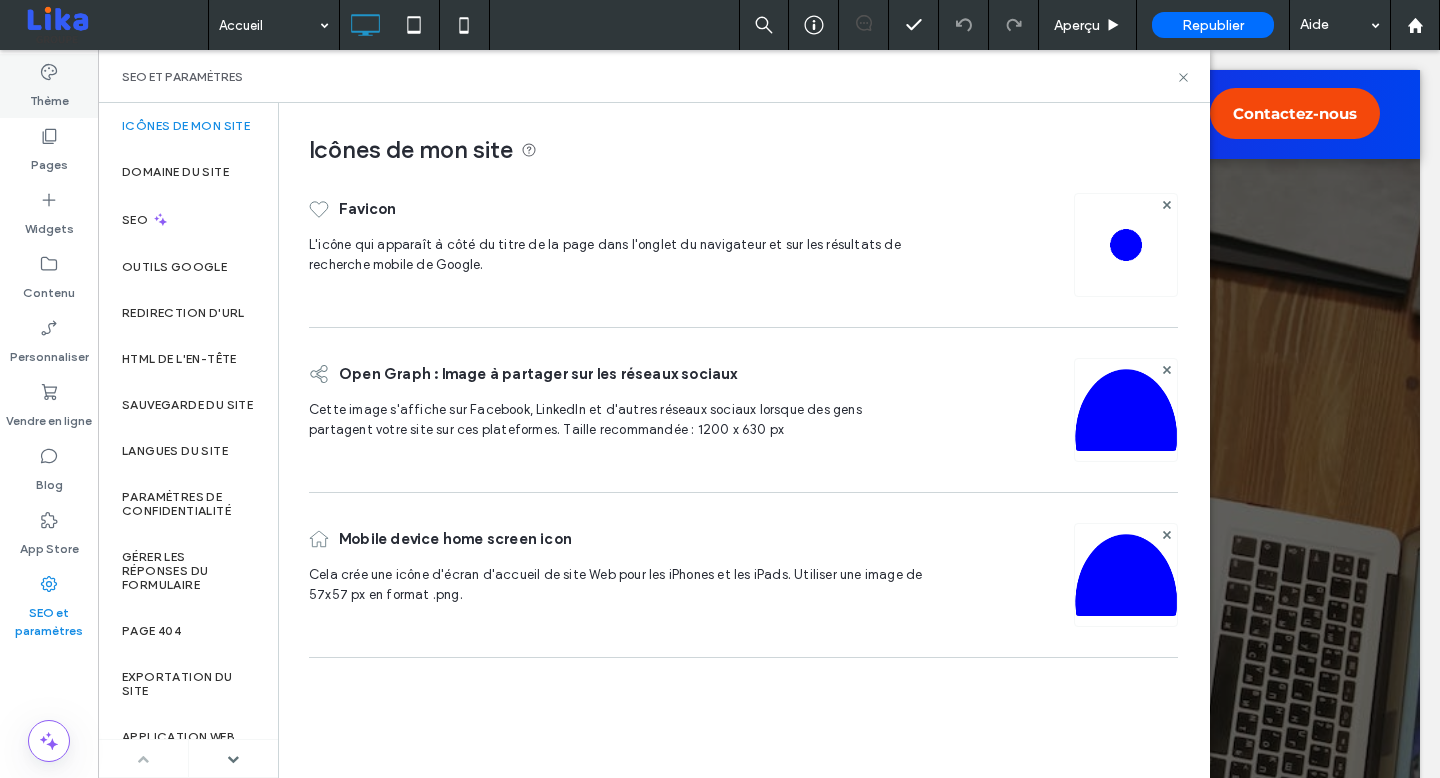 click on "Thème" at bounding box center (49, 96) 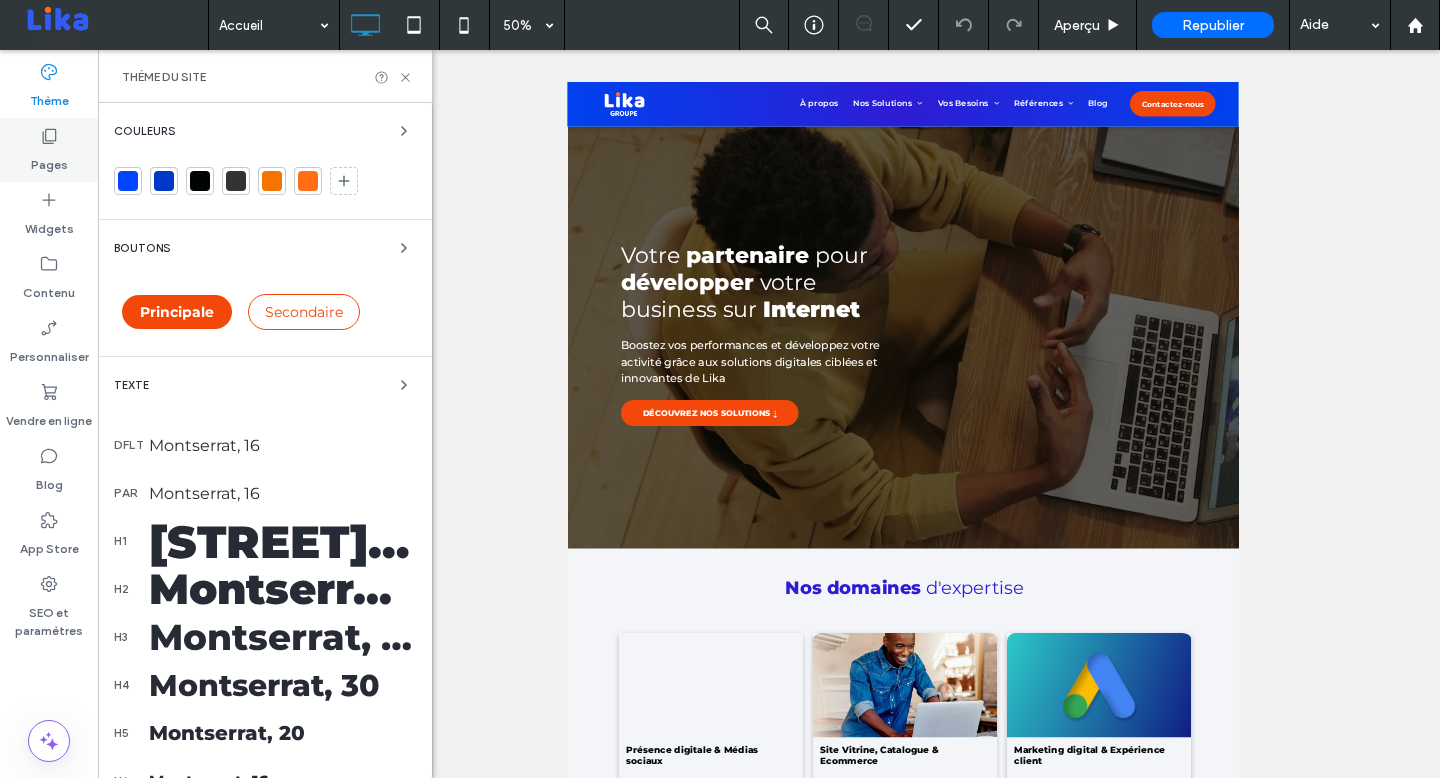 click on "Pages" at bounding box center (49, 160) 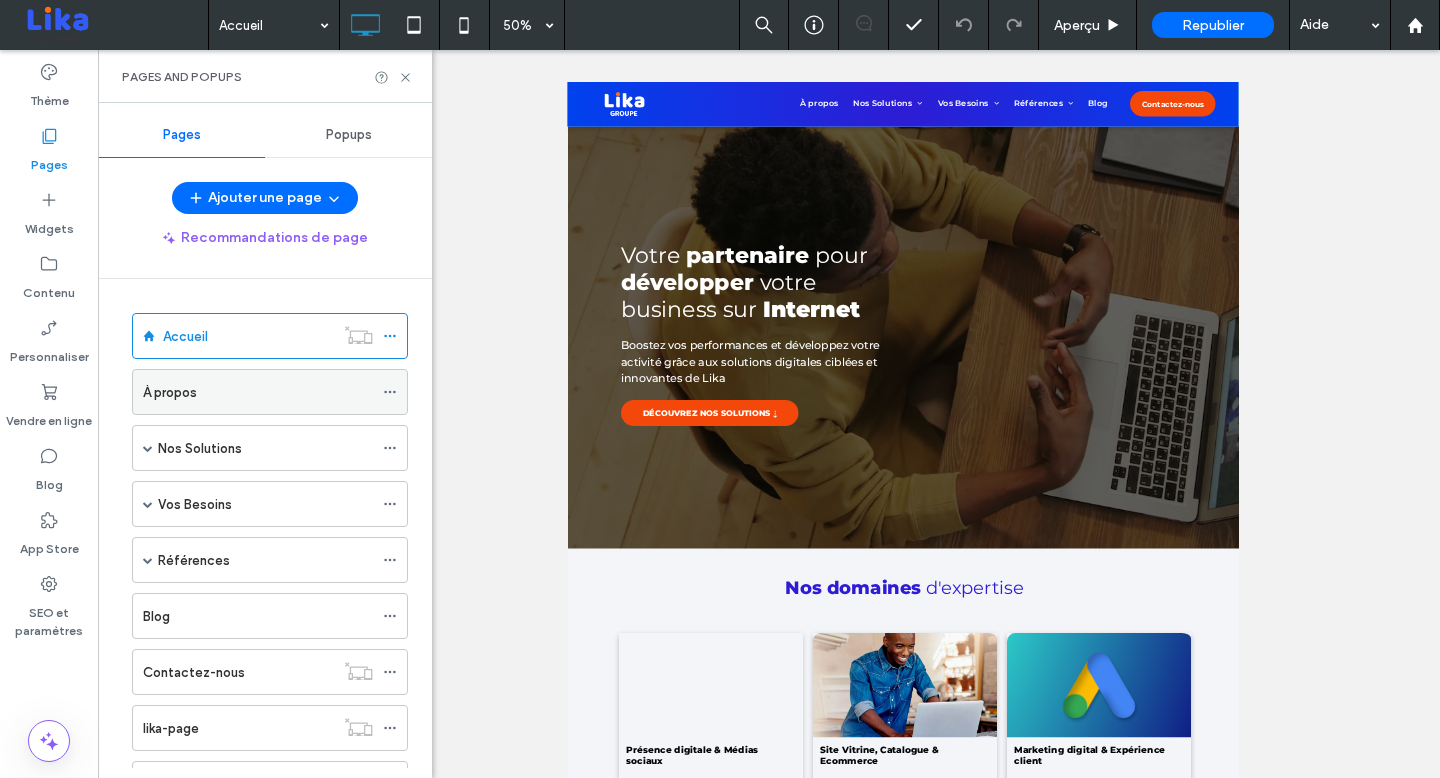 scroll, scrollTop: 257, scrollLeft: 0, axis: vertical 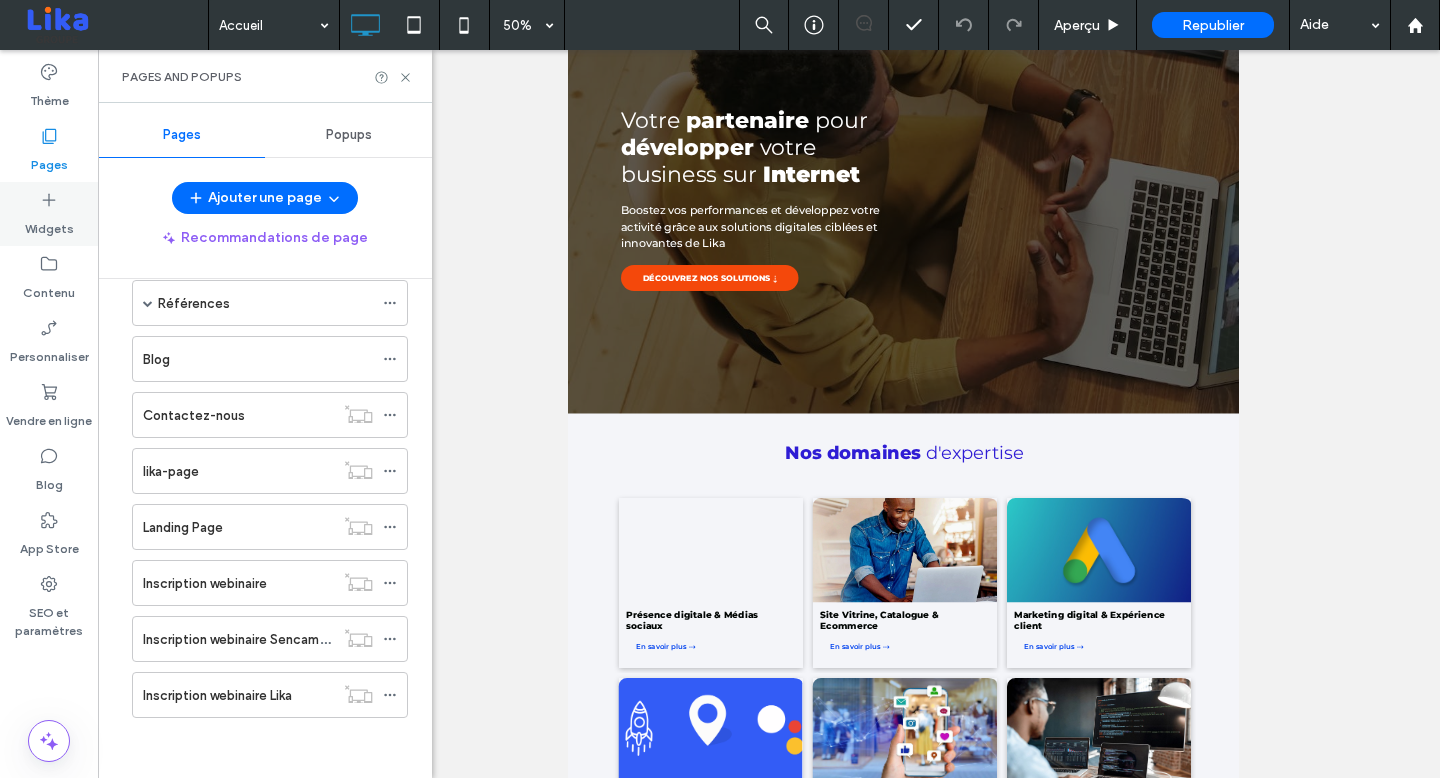 click on "Widgets" at bounding box center [49, 224] 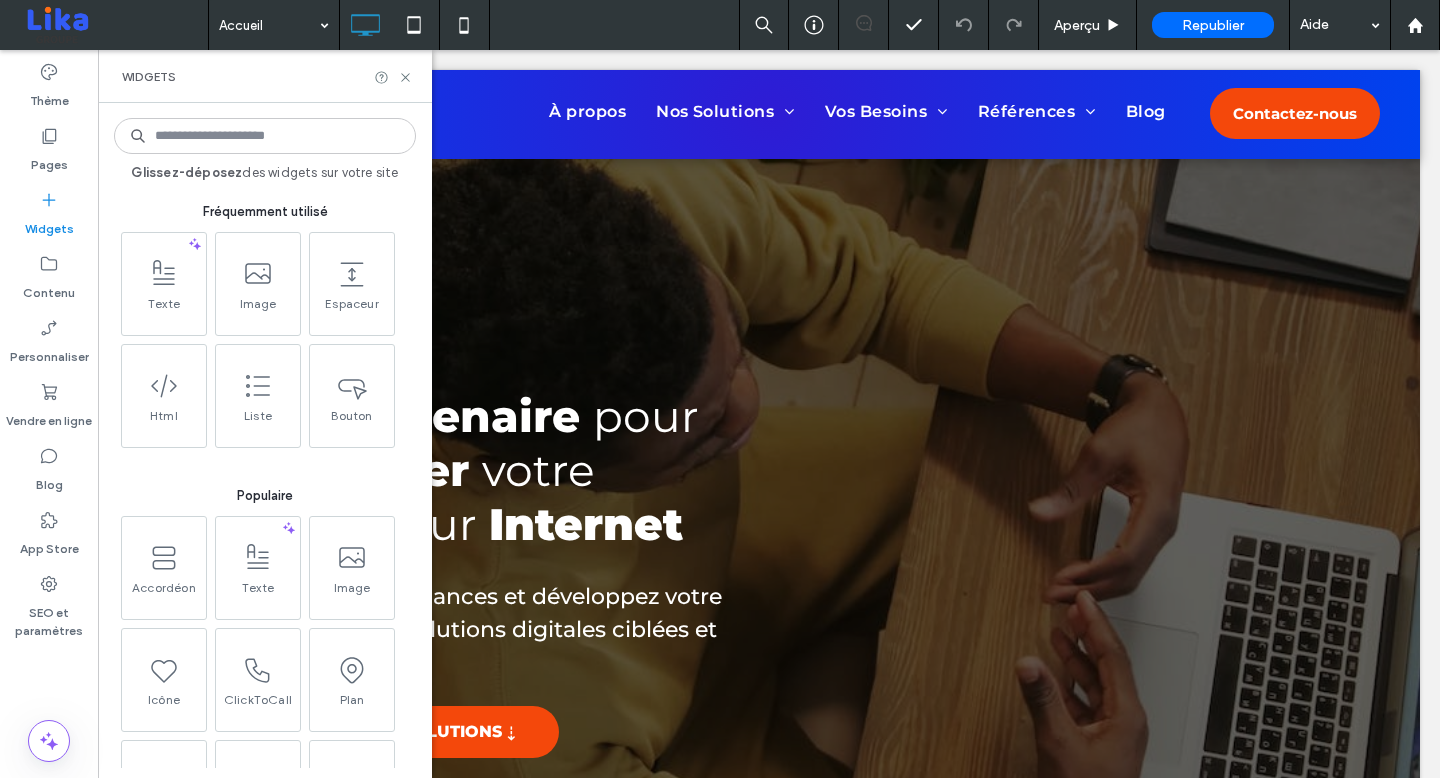 scroll, scrollTop: 0, scrollLeft: 0, axis: both 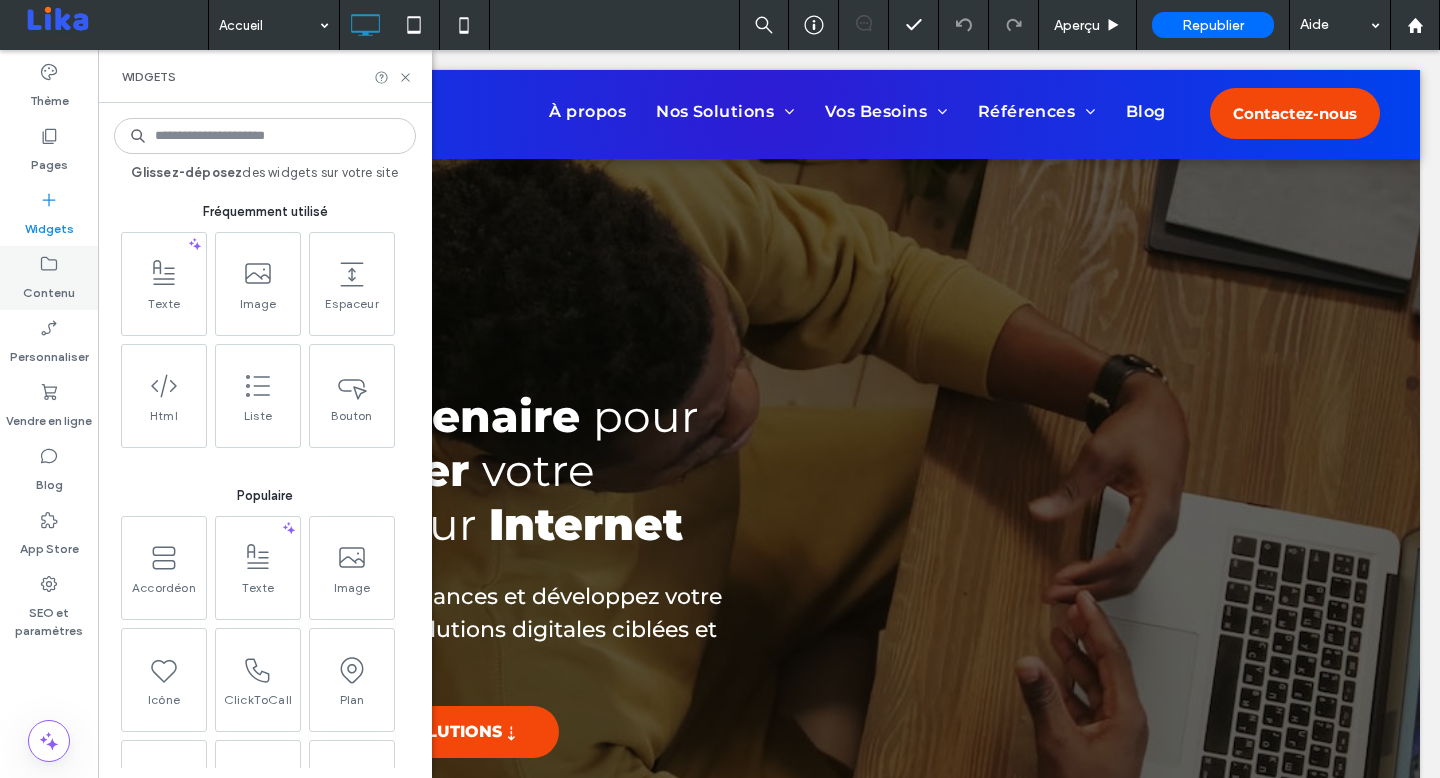 click on "Contenu" at bounding box center (49, 288) 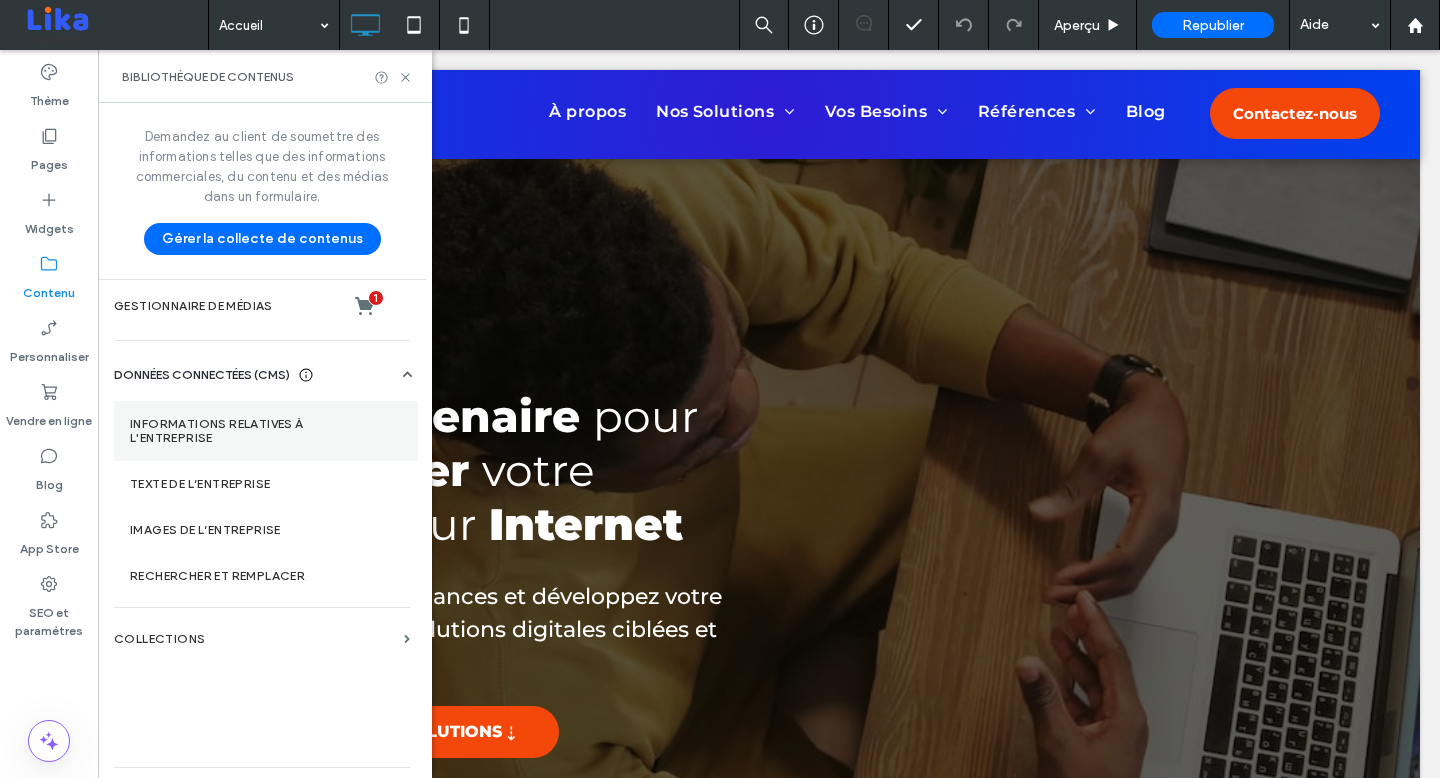 click on "Informations relatives à l'entreprise" at bounding box center (266, 431) 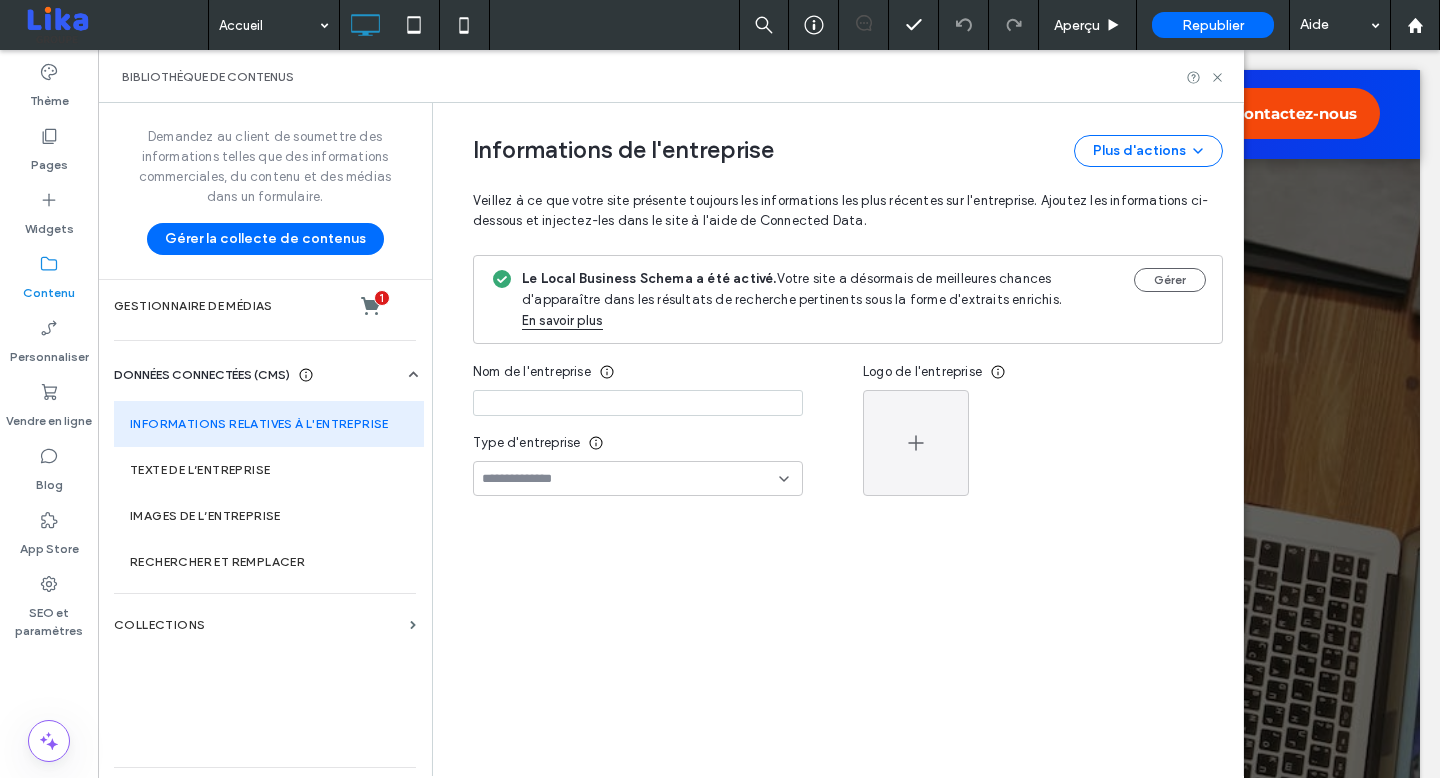 type on "**********" 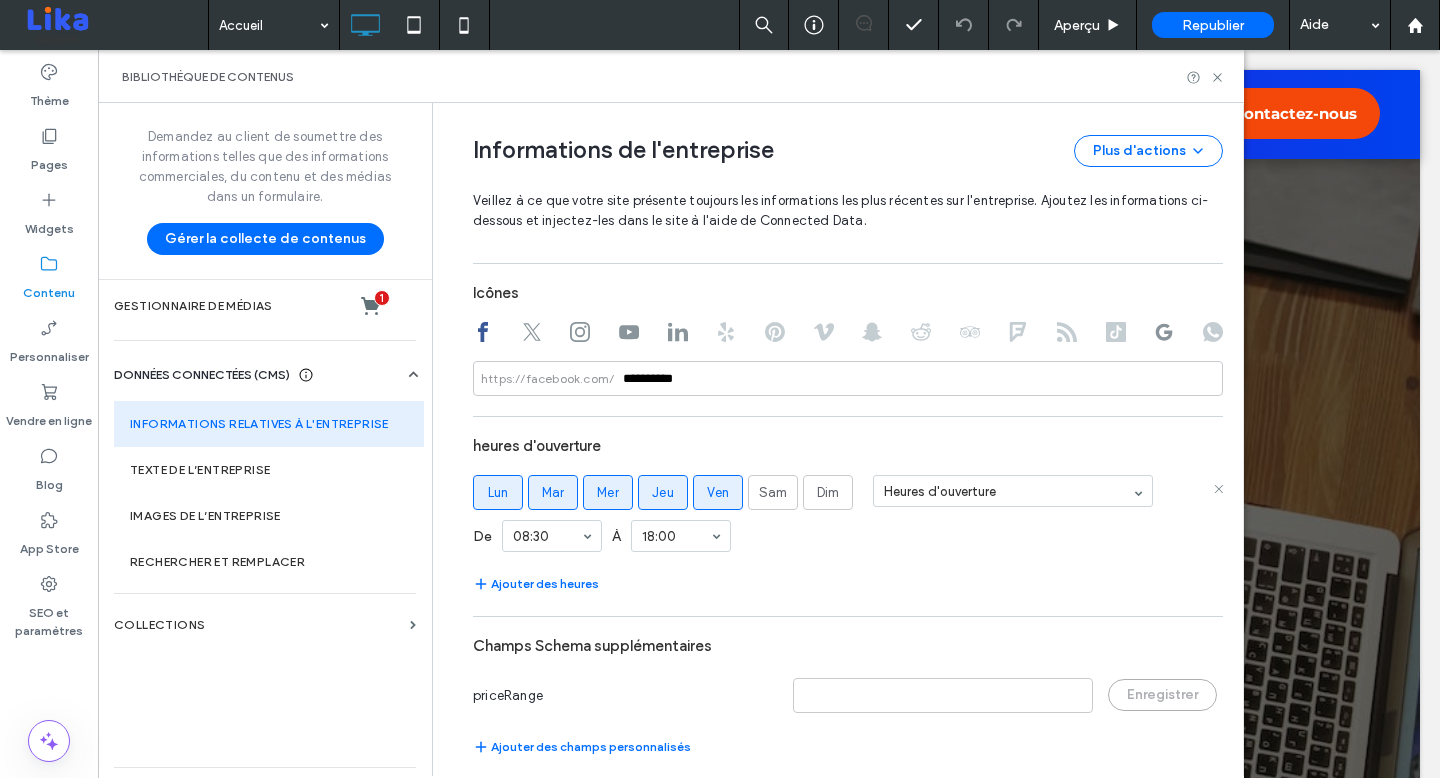 scroll, scrollTop: 0, scrollLeft: 0, axis: both 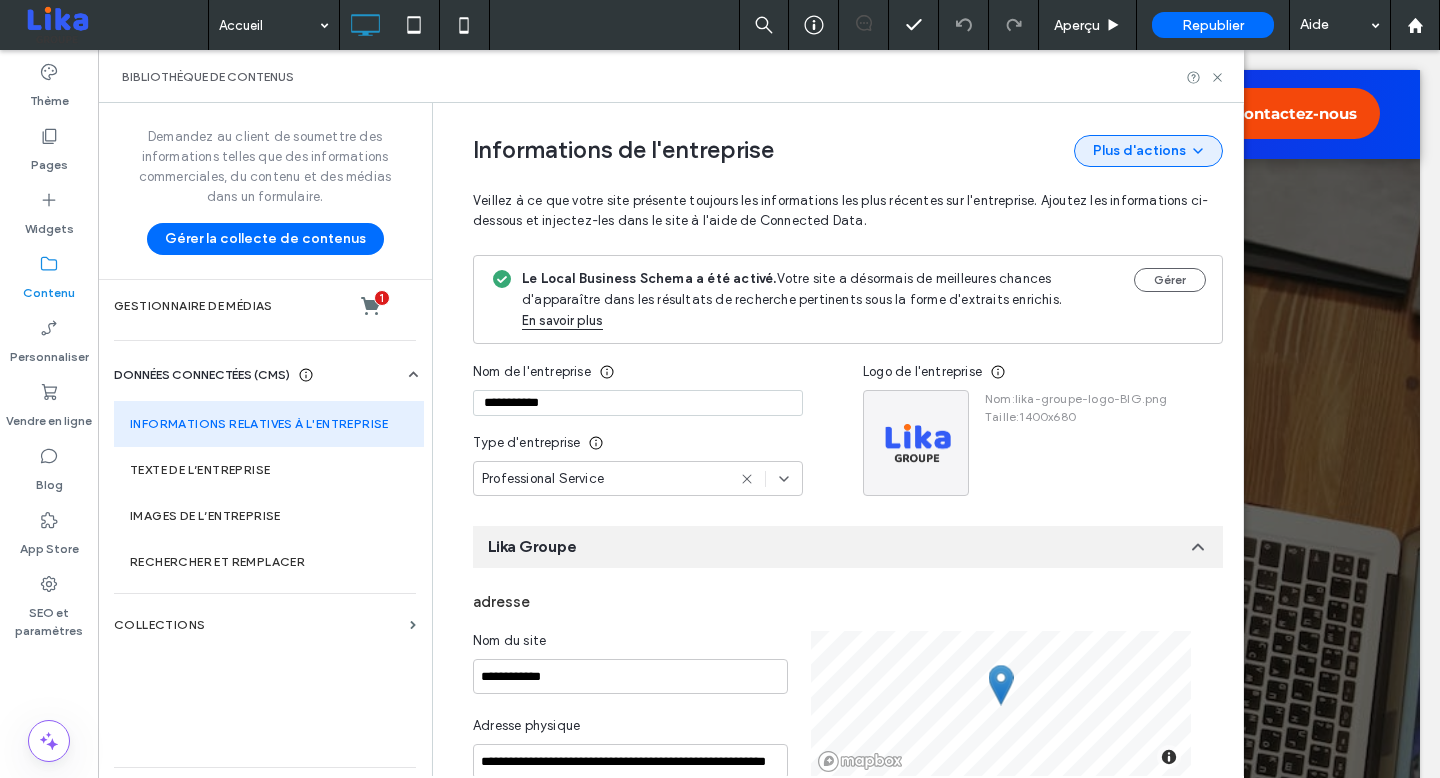 click on "Plus d'actions" at bounding box center (1148, 151) 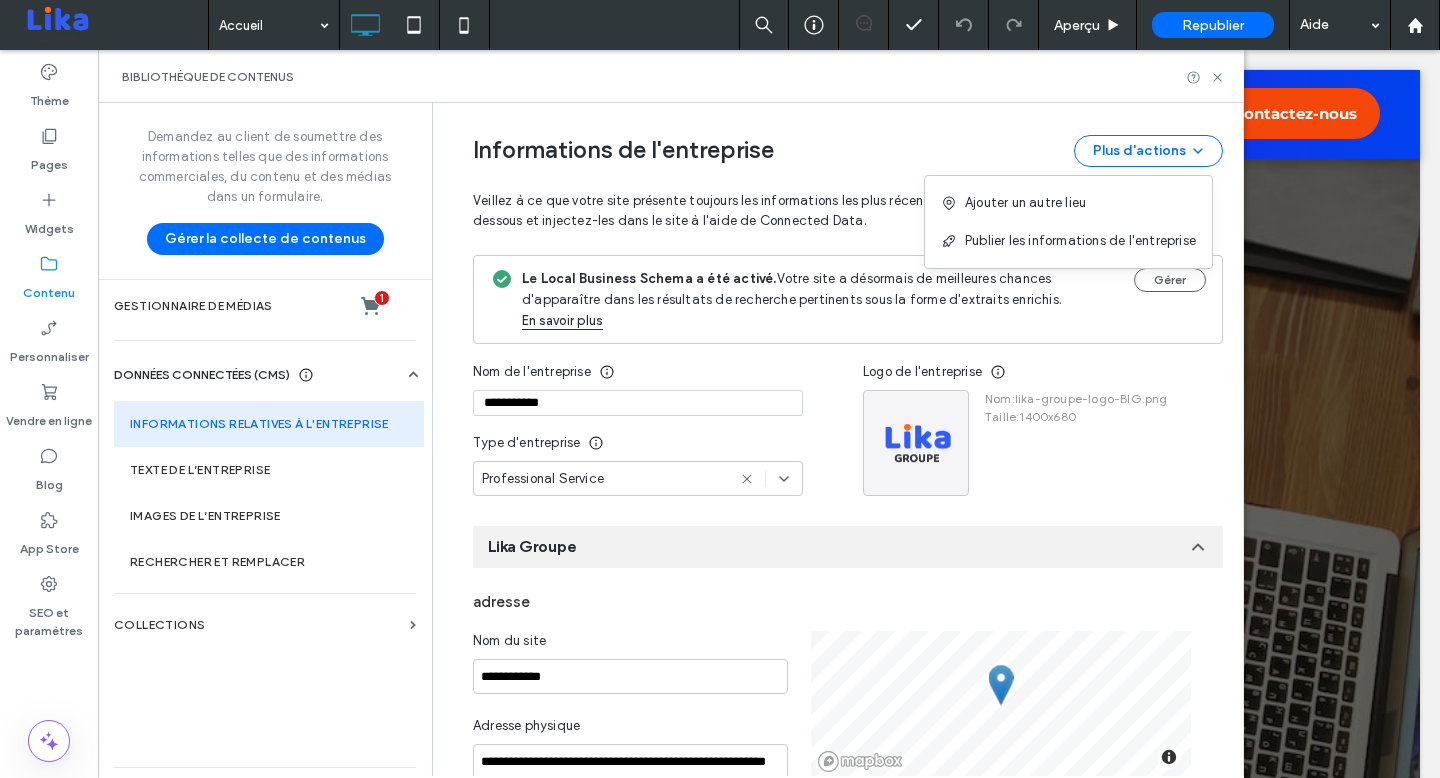 click on "Informations de l'entreprise Plus d'actions" at bounding box center (848, 151) 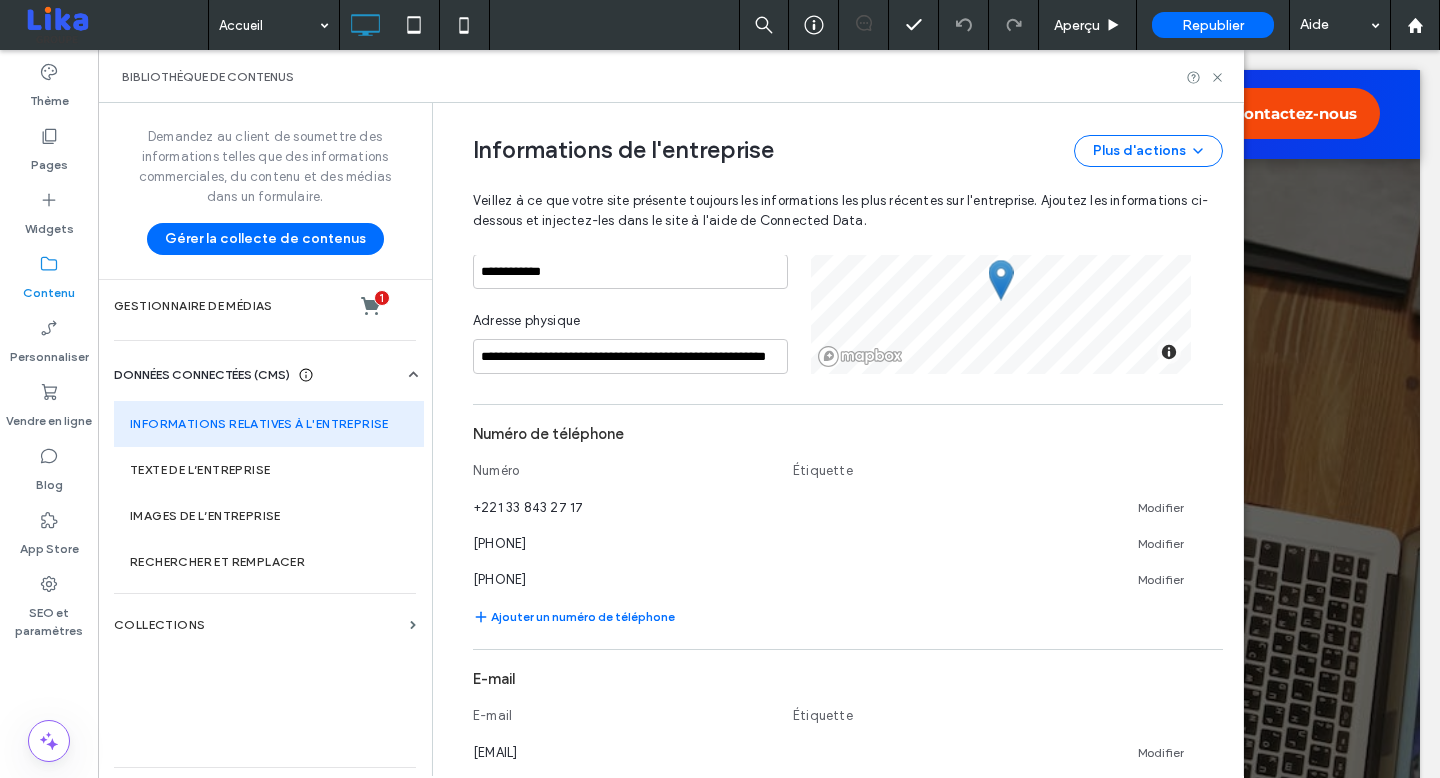 scroll, scrollTop: 406, scrollLeft: 0, axis: vertical 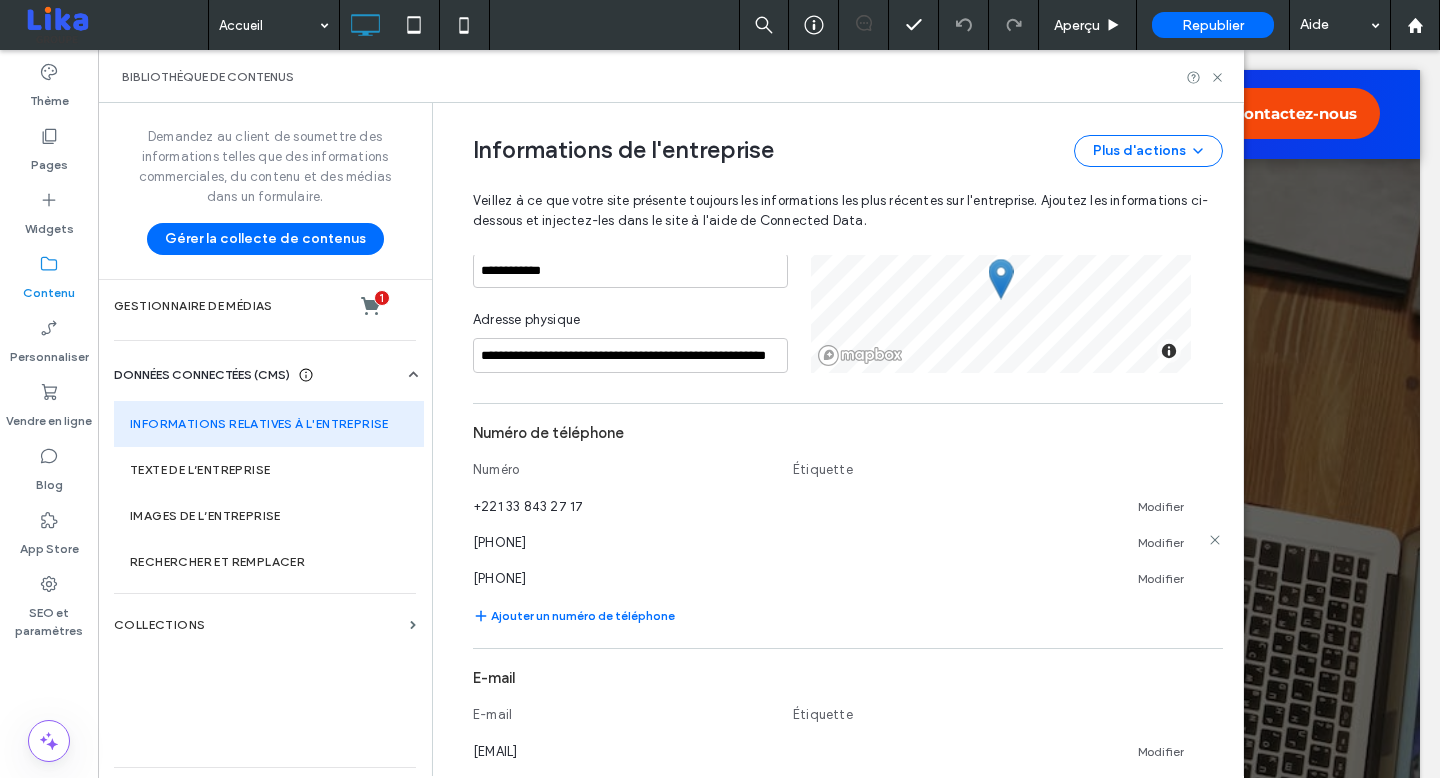 click on "+221 77 419 62 23" at bounding box center [499, 542] 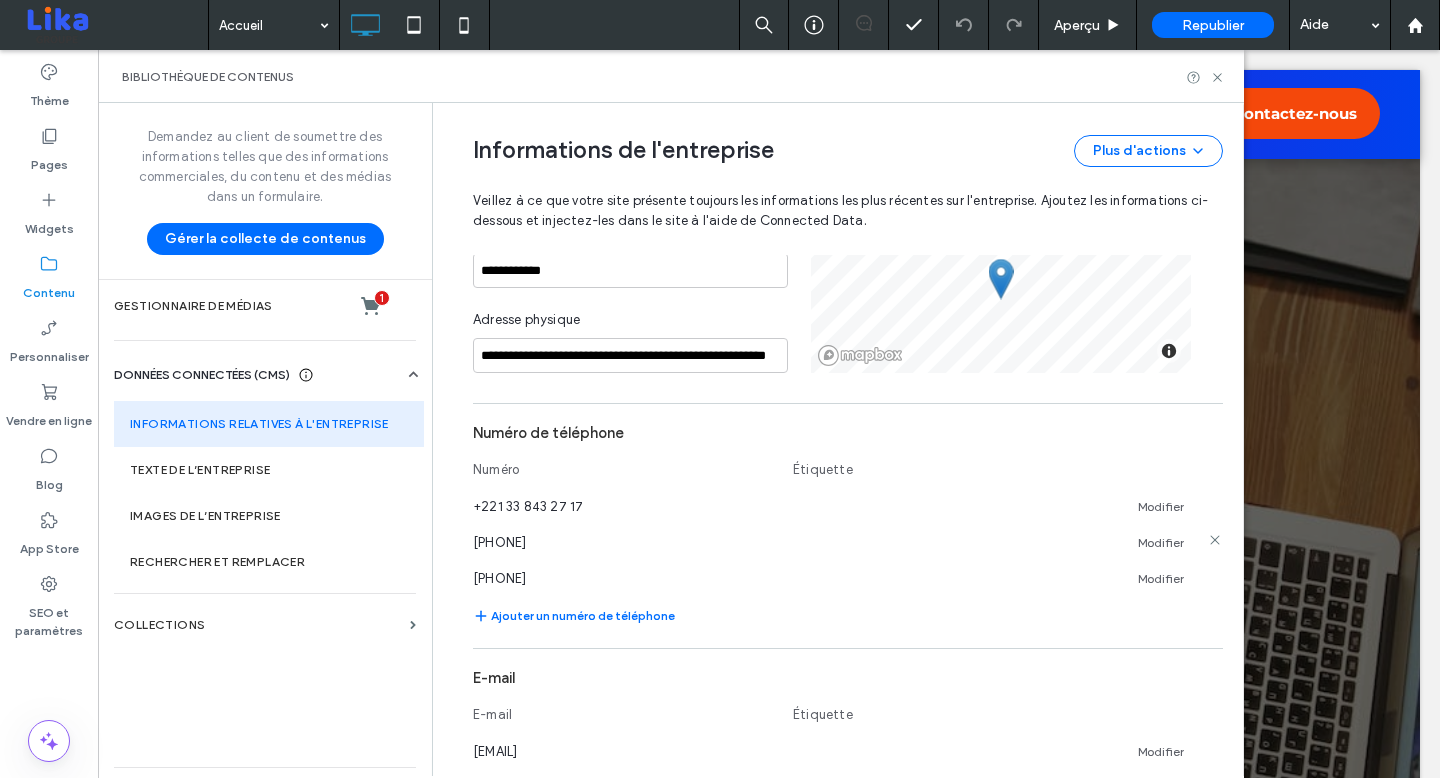 click 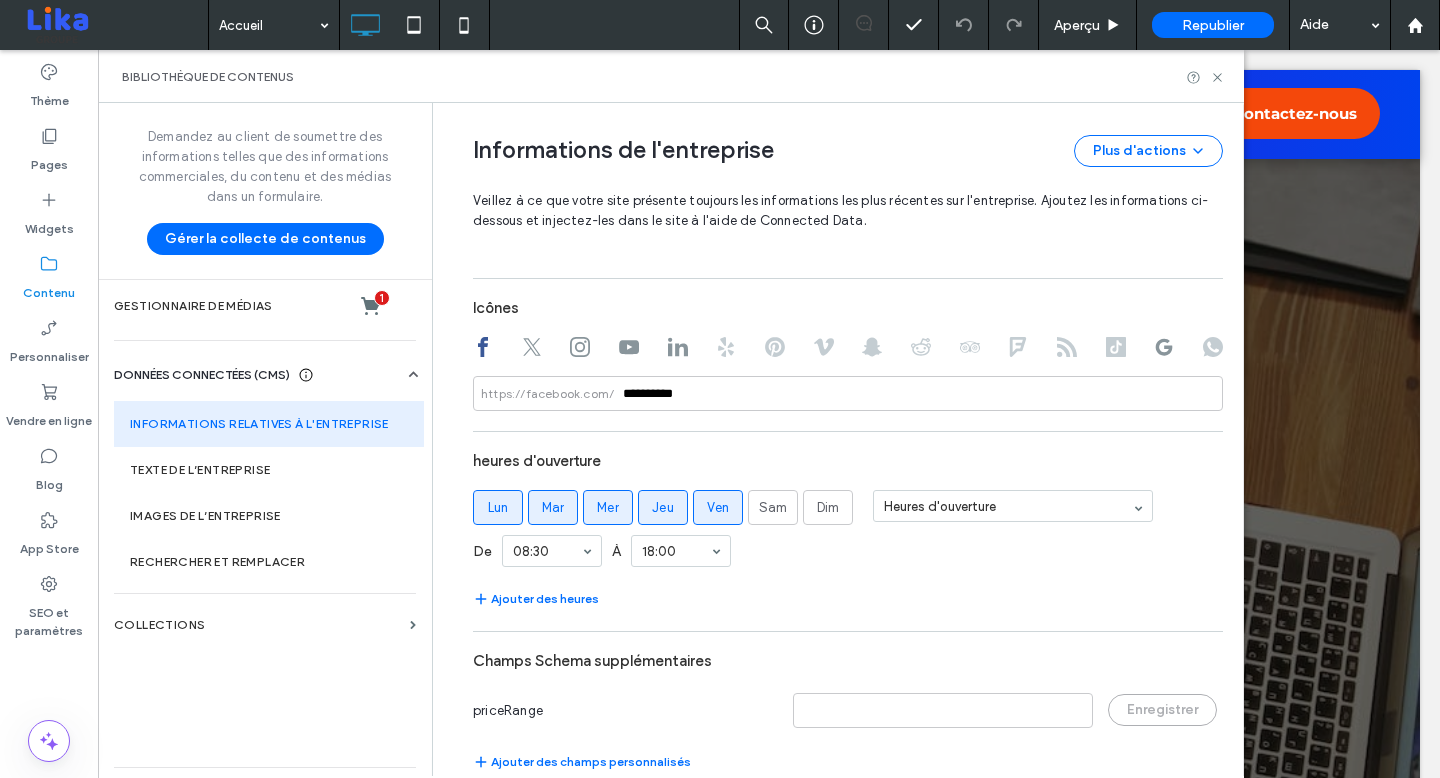 scroll, scrollTop: 1049, scrollLeft: 0, axis: vertical 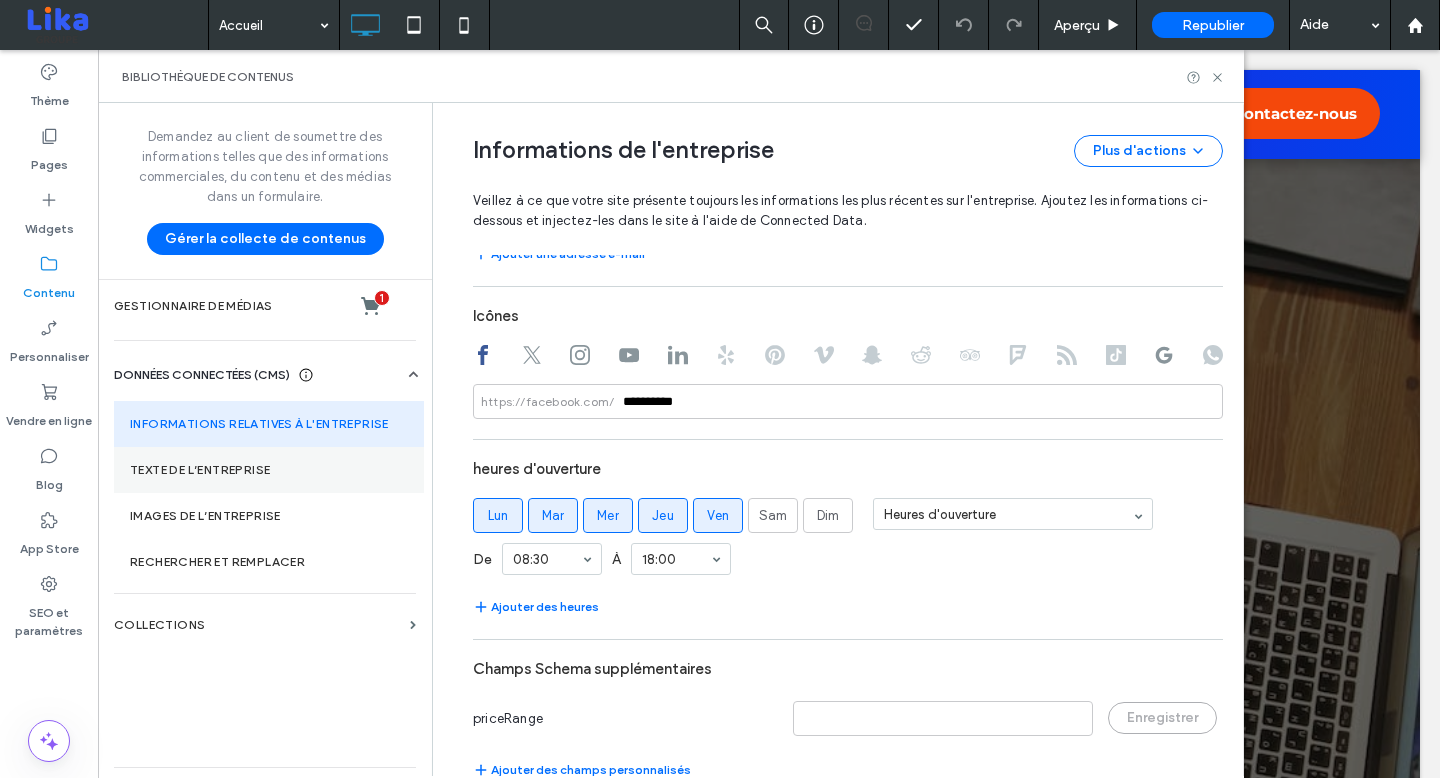 click on "Texte de l’entreprise" at bounding box center [269, 470] 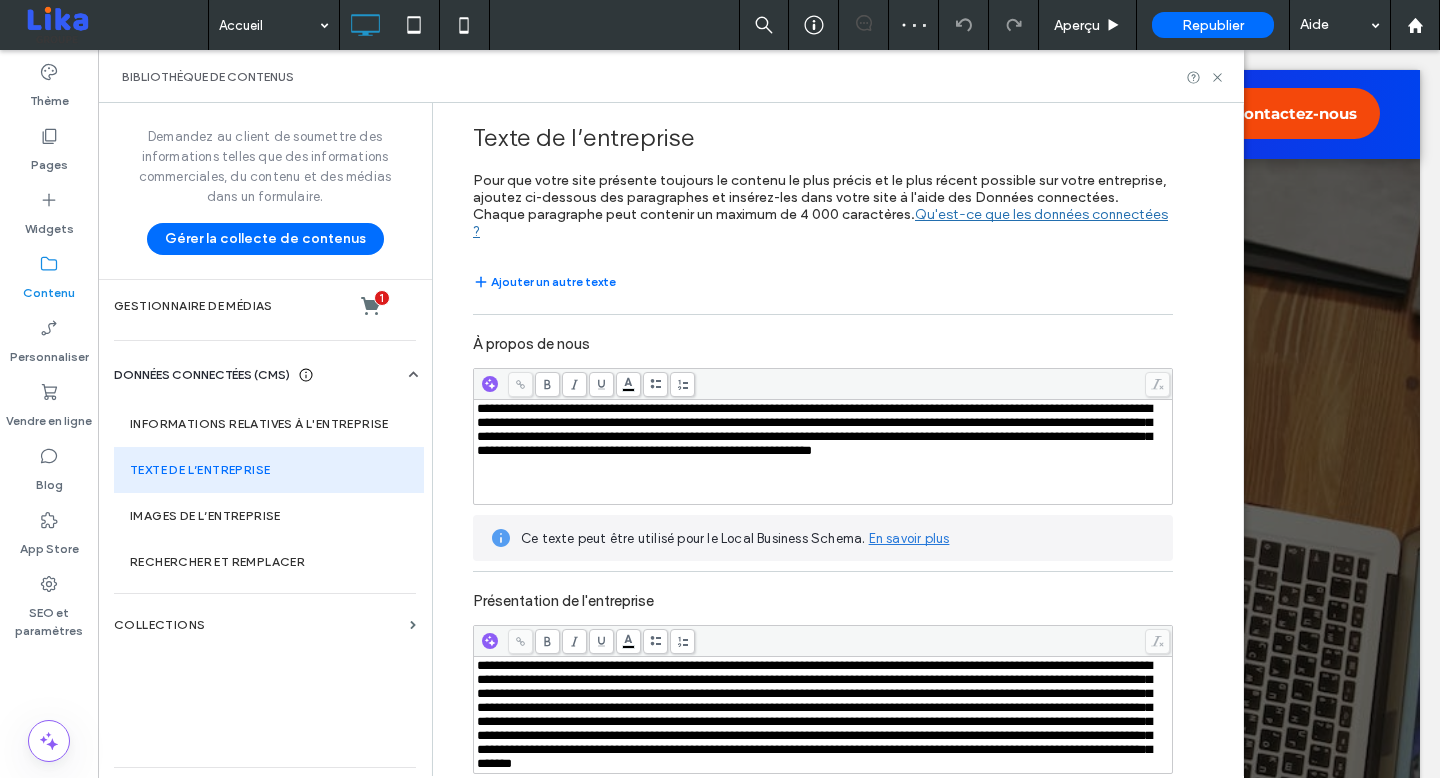 scroll, scrollTop: 308, scrollLeft: 0, axis: vertical 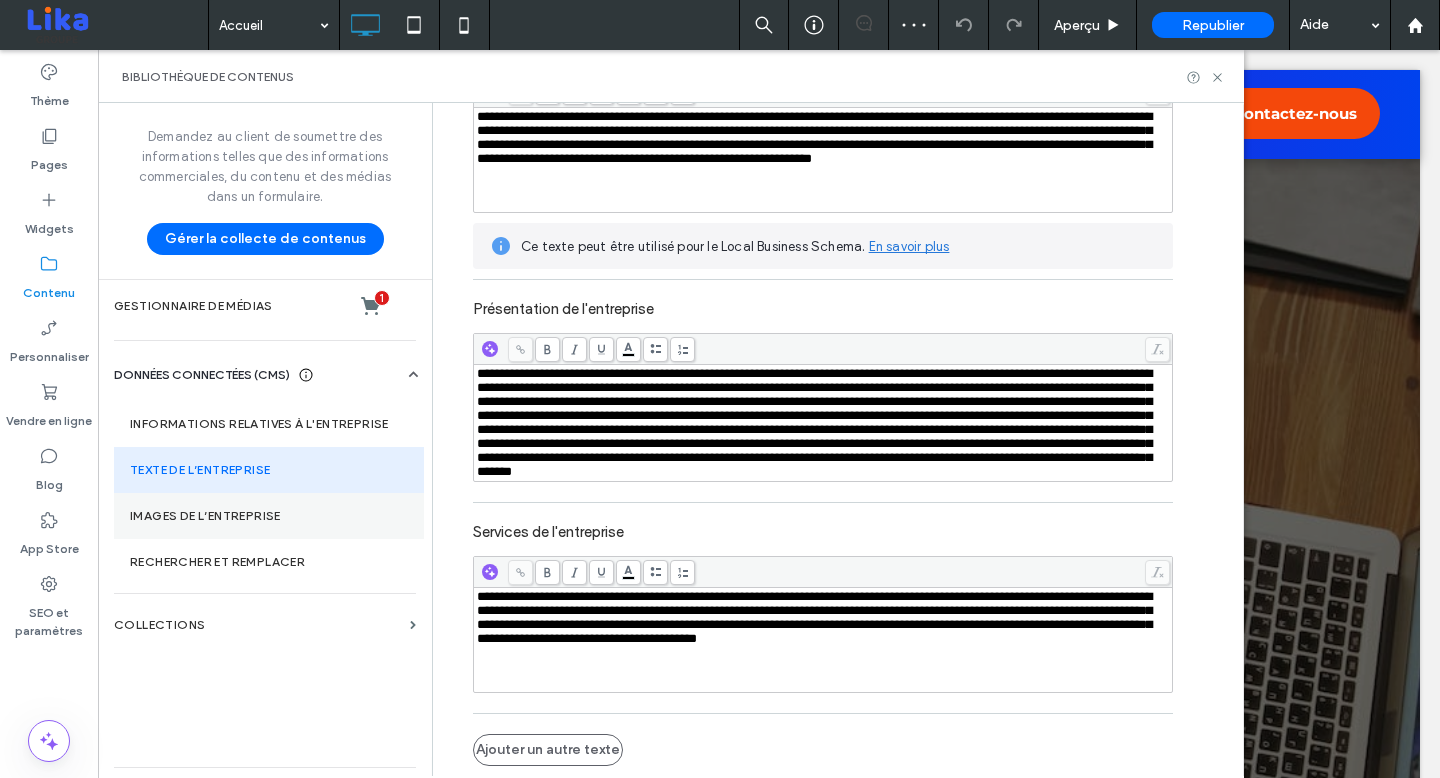 click on "Images de l’entreprise" at bounding box center (269, 516) 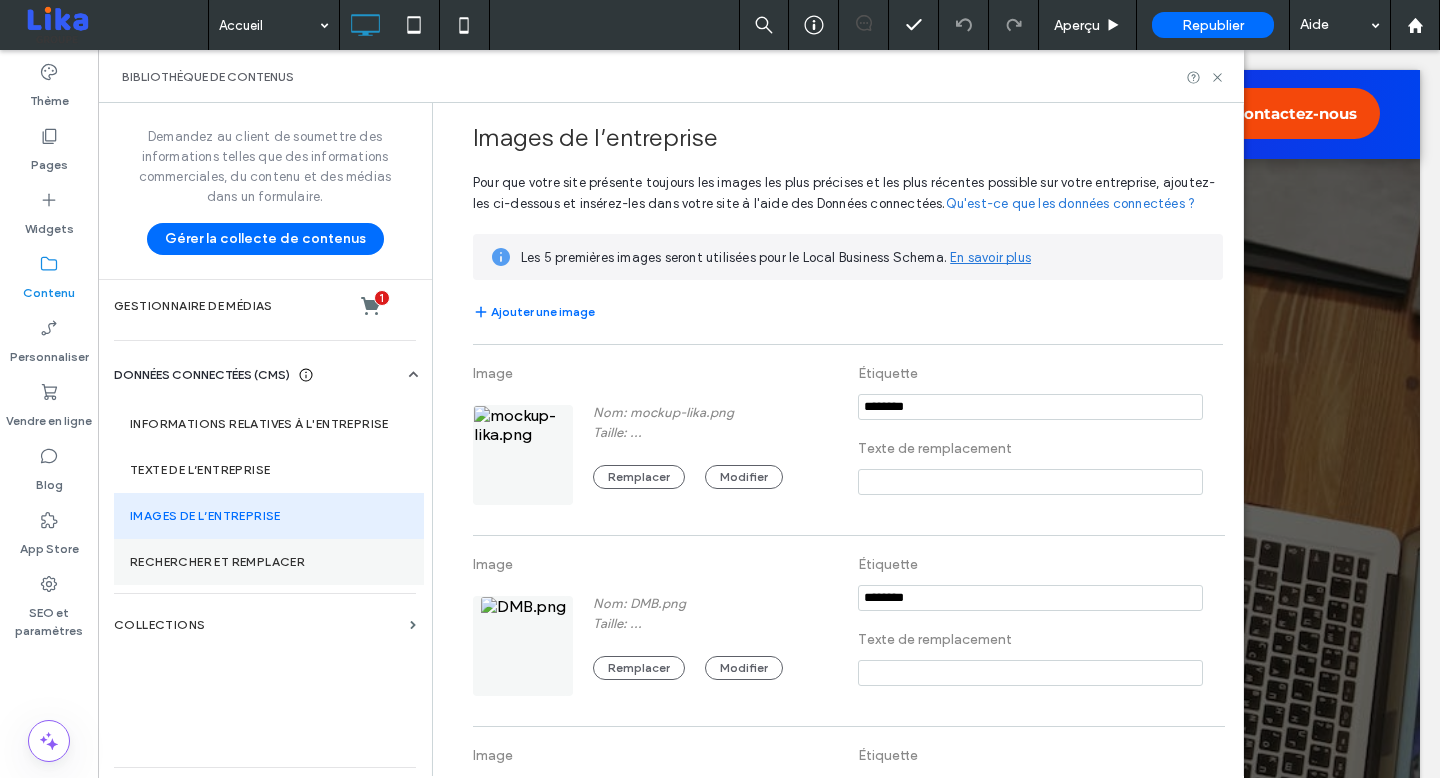 click on "Rechercher et remplacer" at bounding box center (269, 562) 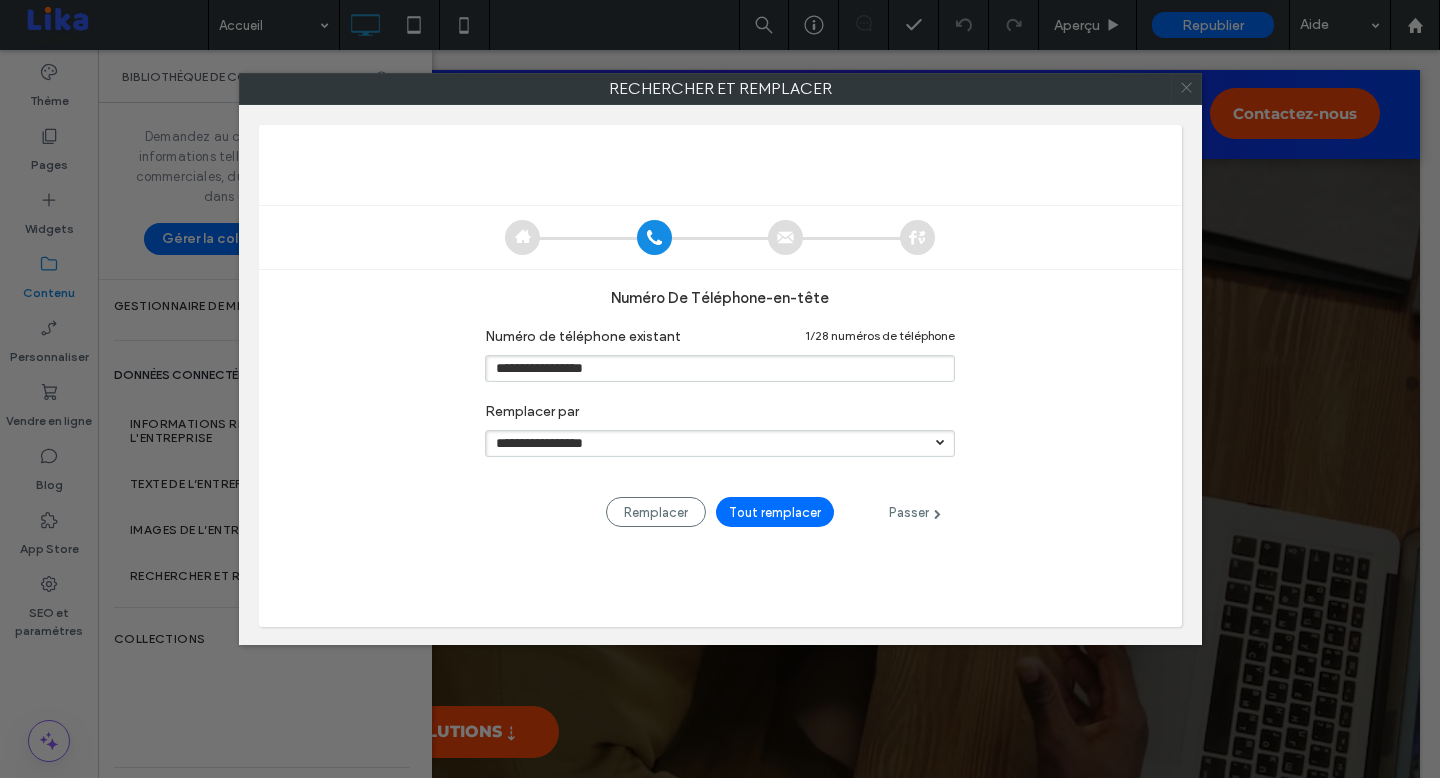 click 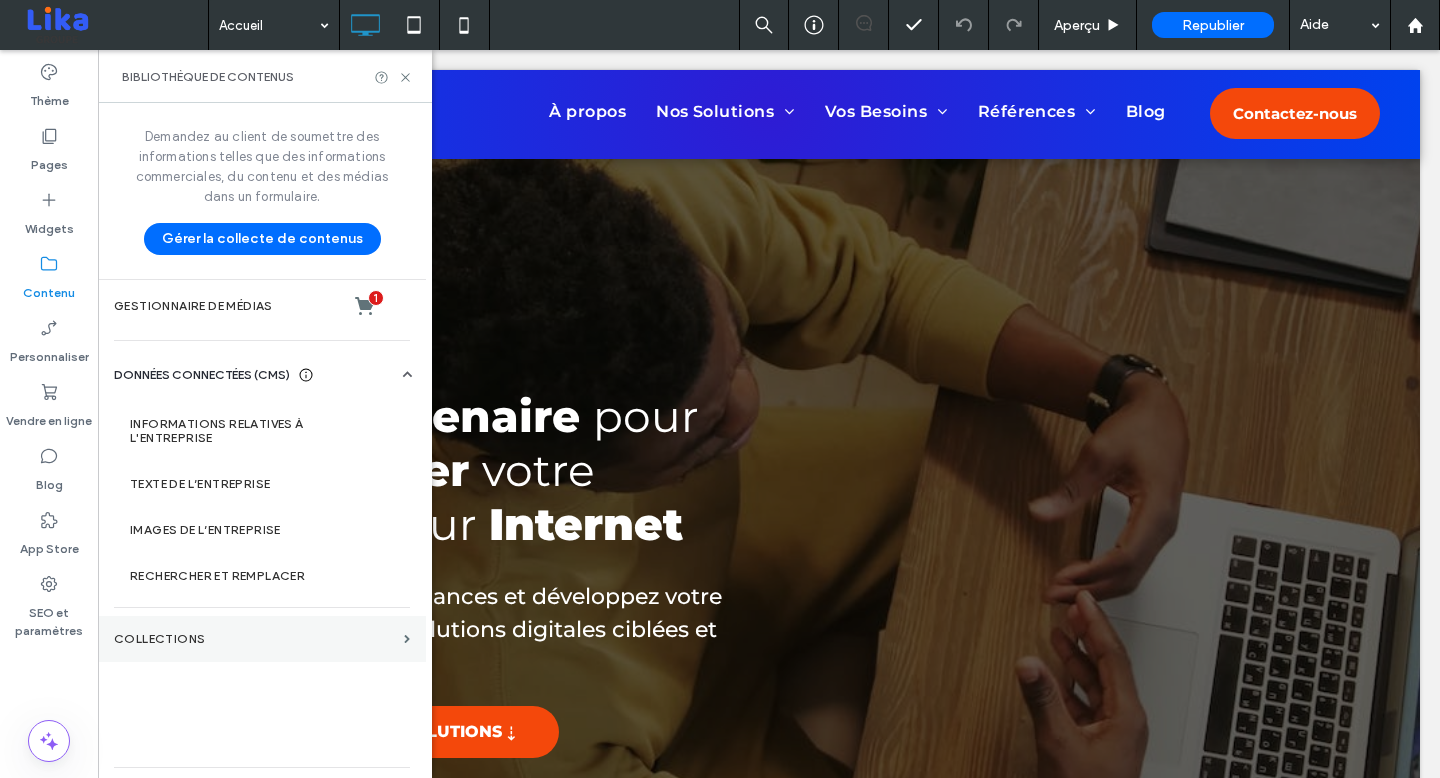 click on "COLLECTIONS" at bounding box center [262, 639] 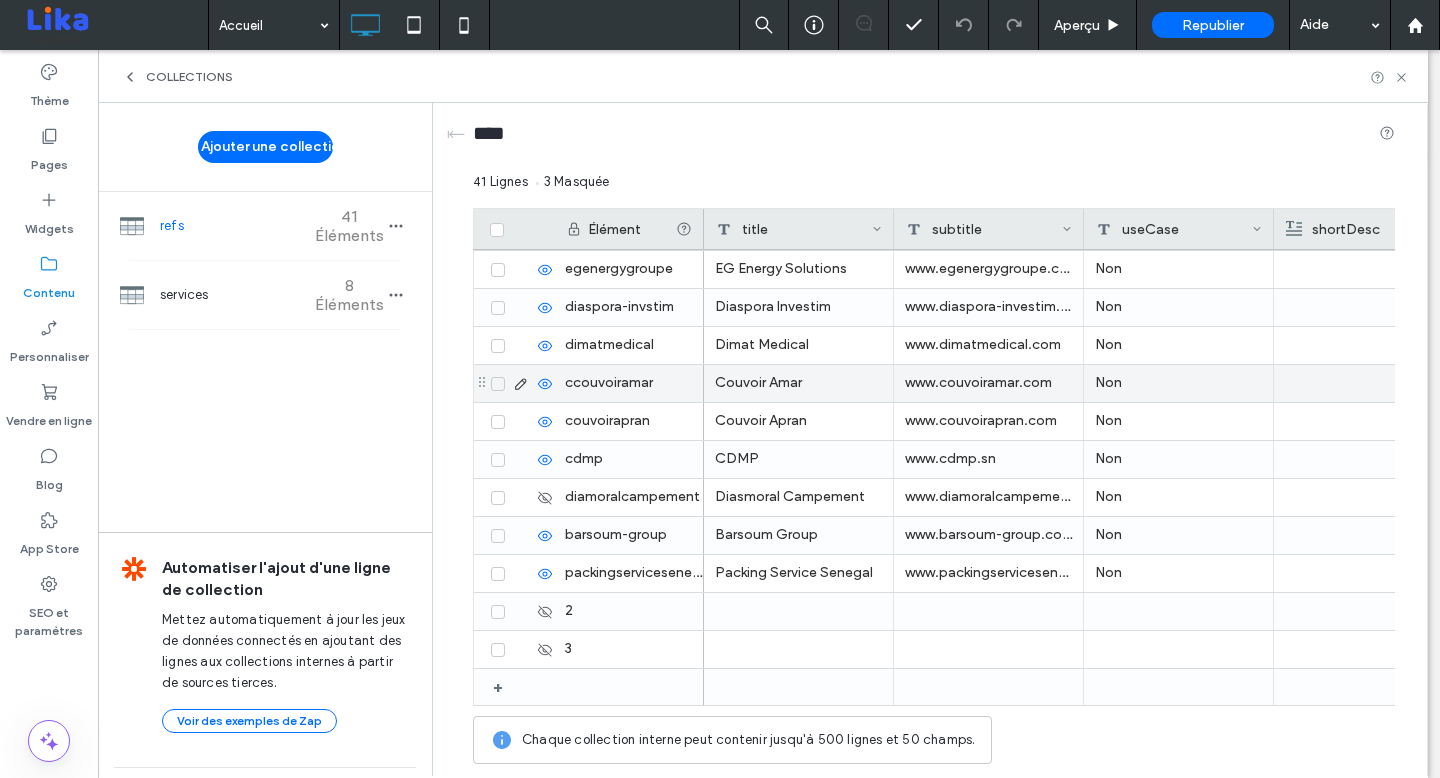 scroll, scrollTop: 0, scrollLeft: 0, axis: both 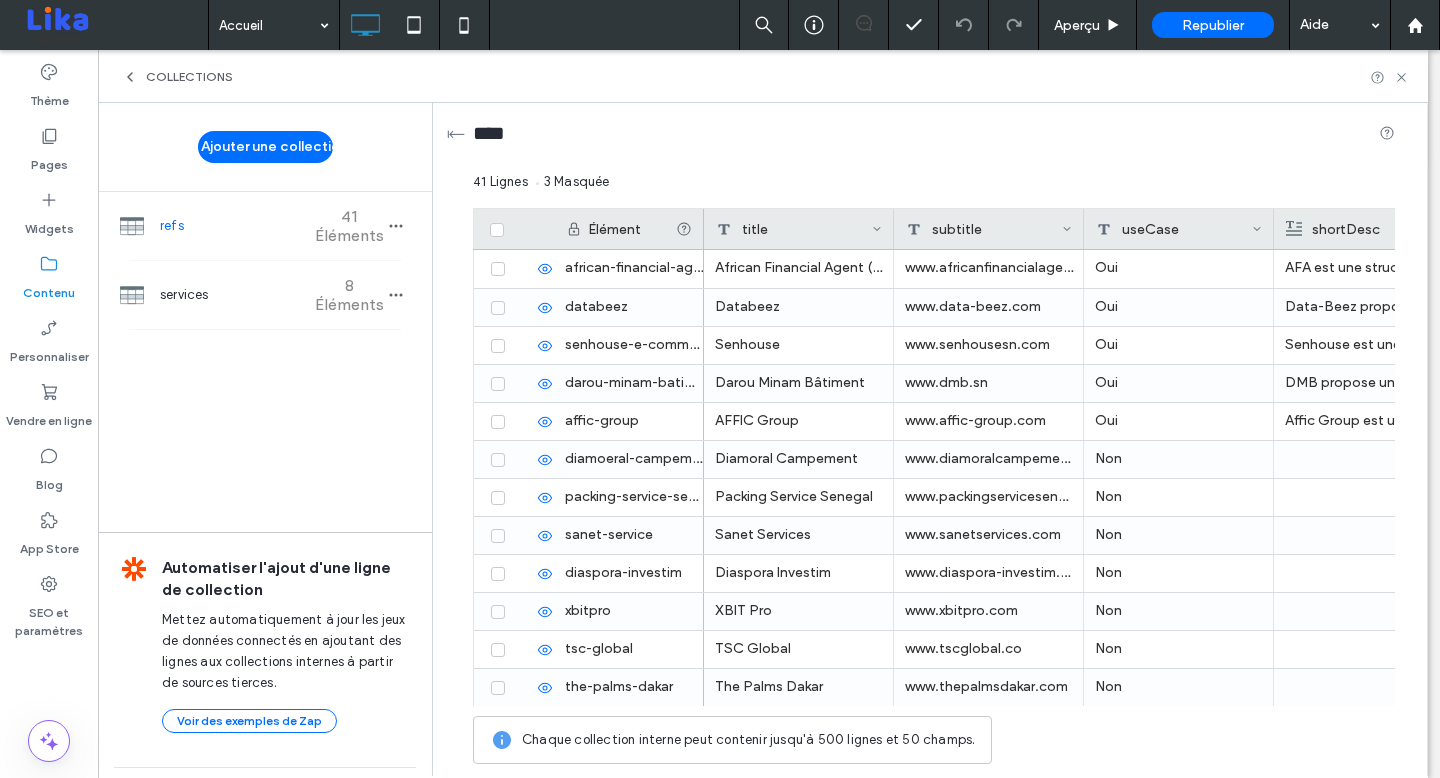 click on "⇤" at bounding box center [456, 133] 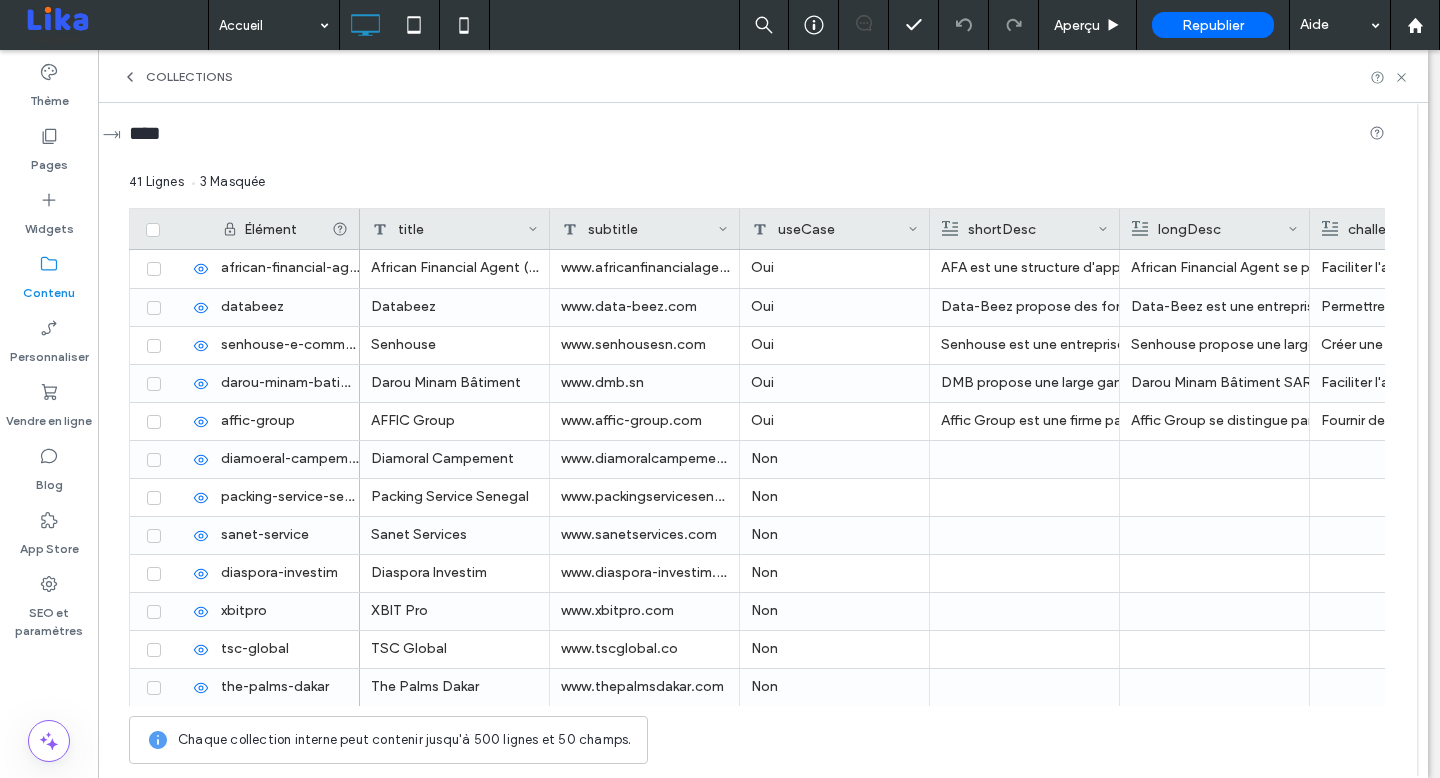 click on "⇥" at bounding box center [112, 133] 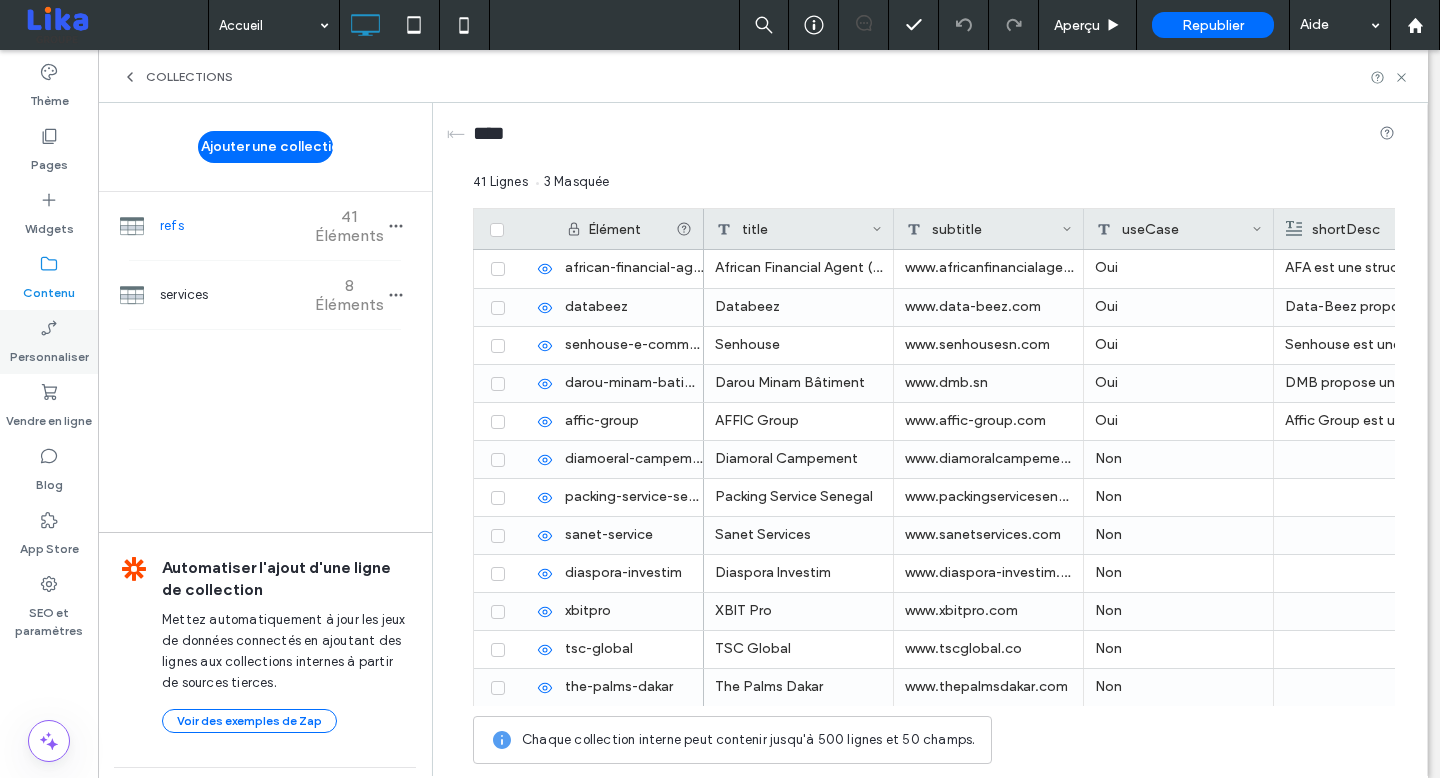 click on "Personnaliser" at bounding box center (49, 352) 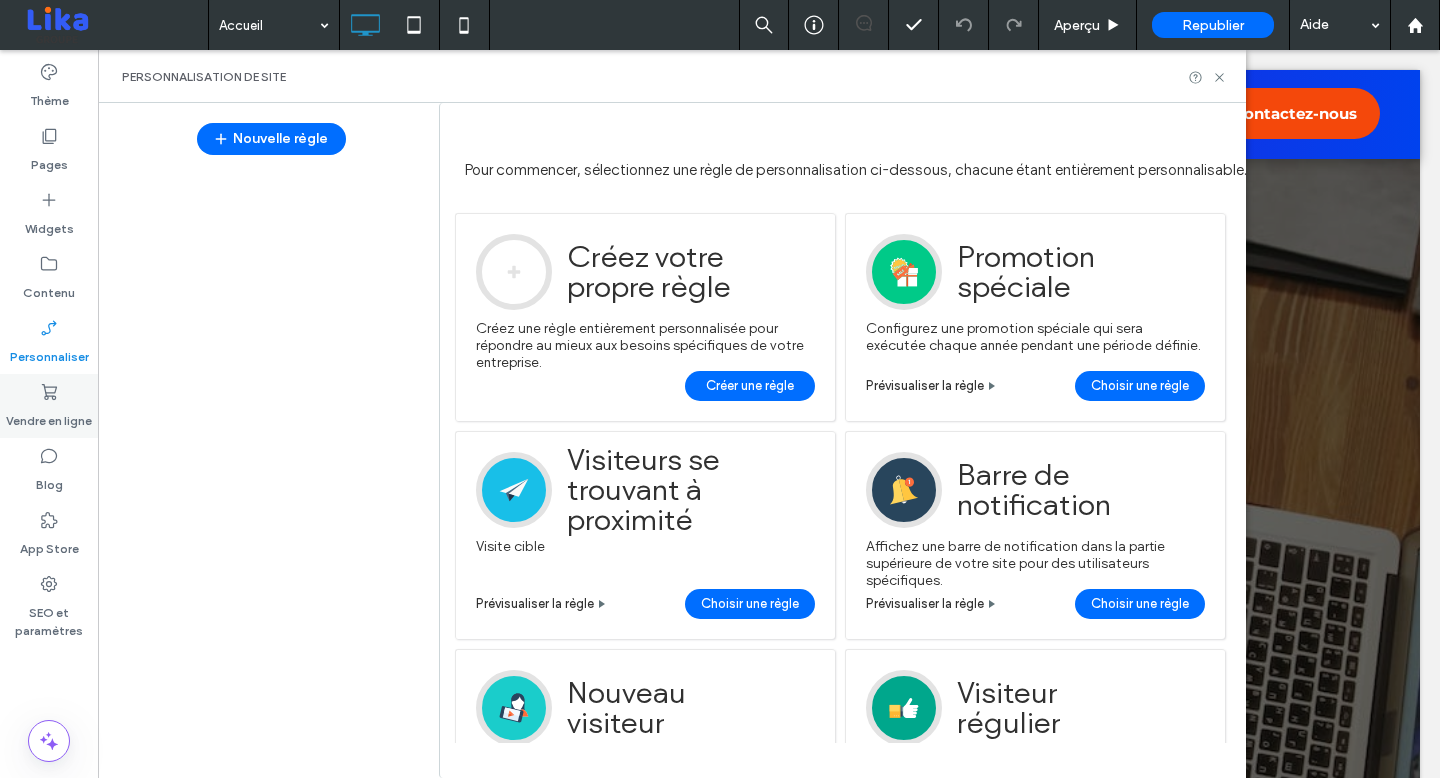 click 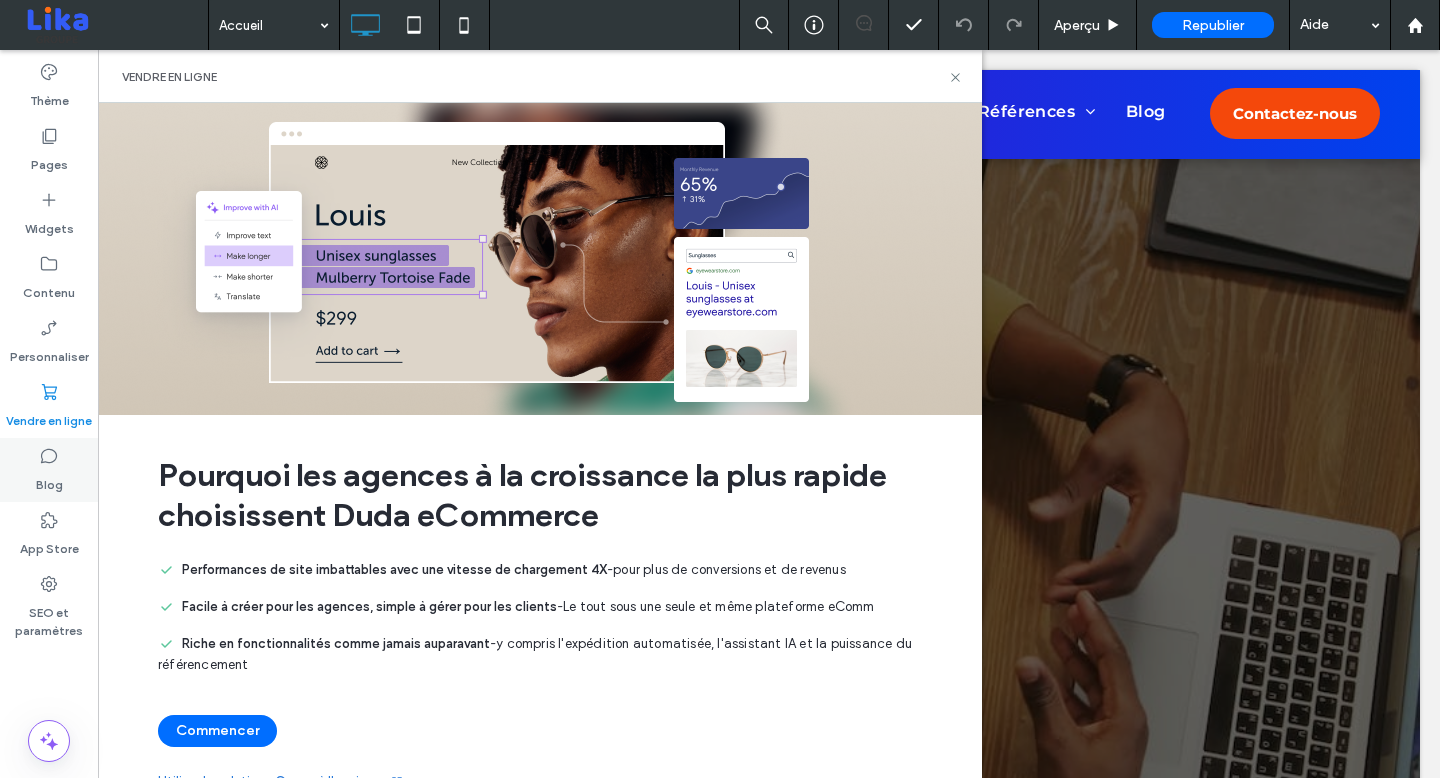 click 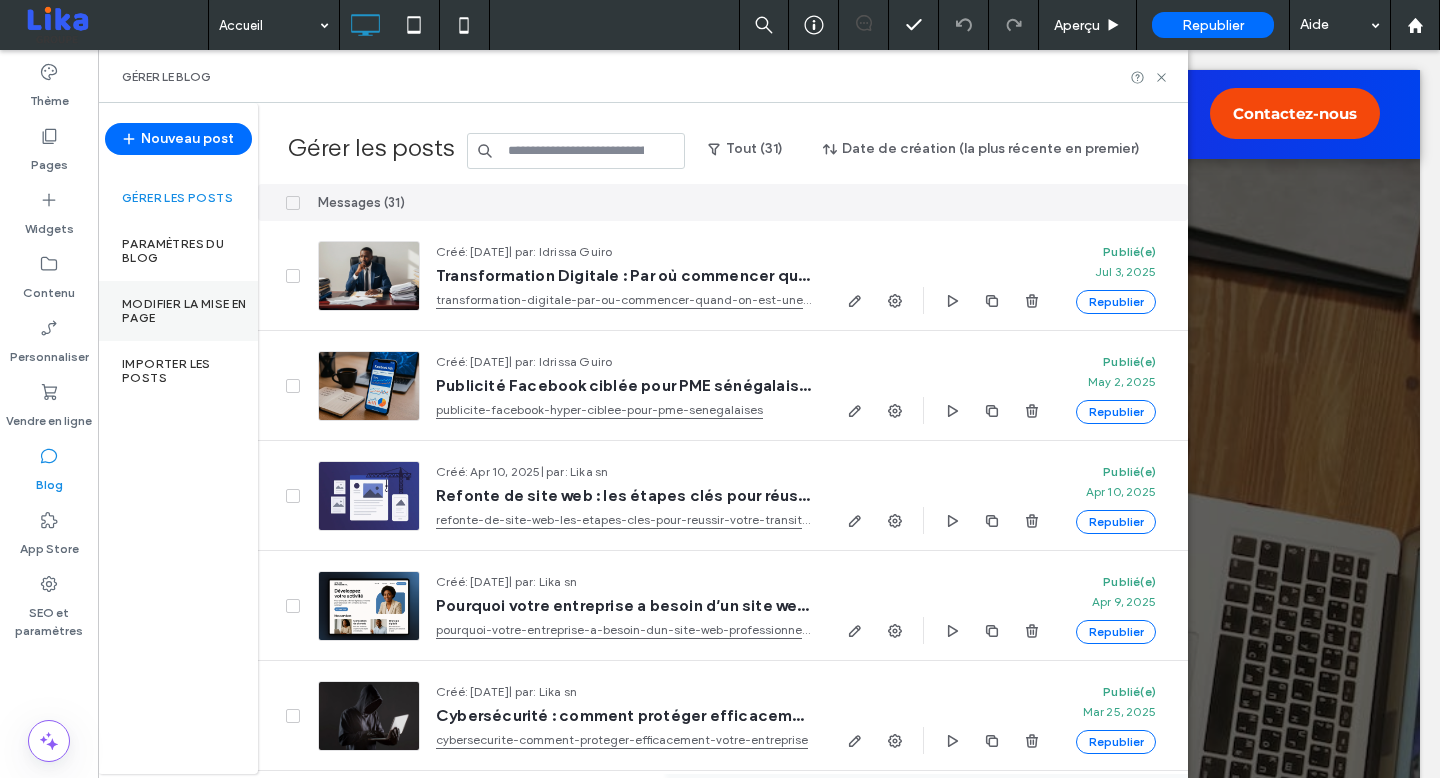 click on "Modifier la mise en page" at bounding box center [190, 311] 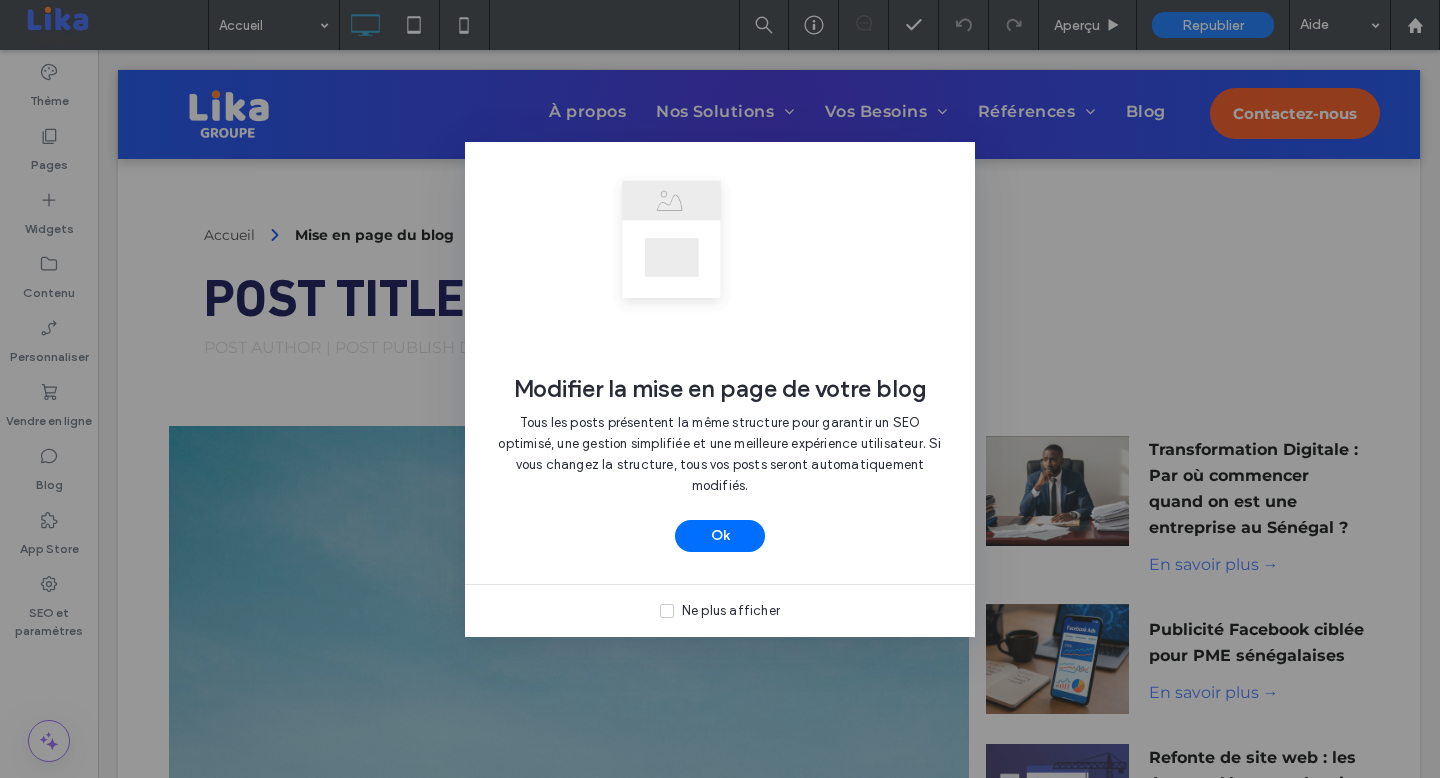scroll, scrollTop: 0, scrollLeft: 0, axis: both 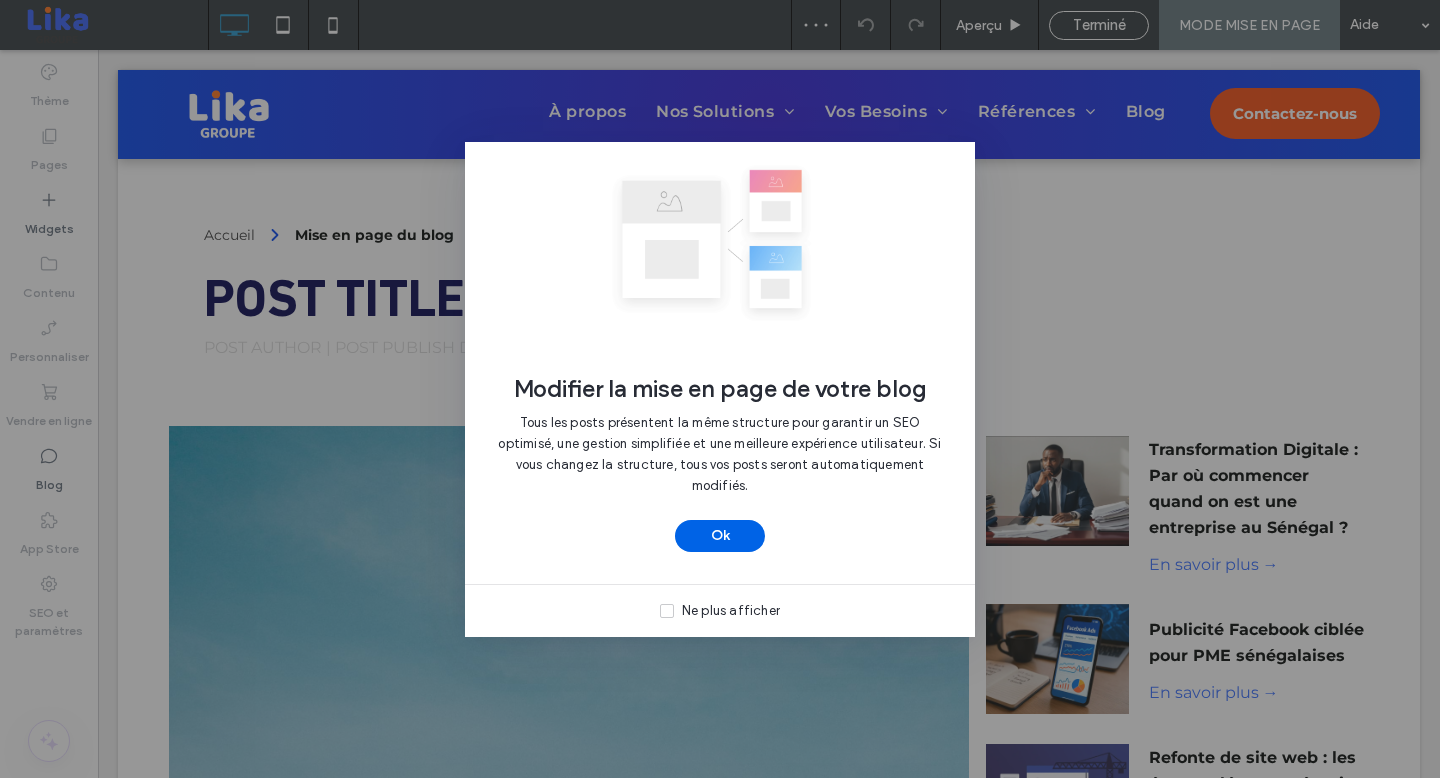 click on "Ok" at bounding box center [720, 536] 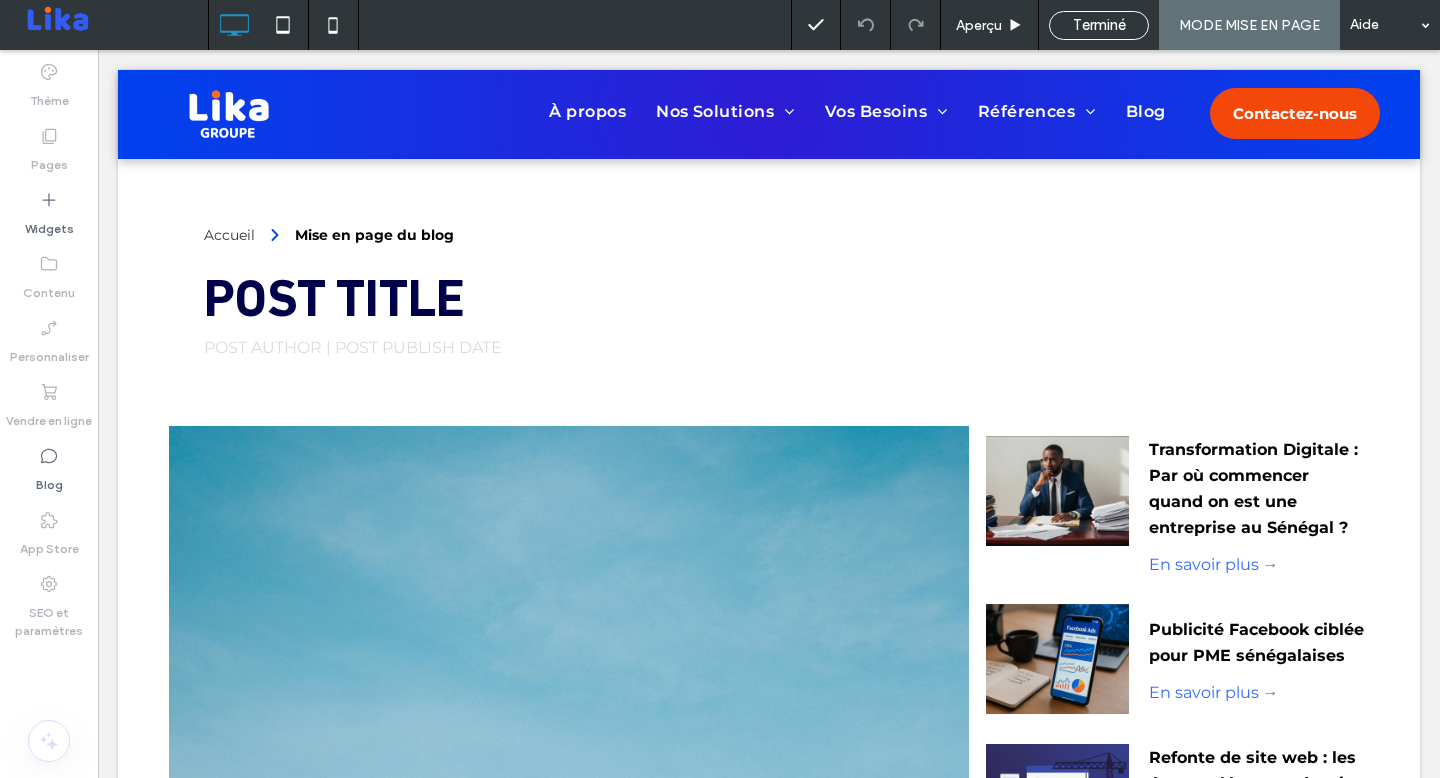 click on "Terminé" at bounding box center [1099, 25] 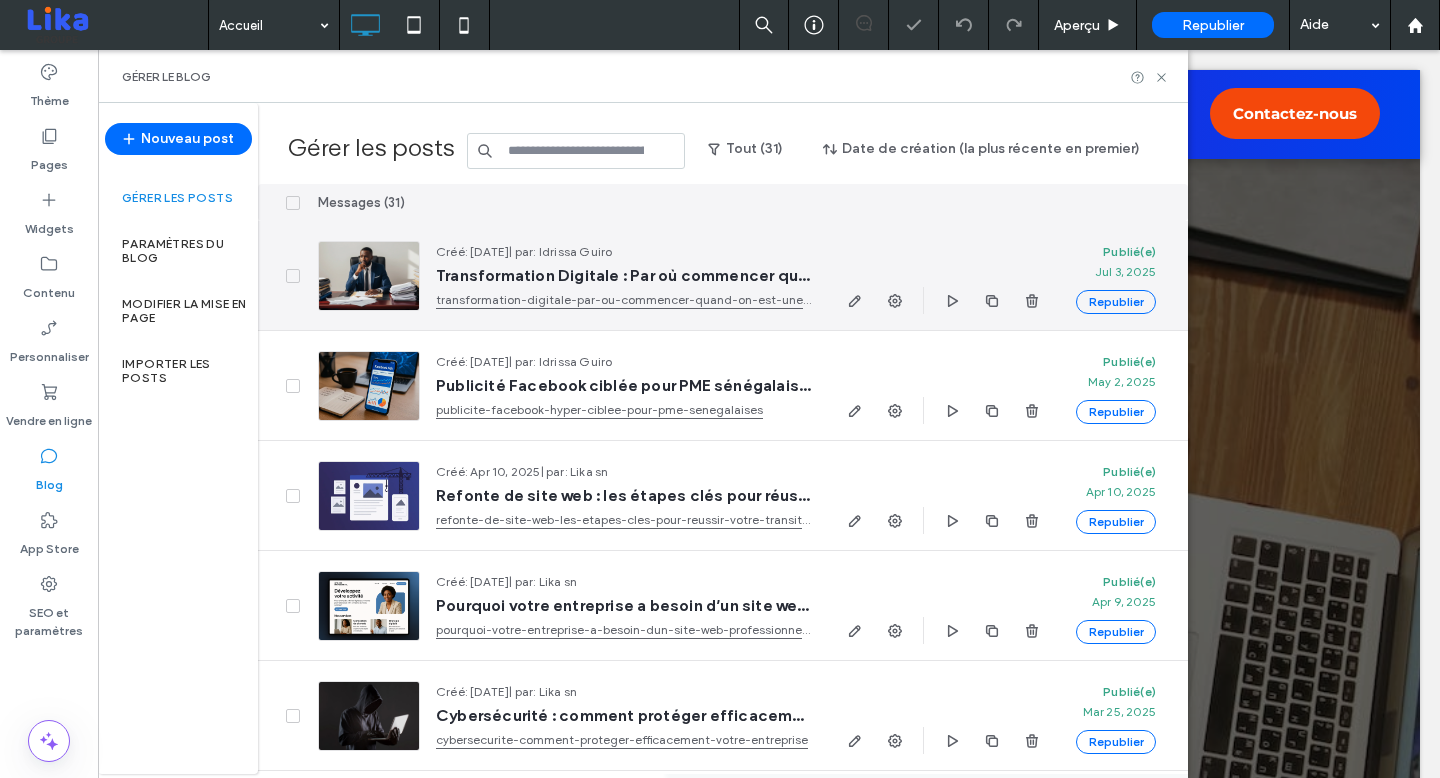 scroll, scrollTop: 0, scrollLeft: 0, axis: both 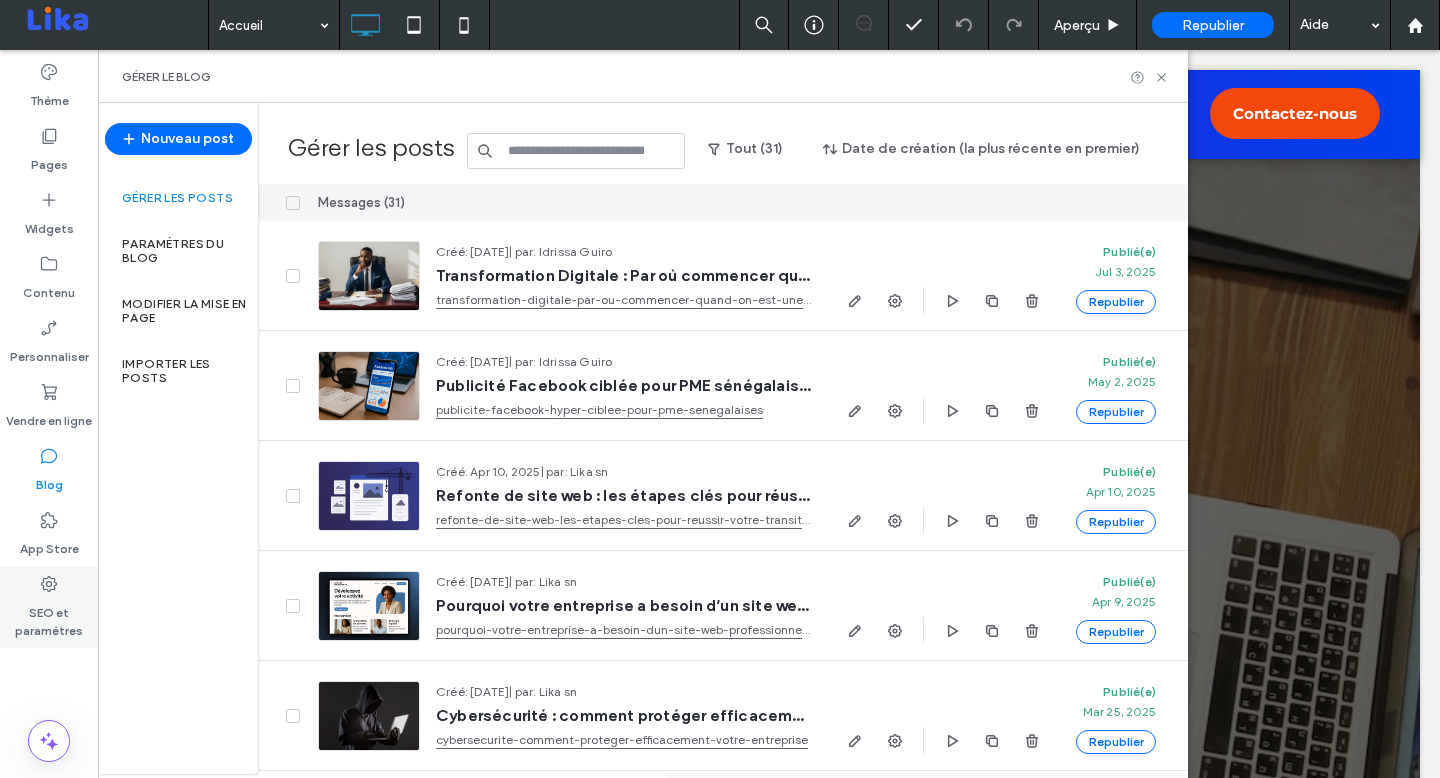 click on "SEO et paramètres" at bounding box center (49, 617) 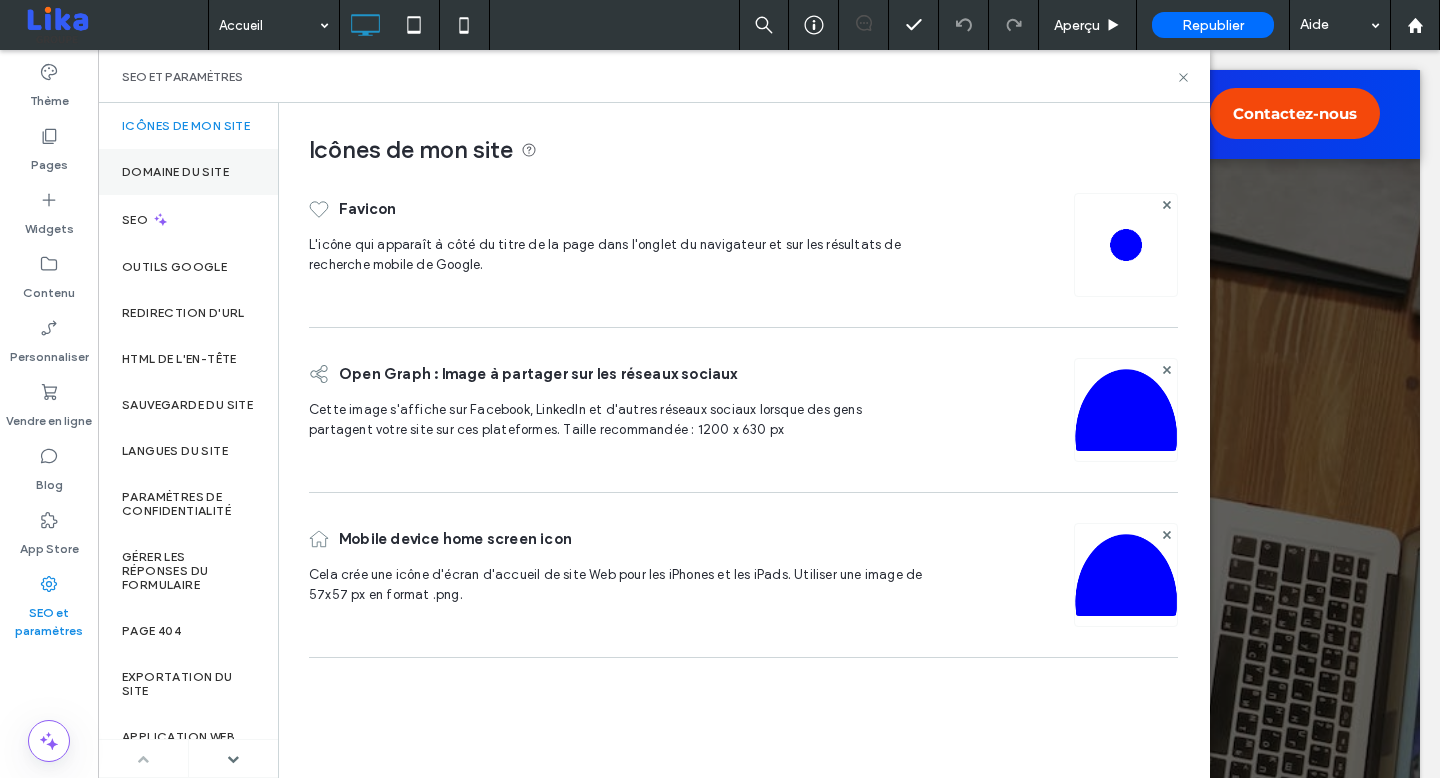 click on "Domaine du site" at bounding box center (175, 172) 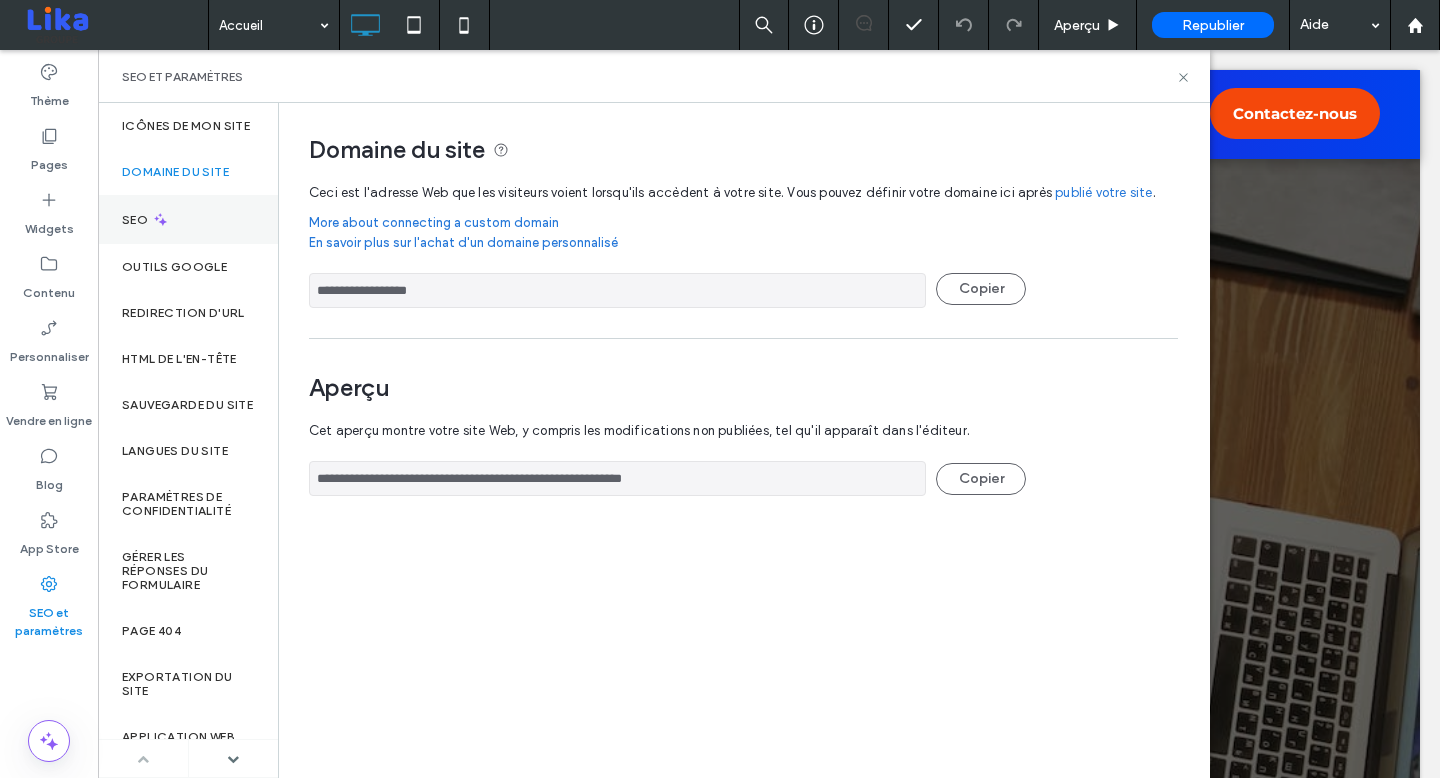 click on "SEO" at bounding box center (137, 220) 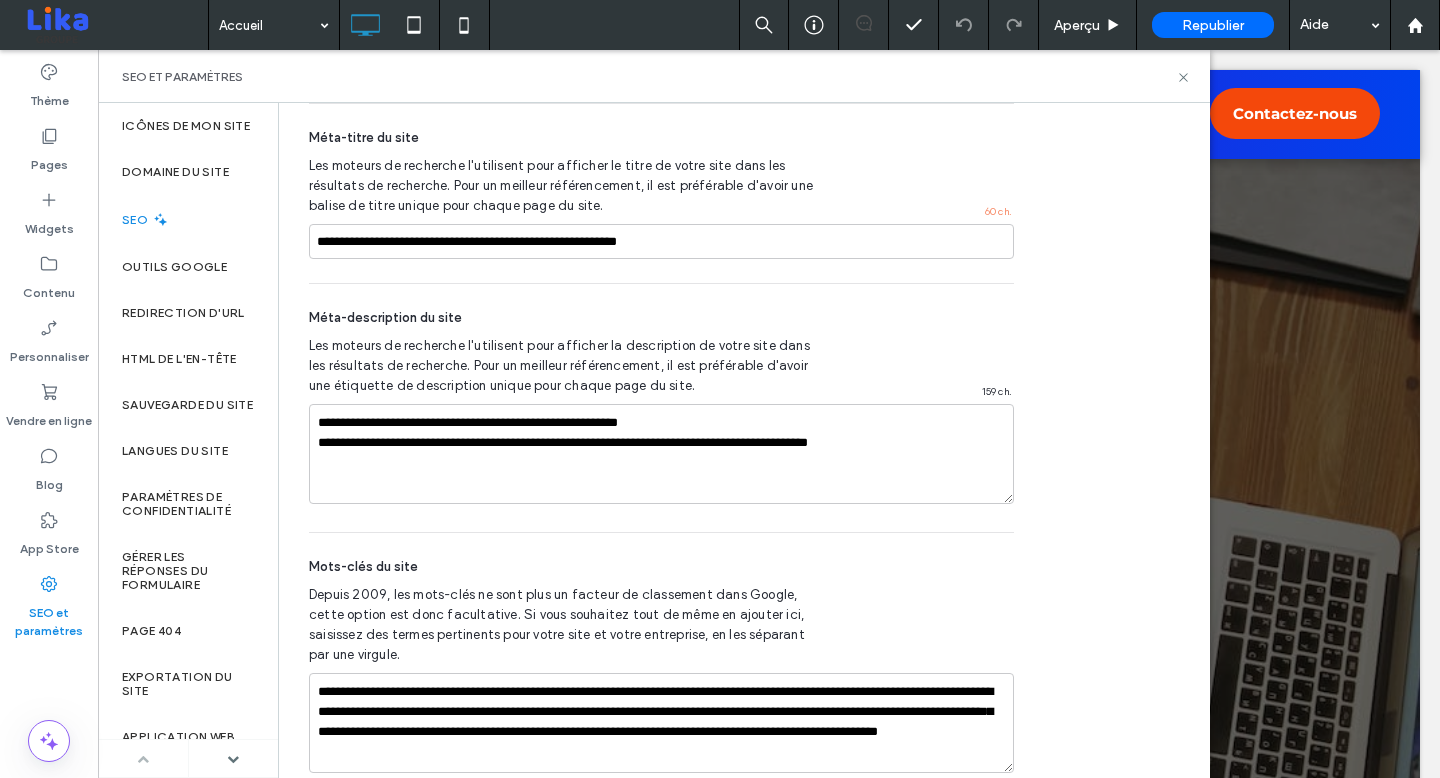 scroll, scrollTop: 1262, scrollLeft: 0, axis: vertical 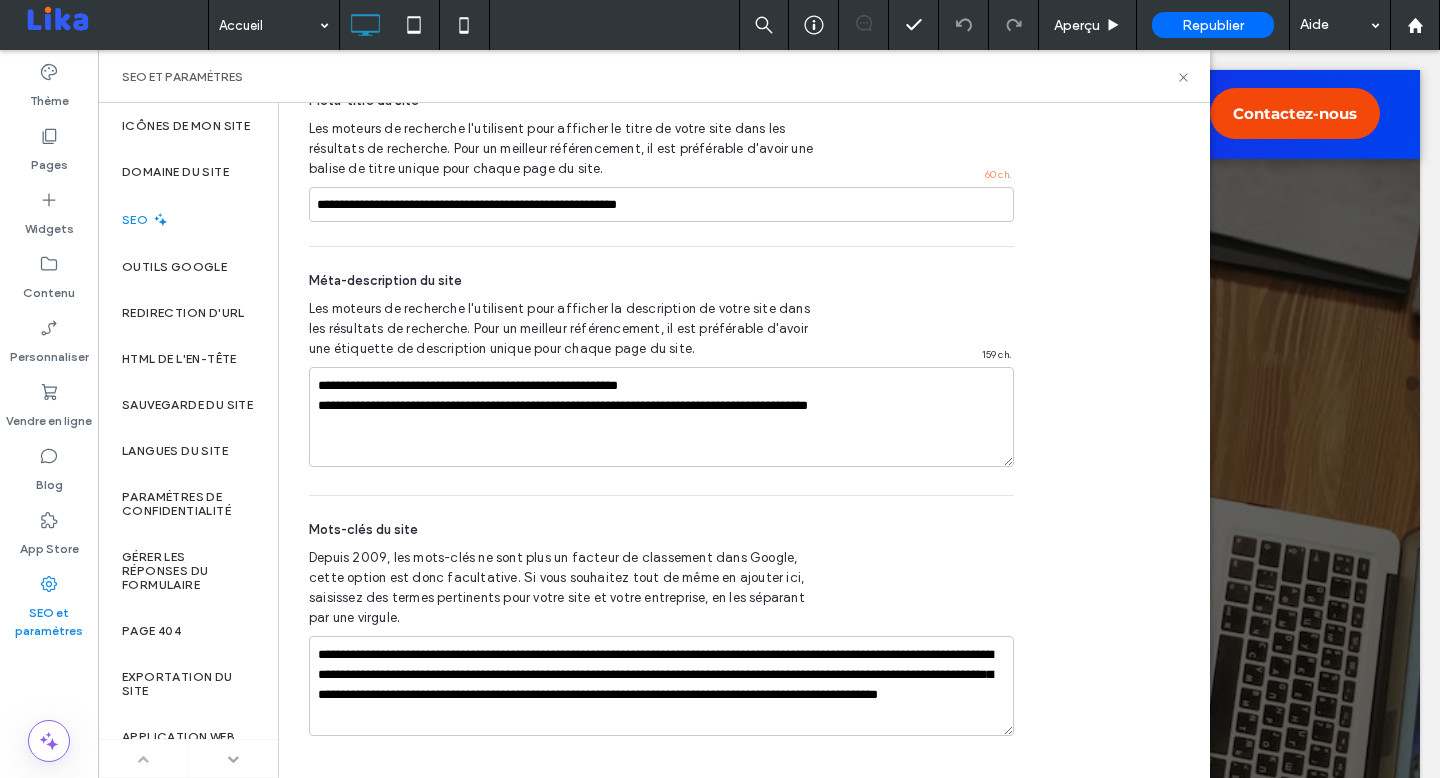 click at bounding box center [233, 759] 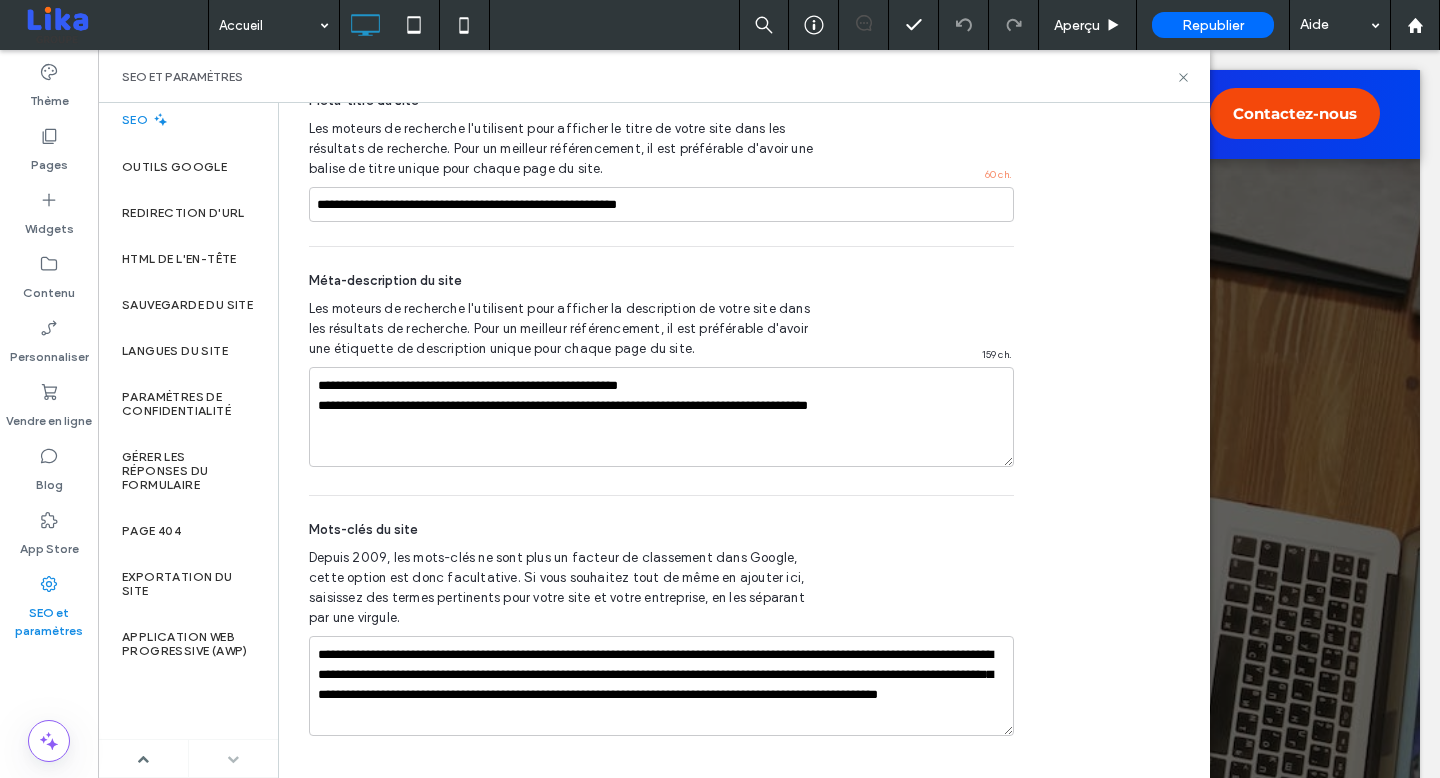 click at bounding box center (234, 758) 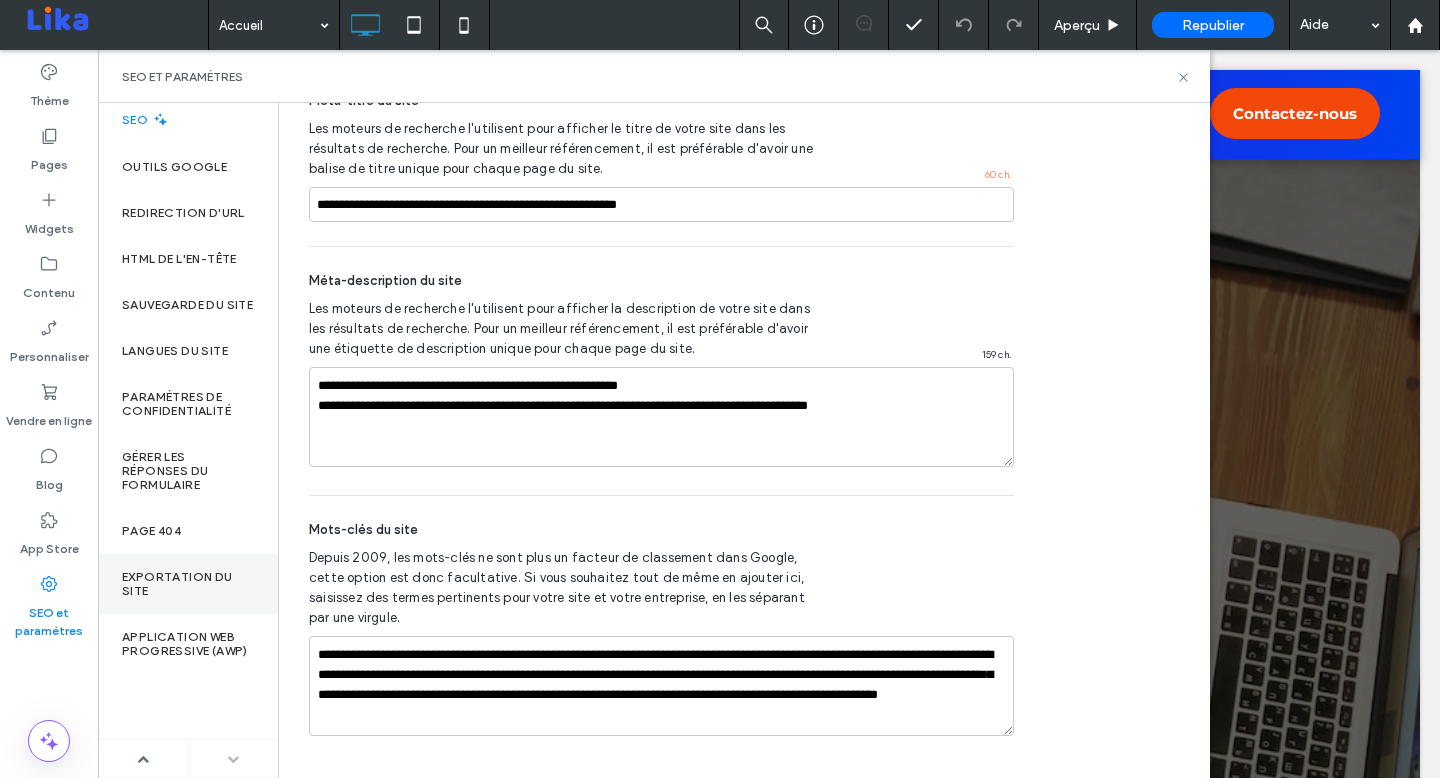 click on "Exportation du site" at bounding box center (188, 584) 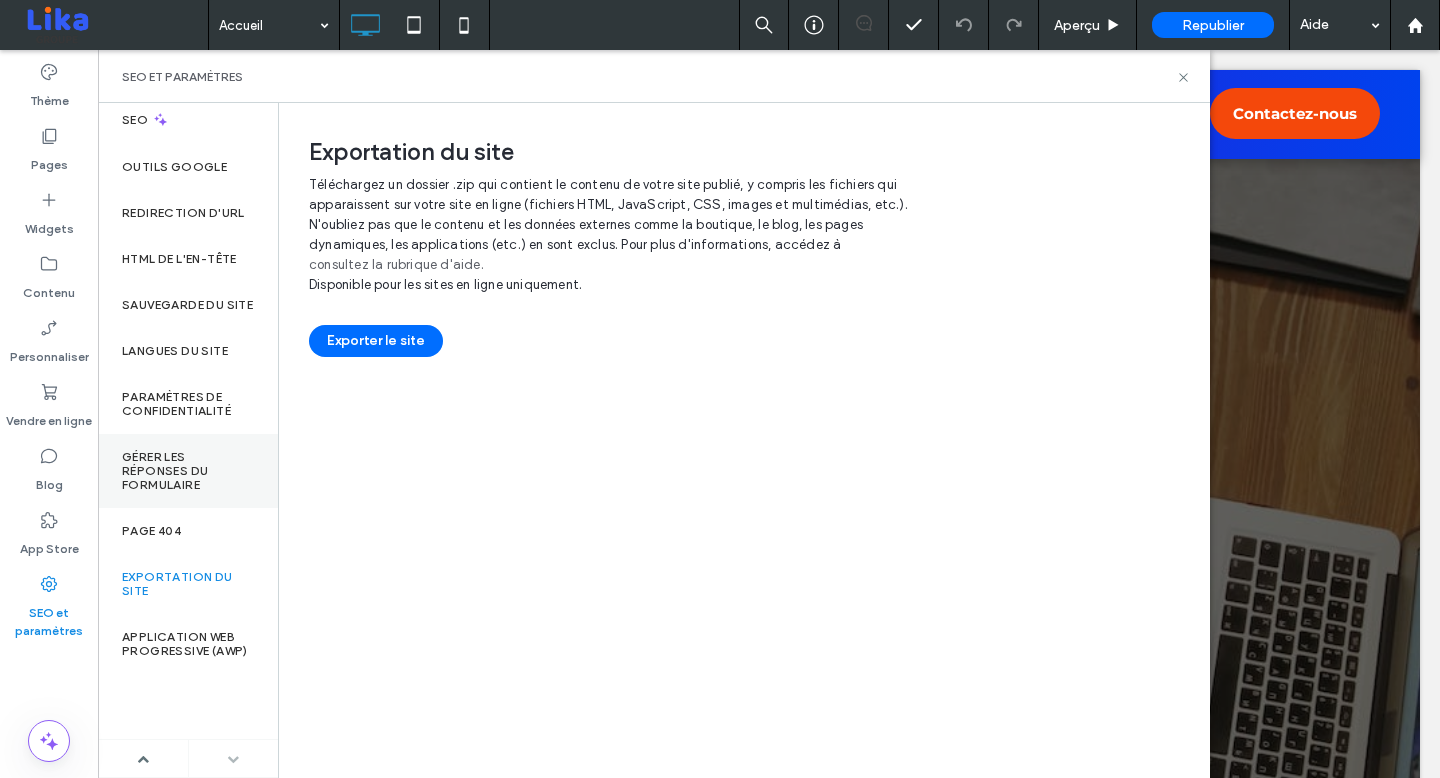 click on "Gérer les réponses du formulaire" at bounding box center [188, 471] 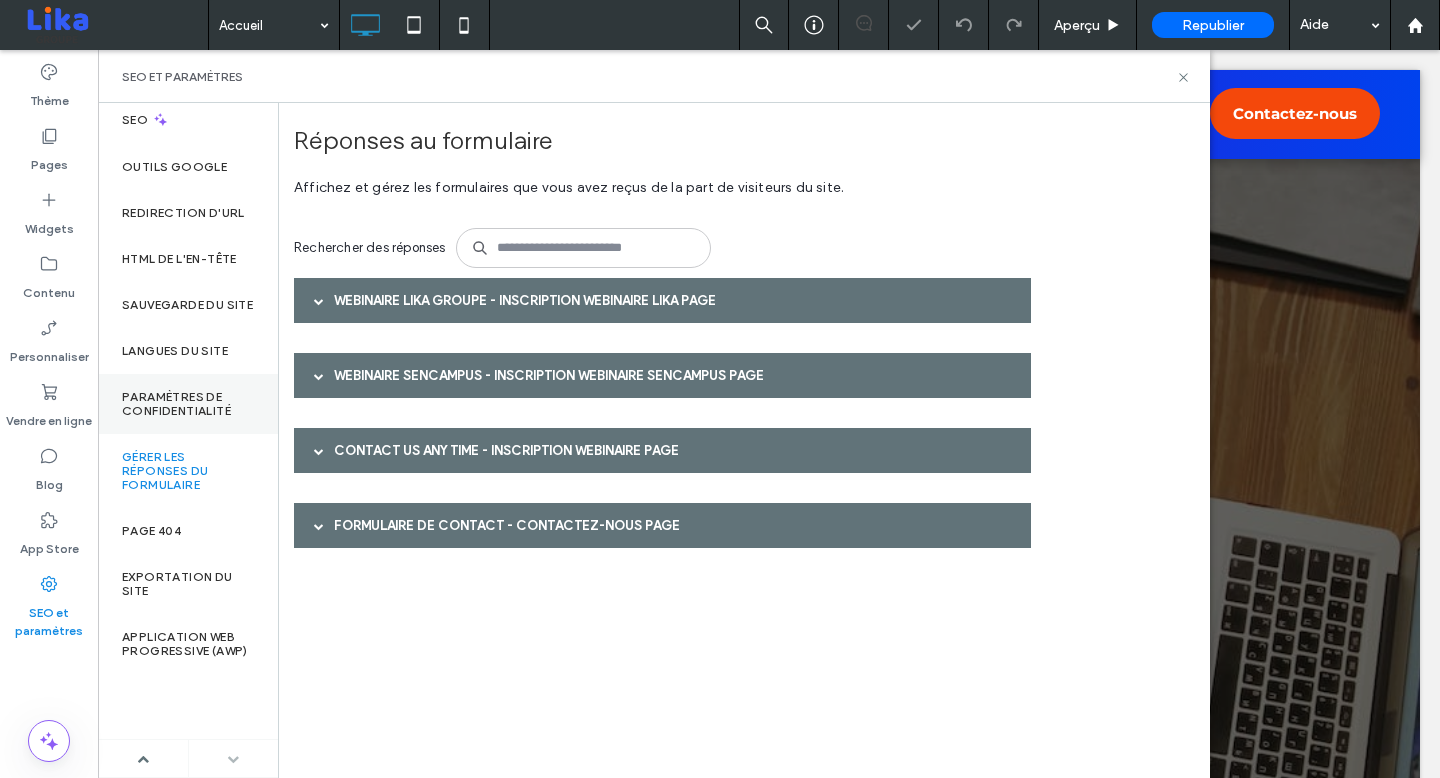 click on "Paramètres de confidentialité" at bounding box center (188, 404) 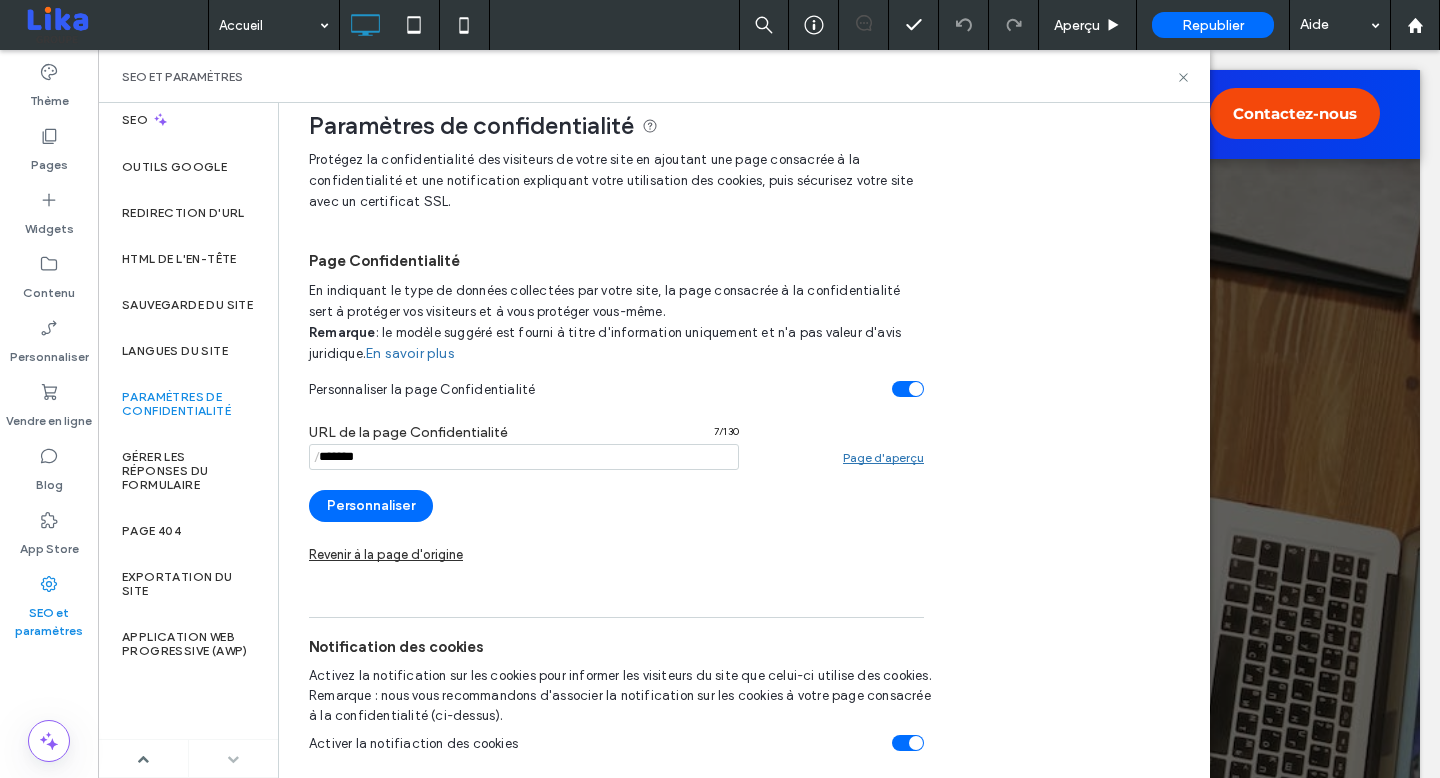 scroll, scrollTop: 23, scrollLeft: 0, axis: vertical 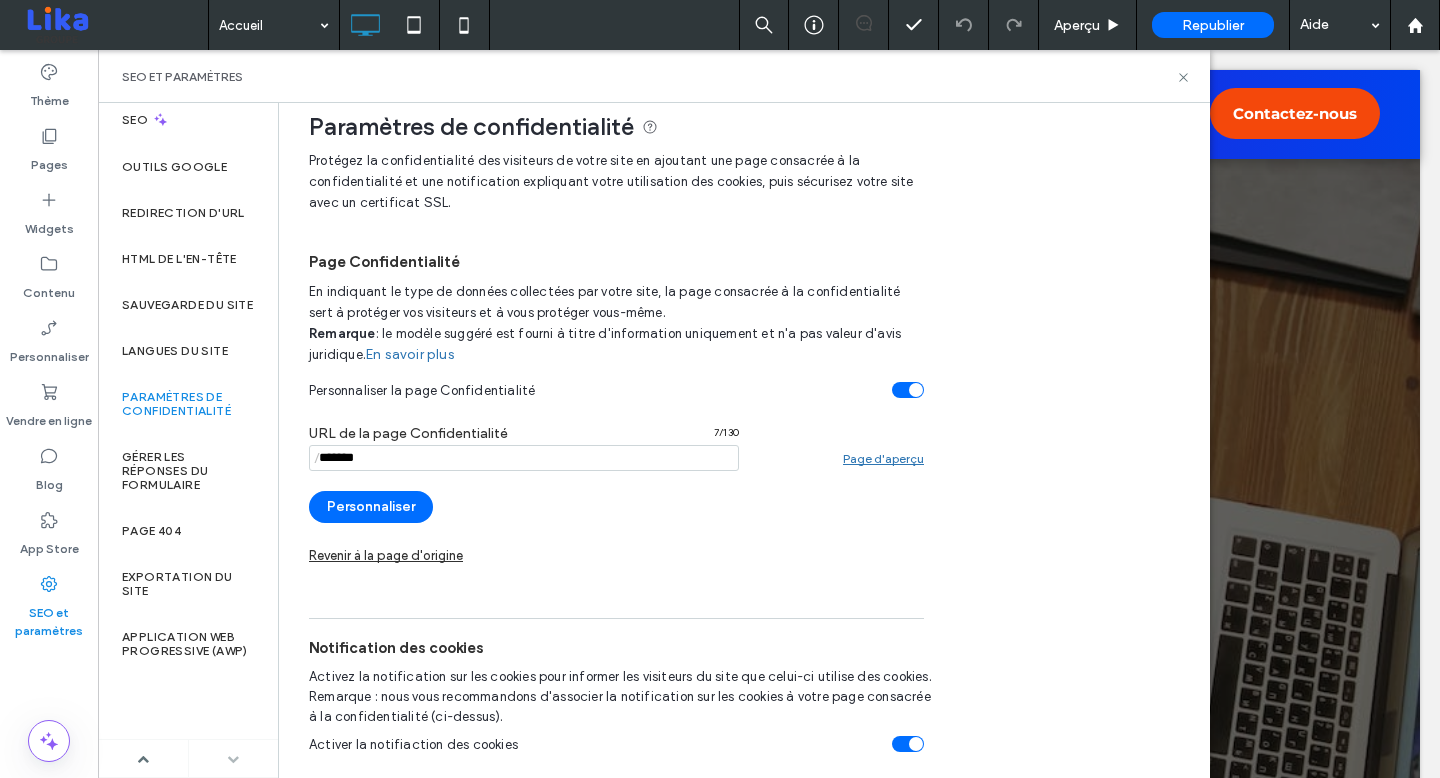 click at bounding box center [908, 390] 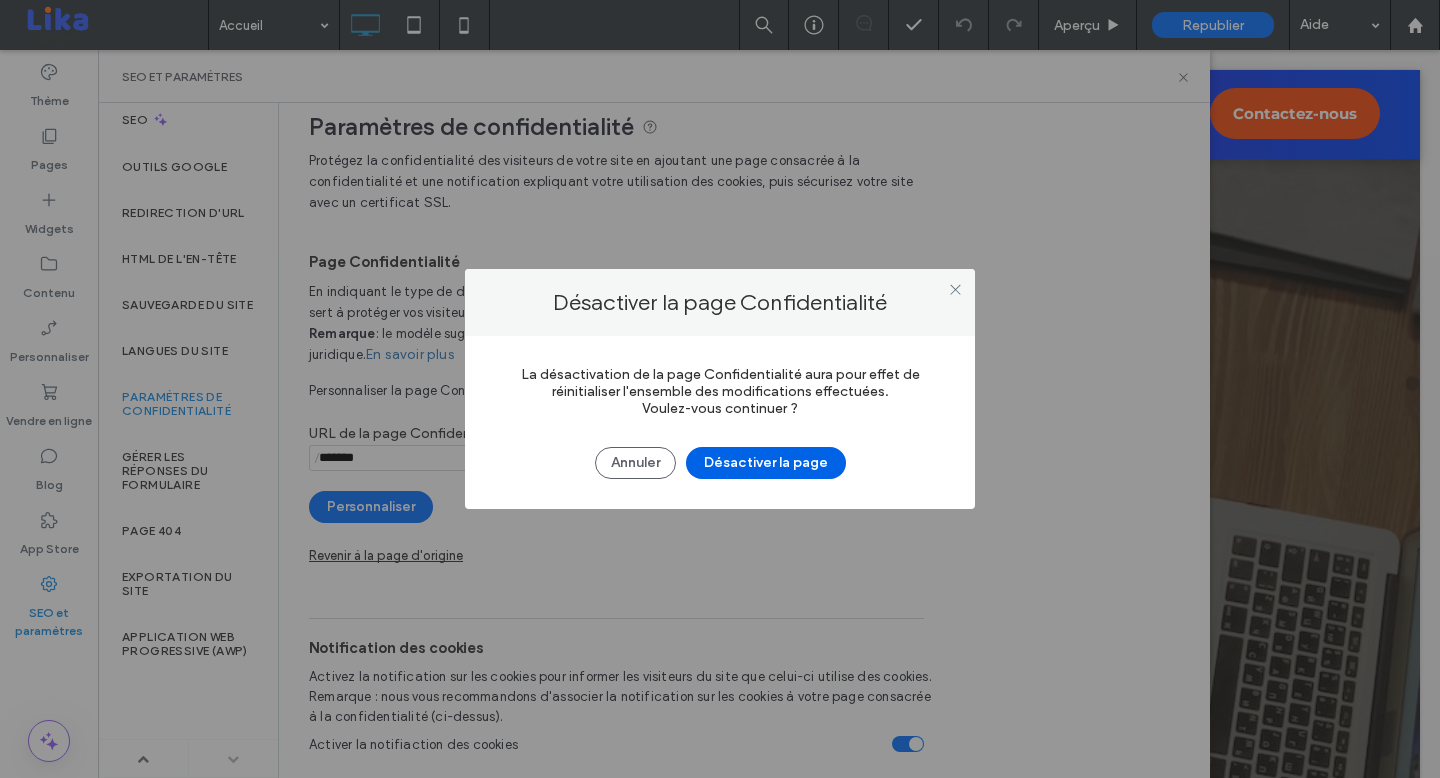 click on "Désactiver la page" at bounding box center [766, 463] 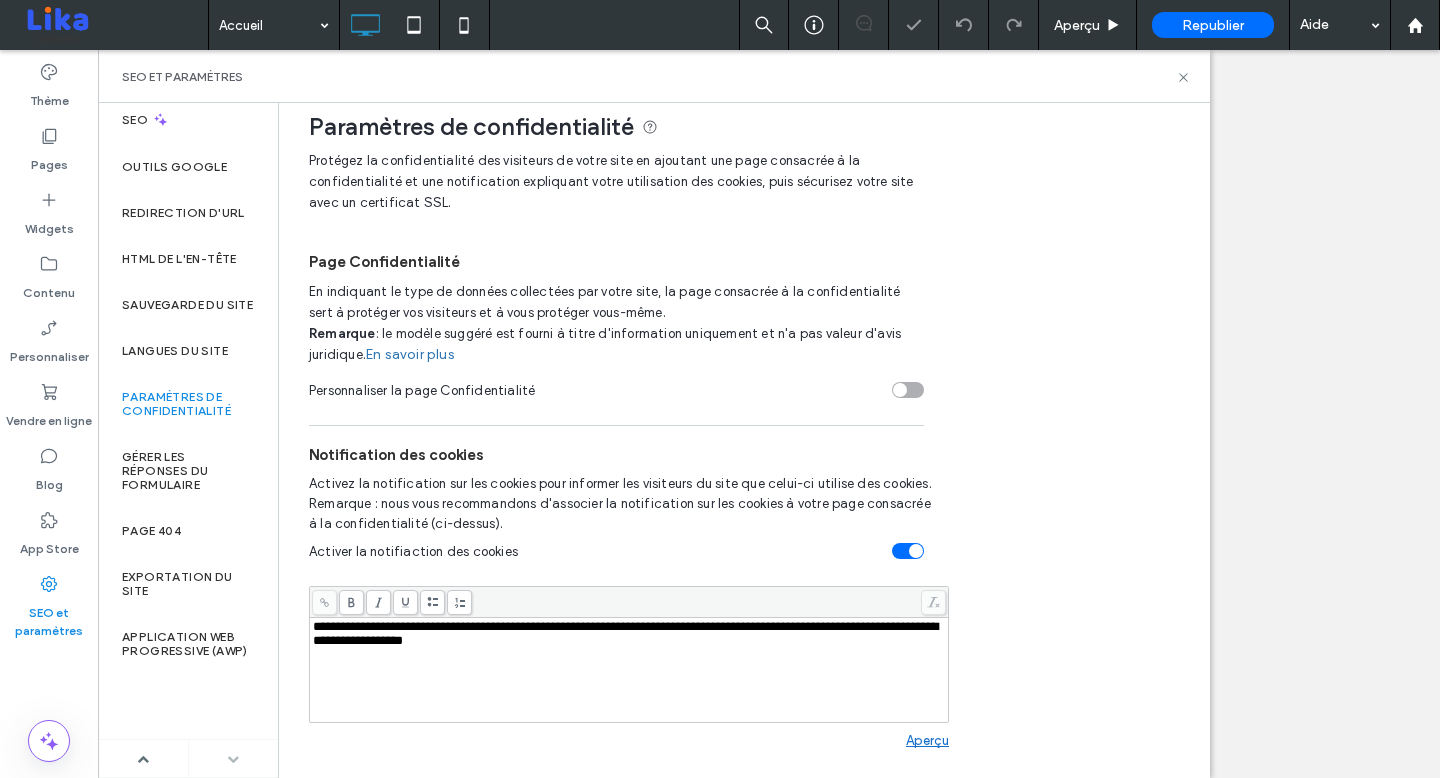 scroll, scrollTop: 64, scrollLeft: 0, axis: vertical 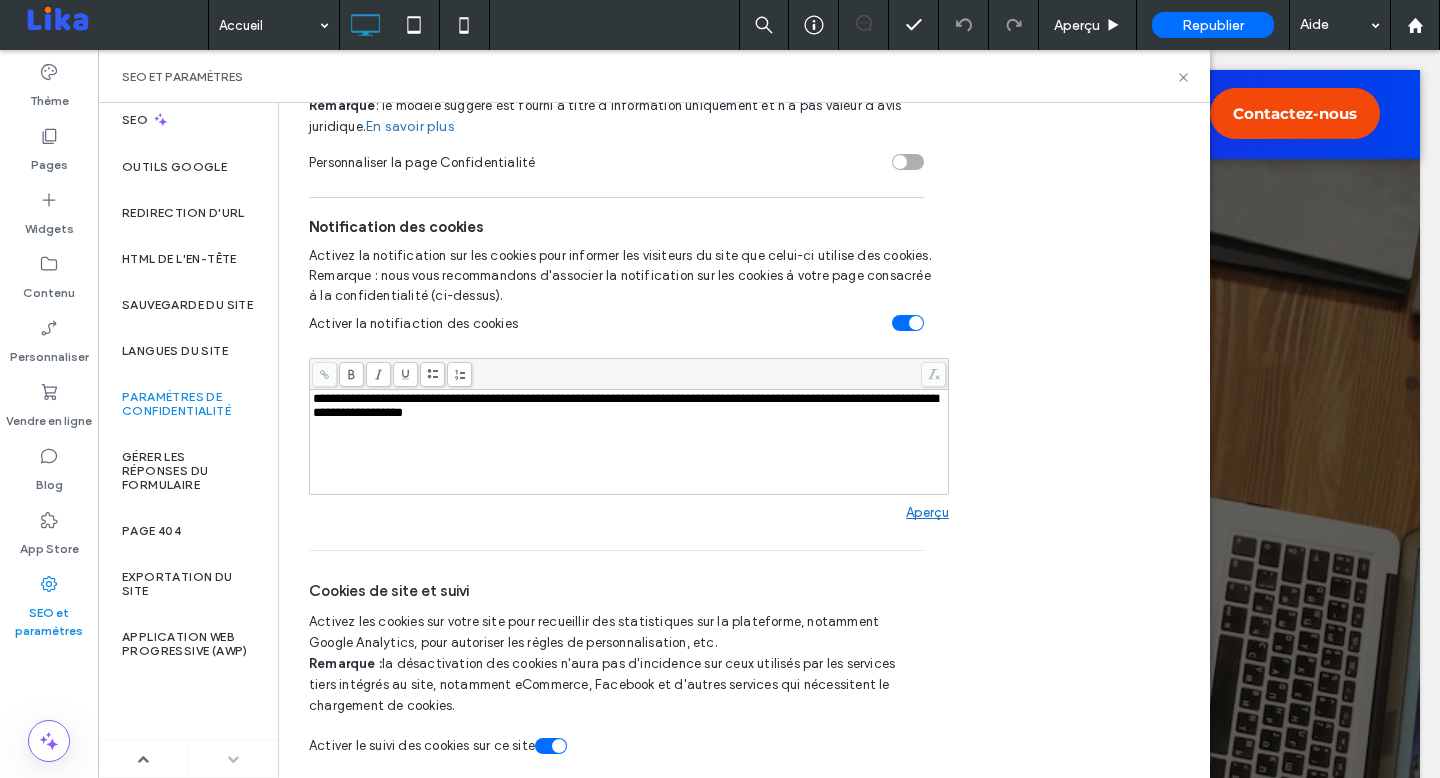 click on "Aperçu" at bounding box center (927, 512) 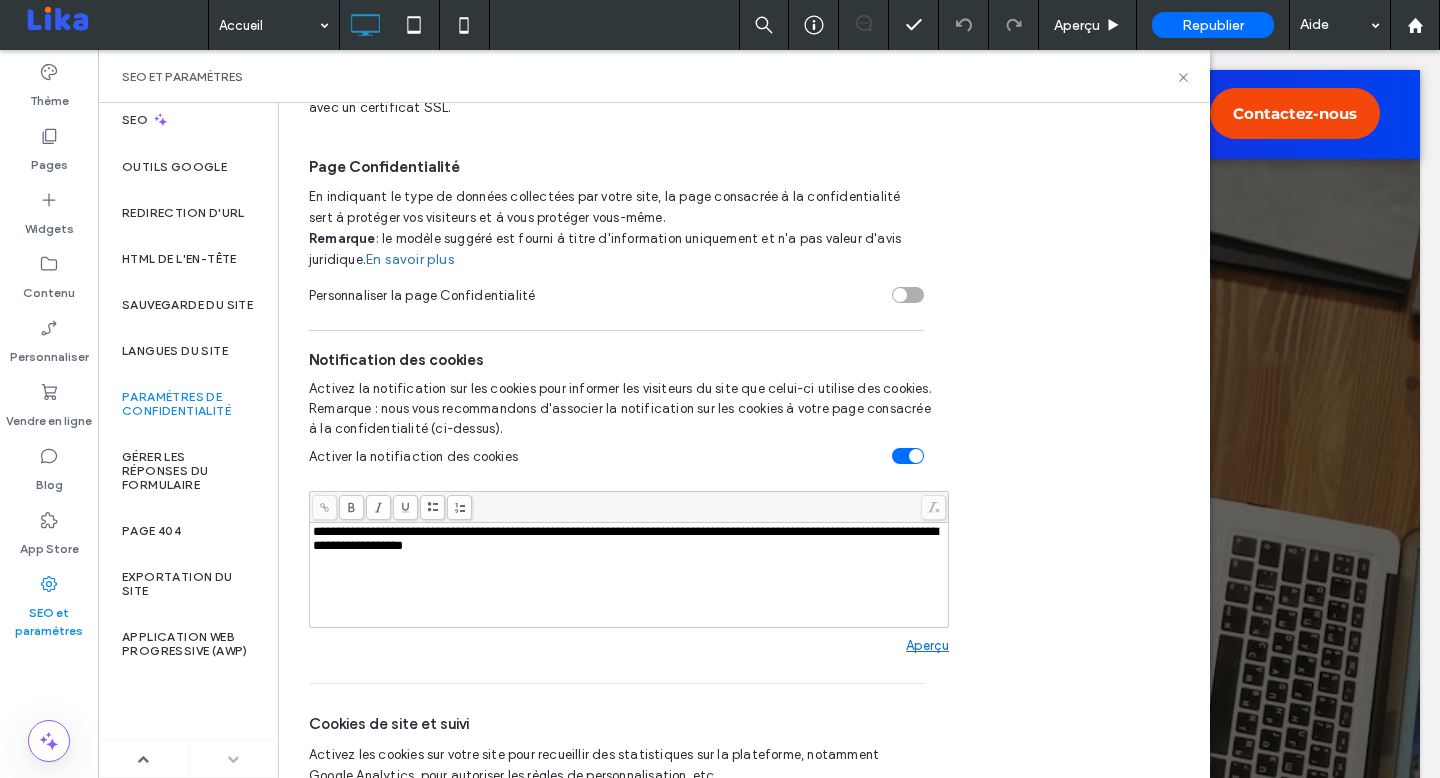 scroll, scrollTop: 253, scrollLeft: 0, axis: vertical 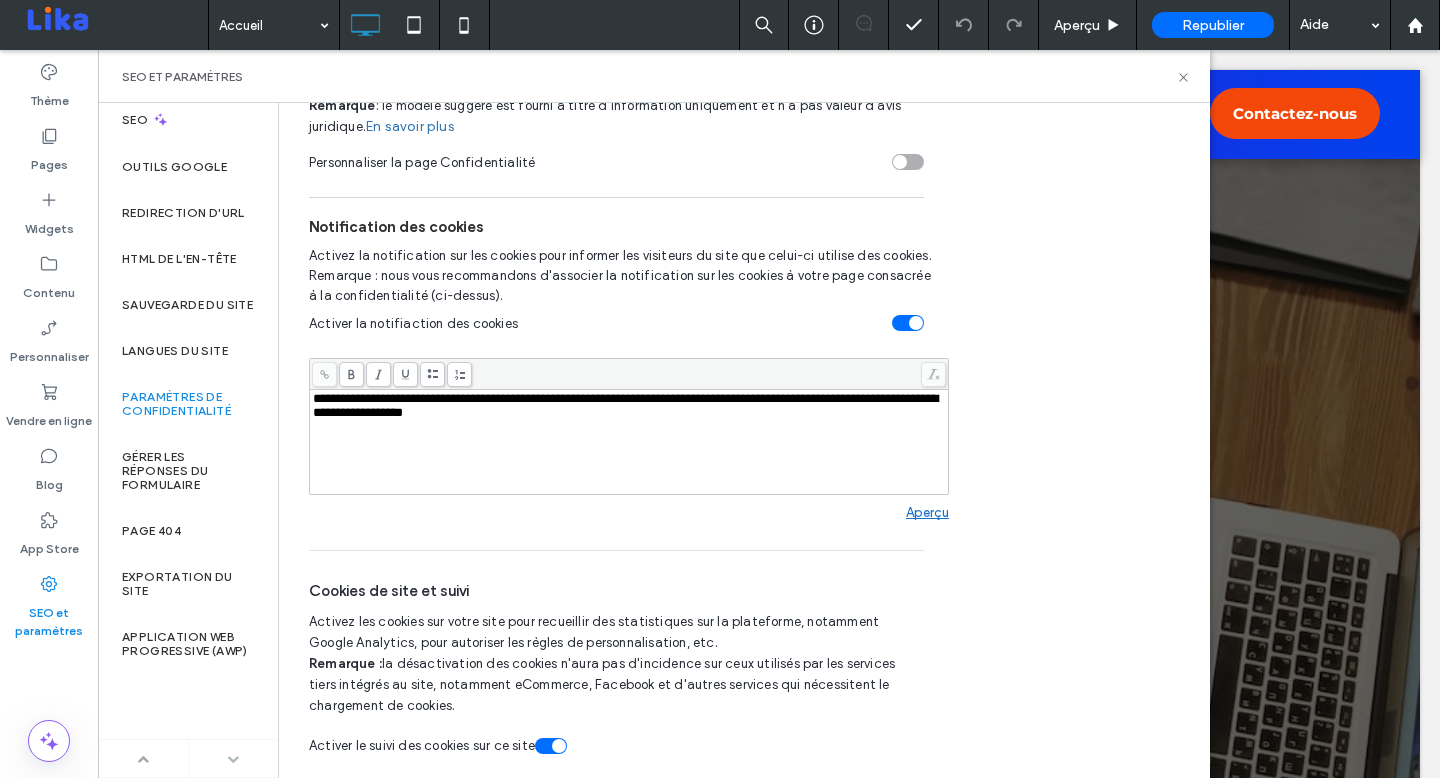 click at bounding box center (143, 759) 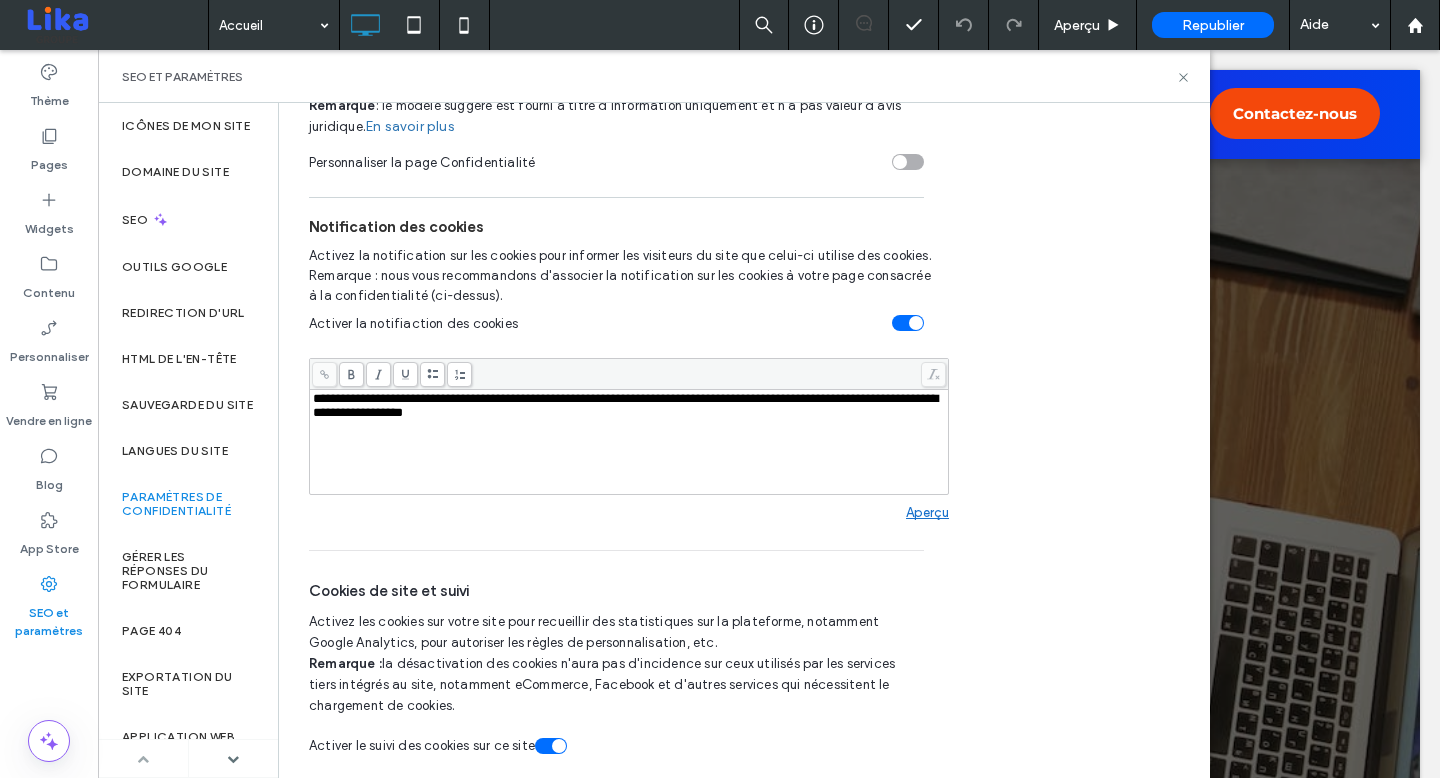 click at bounding box center [143, 758] 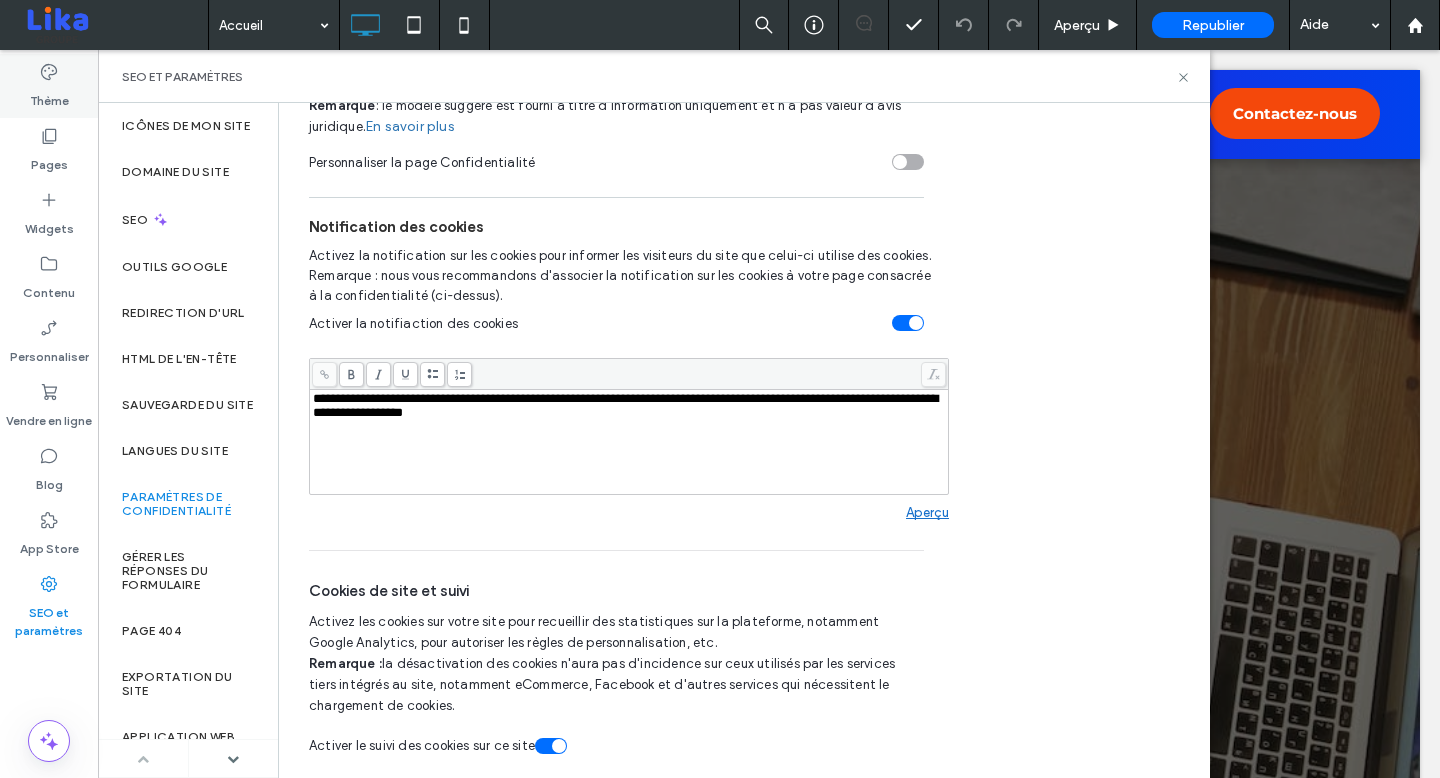 click on "Thème" at bounding box center (49, 96) 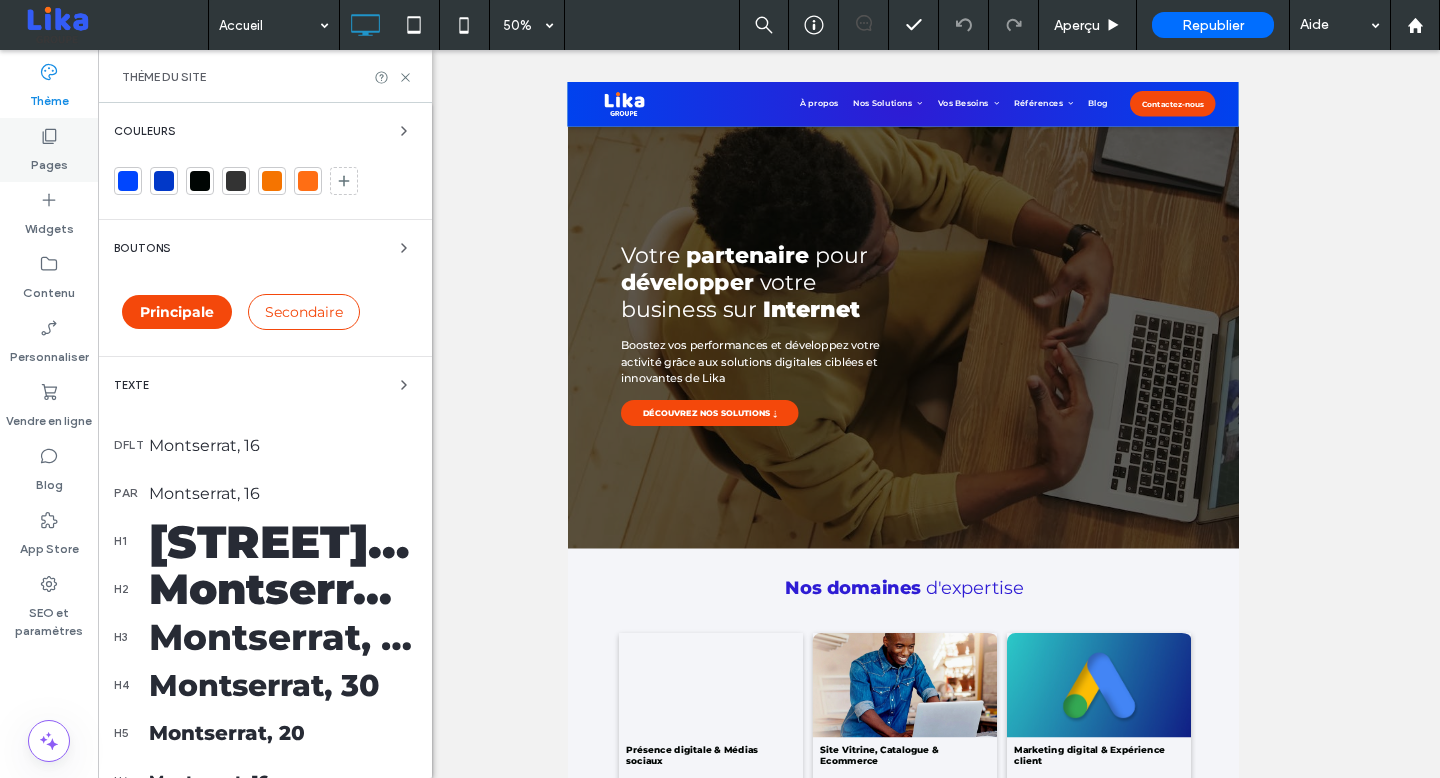 click on "Pages" at bounding box center (49, 160) 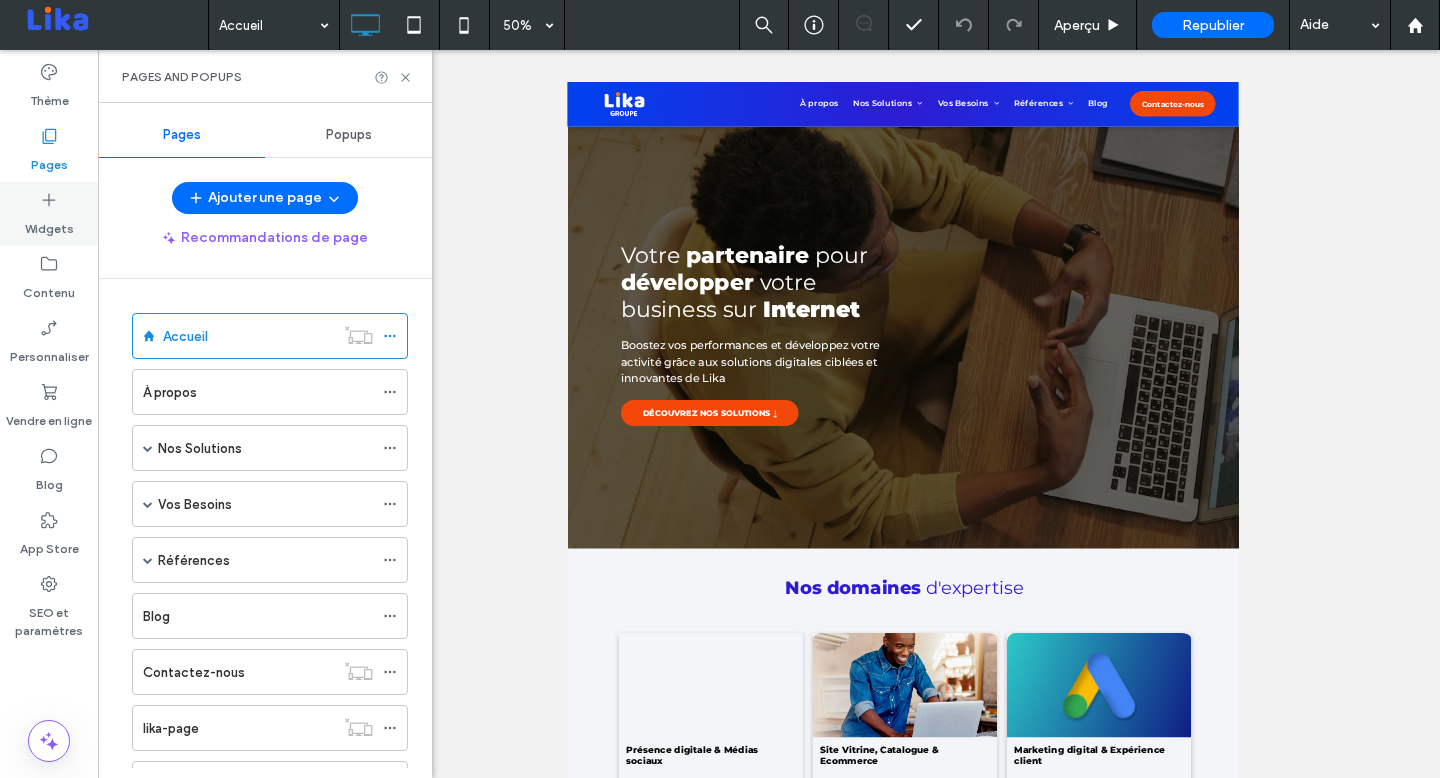 click on "Widgets" at bounding box center (49, 224) 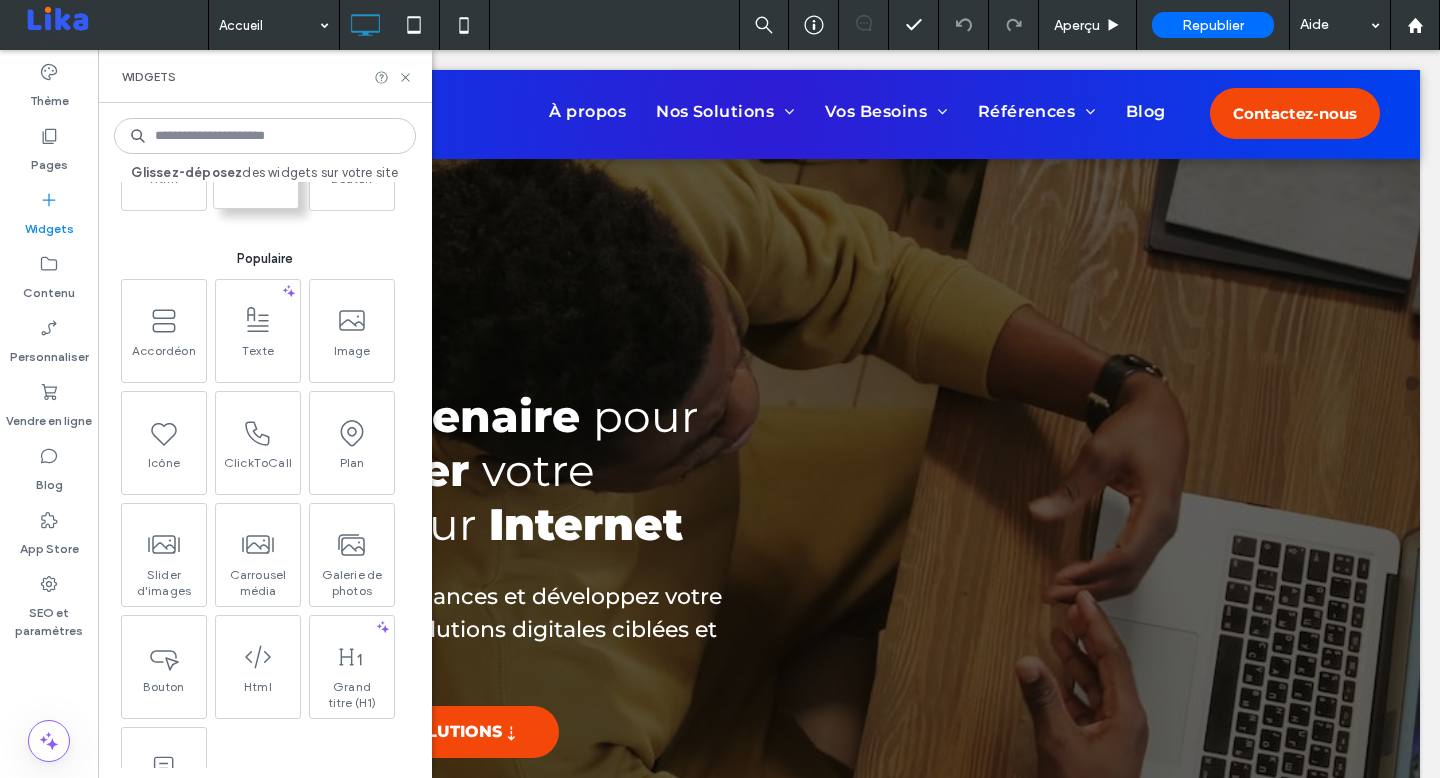 scroll, scrollTop: 235, scrollLeft: 0, axis: vertical 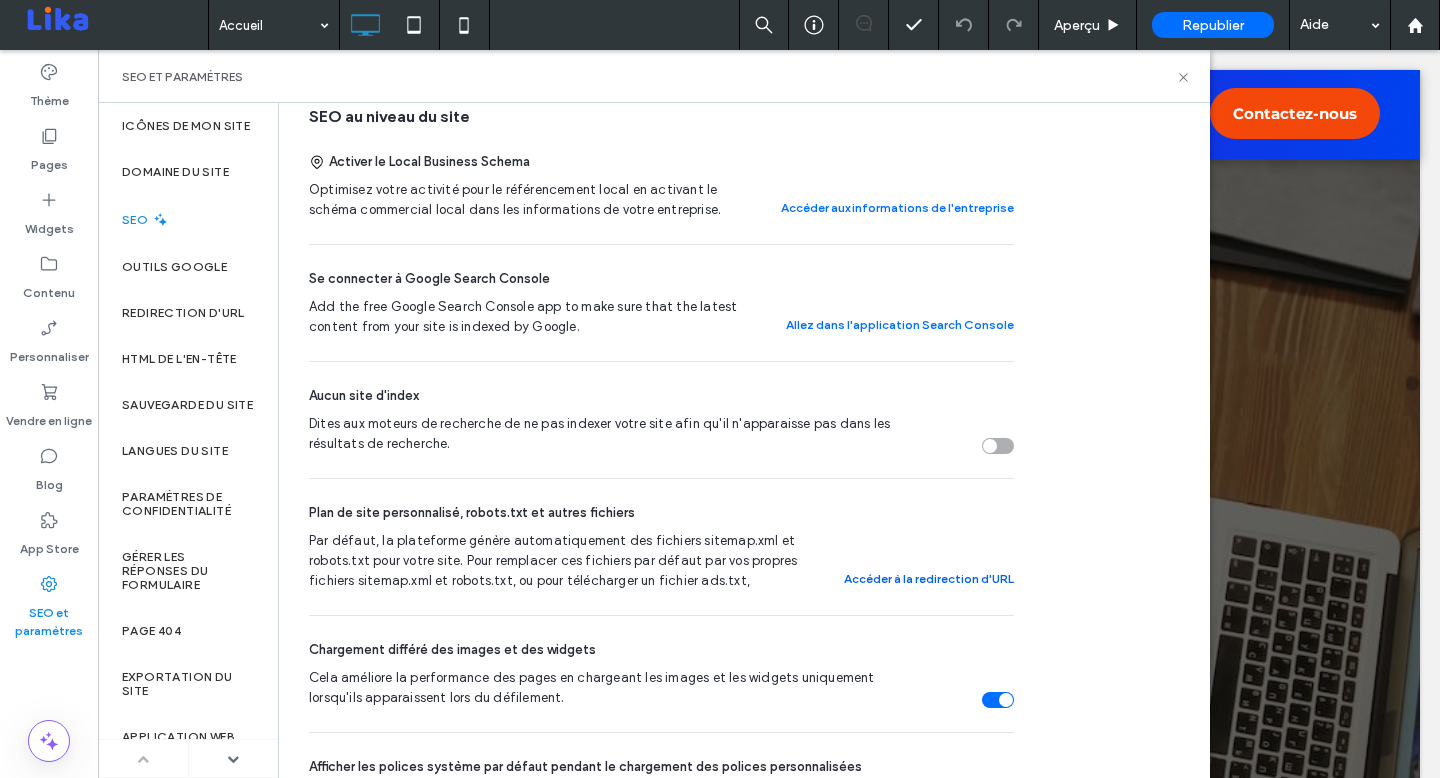 click on "Accéder à la redirection d'URL" at bounding box center [929, 579] 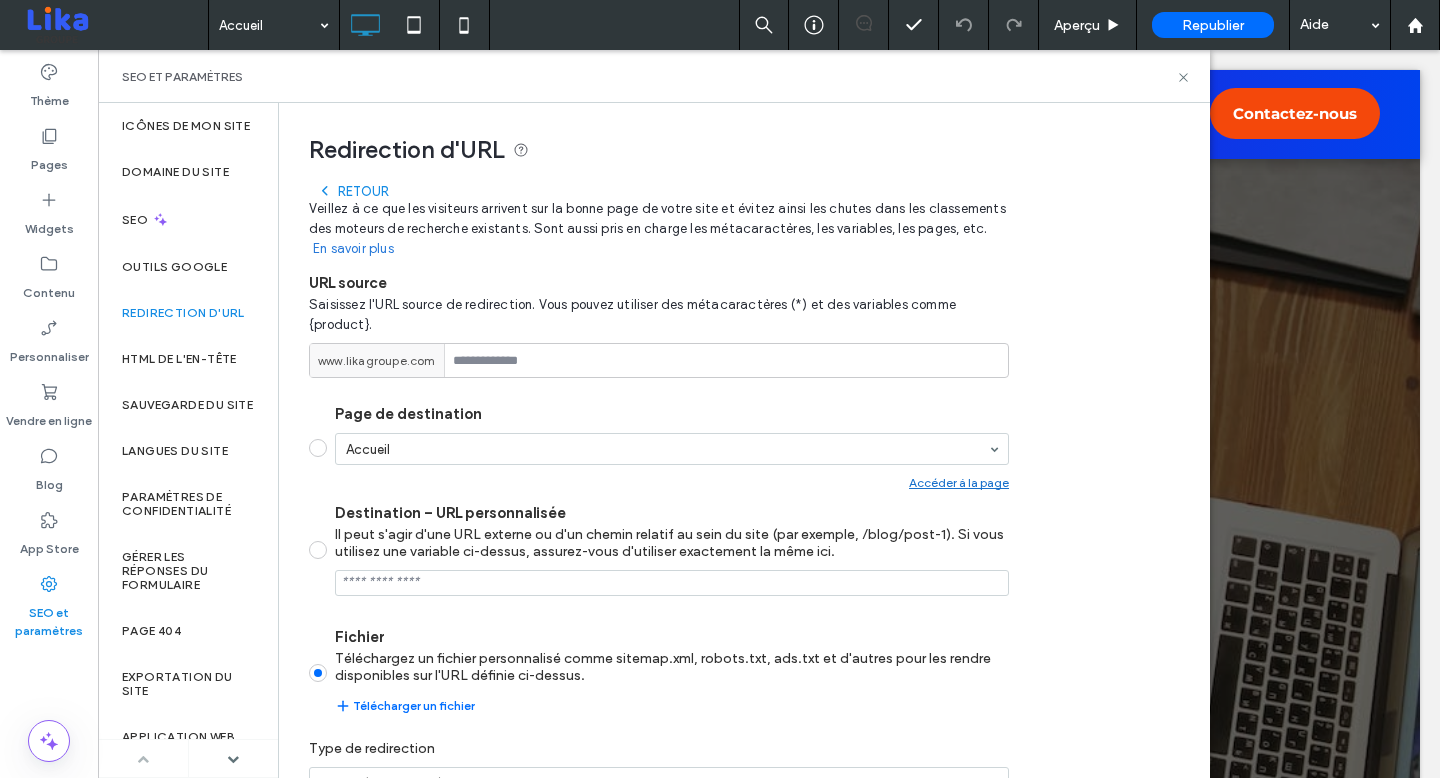 scroll, scrollTop: 103, scrollLeft: 0, axis: vertical 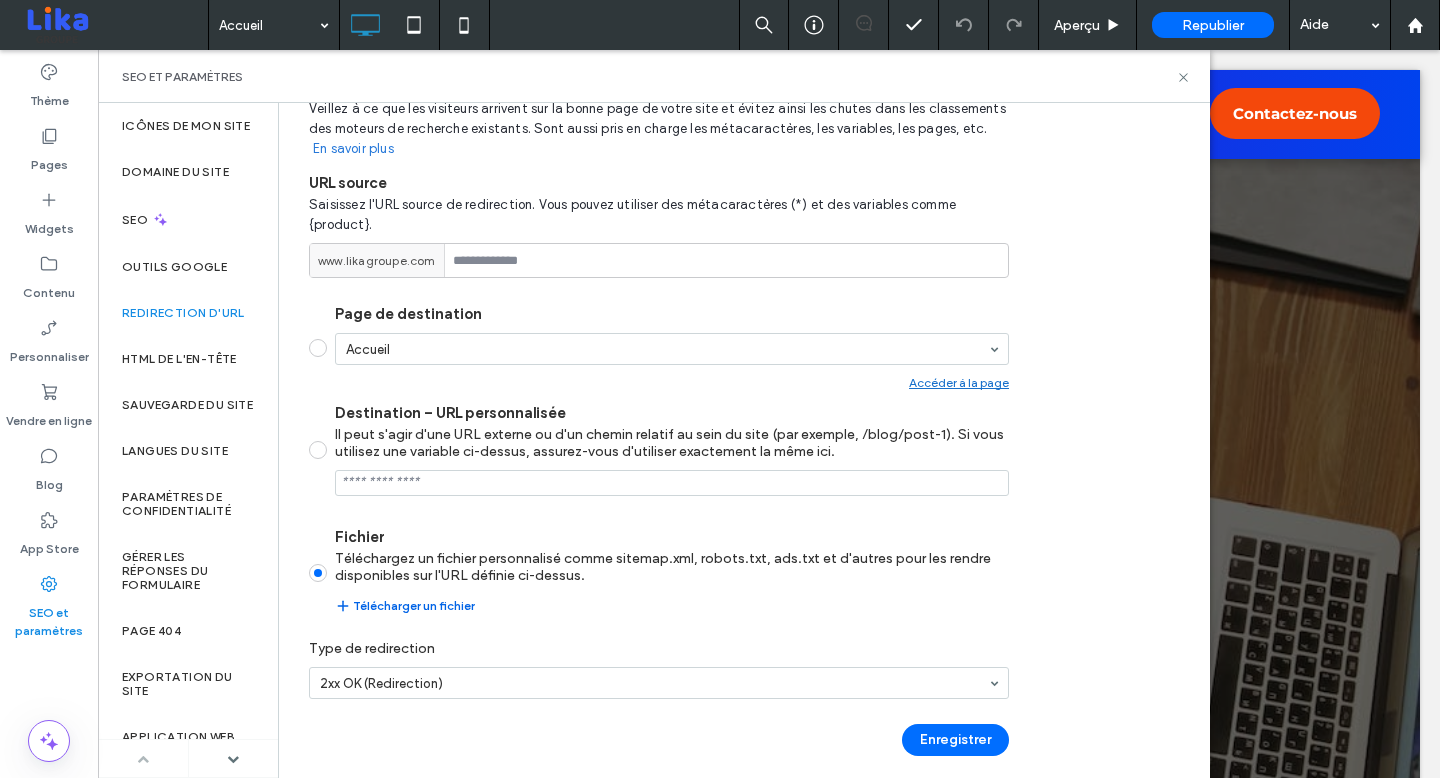 click on "Télécharger un fichier" at bounding box center [405, 606] 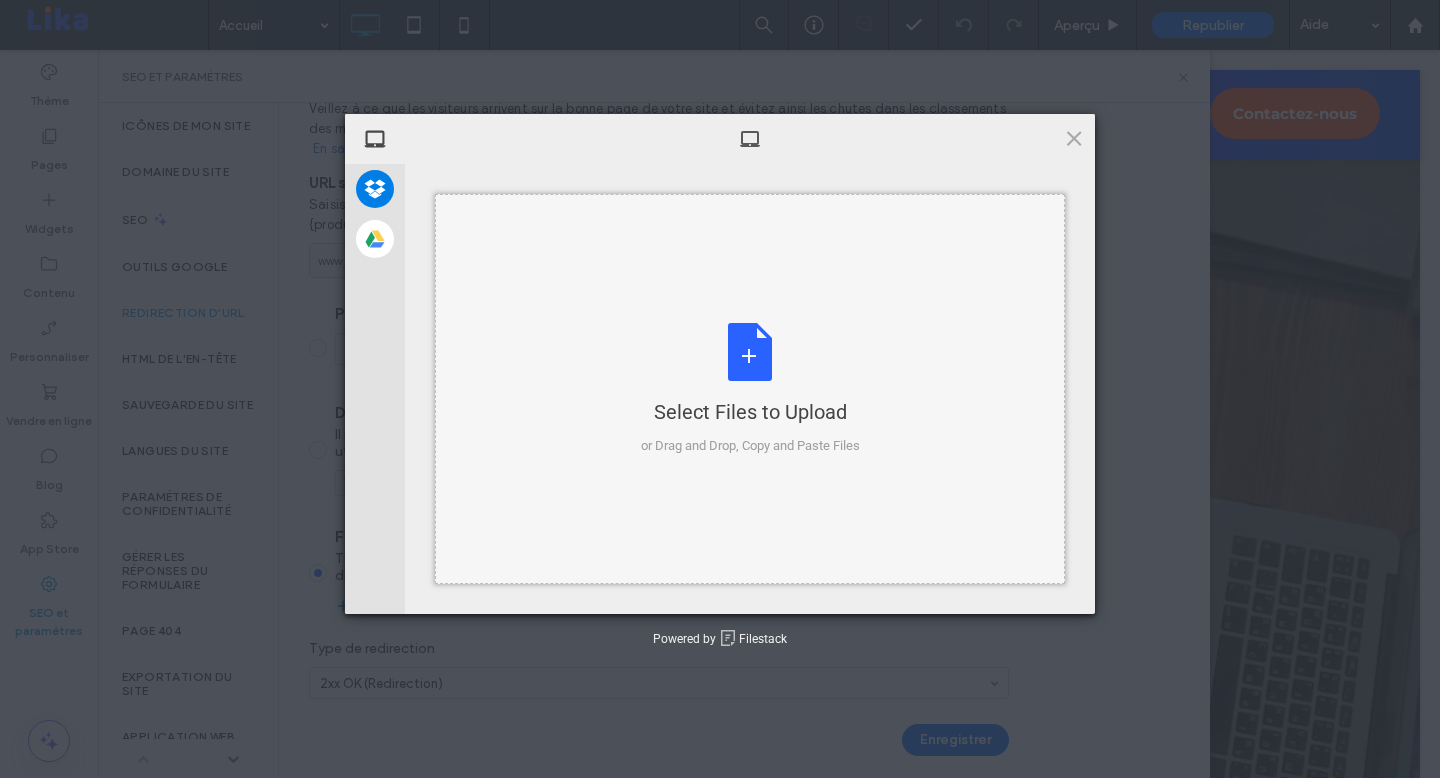 click on "Select Files to Upload
or Drag and Drop, Copy and Paste Files" at bounding box center [750, 389] 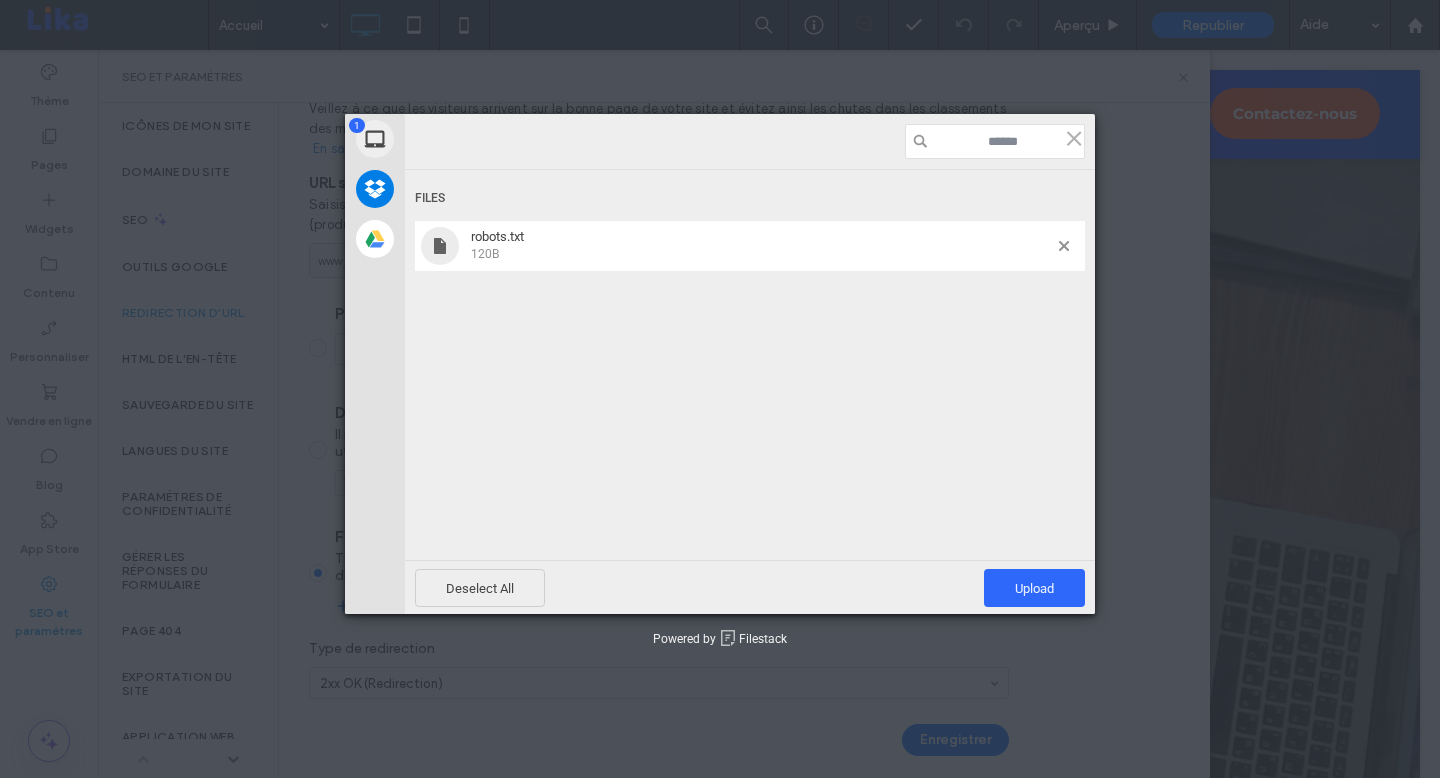 click on "Files
robots.txt          120B" at bounding box center [750, 338] 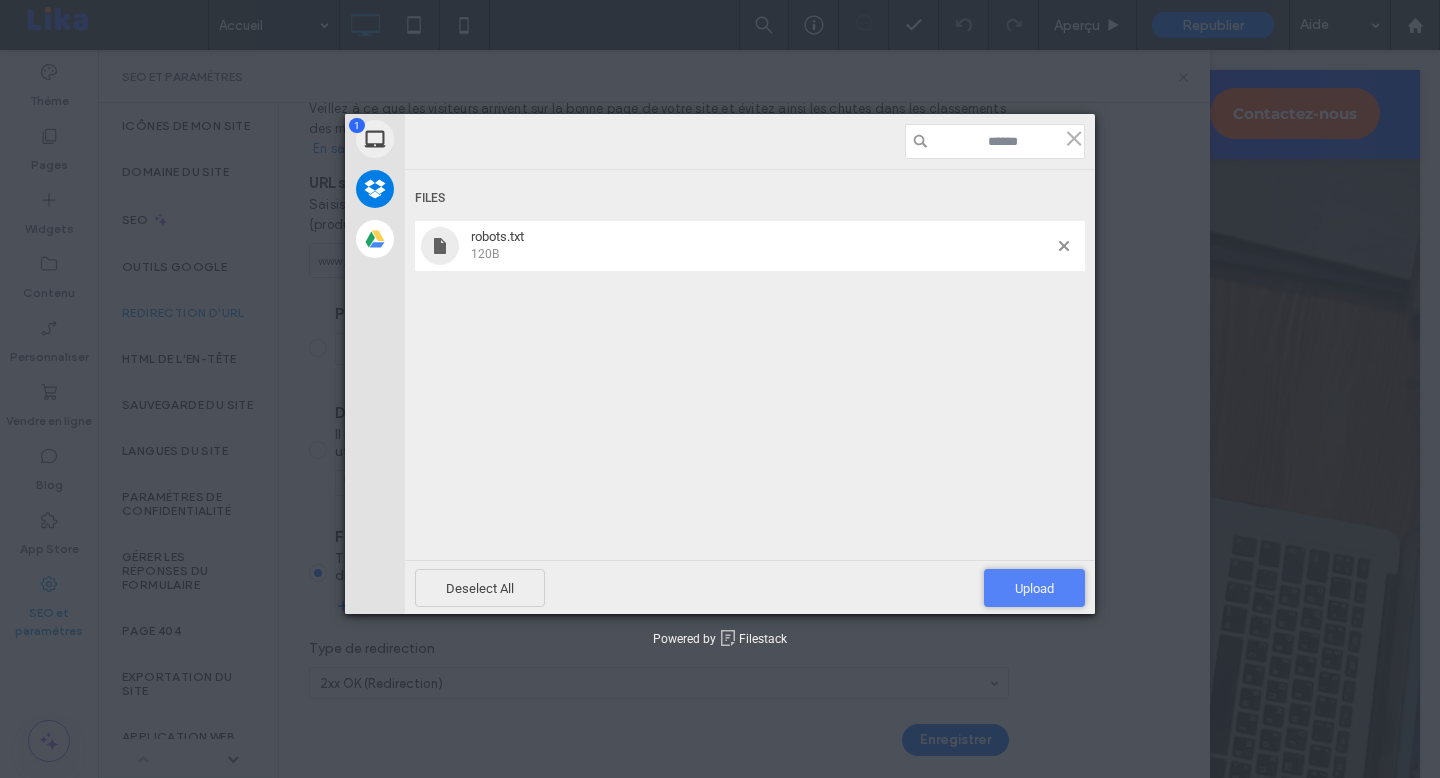 click on "Upload
1" at bounding box center (1034, 588) 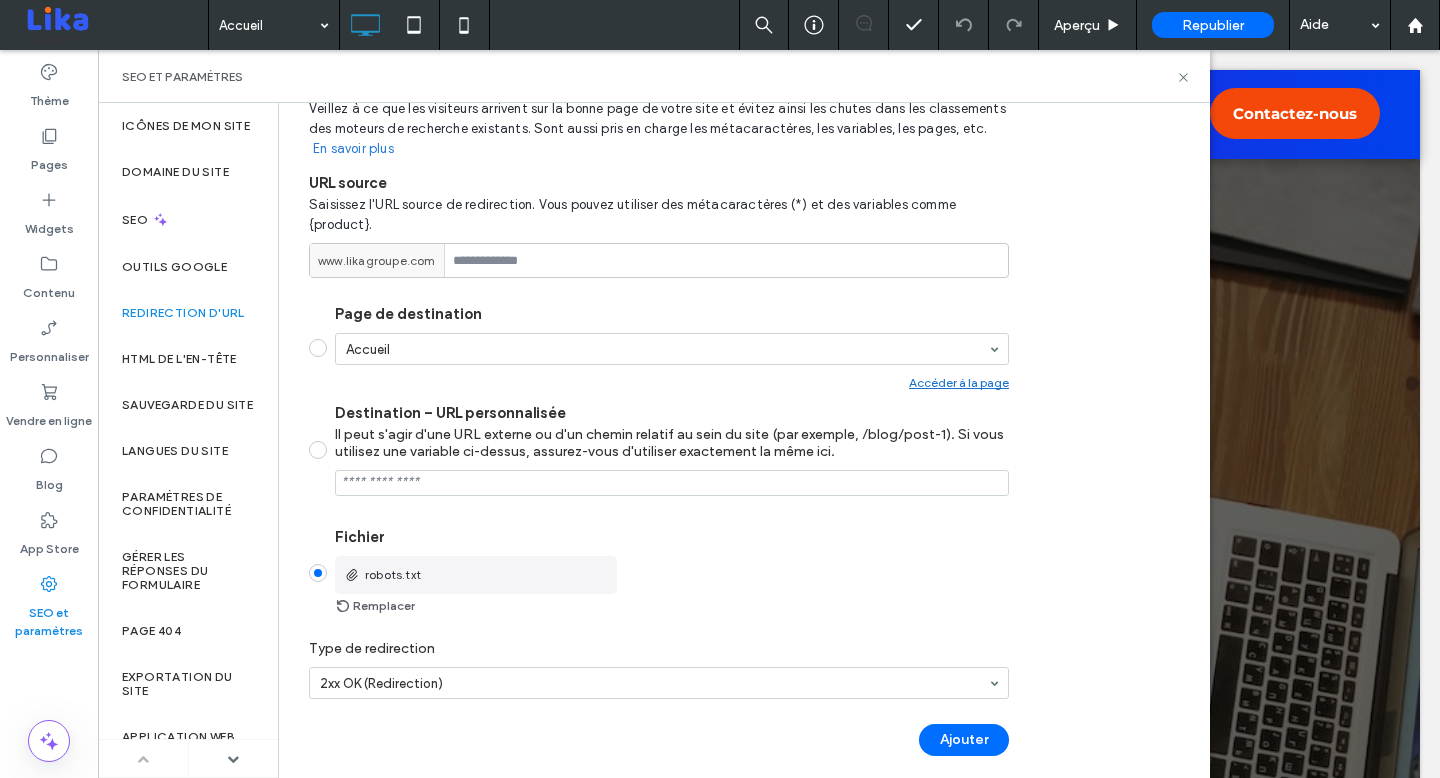 click on "robots.txt Remplacer" at bounding box center [672, 587] 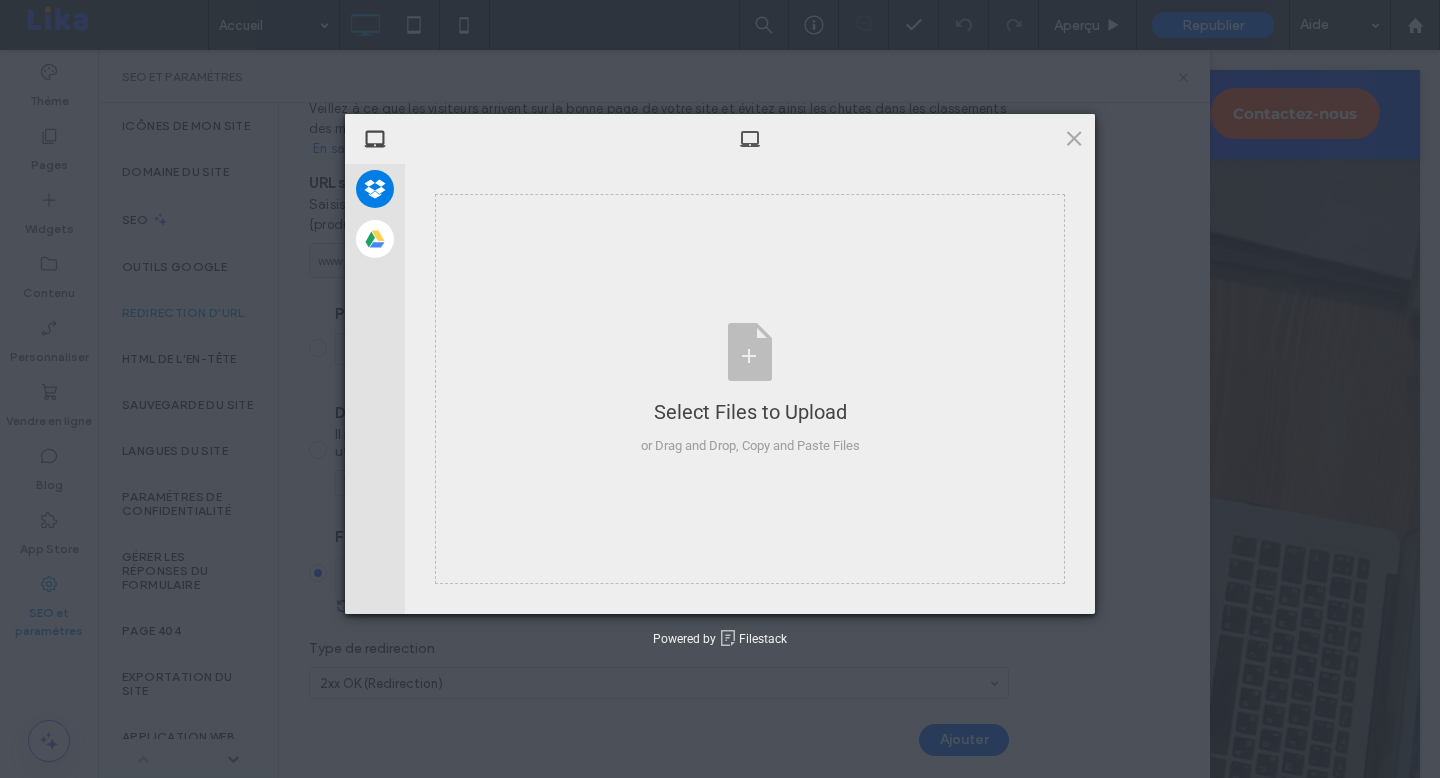 click on "My Device           Dropbox           Google Drive
Select Files to Upload
or Drag and Drop, Copy and Paste Files
Selected Files: 0     View/Edit Selected
Powered by   Filestack" at bounding box center [720, 389] 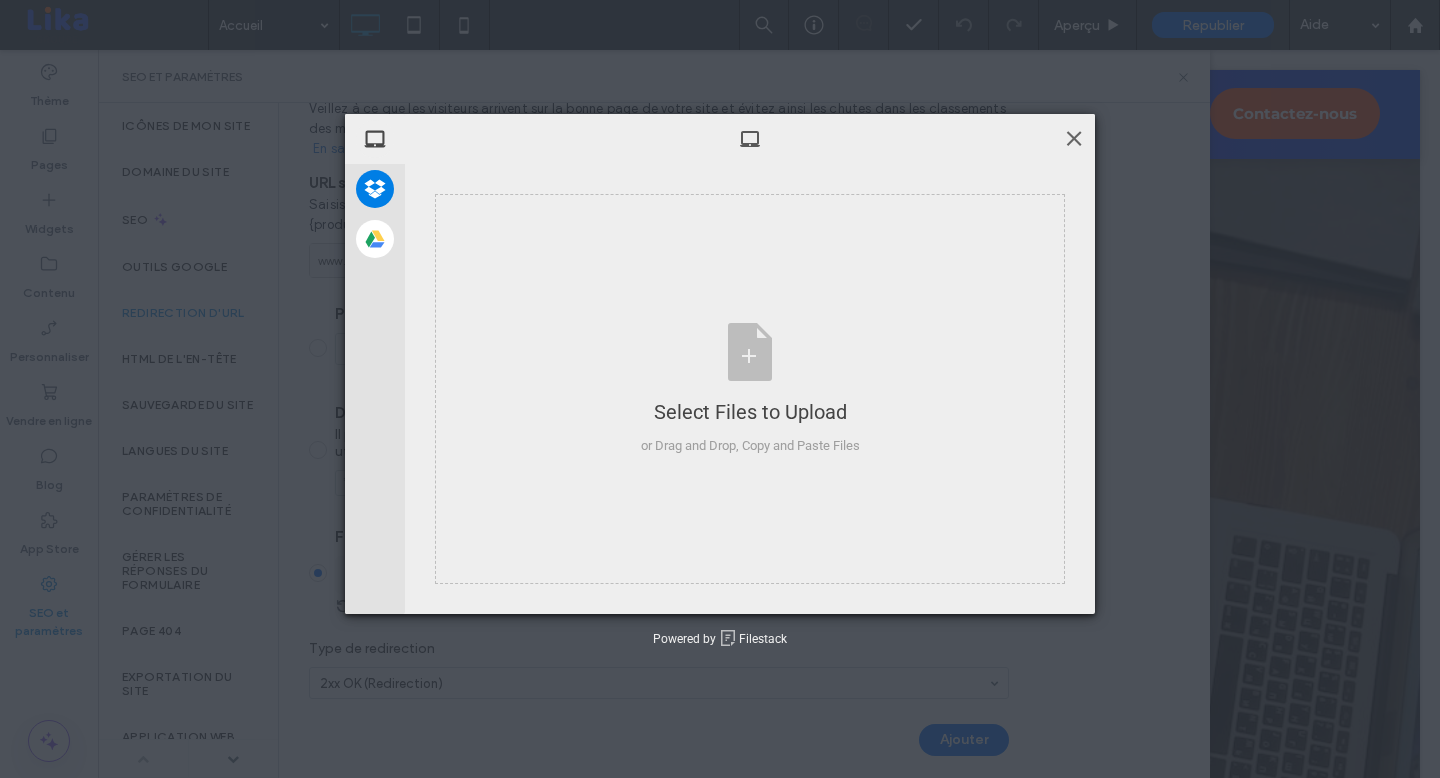 click at bounding box center [1074, 138] 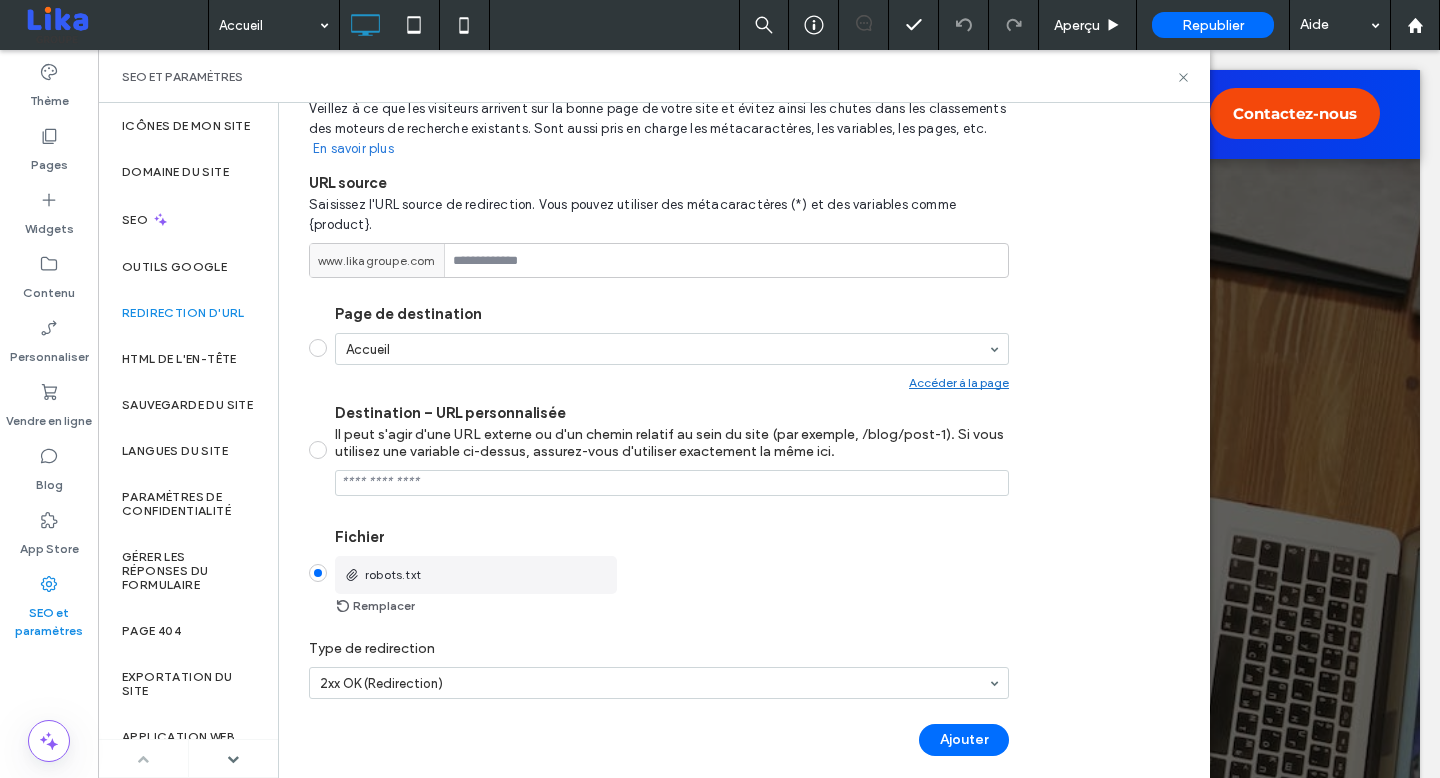 click on "www.example.com Page de destination Accueil Accéder à la page Destination – URL personnalisée Il peut s'agir d'une URL externe ou d'un chemin relatif au sein du site (par exemple, /blog/post-1).
Si vous utilisez une variable ci-dessus, assurez-vous d'utiliser exactement la même ici. Fichier robots.txt Remplacer Type de redirection 2xx OK (Redirection) Ajouter" at bounding box center [736, 389] 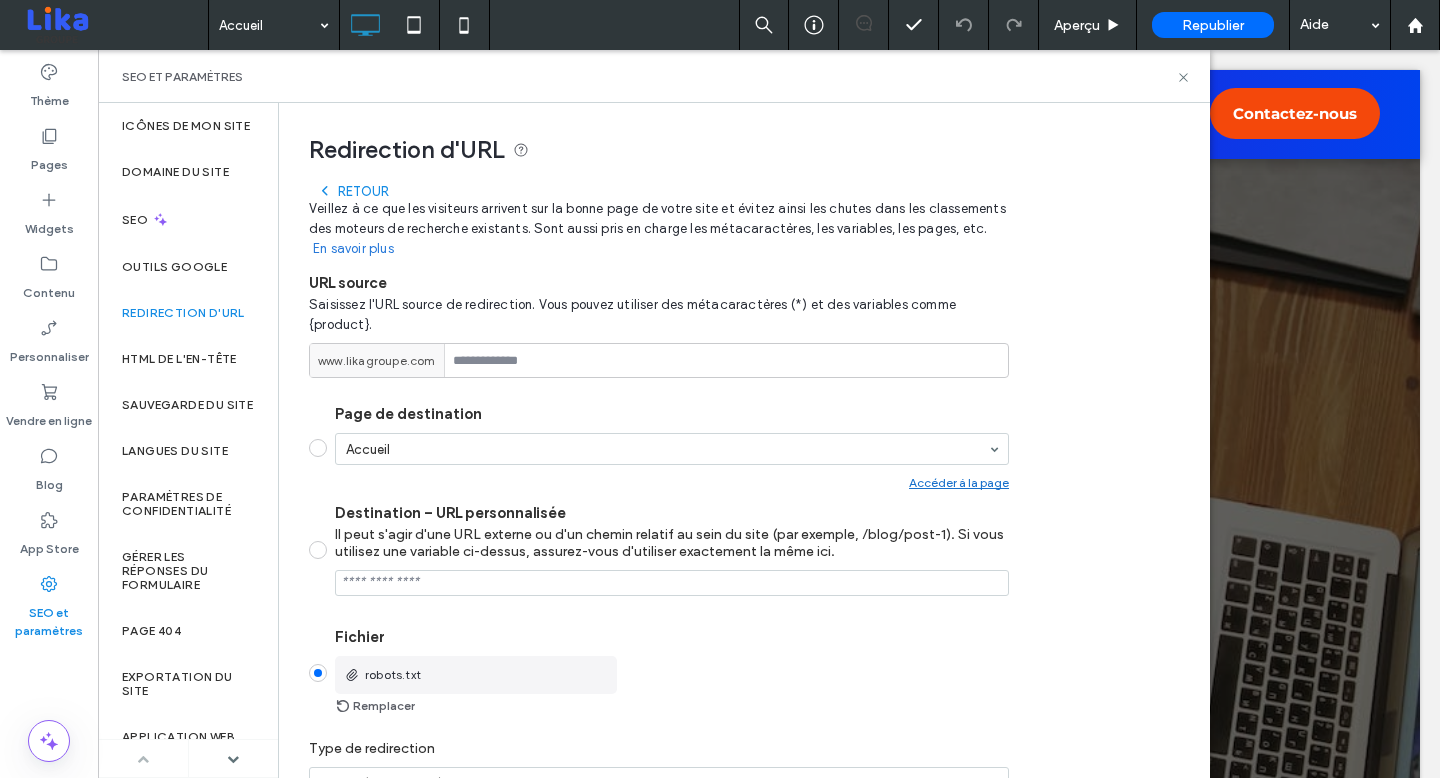 scroll, scrollTop: 103, scrollLeft: 0, axis: vertical 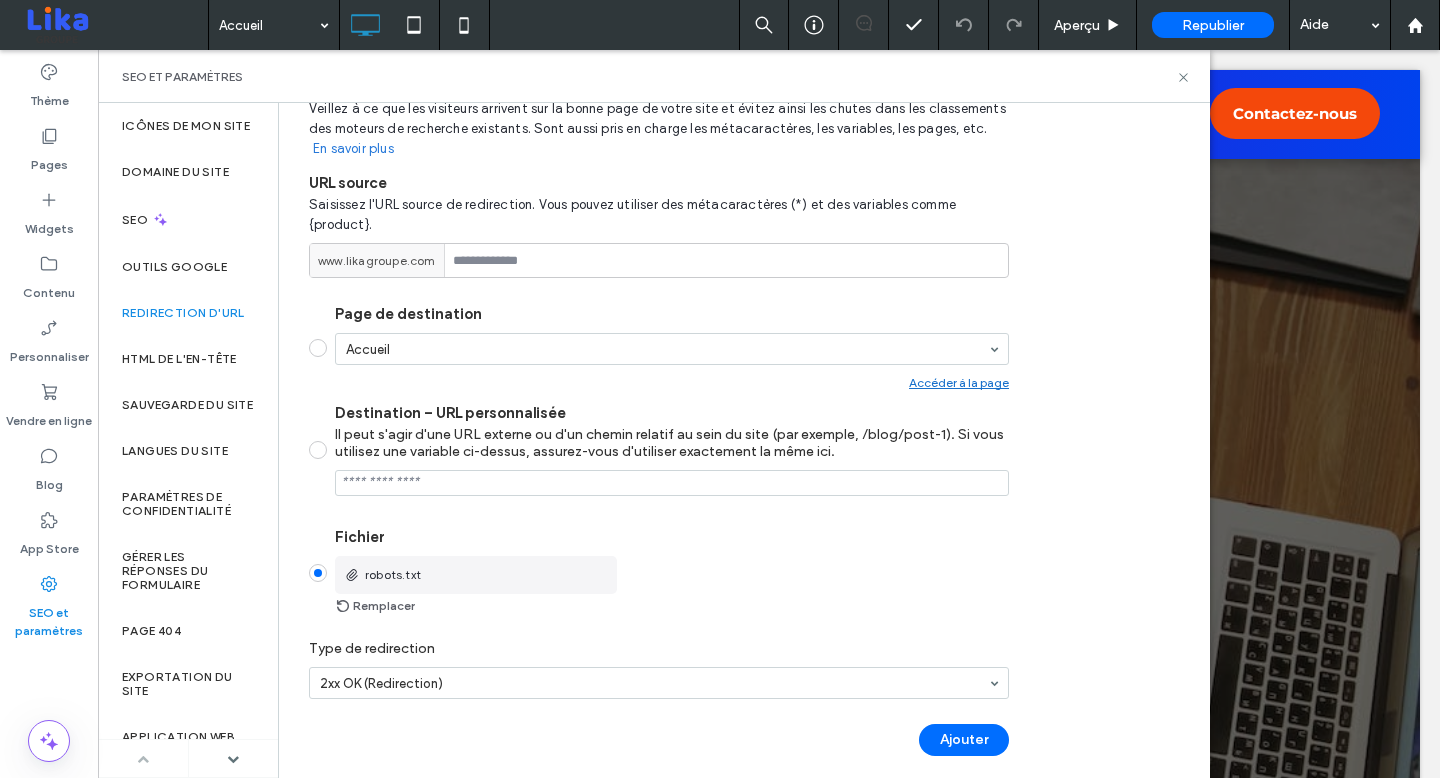 click on "Fichier" at bounding box center (672, 537) 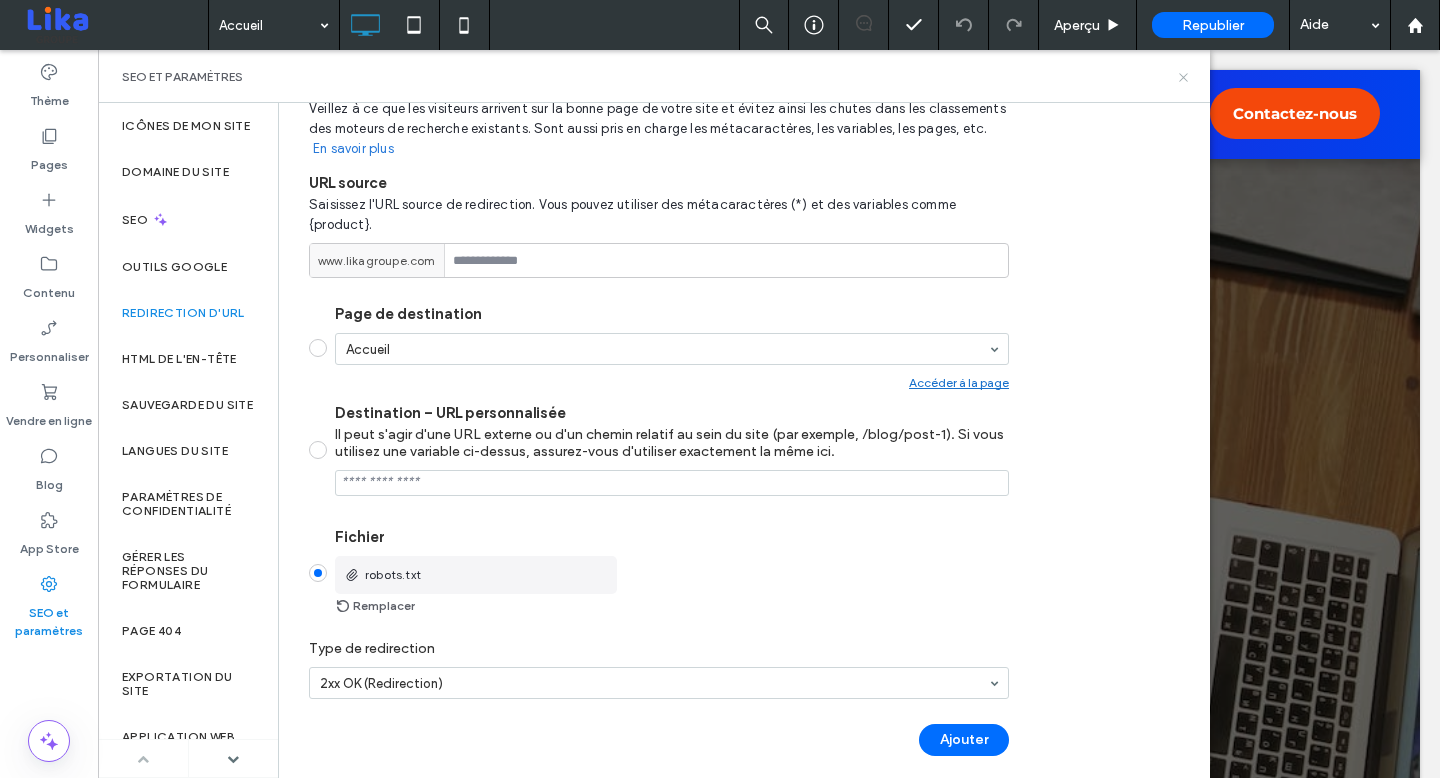 click 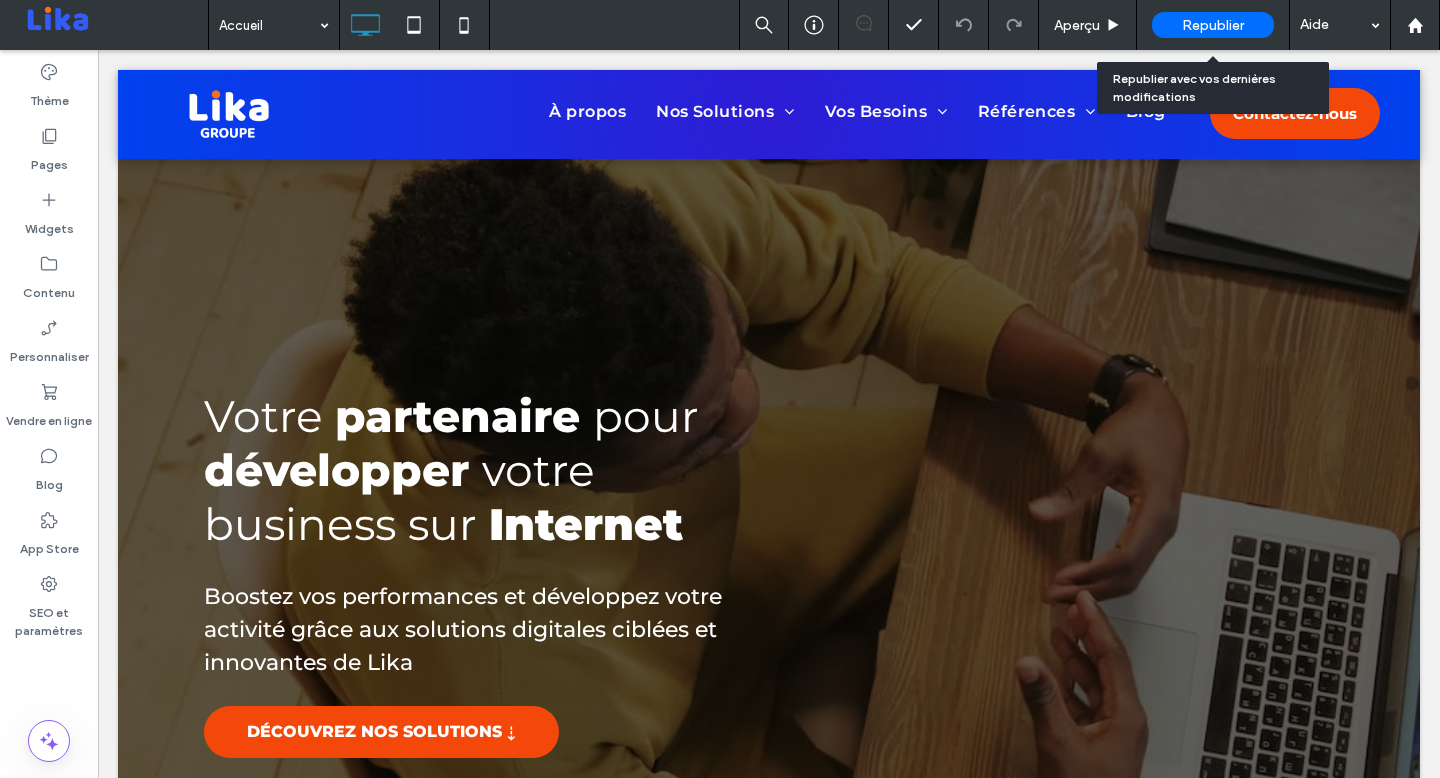 click on "Republier" at bounding box center [1213, 25] 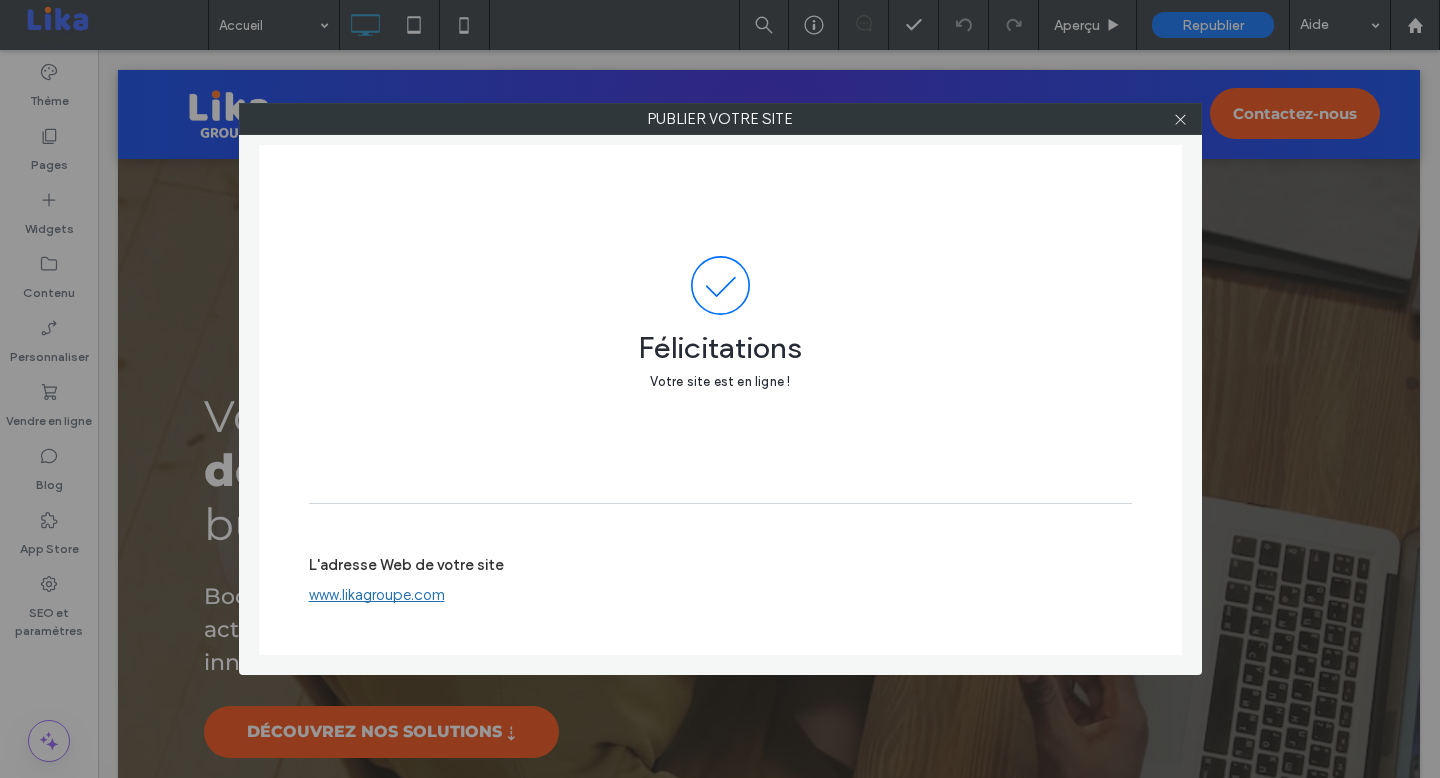click on "L'adresse Web de votre site www.example.com" at bounding box center (720, 389) 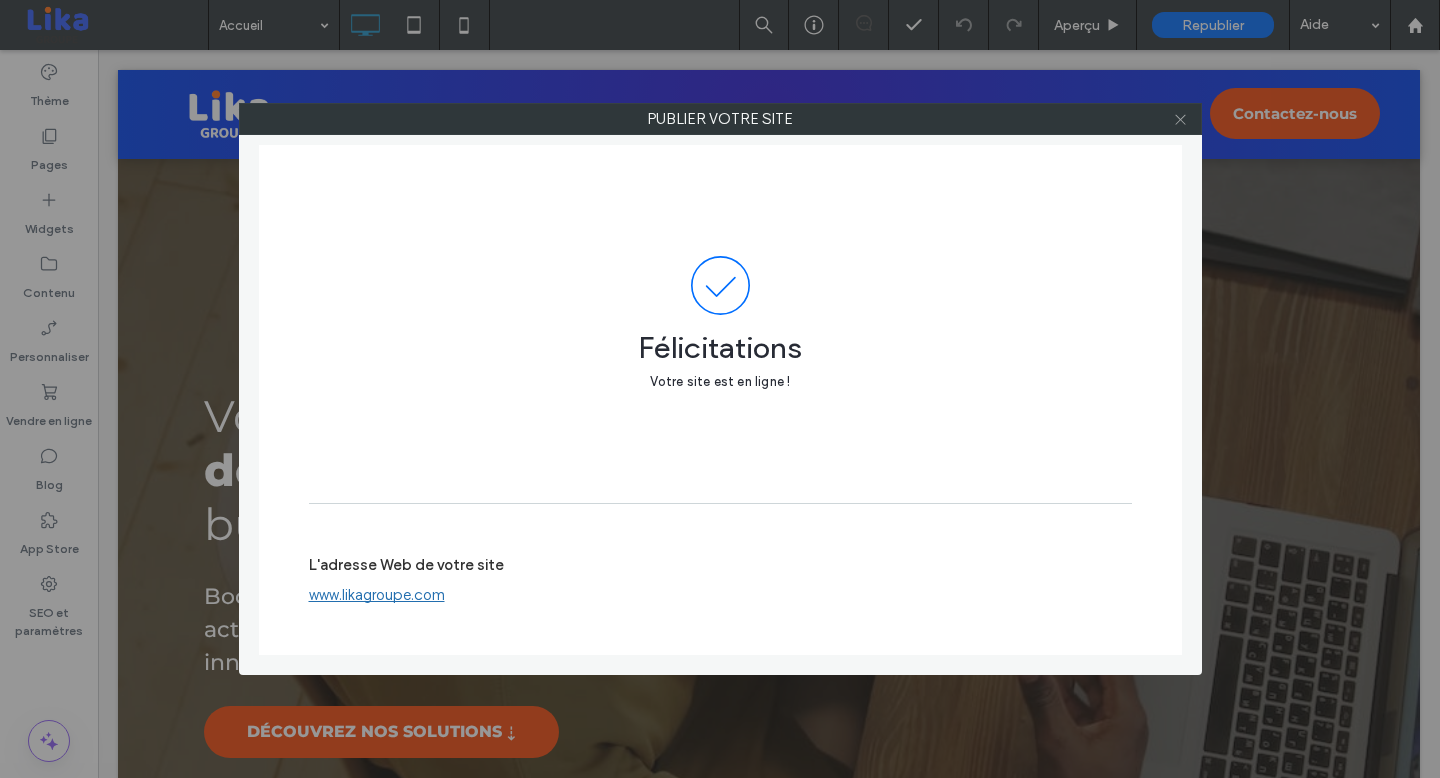 click at bounding box center (1180, 119) 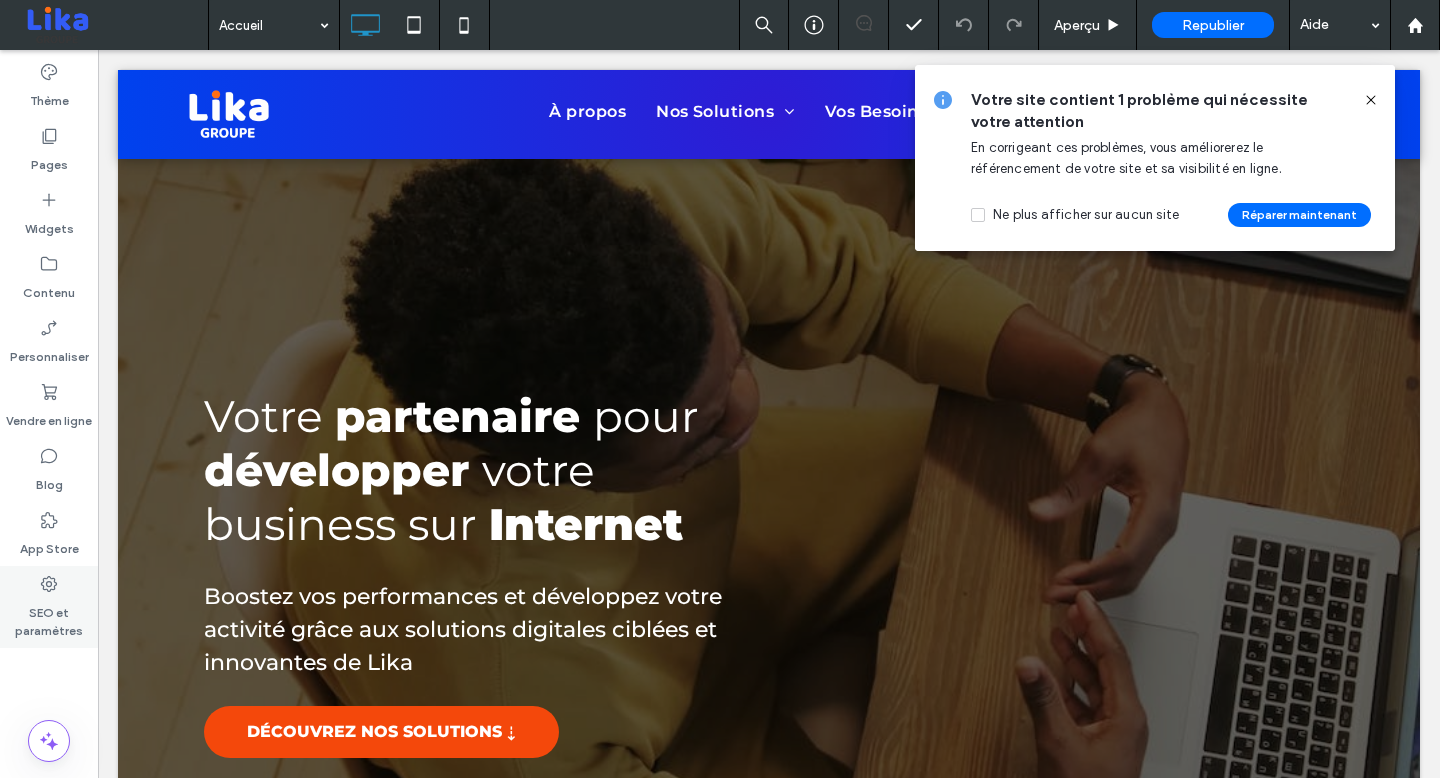 click on "SEO et paramètres" at bounding box center (49, 617) 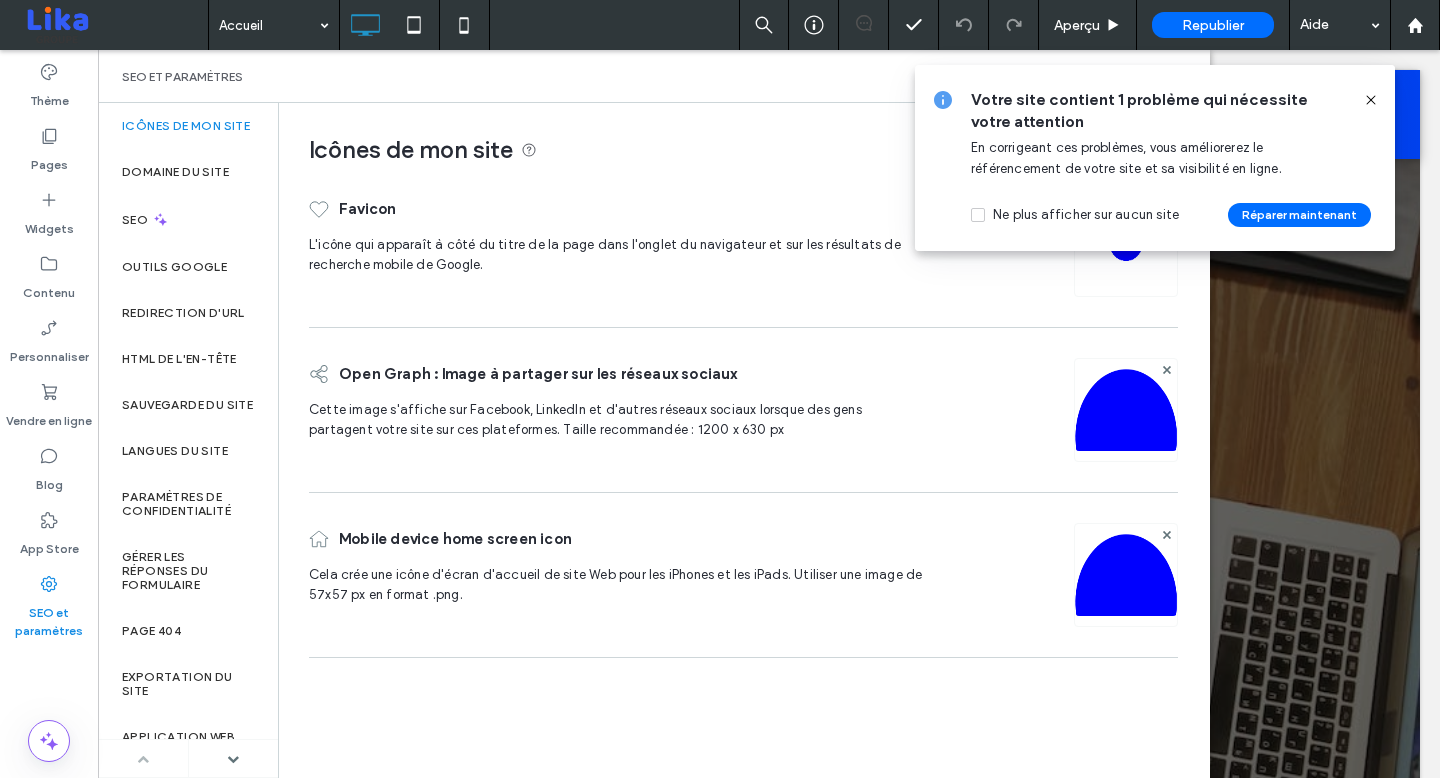 click 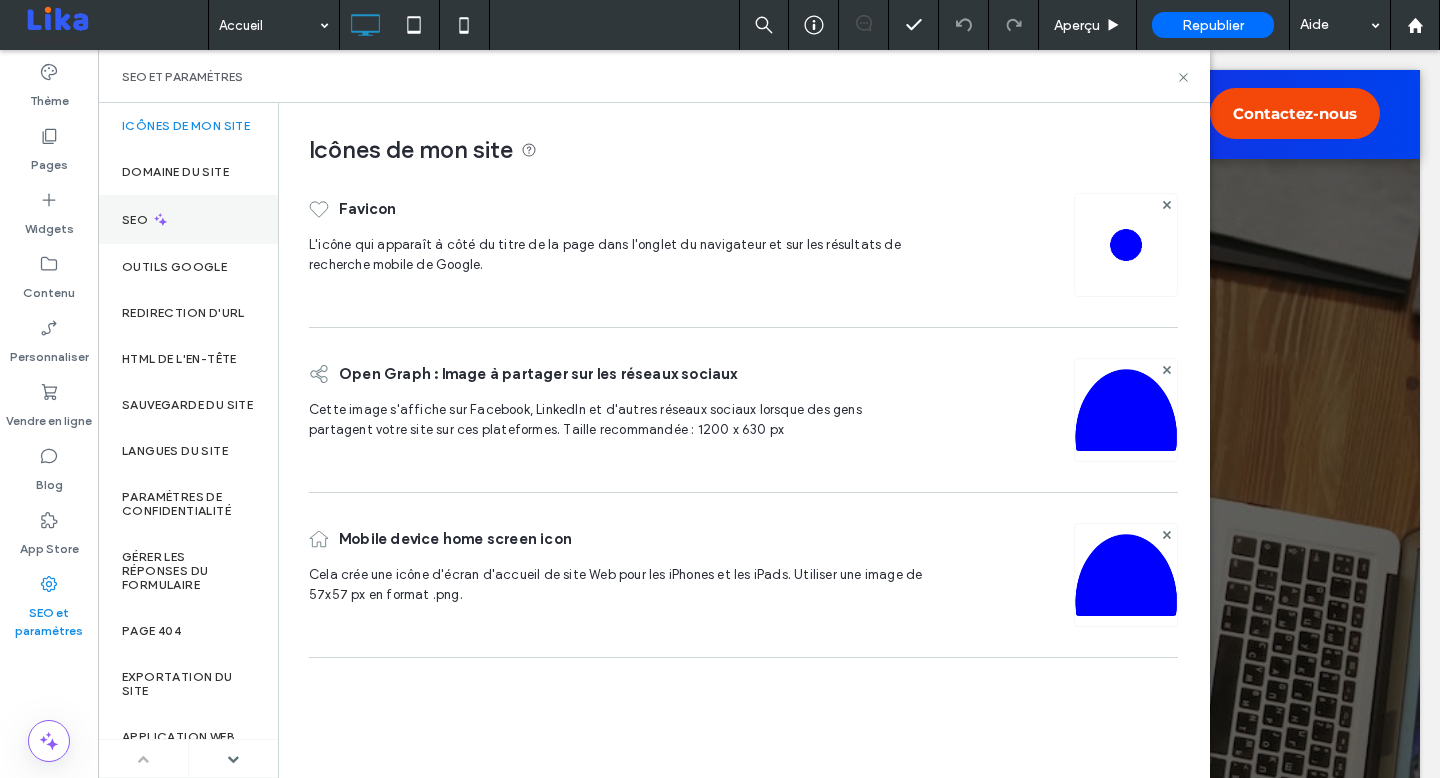 click on "SEO" at bounding box center [188, 219] 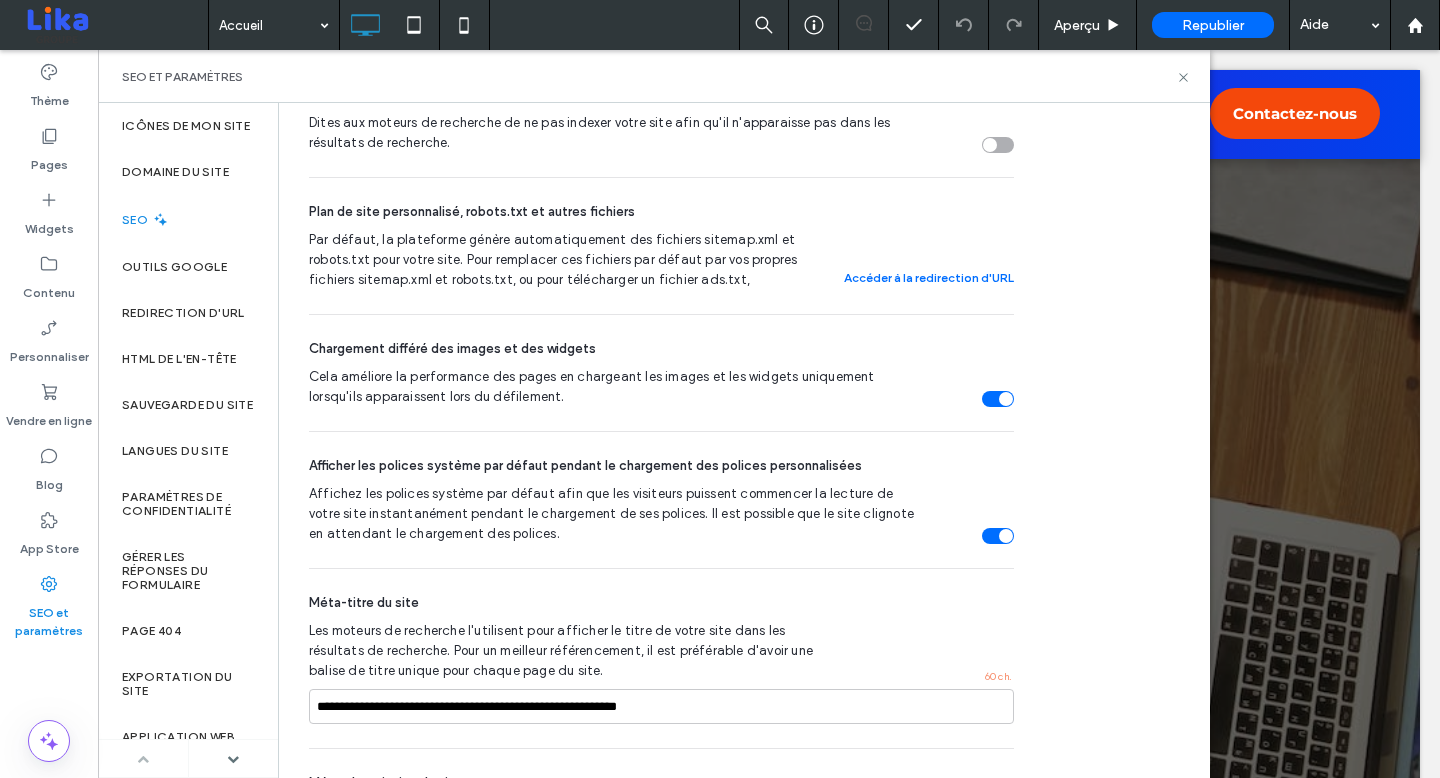 scroll, scrollTop: 727, scrollLeft: 0, axis: vertical 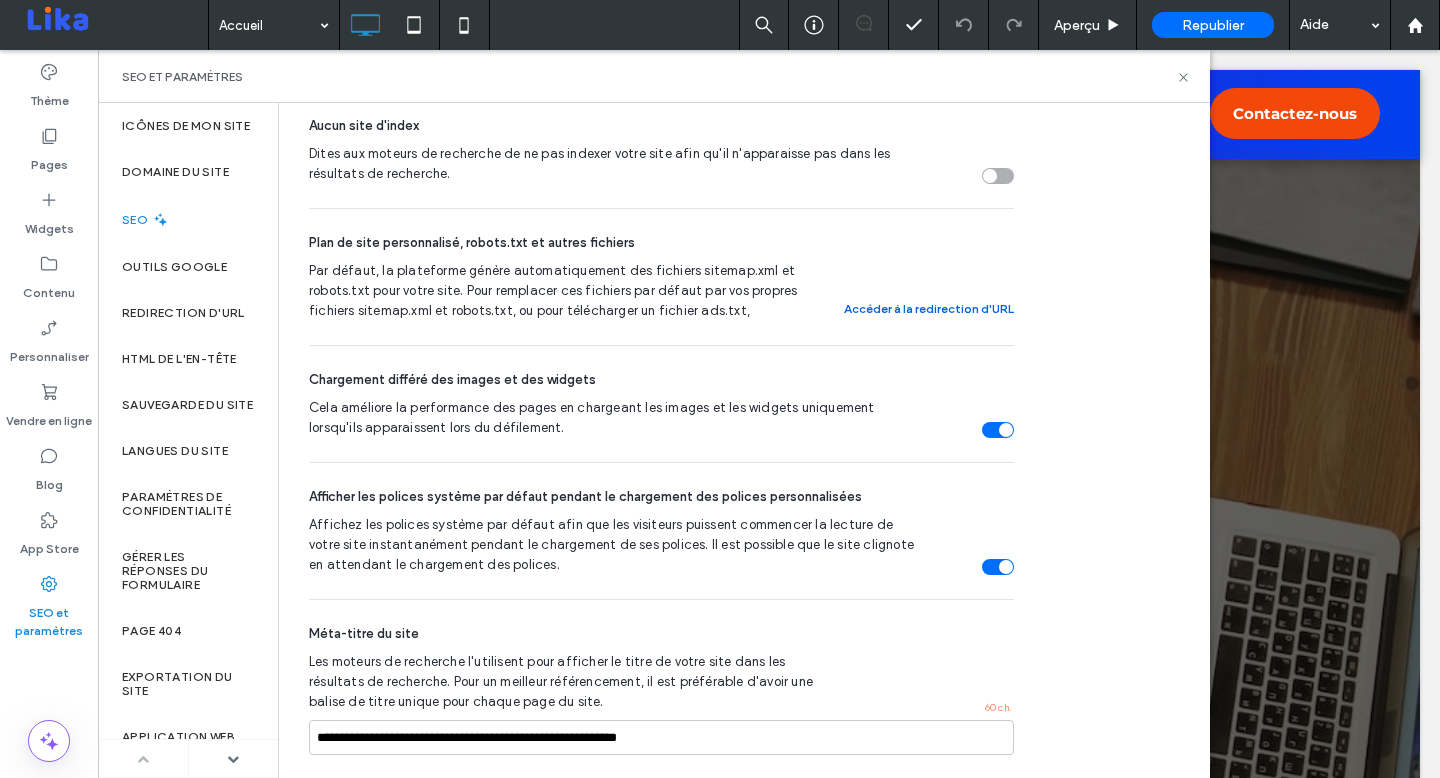click on "Accéder à la redirection d'URL" at bounding box center [929, 309] 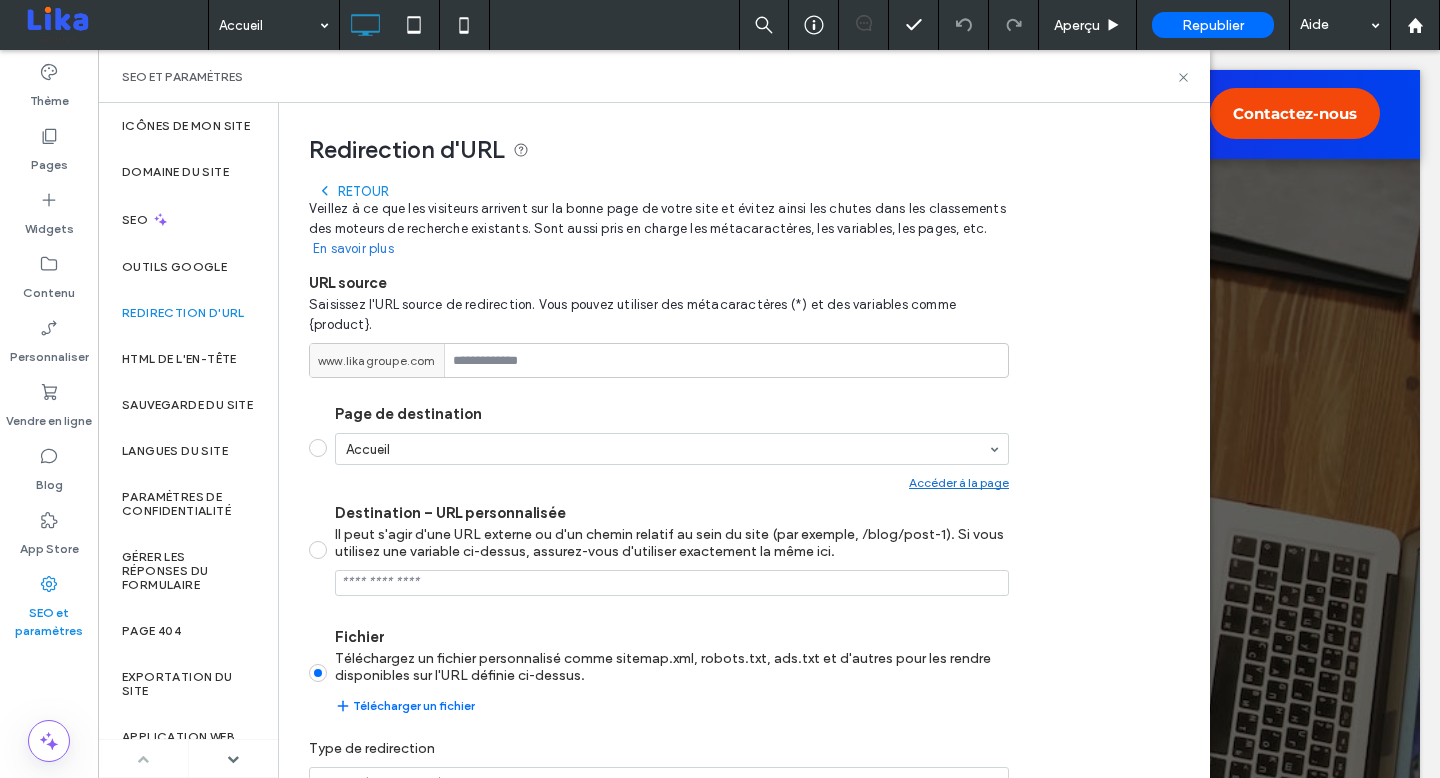 scroll, scrollTop: 103, scrollLeft: 0, axis: vertical 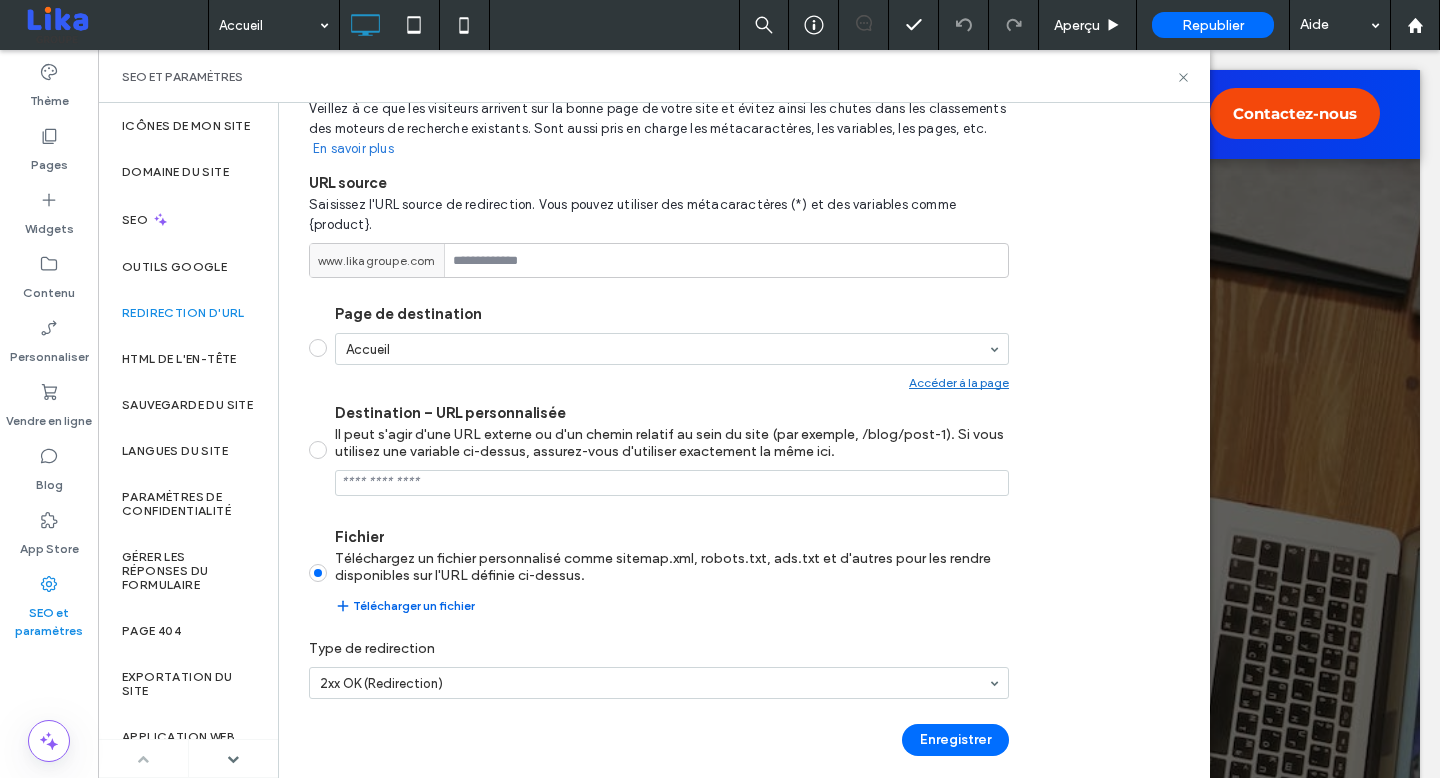 click on "Télécharger un fichier" at bounding box center [405, 606] 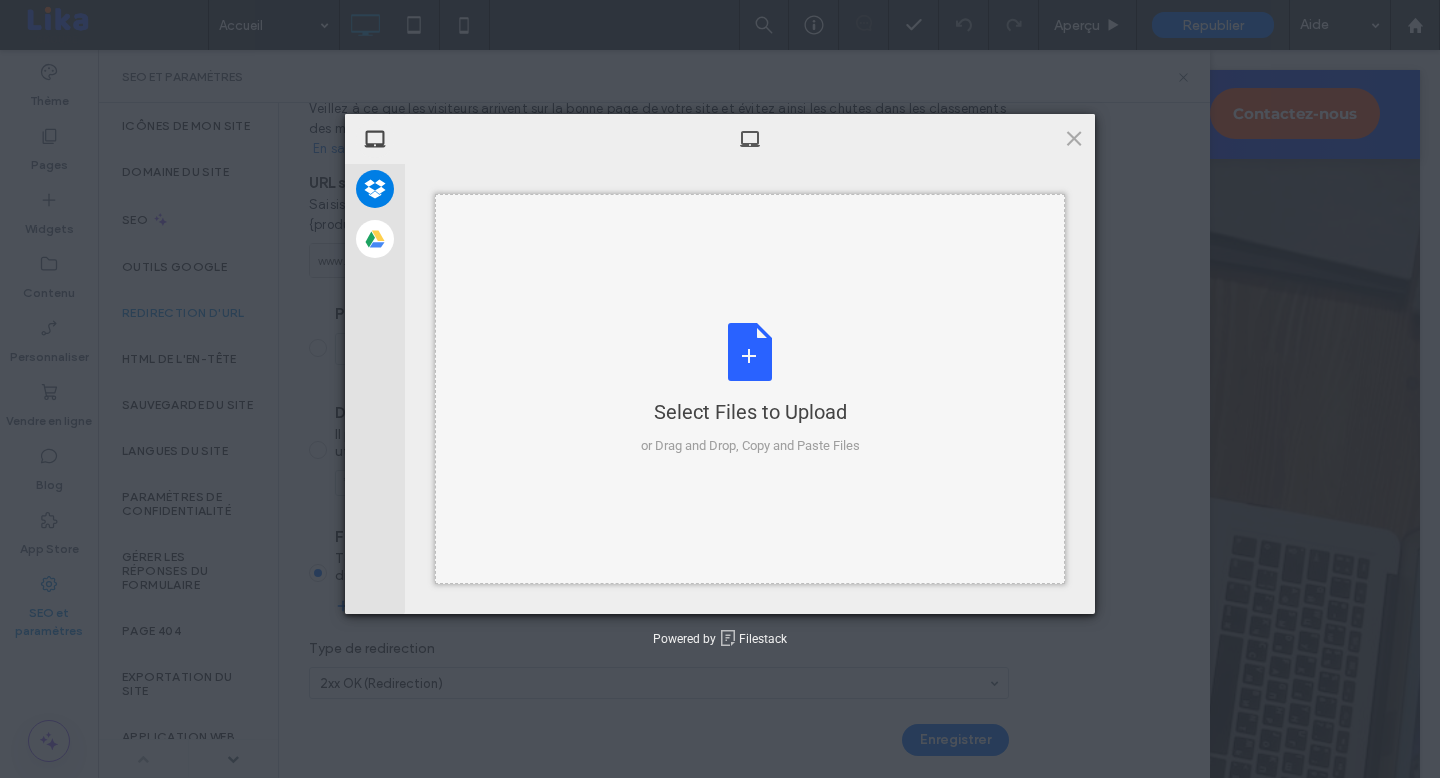 click on "Select Files to Upload
or Drag and Drop, Copy and Paste Files" at bounding box center [750, 389] 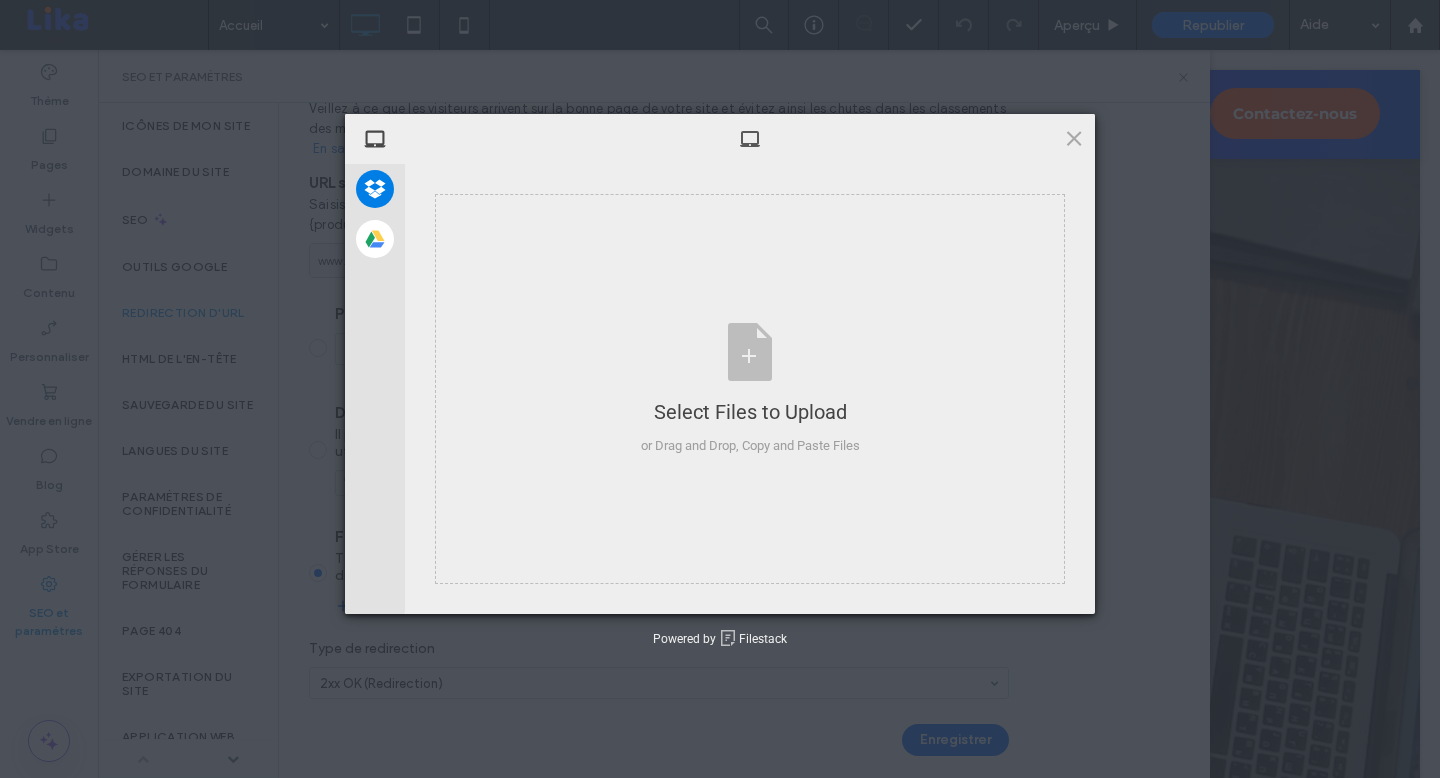 click on "My Device           Dropbox           Google Drive
Select Files to Upload
or Drag and Drop, Copy and Paste Files
Selected Files: 0     View/Edit Selected
Powered by   Filestack" at bounding box center [720, 389] 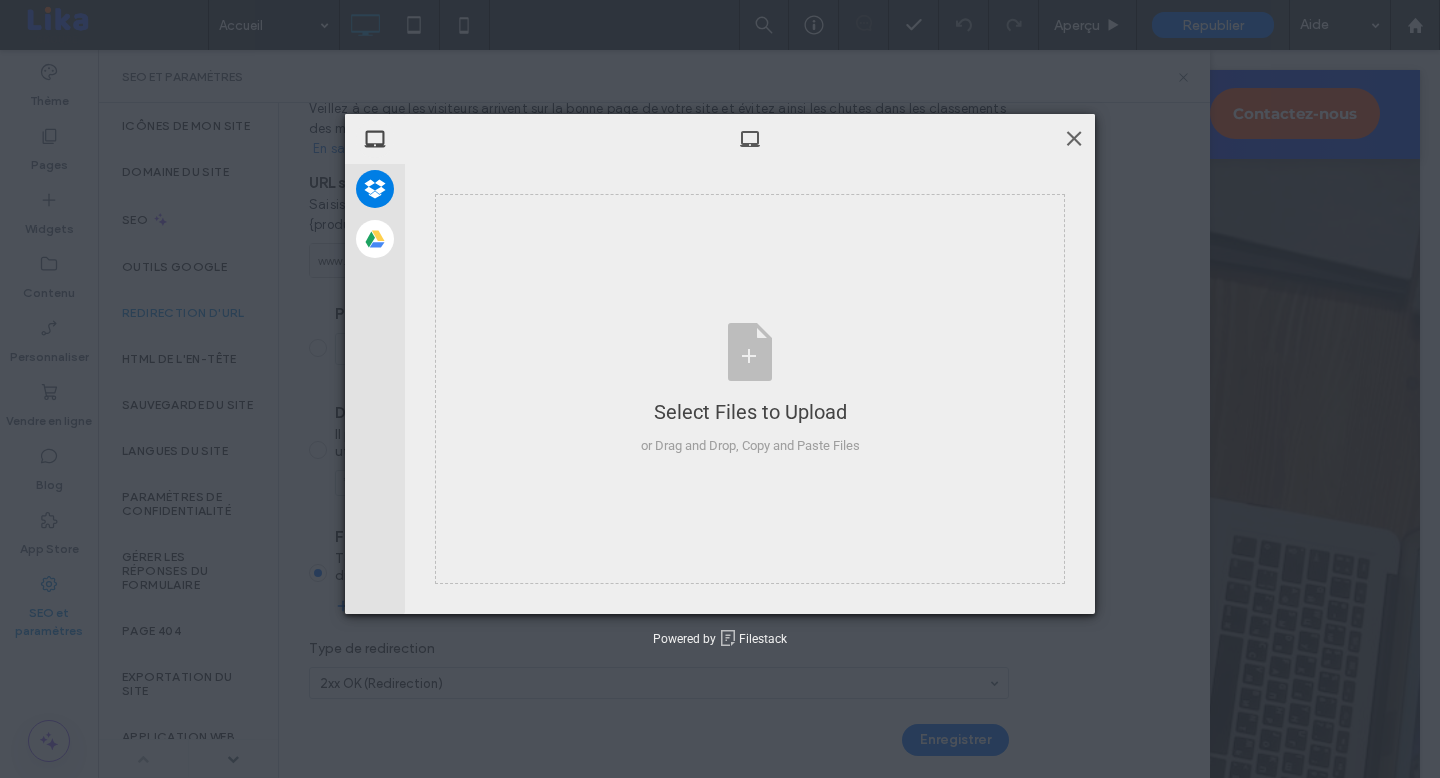click at bounding box center (1074, 138) 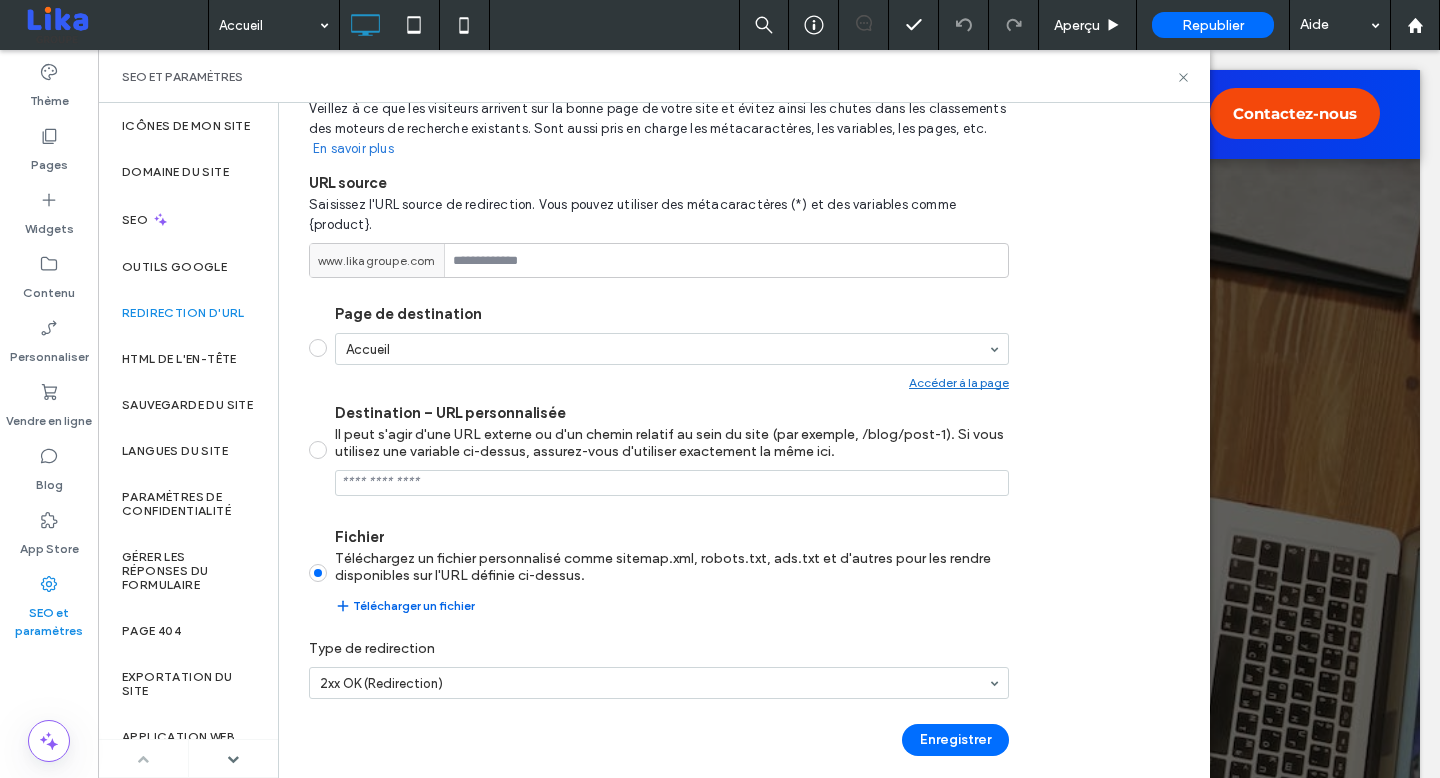 click on "Télécharger un fichier" at bounding box center [405, 606] 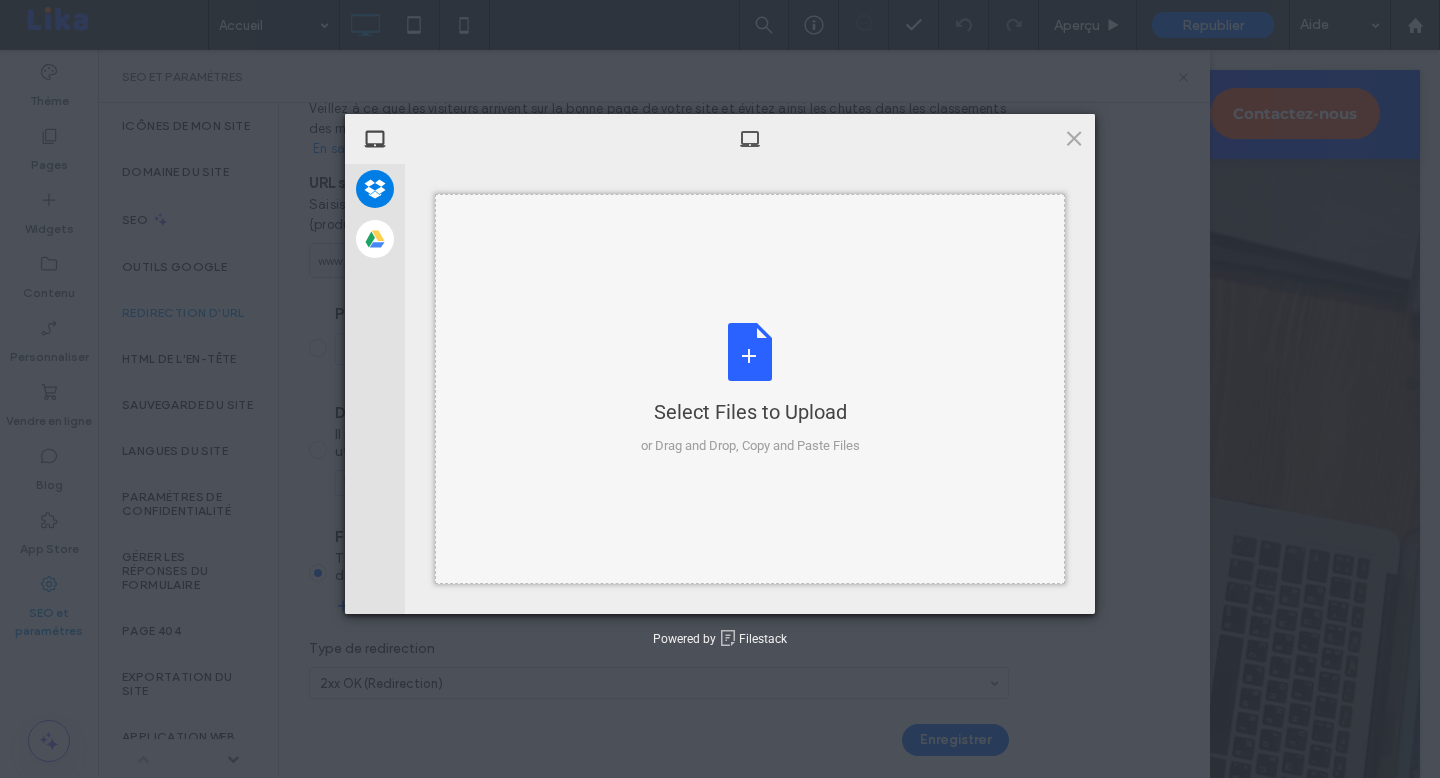 click on "Select Files to Upload
or Drag and Drop, Copy and Paste Files" at bounding box center (750, 389) 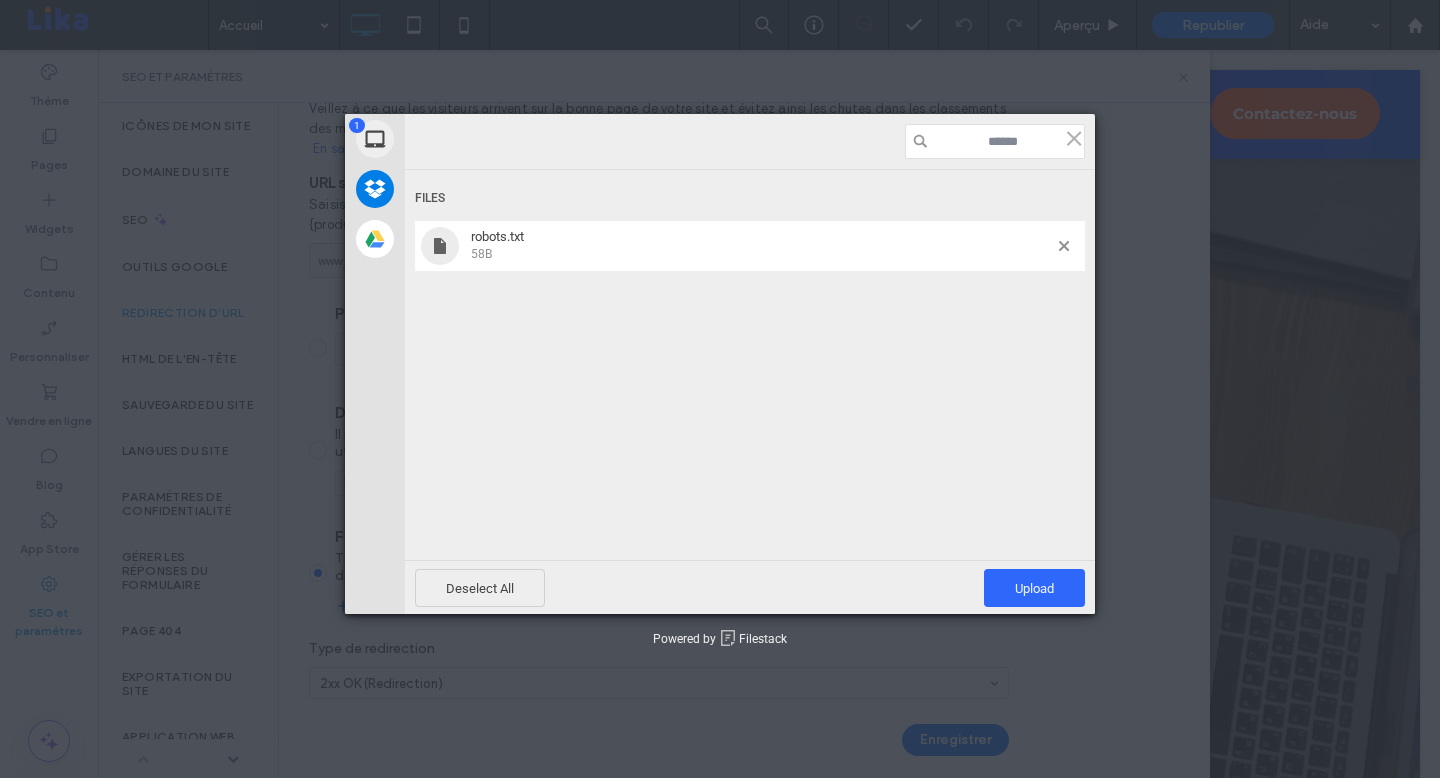 click on "58B" at bounding box center (762, 253) 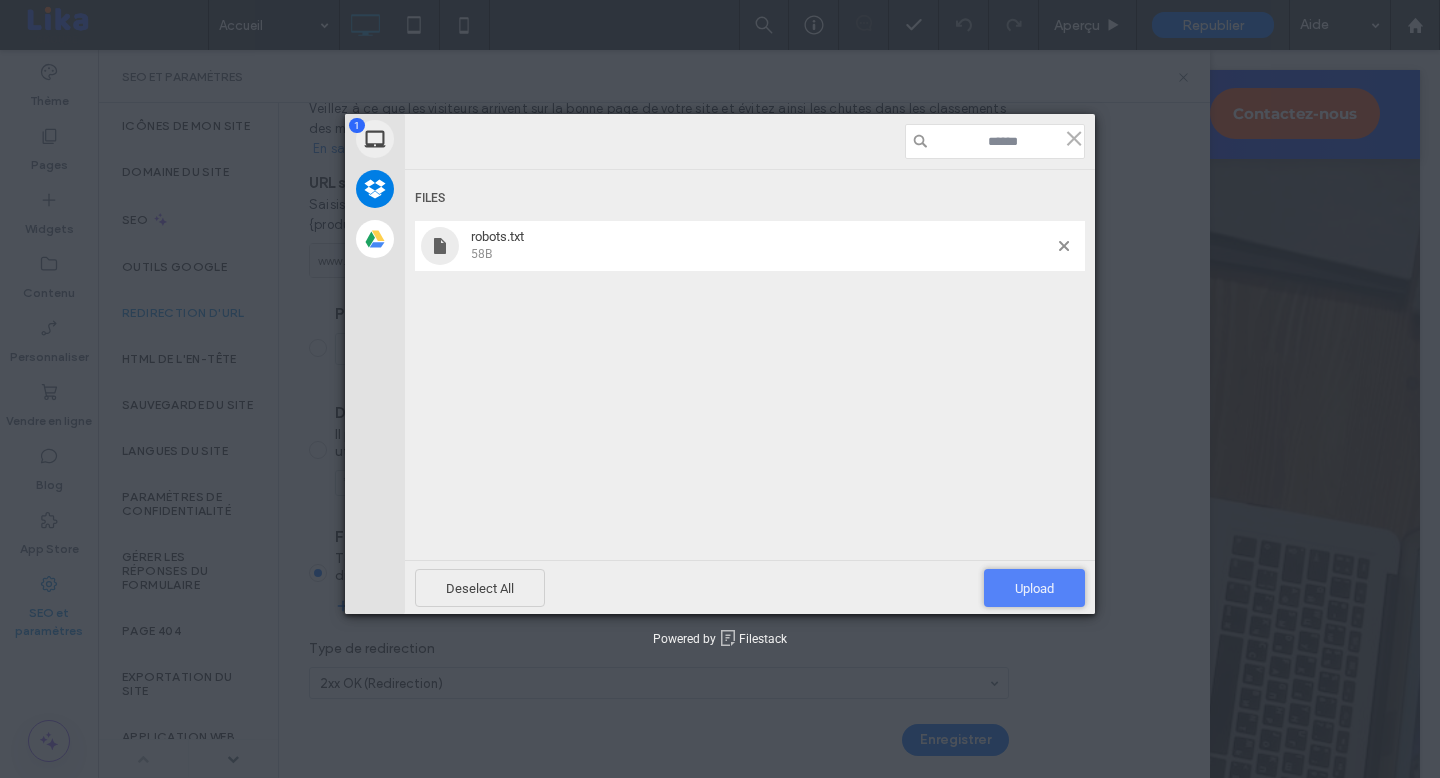 click on "Upload
1" at bounding box center (1034, 588) 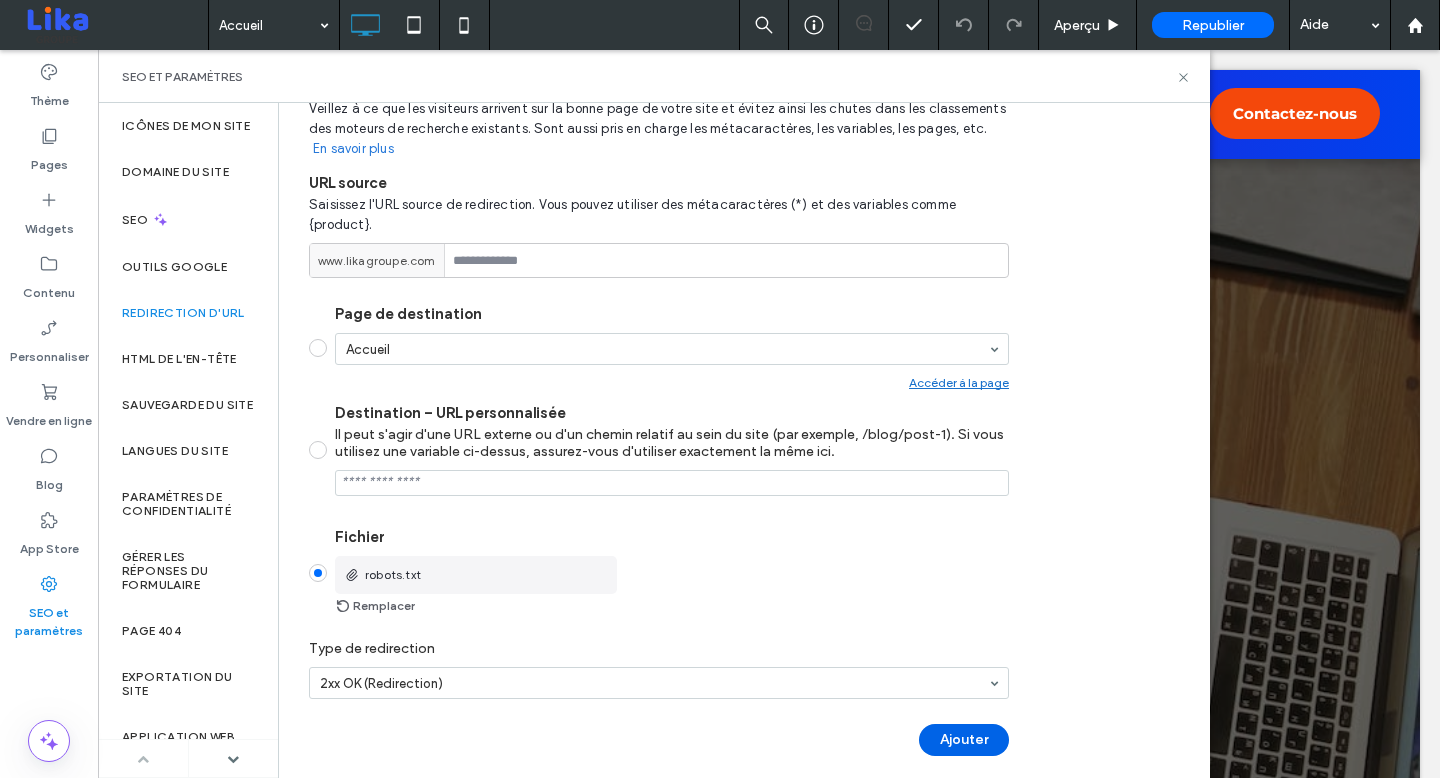 click on "Ajouter" at bounding box center (964, 740) 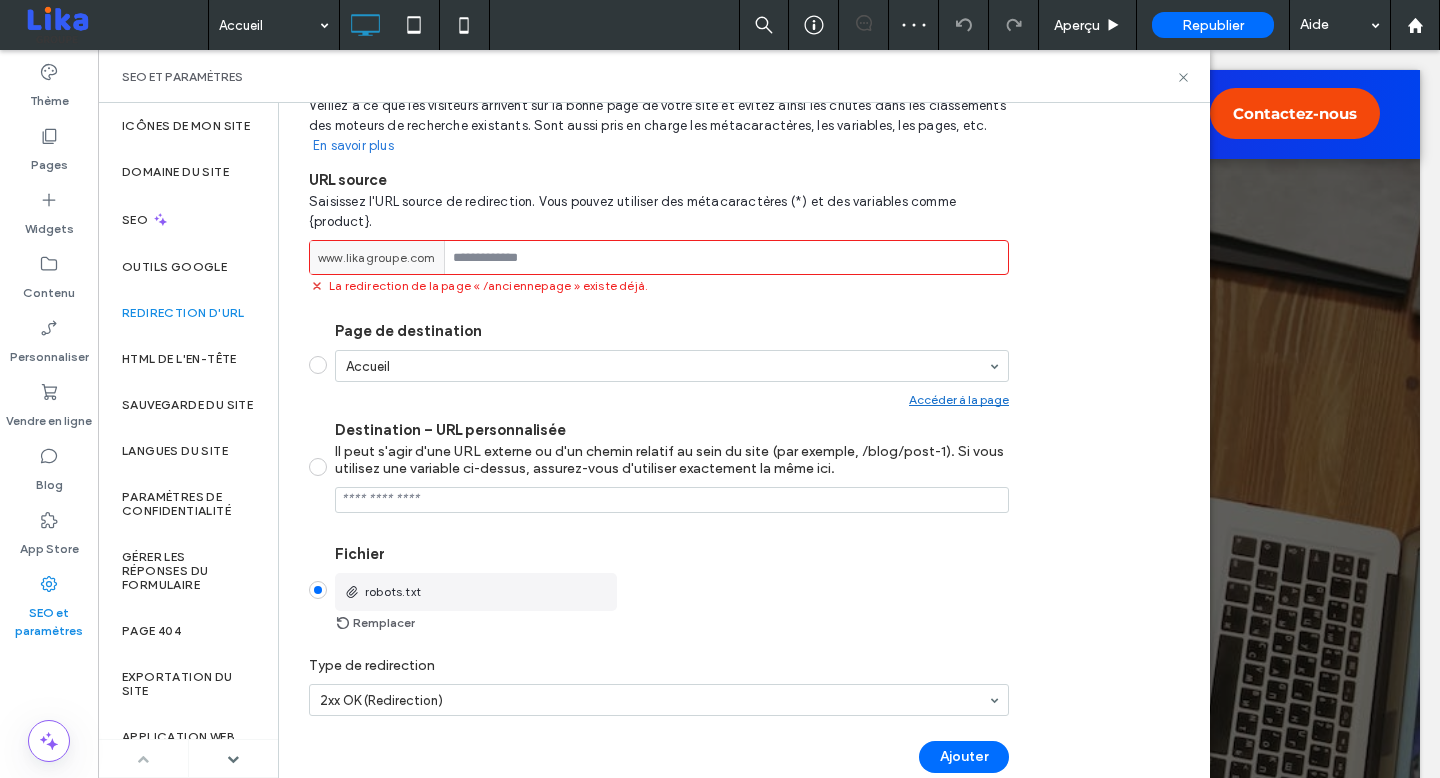 click at bounding box center [659, 257] 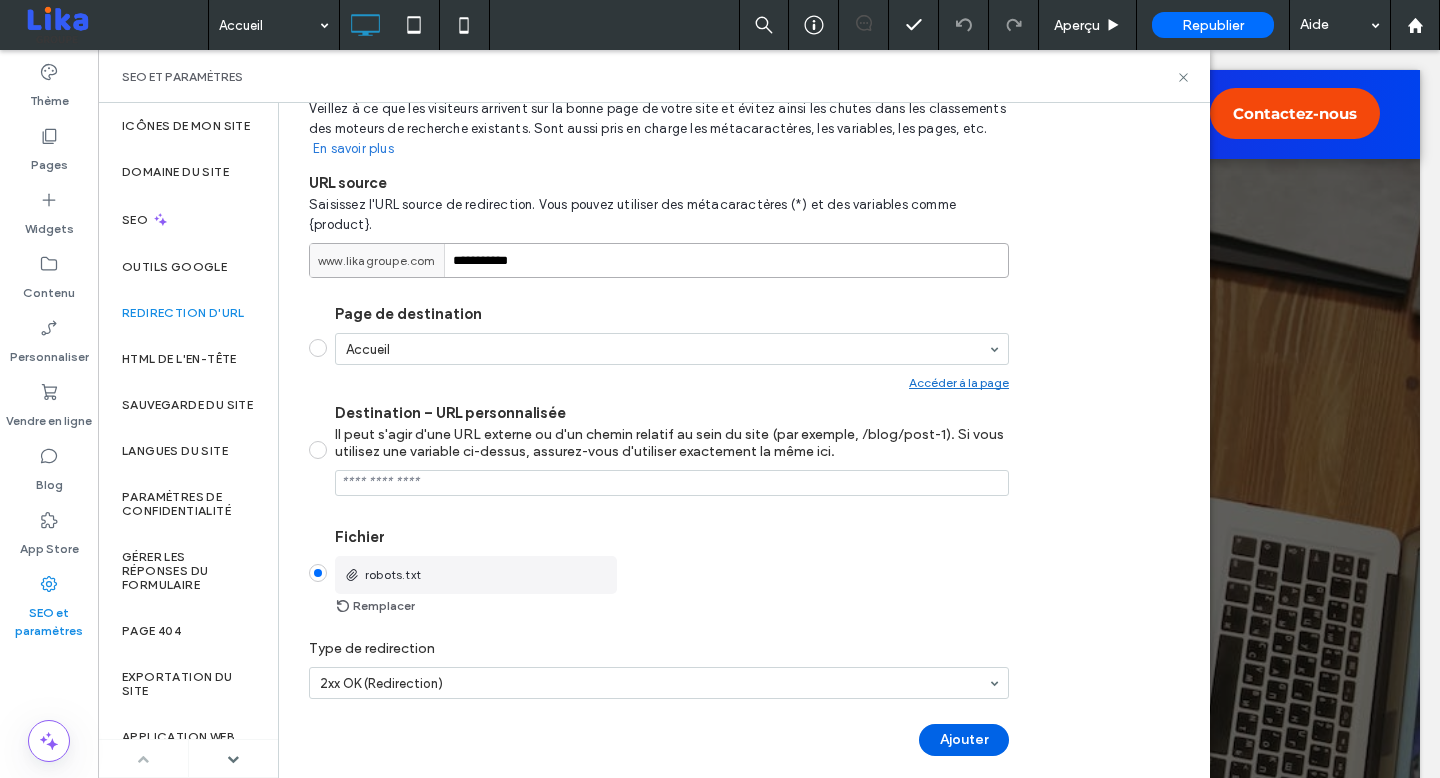 type on "**********" 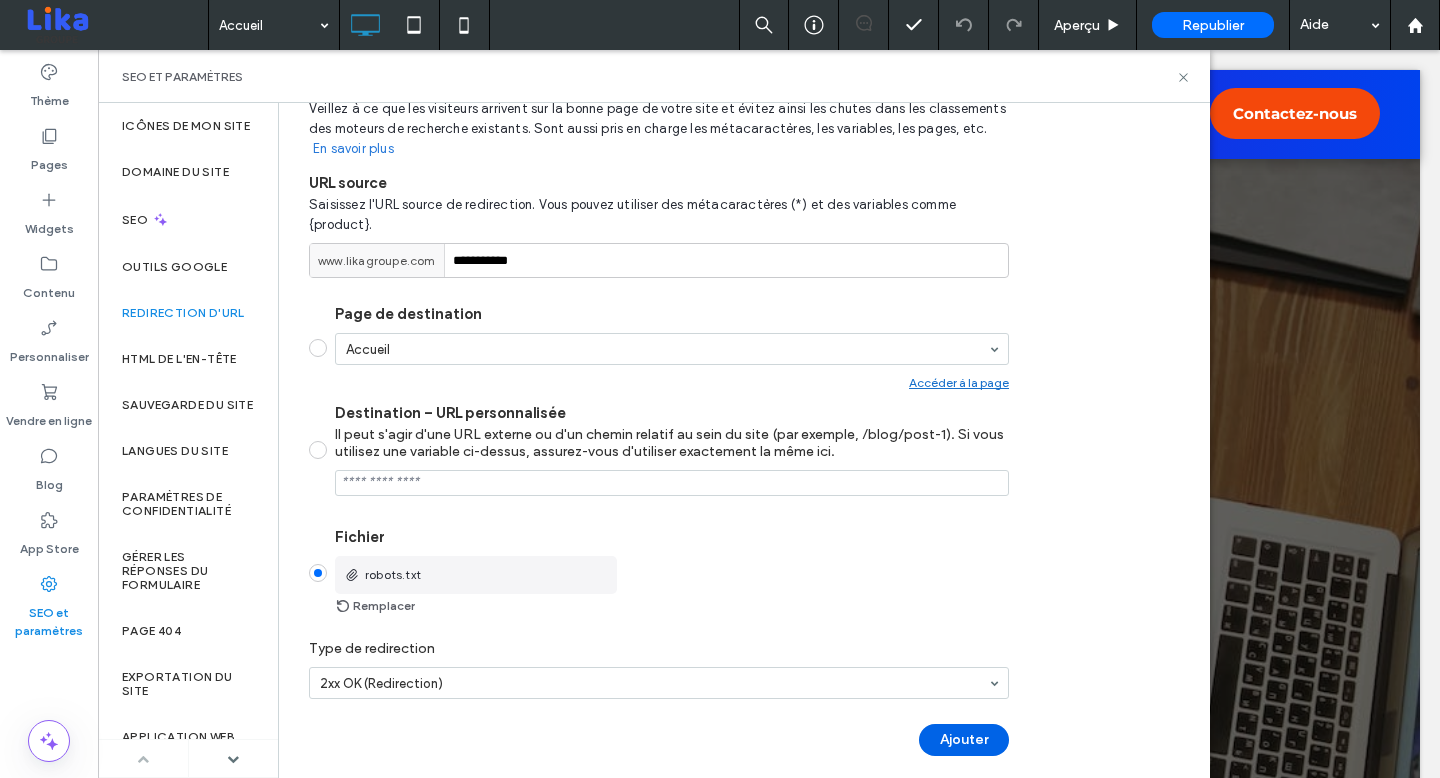 click on "Ajouter" at bounding box center (964, 740) 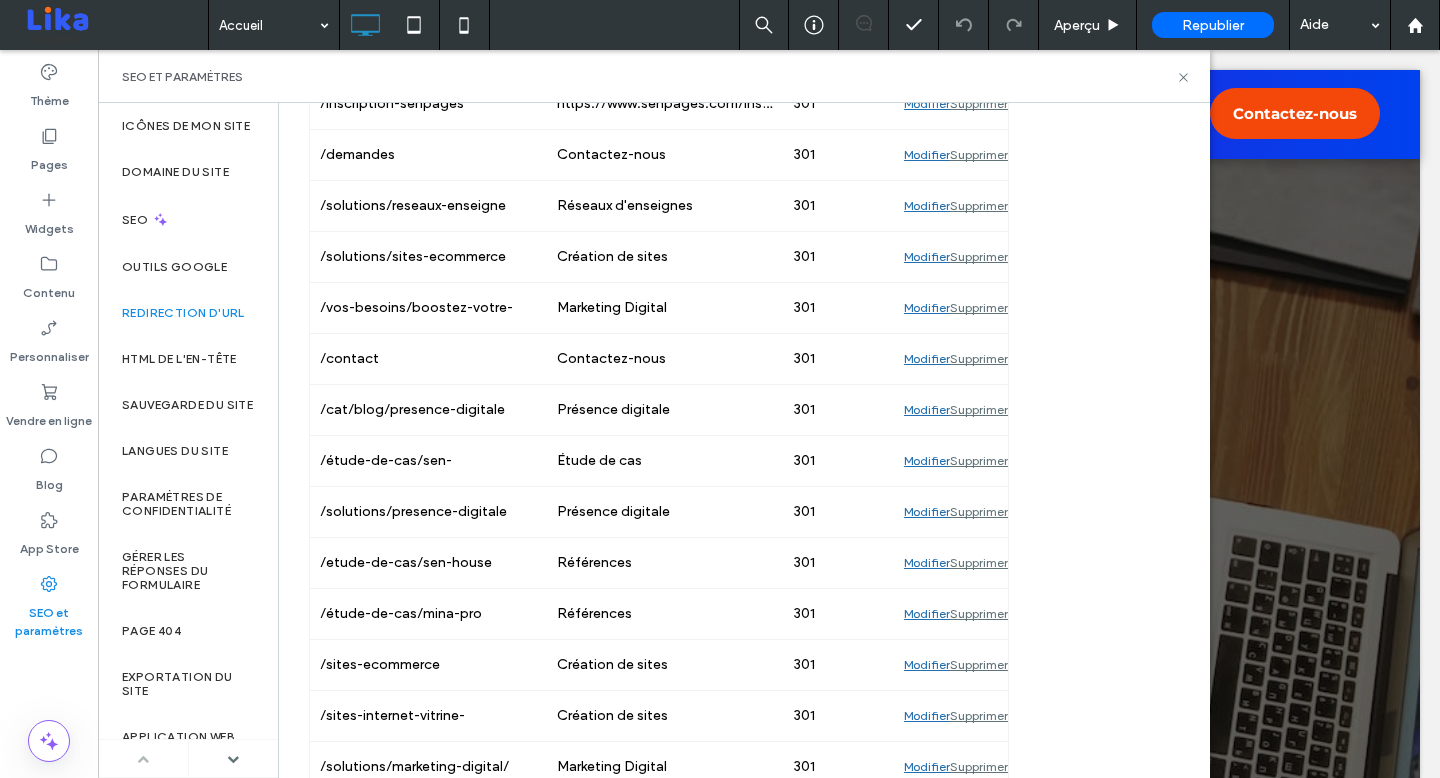 scroll, scrollTop: 0, scrollLeft: 0, axis: both 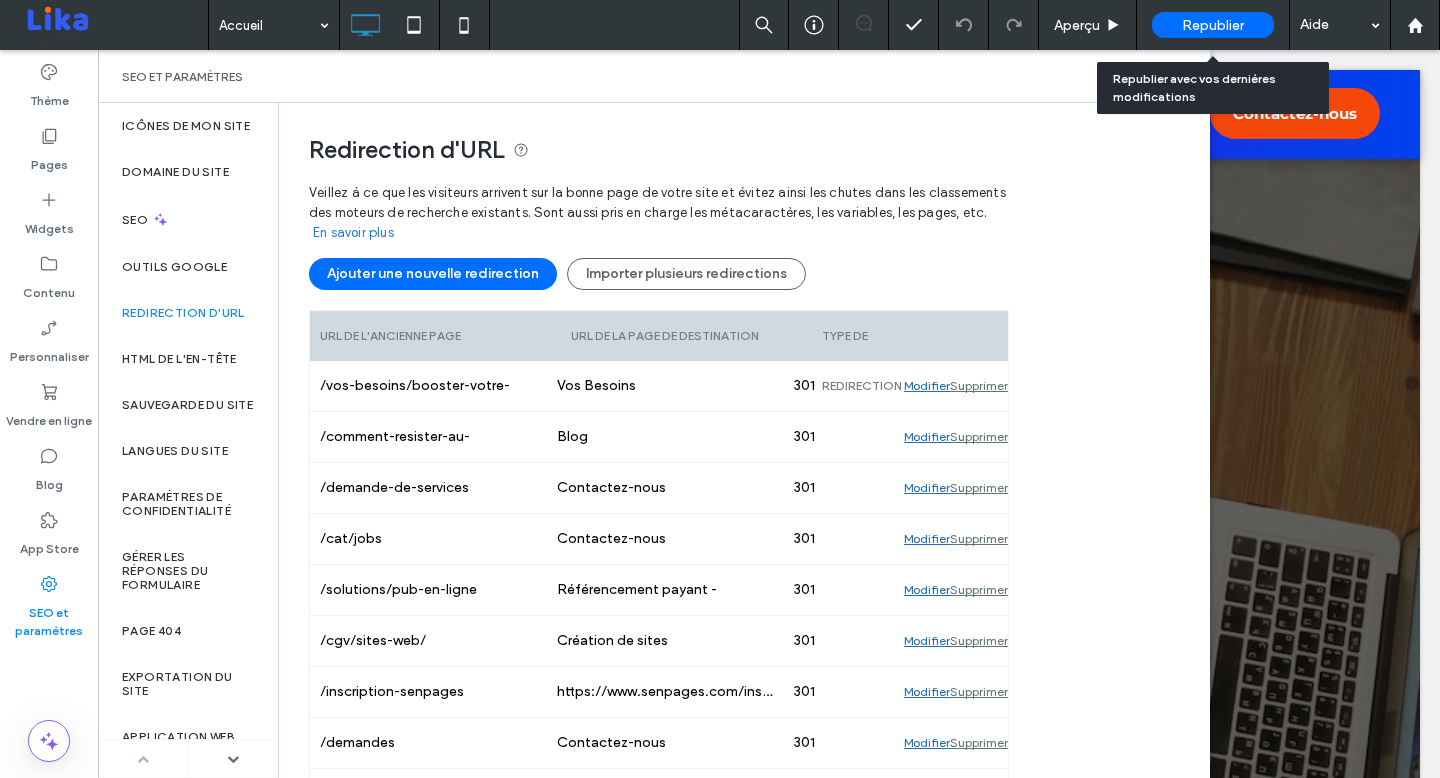 click on "Republier" at bounding box center (1213, 25) 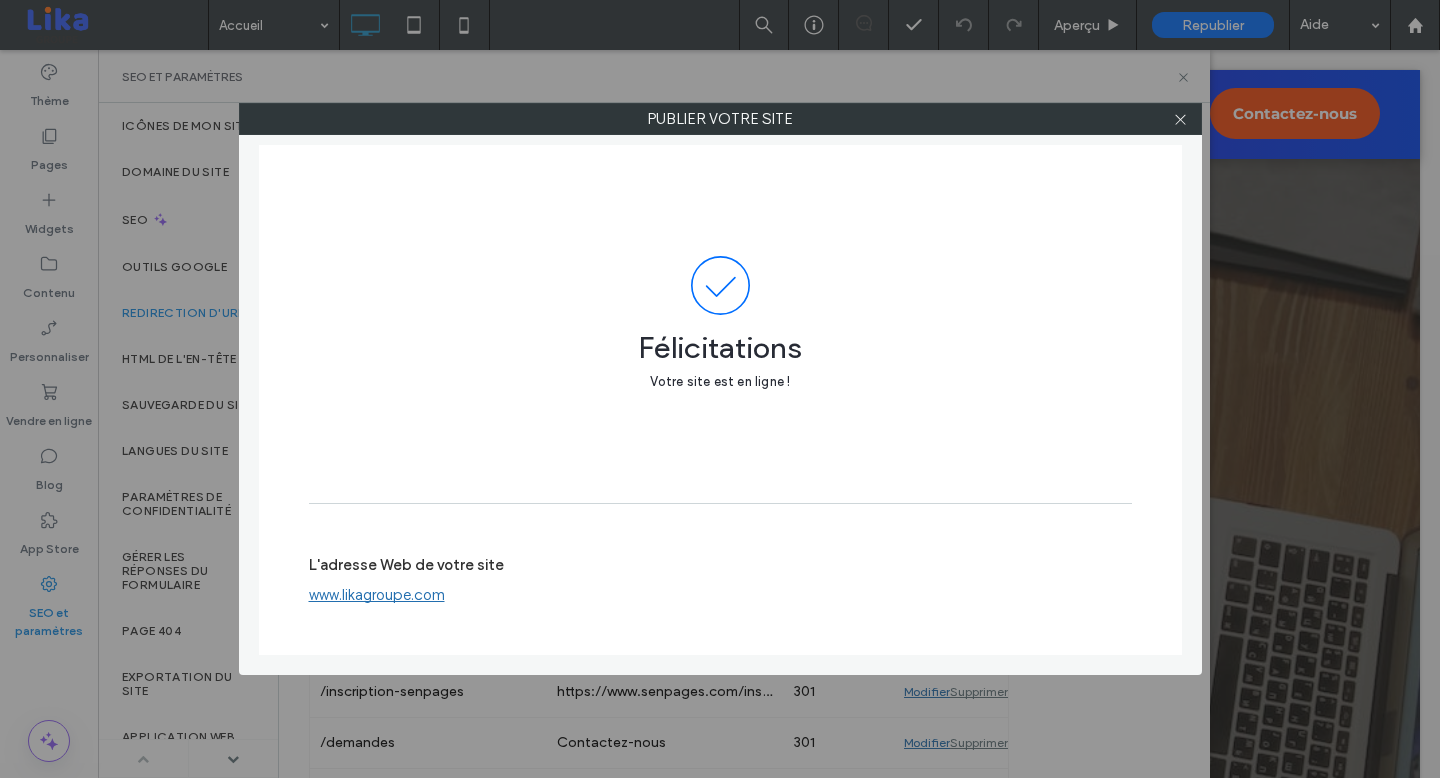 click on "www.likagroupe.com" at bounding box center (377, 595) 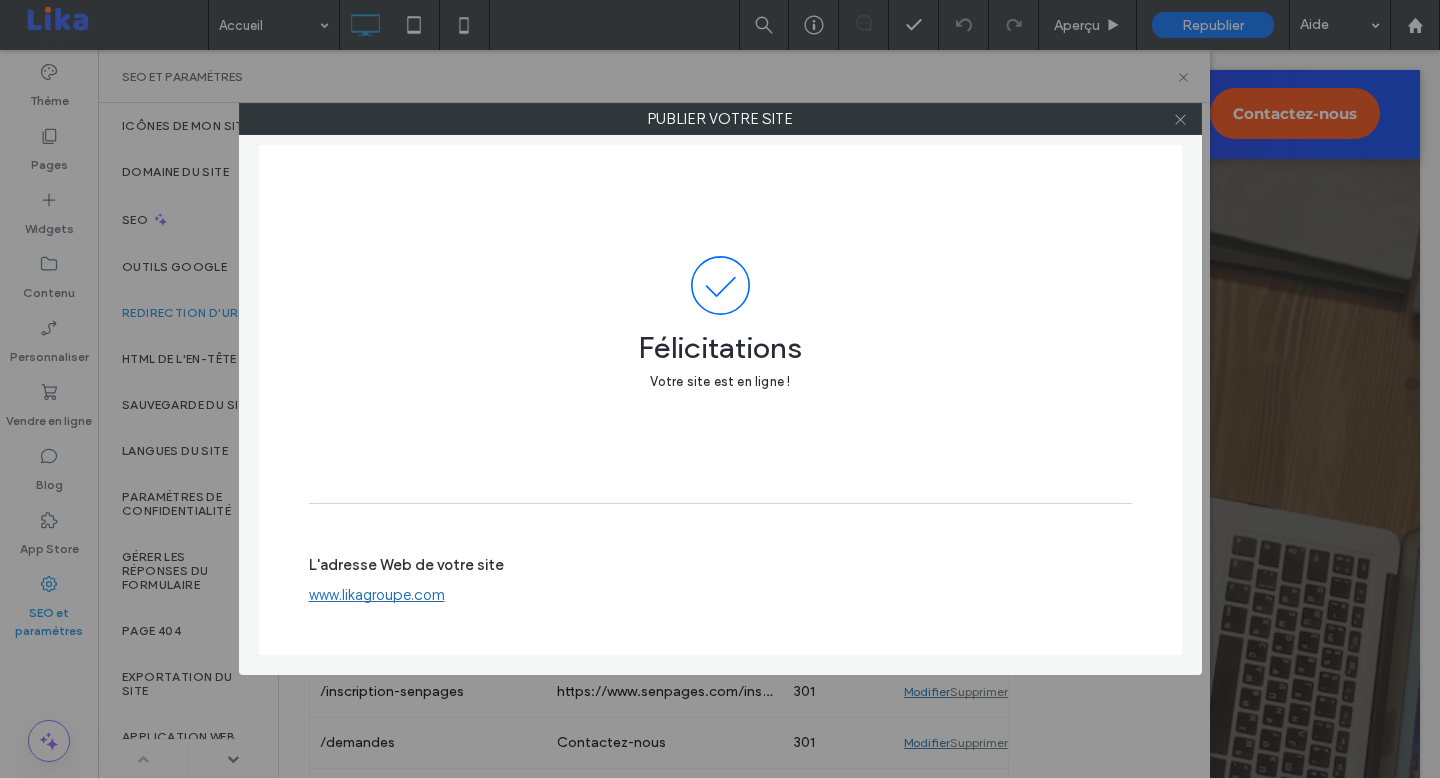 click 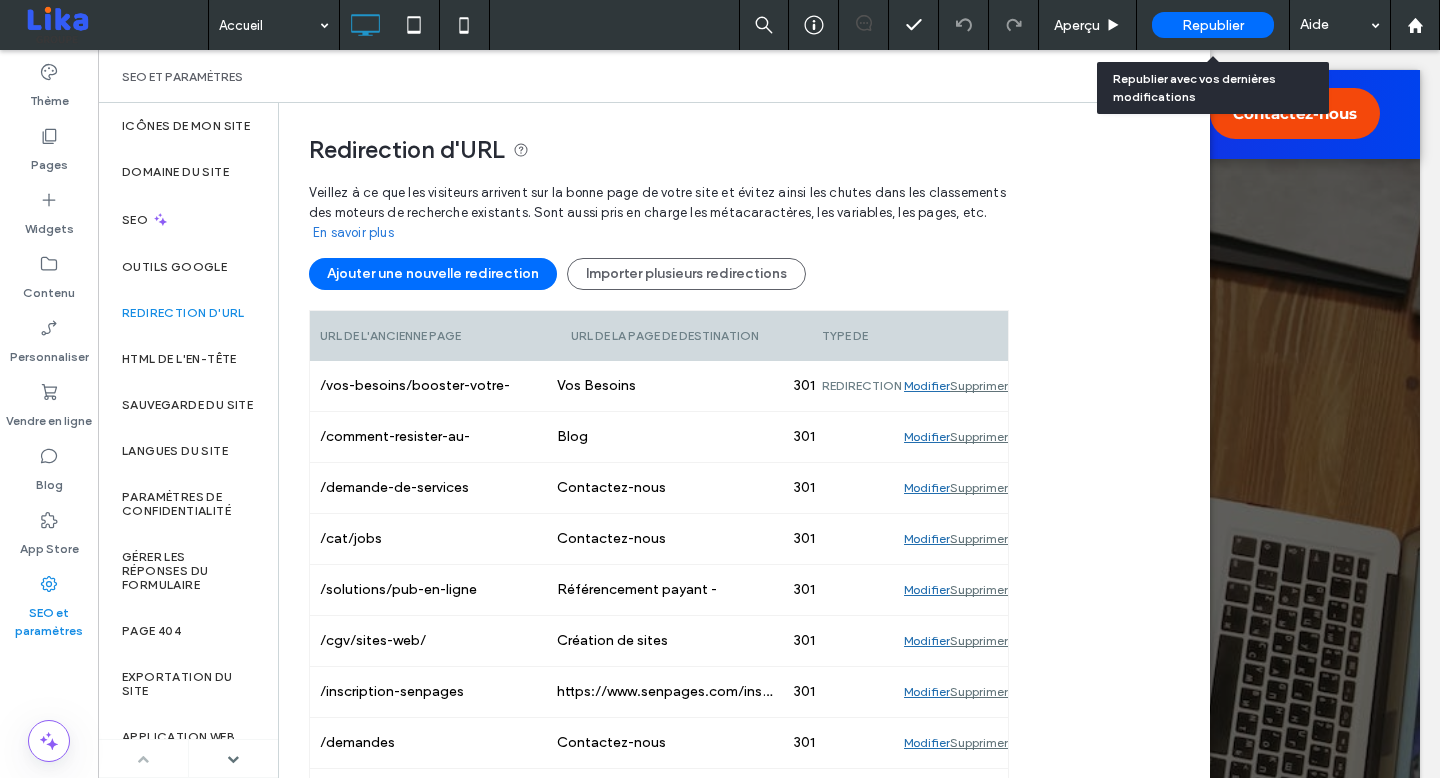 click on "Republier" at bounding box center [1213, 25] 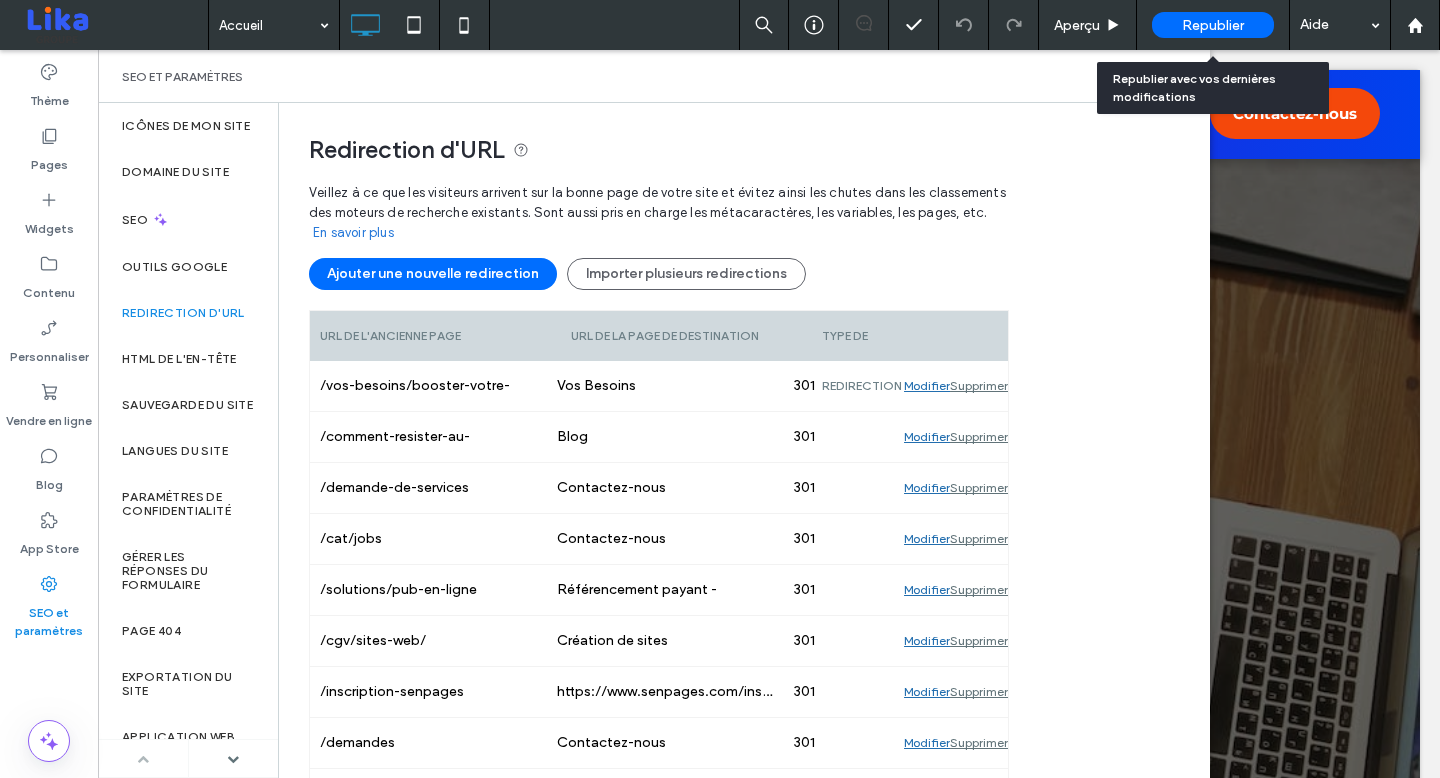 click on "Republier" at bounding box center (1213, 25) 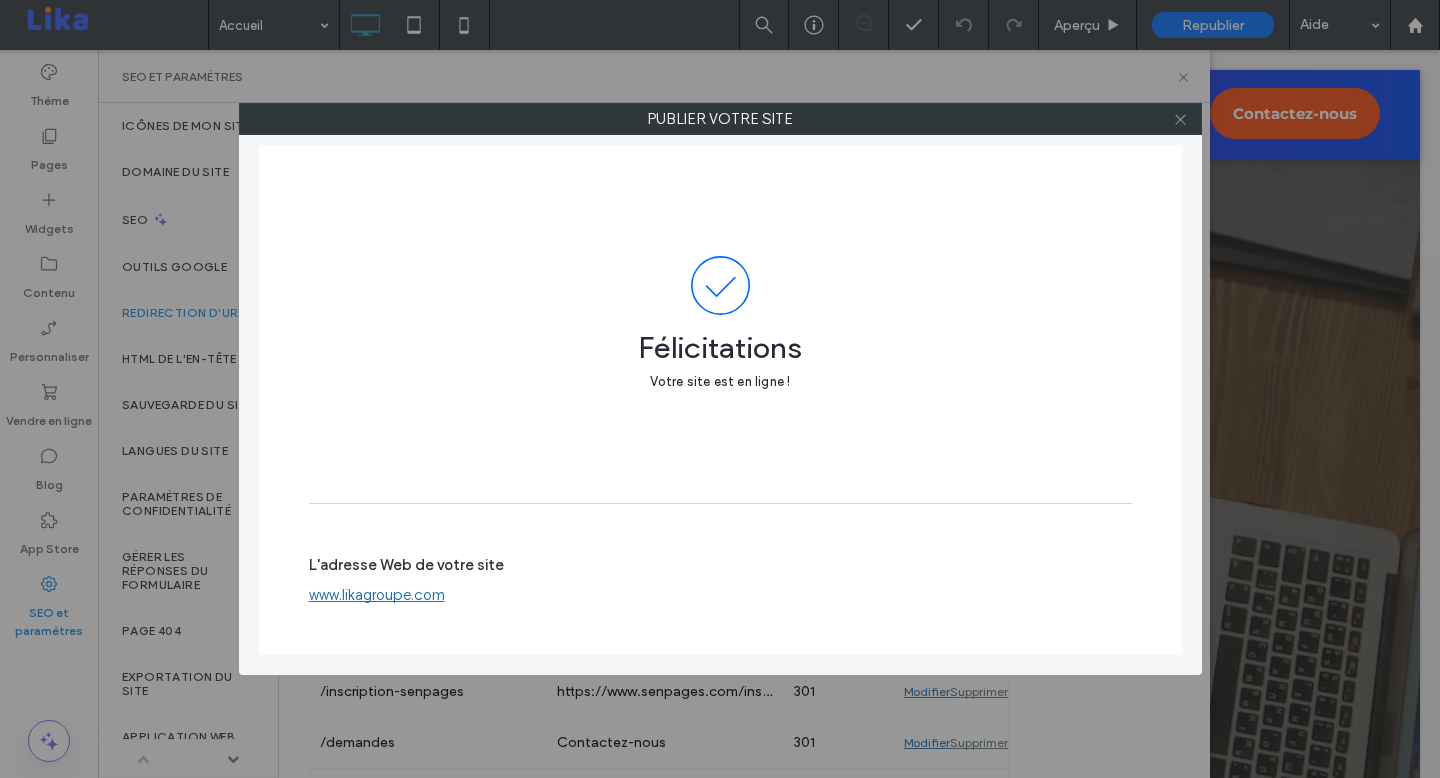 click 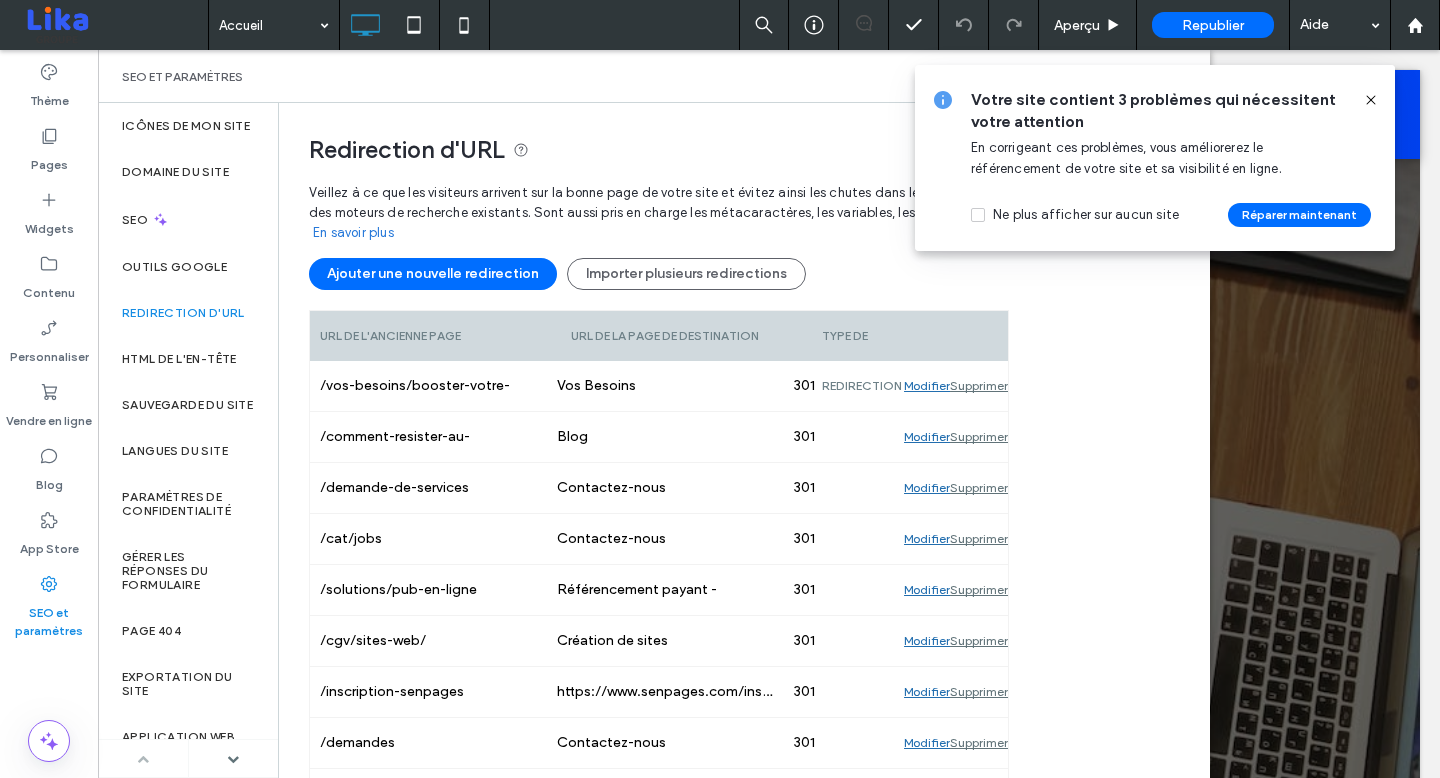 click 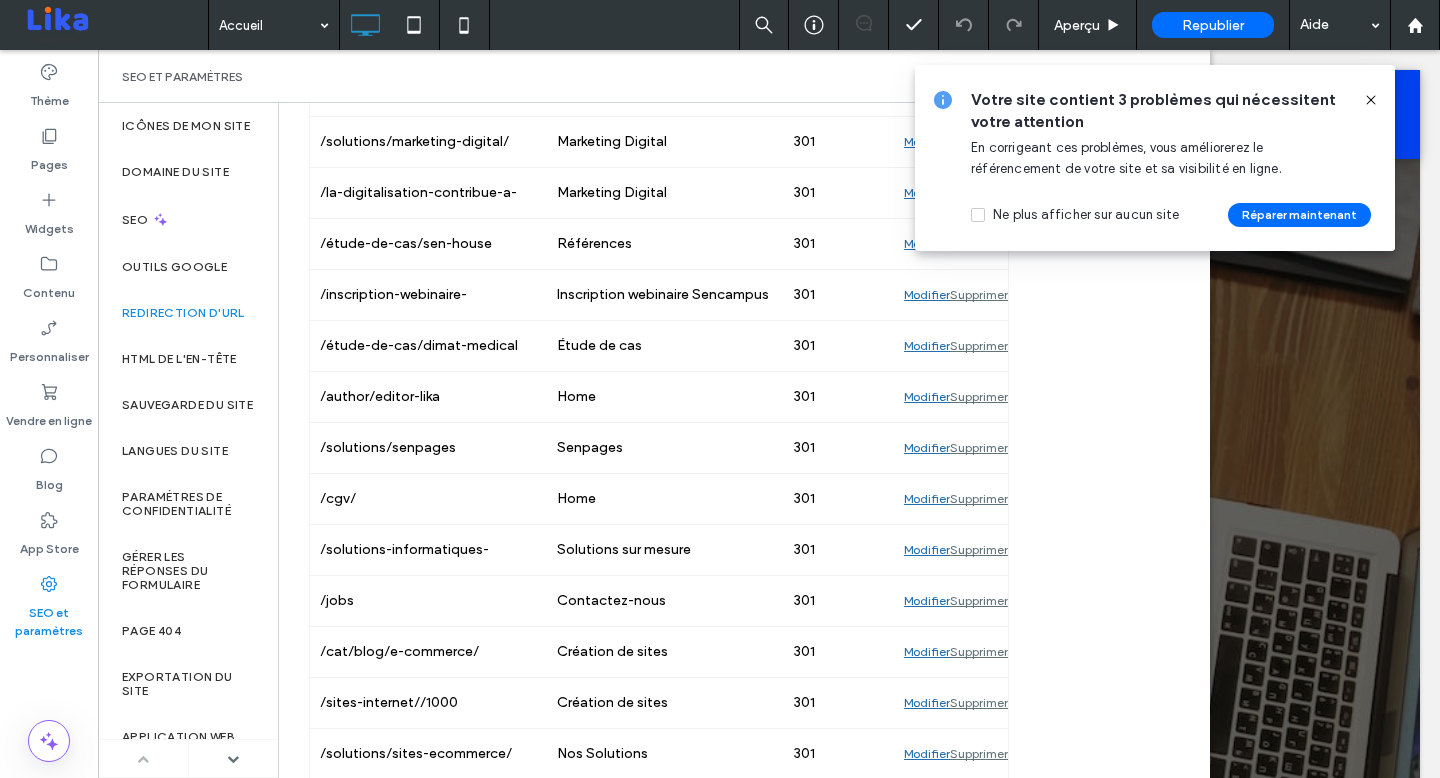 scroll, scrollTop: 2135, scrollLeft: 0, axis: vertical 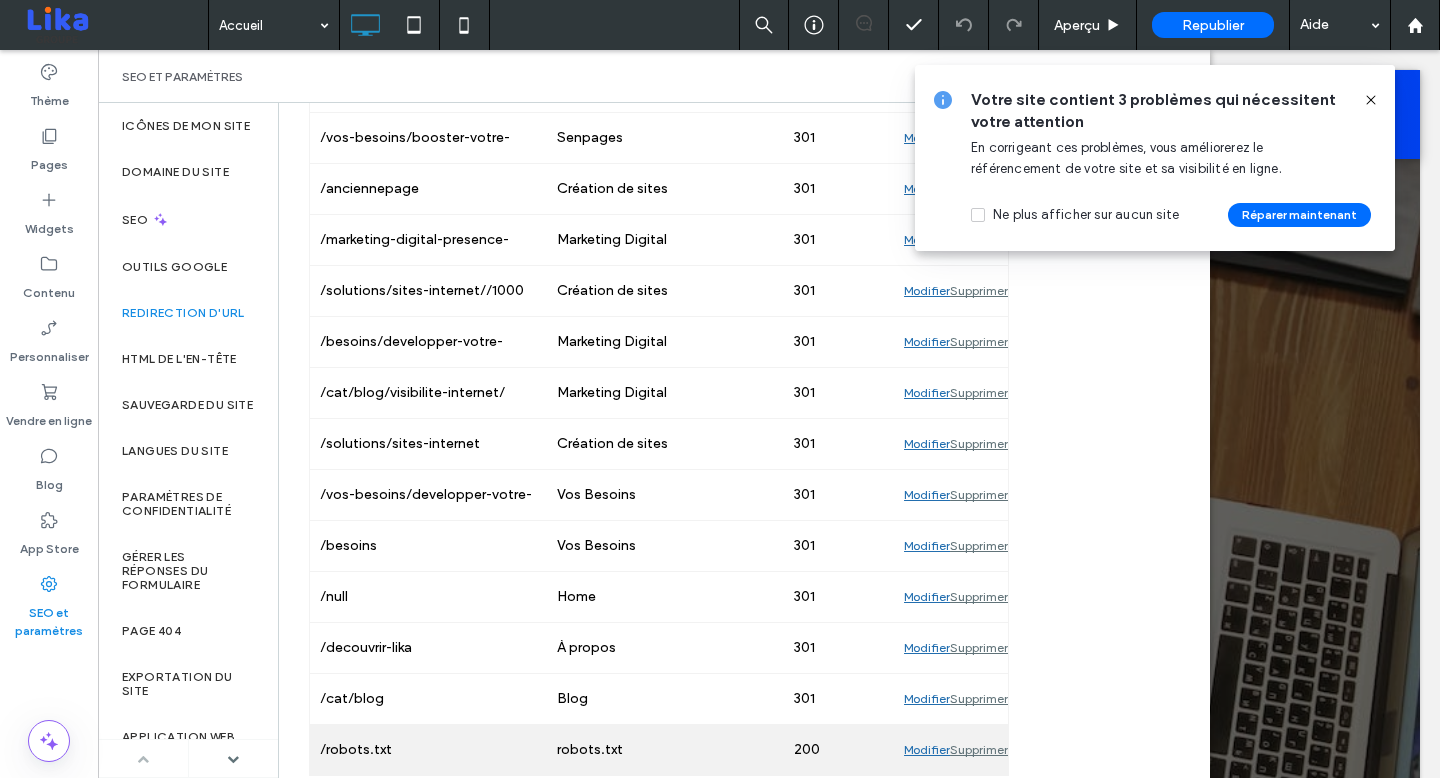 click on "Modifier" at bounding box center [927, 750] 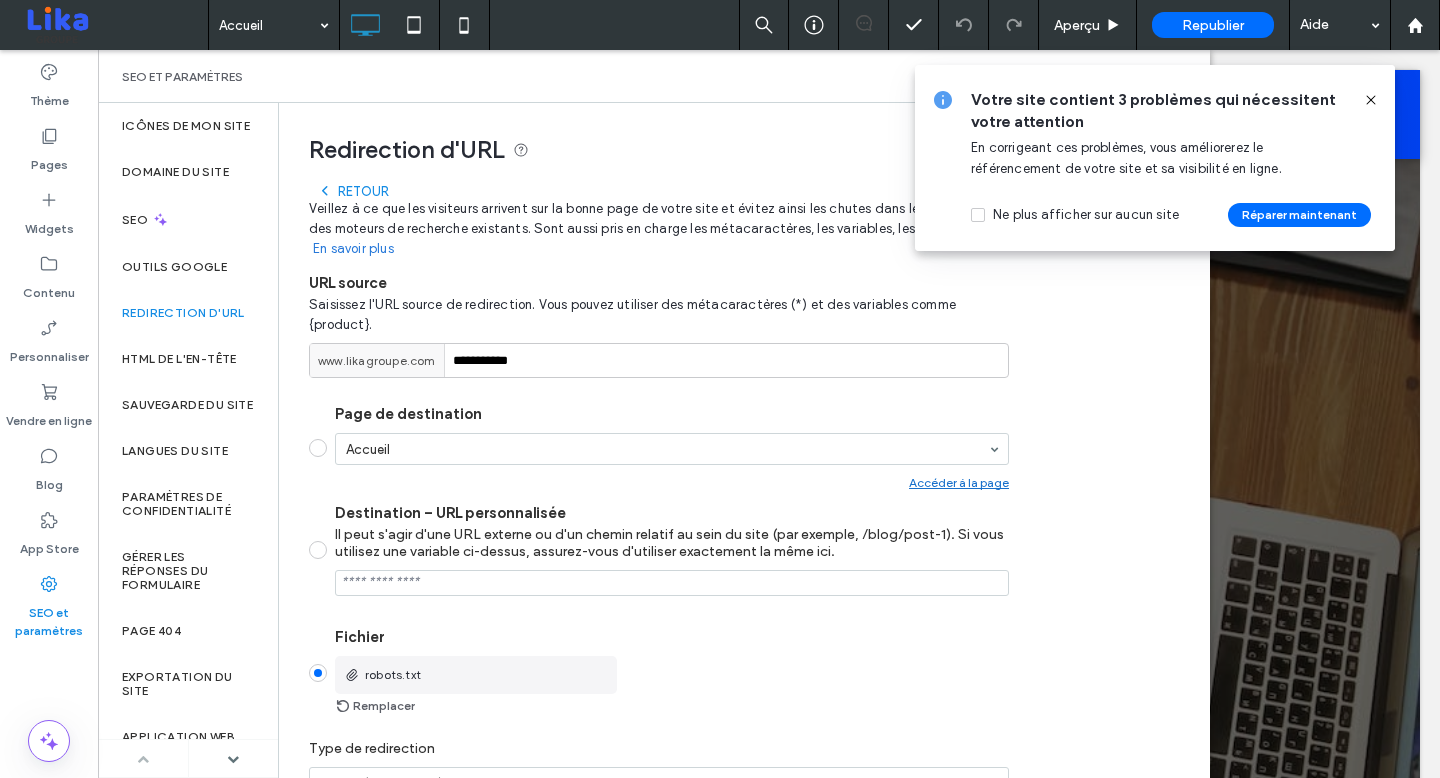 scroll, scrollTop: 103, scrollLeft: 0, axis: vertical 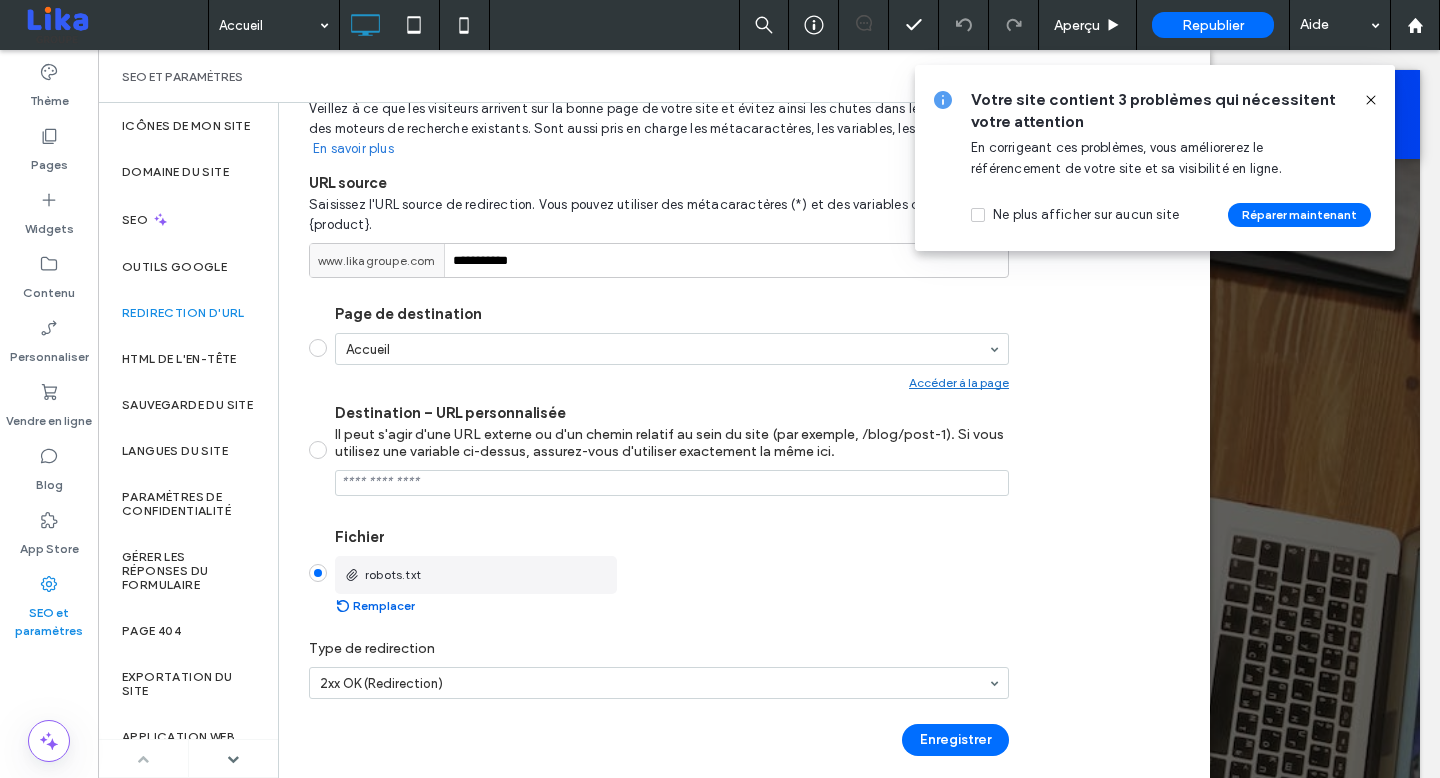 click on "Remplacer" at bounding box center (375, 606) 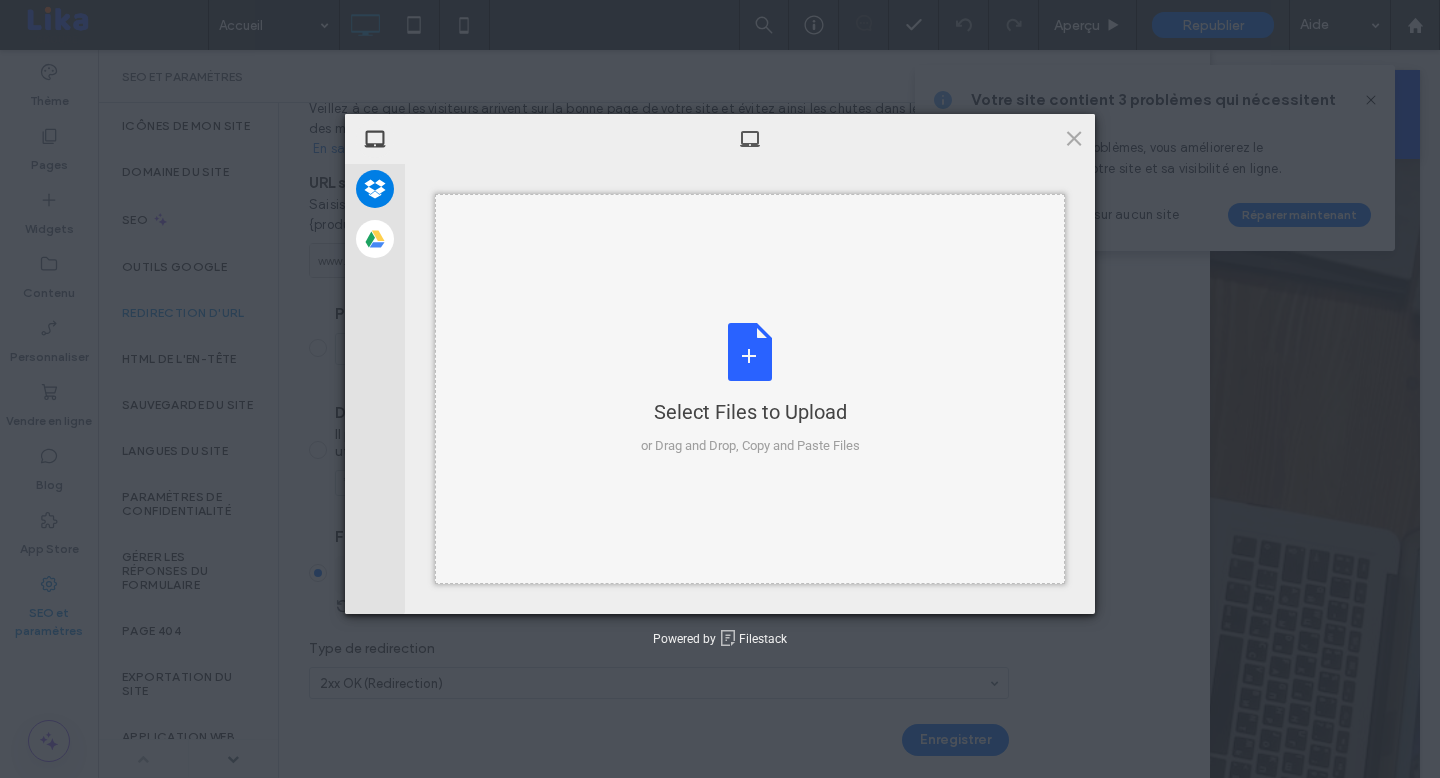 click on "Select Files to Upload
or Drag and Drop, Copy and Paste Files" at bounding box center [750, 389] 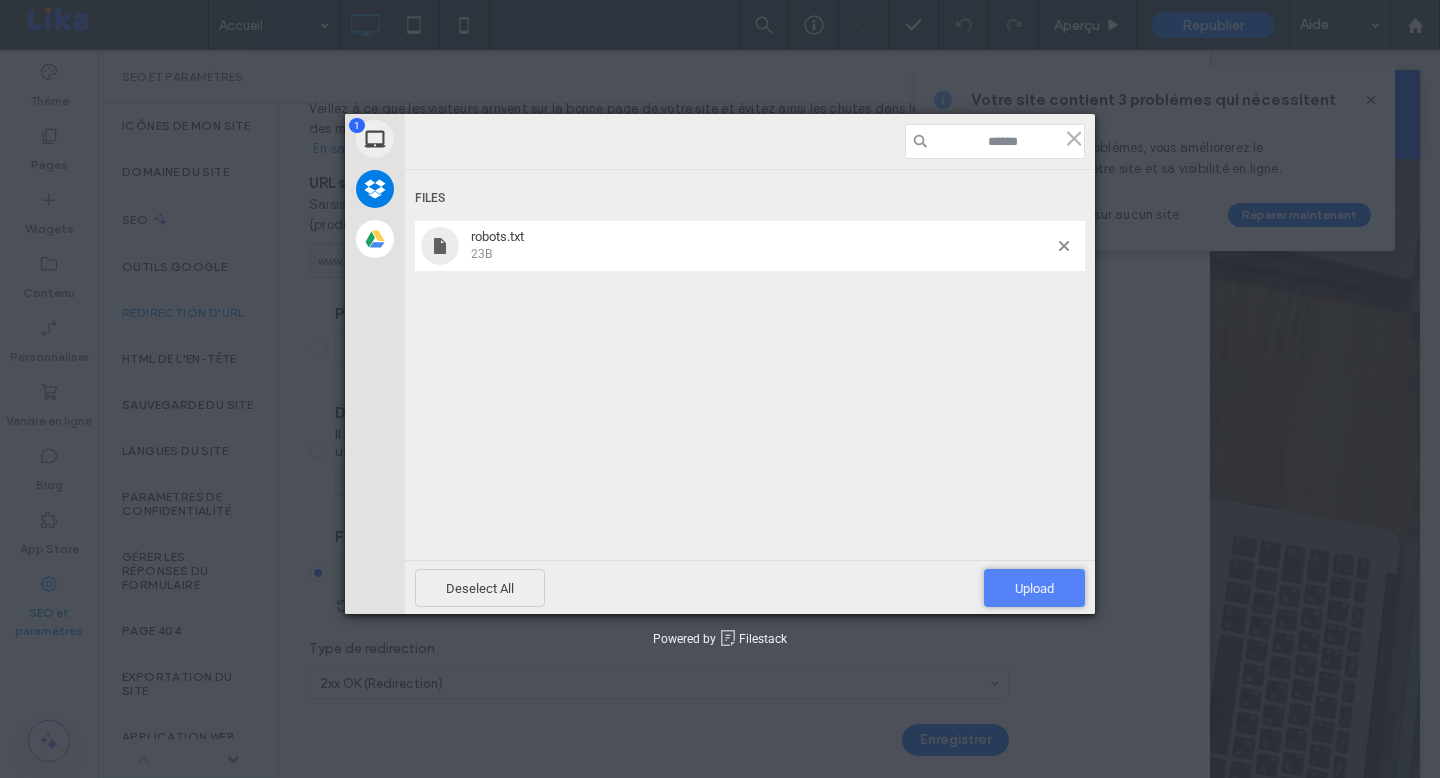 click on "Upload
1" at bounding box center (1034, 588) 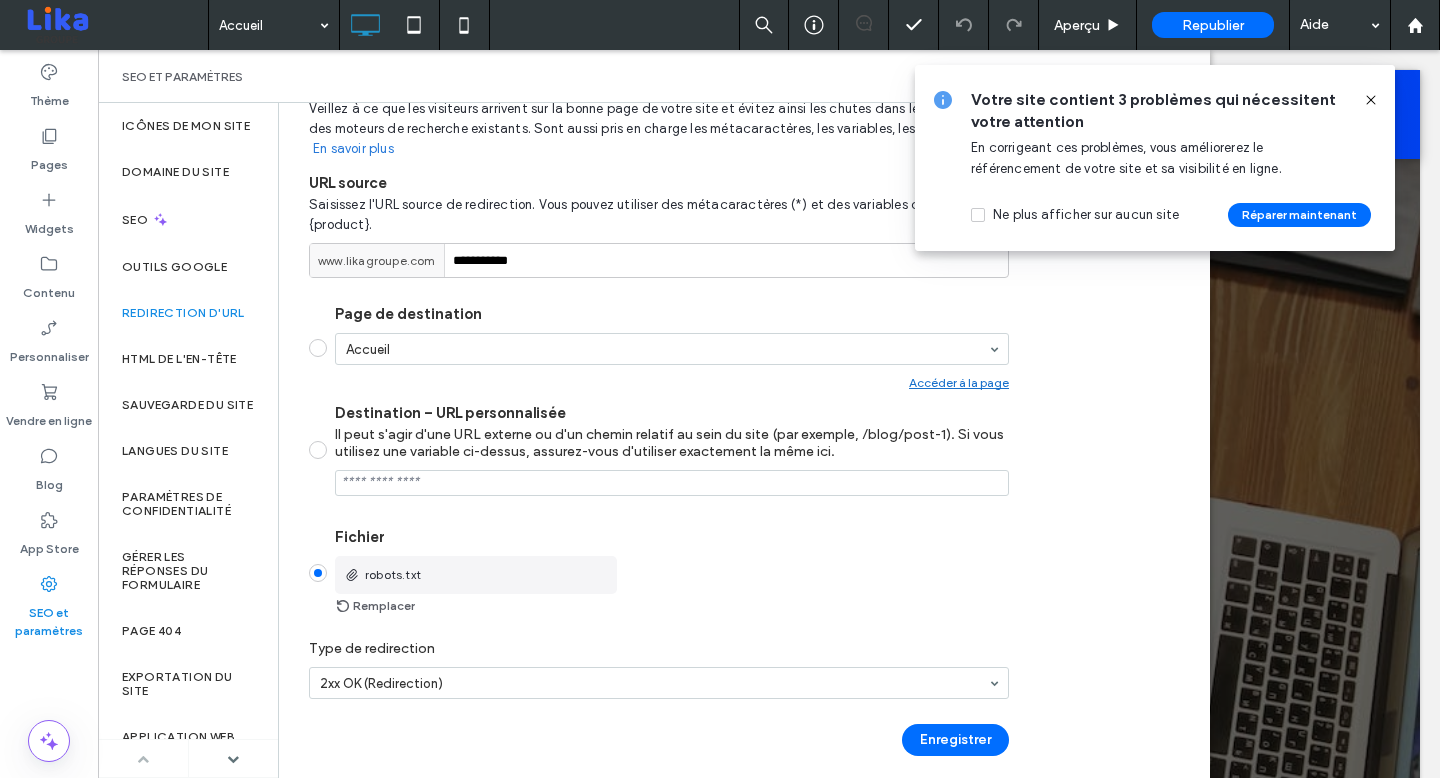 click at bounding box center (1371, 100) 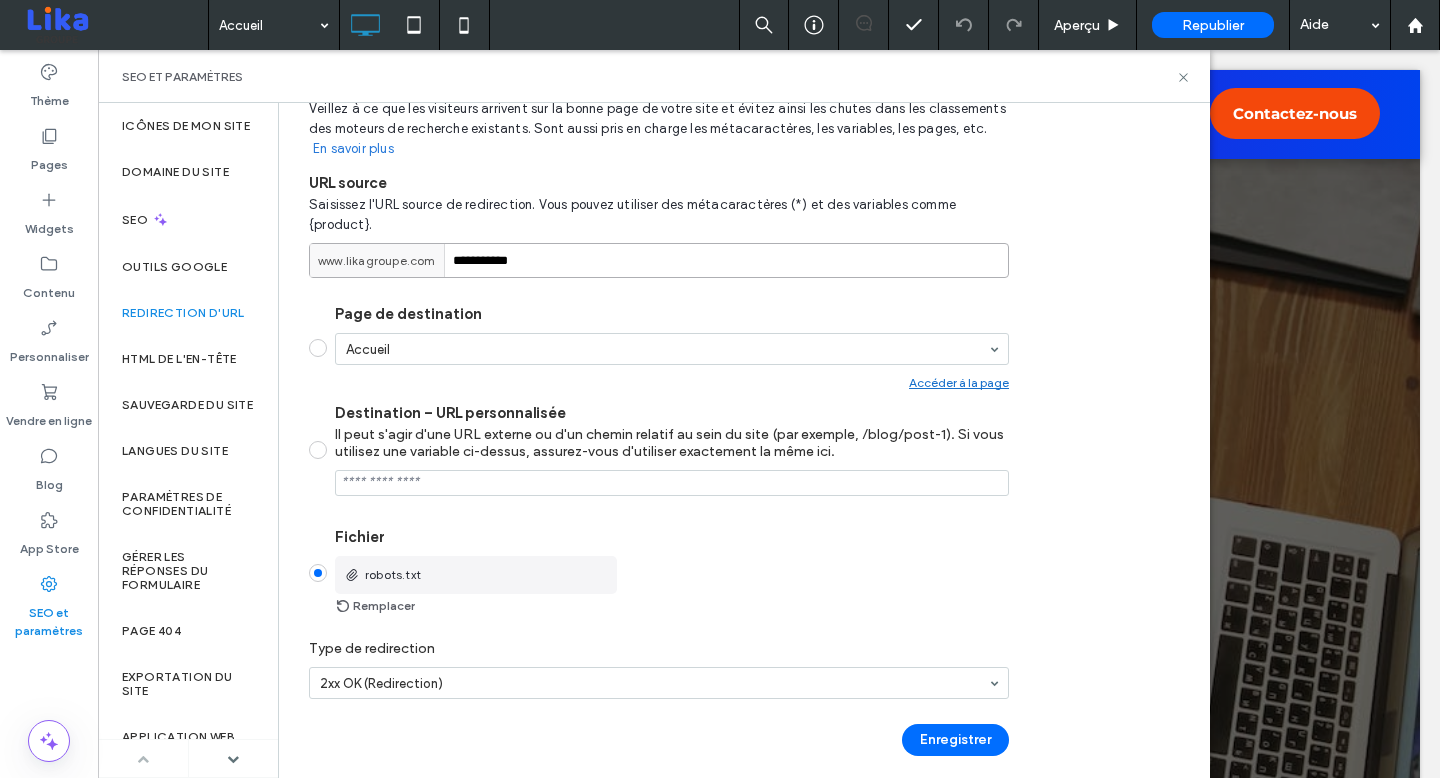 click on "**********" at bounding box center (659, 260) 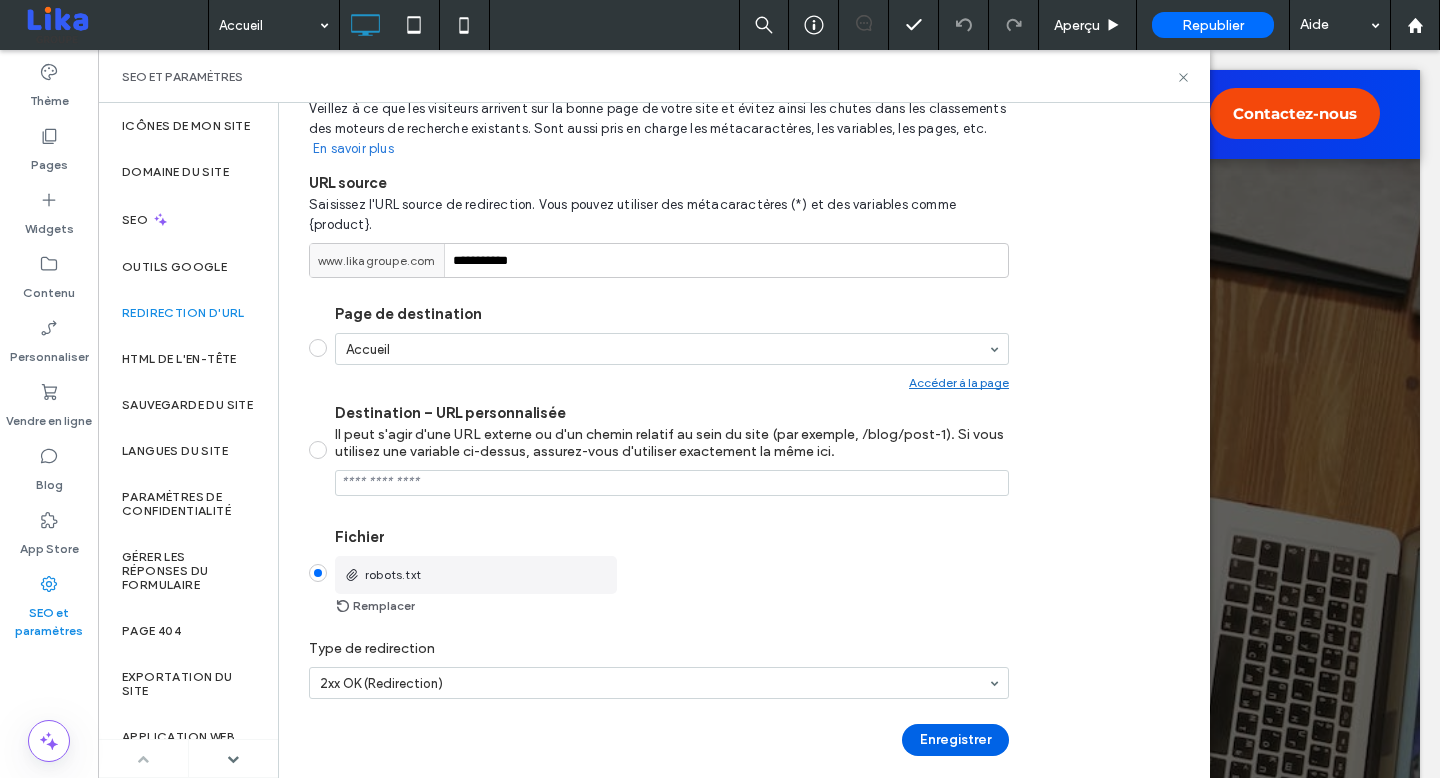 click on "Enregistrer" at bounding box center [955, 740] 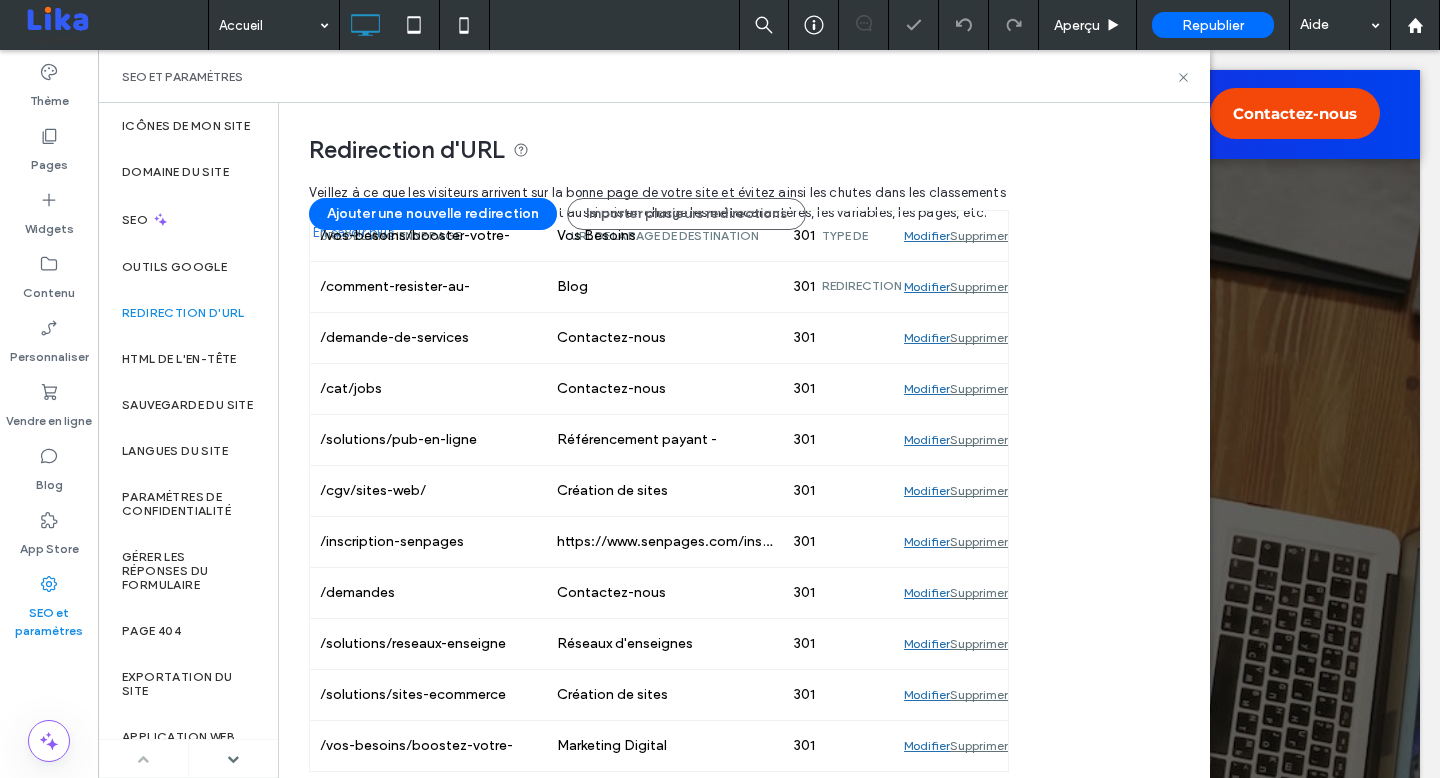 scroll, scrollTop: 0, scrollLeft: 0, axis: both 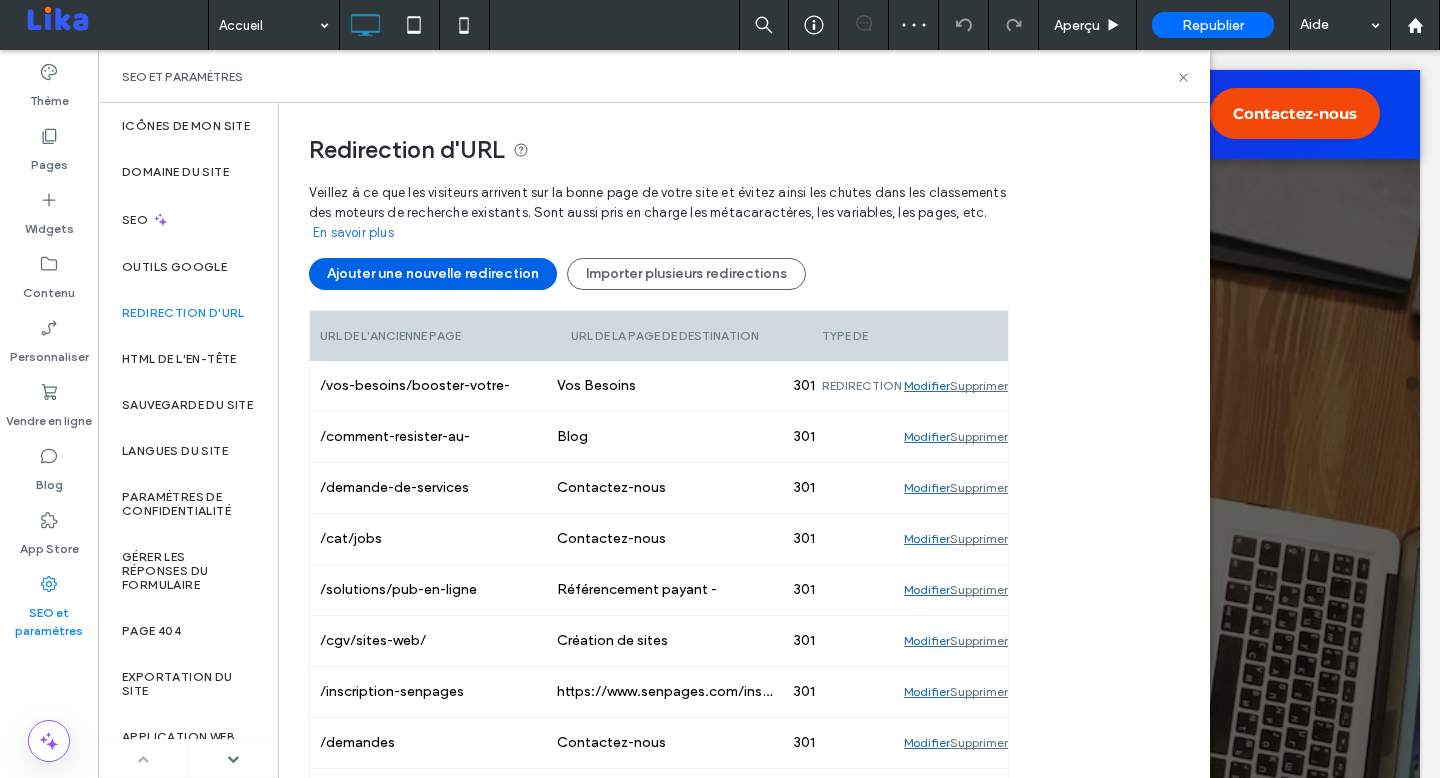 click on "Ajouter une nouvelle redirection" at bounding box center (433, 274) 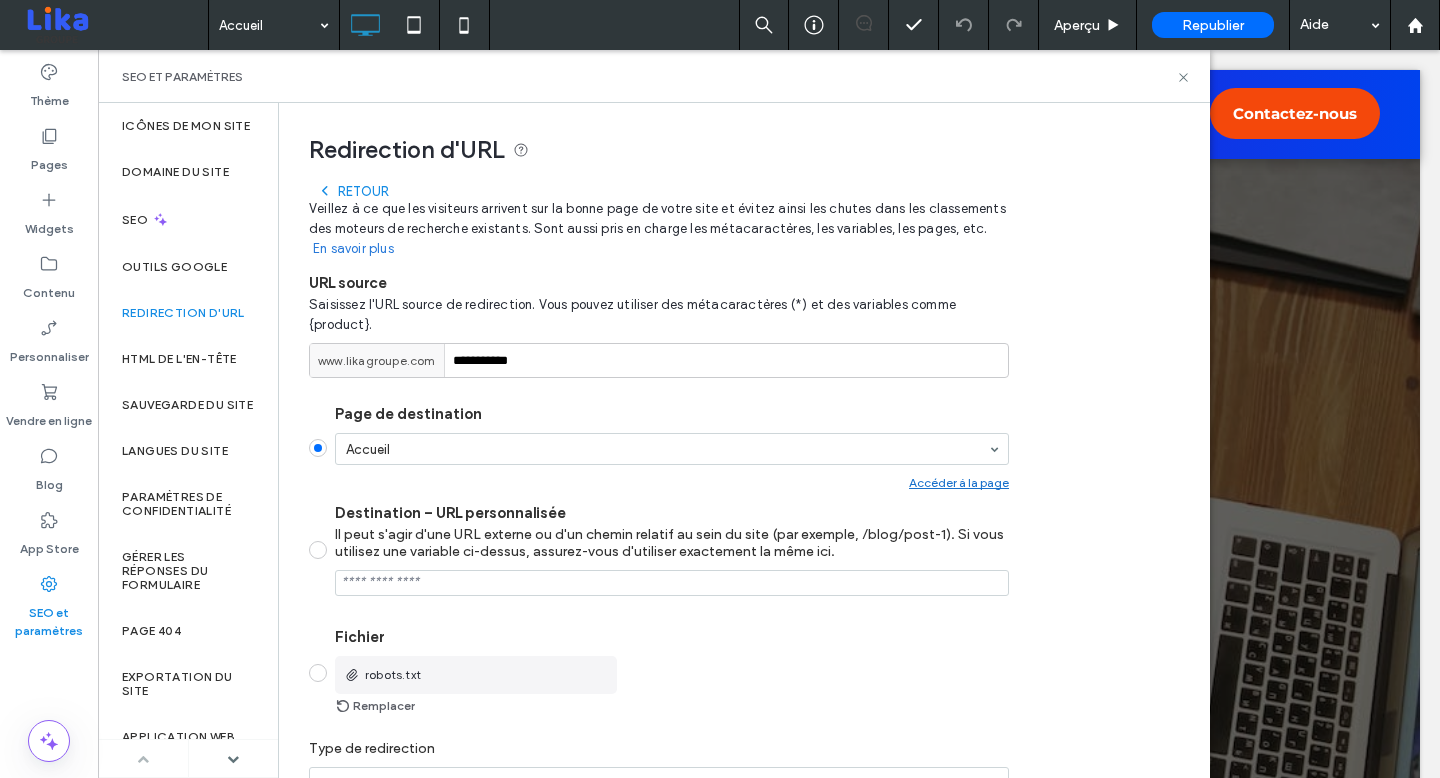 scroll, scrollTop: 103, scrollLeft: 0, axis: vertical 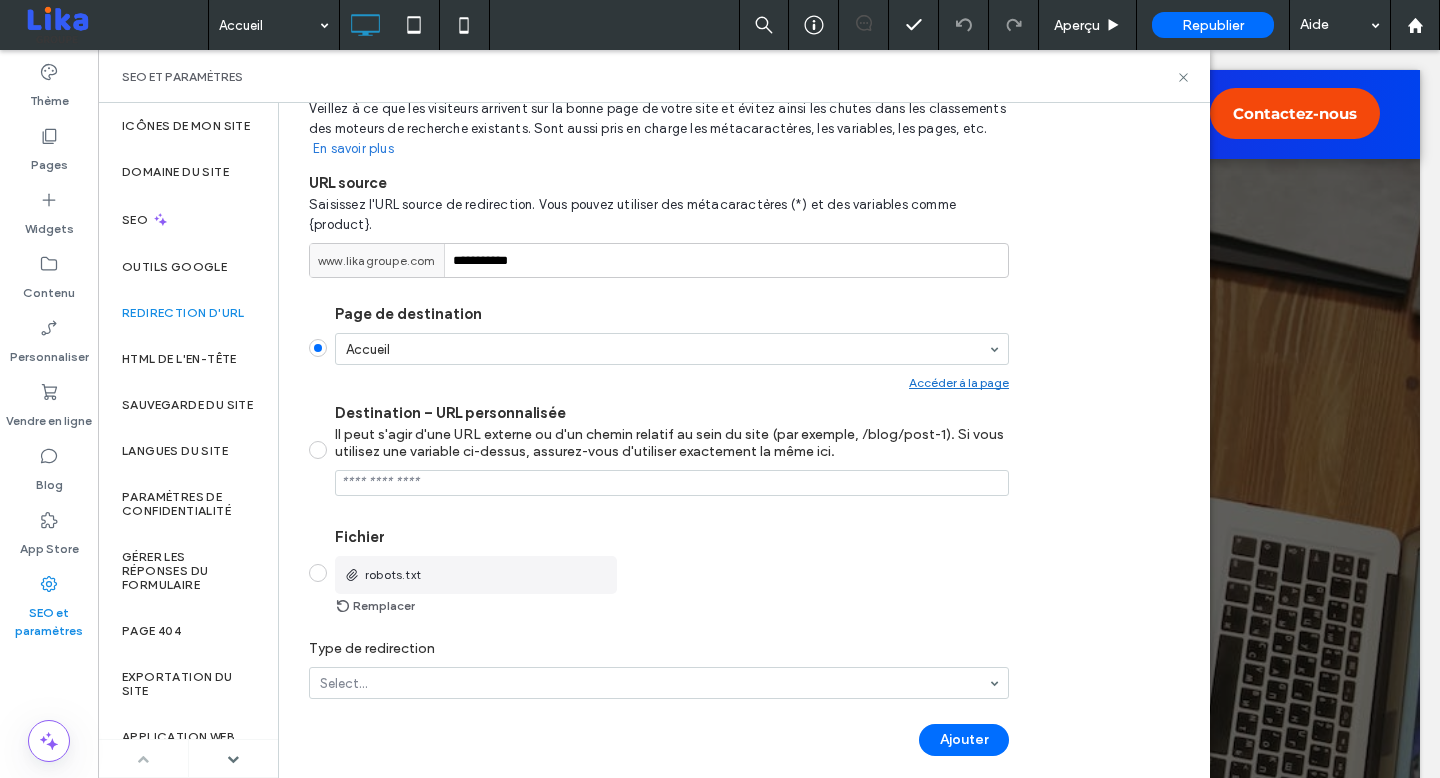 click on "**********" at bounding box center [736, 389] 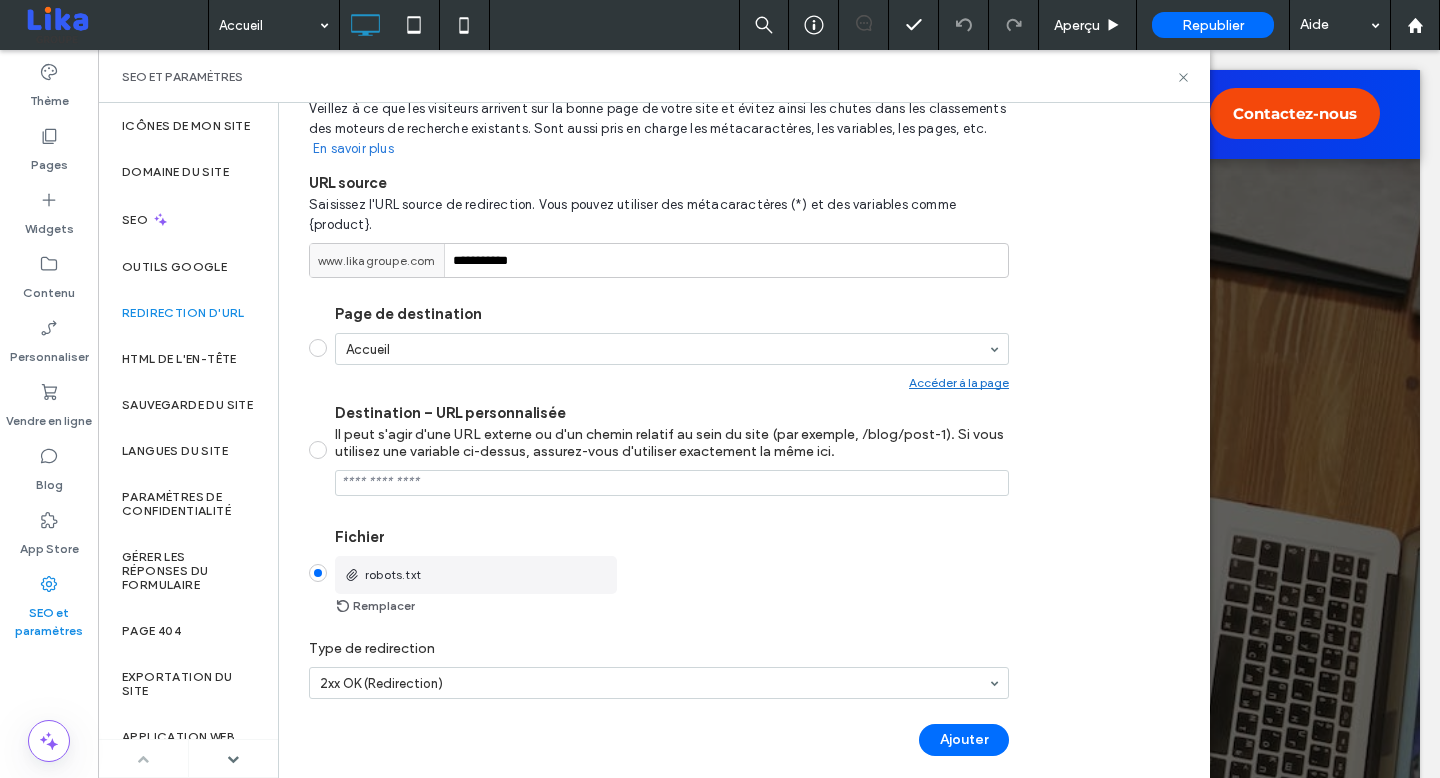 scroll, scrollTop: 0, scrollLeft: 0, axis: both 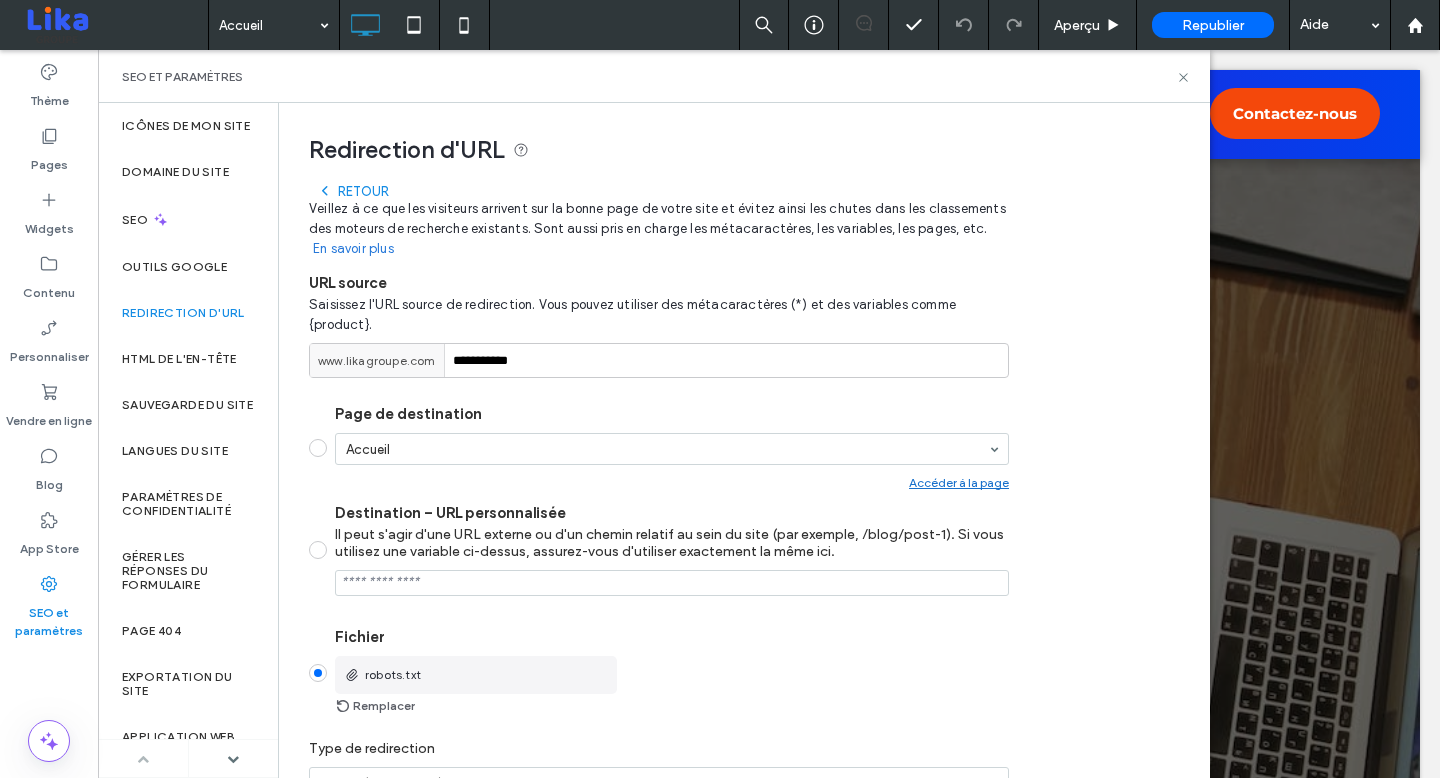 click 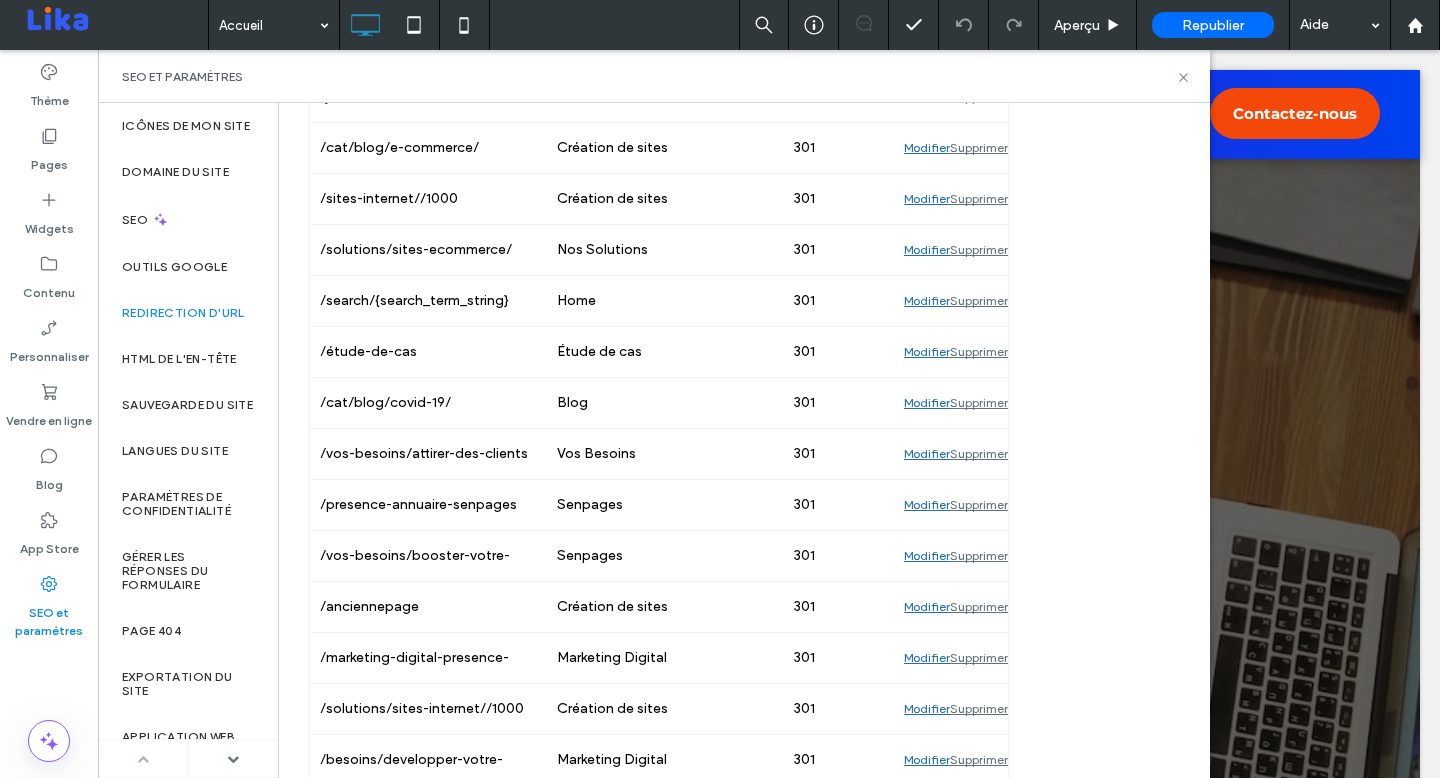 scroll, scrollTop: 2135, scrollLeft: 0, axis: vertical 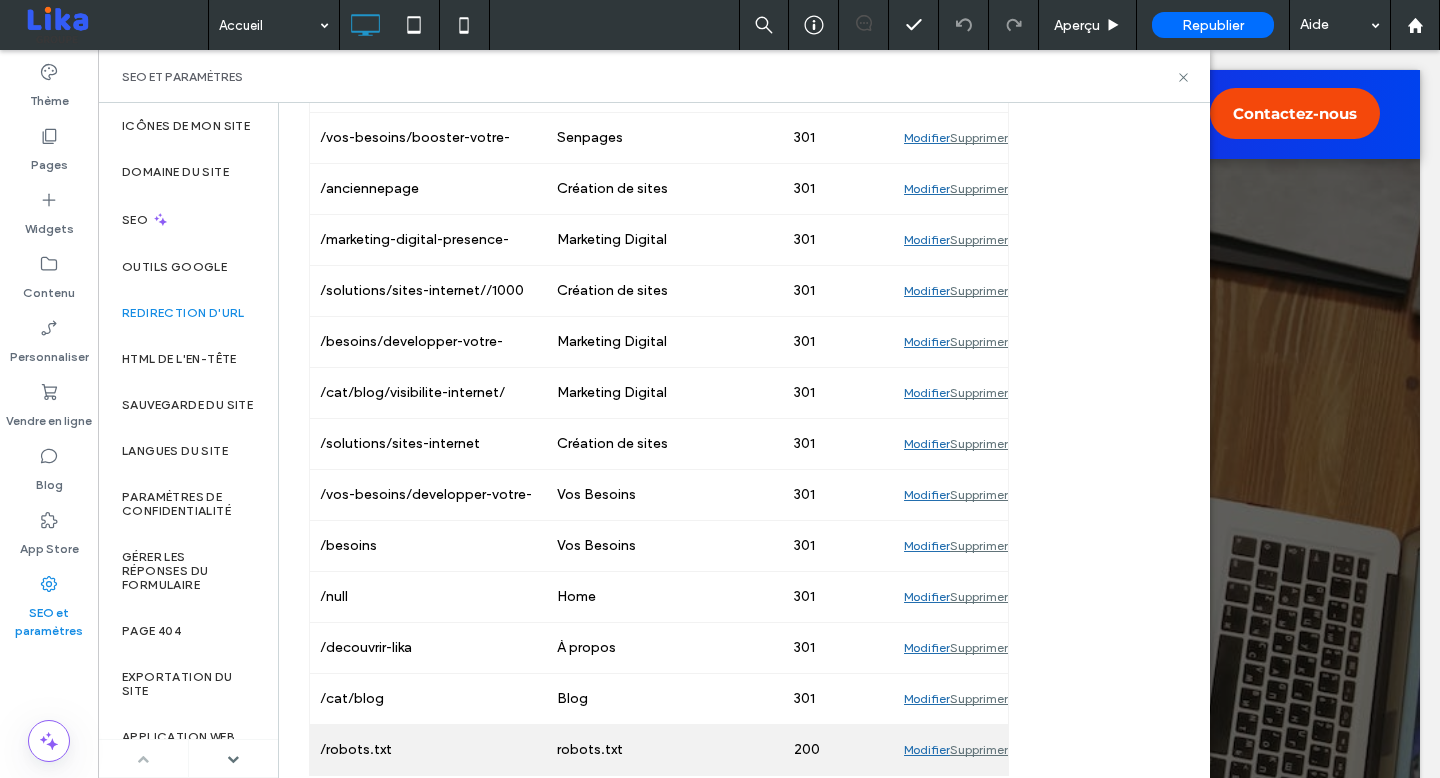 click on "Modifier" at bounding box center [927, 750] 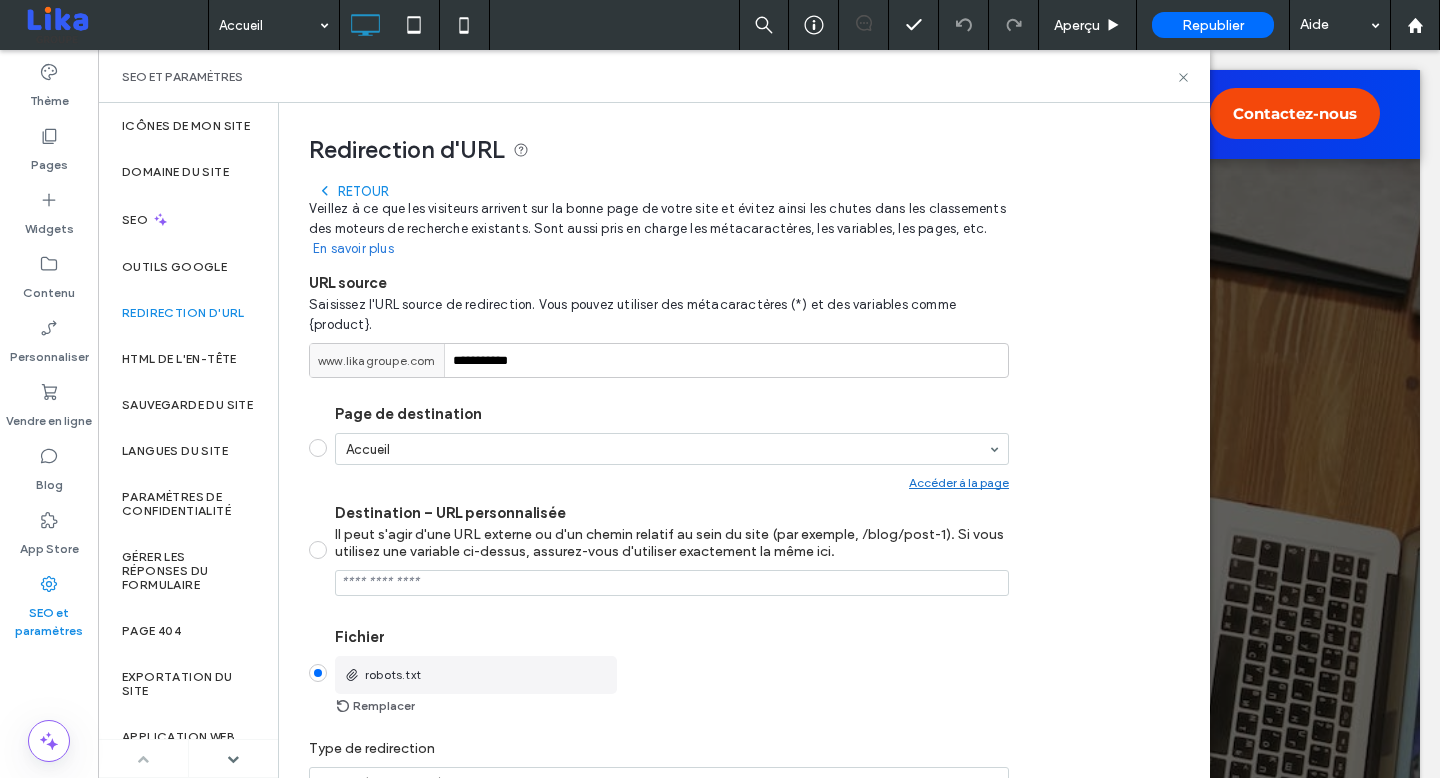 scroll, scrollTop: 103, scrollLeft: 0, axis: vertical 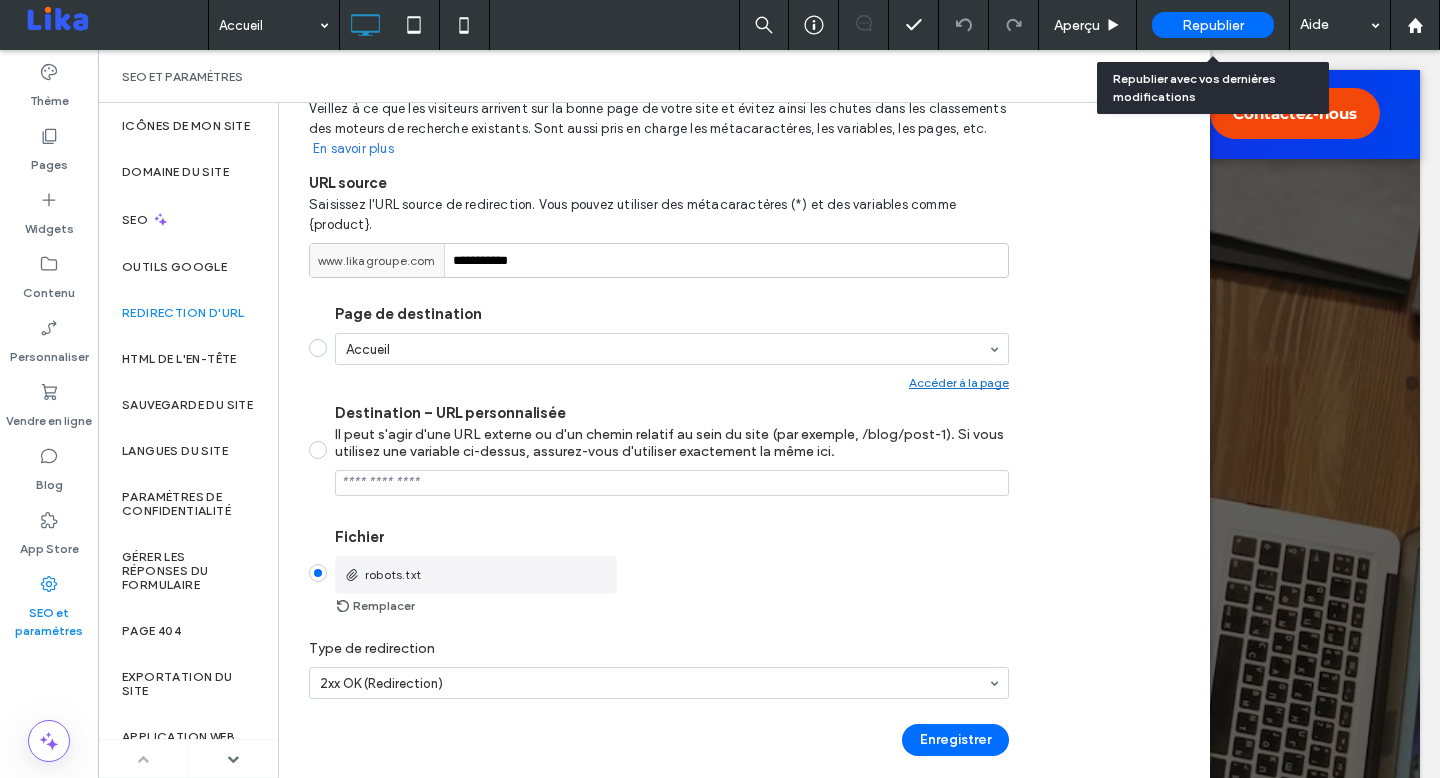 click on "Republier" at bounding box center [1213, 25] 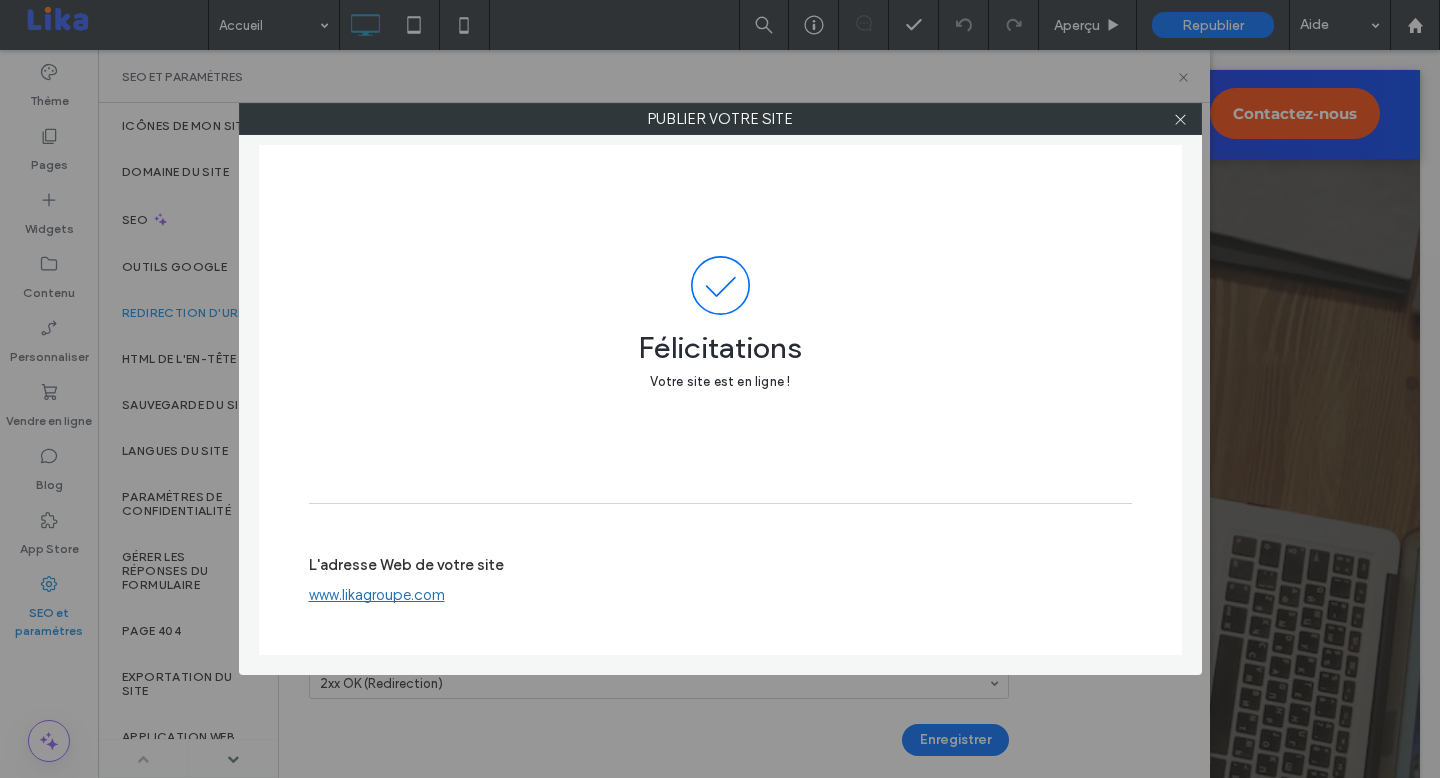 click on "L'adresse Web de votre site www.example.com" at bounding box center [720, 389] 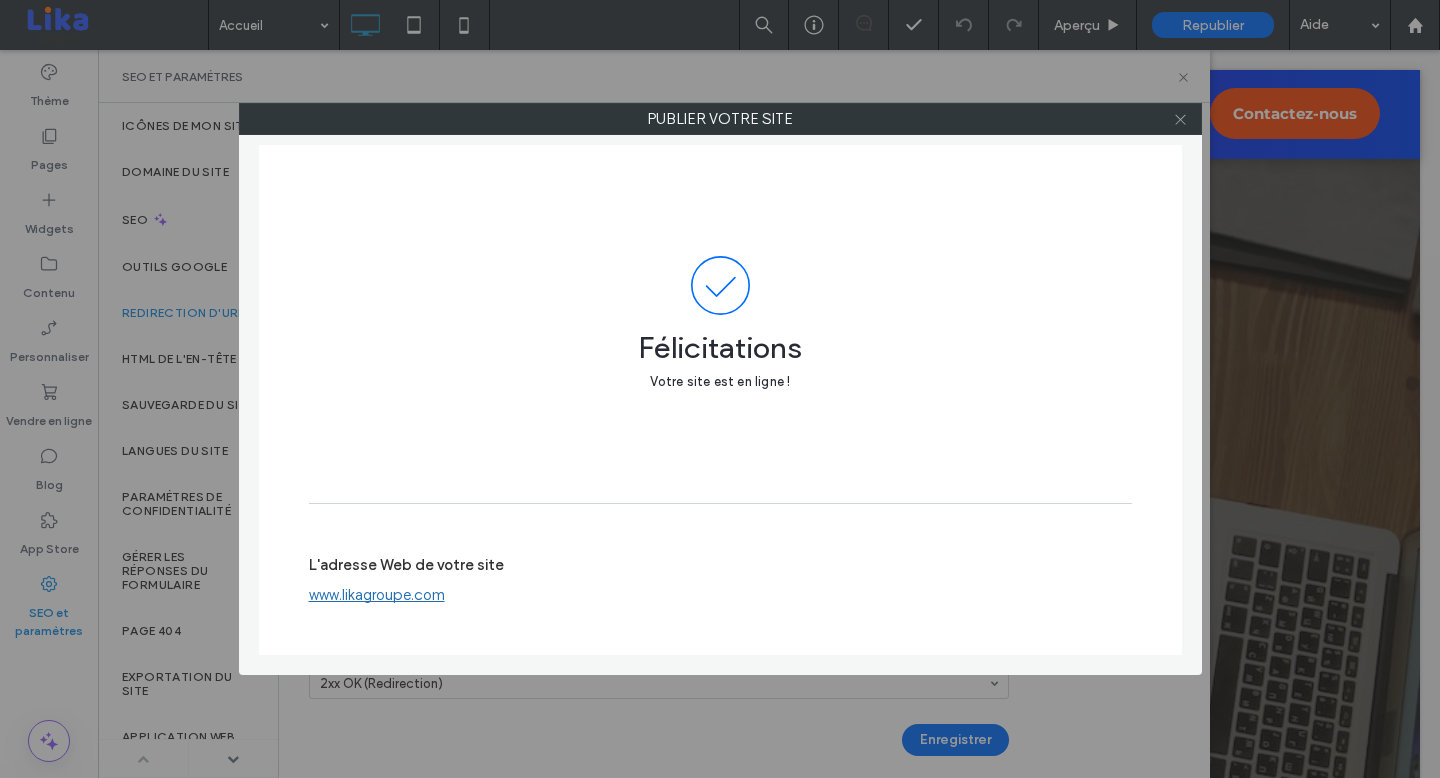 click 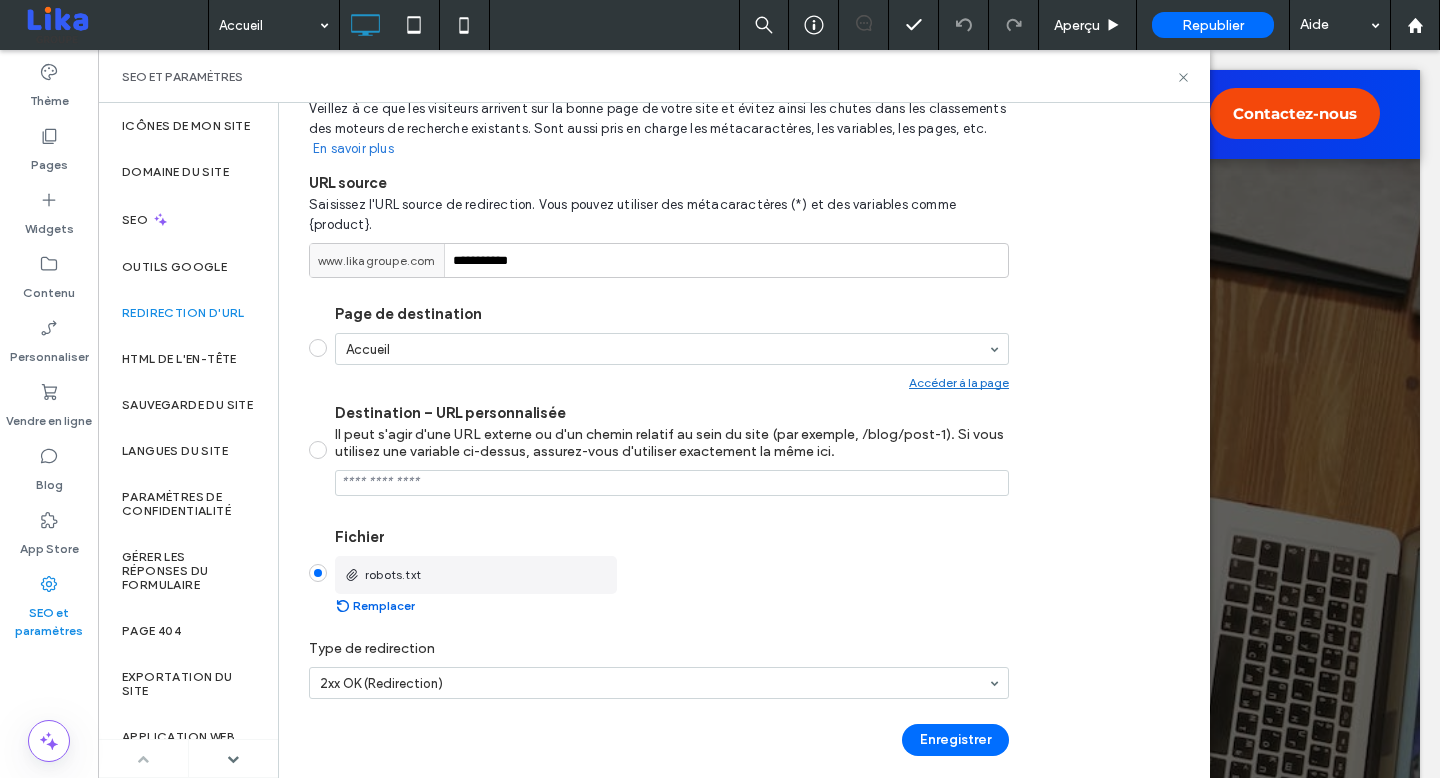 click on "Remplacer" at bounding box center (375, 606) 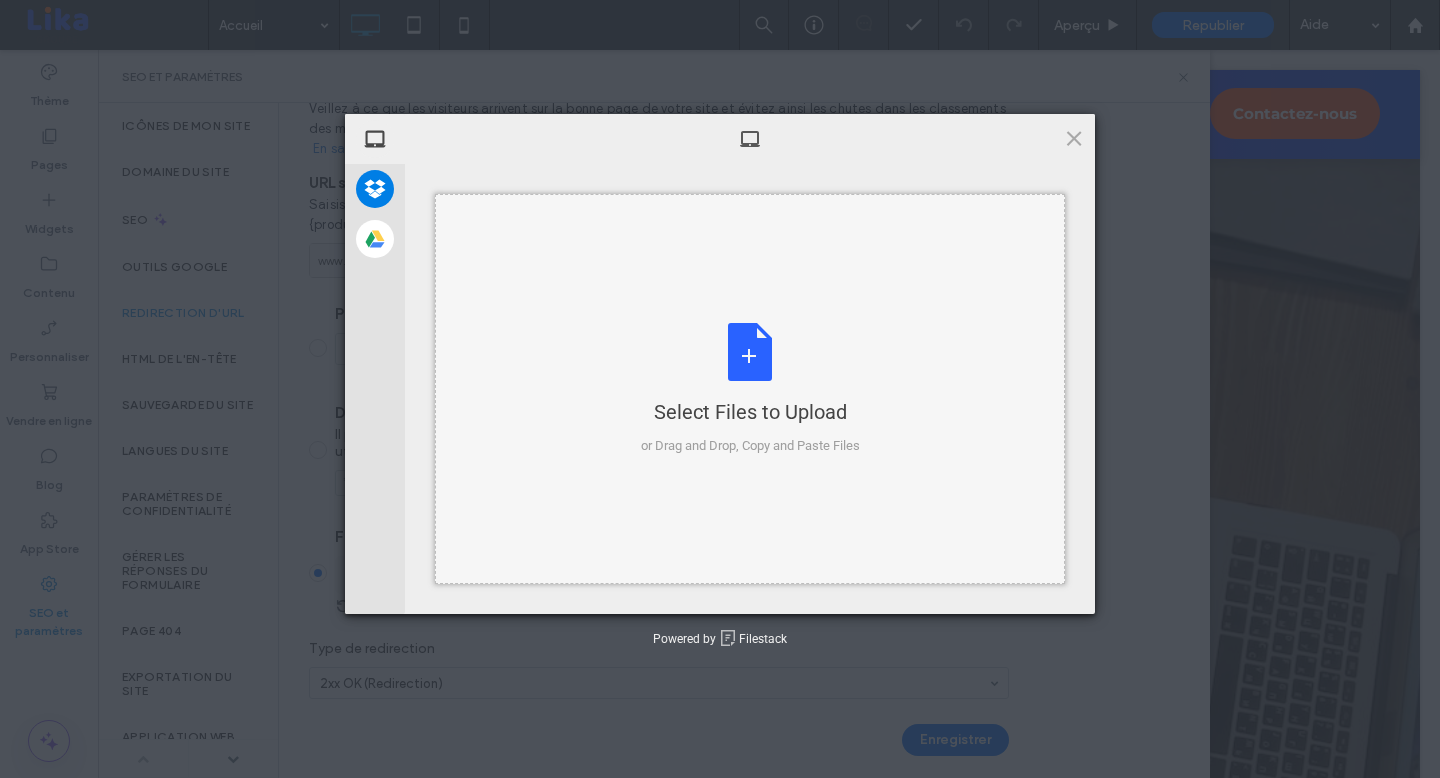 click on "Select Files to Upload
or Drag and Drop, Copy and Paste Files" at bounding box center (750, 389) 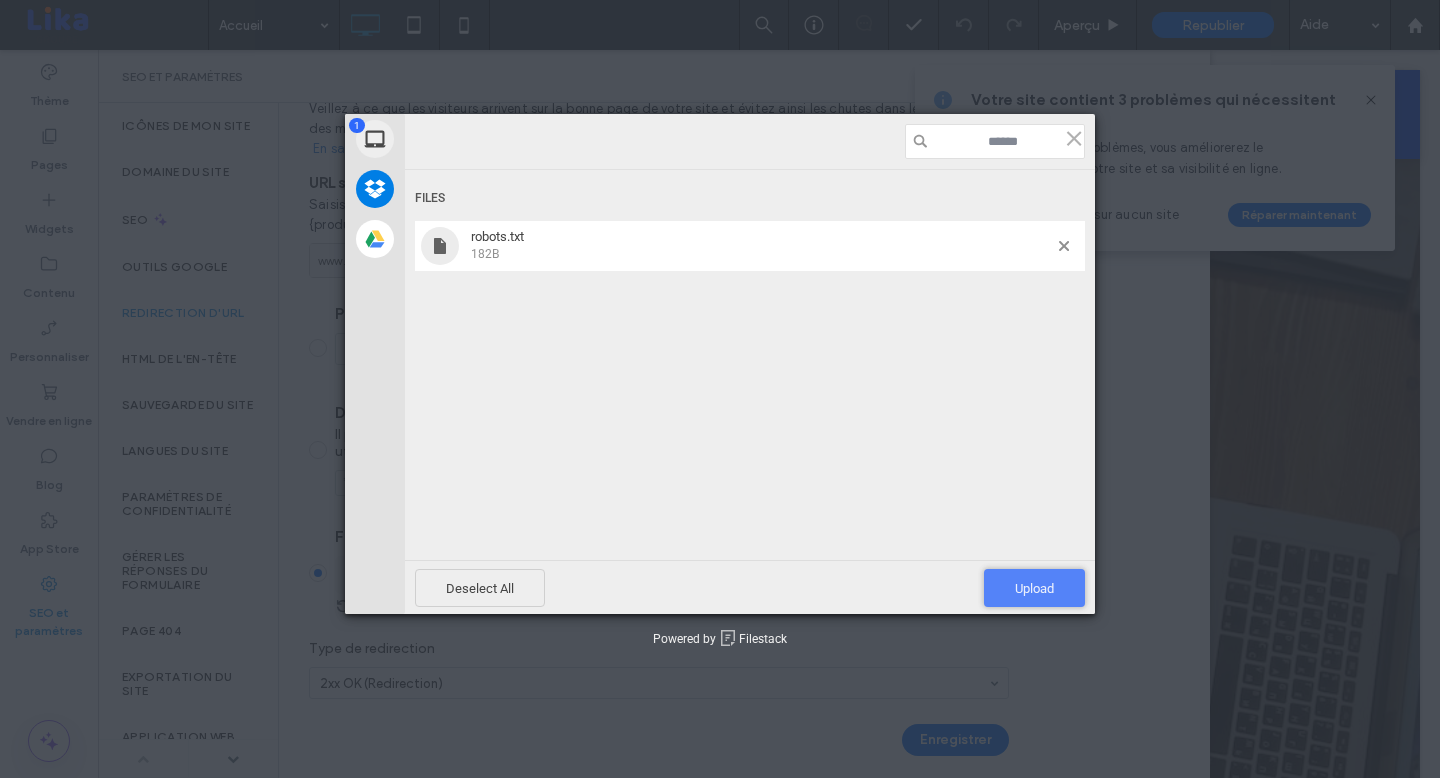 click on "Upload
1" at bounding box center (1034, 588) 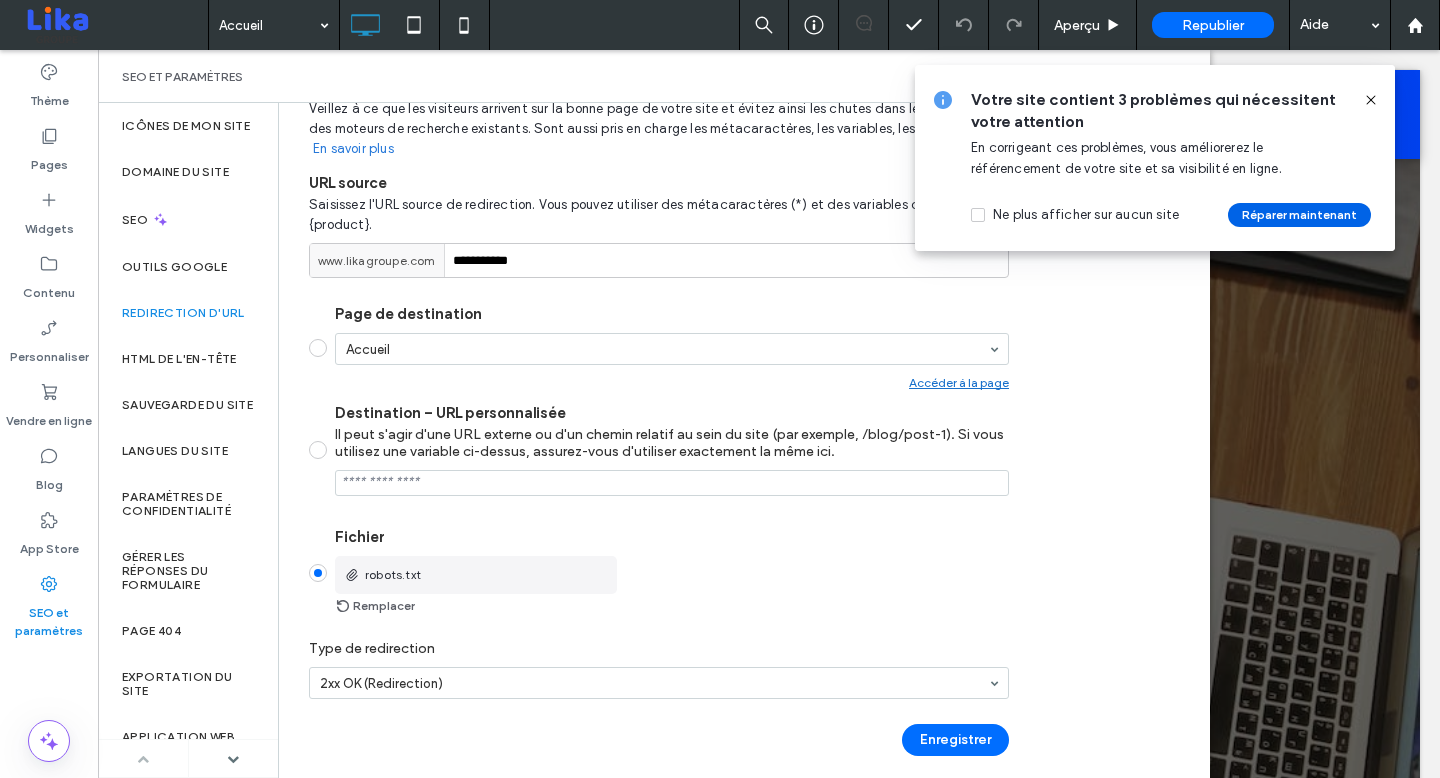 click on "Réparer maintenant" at bounding box center (1299, 215) 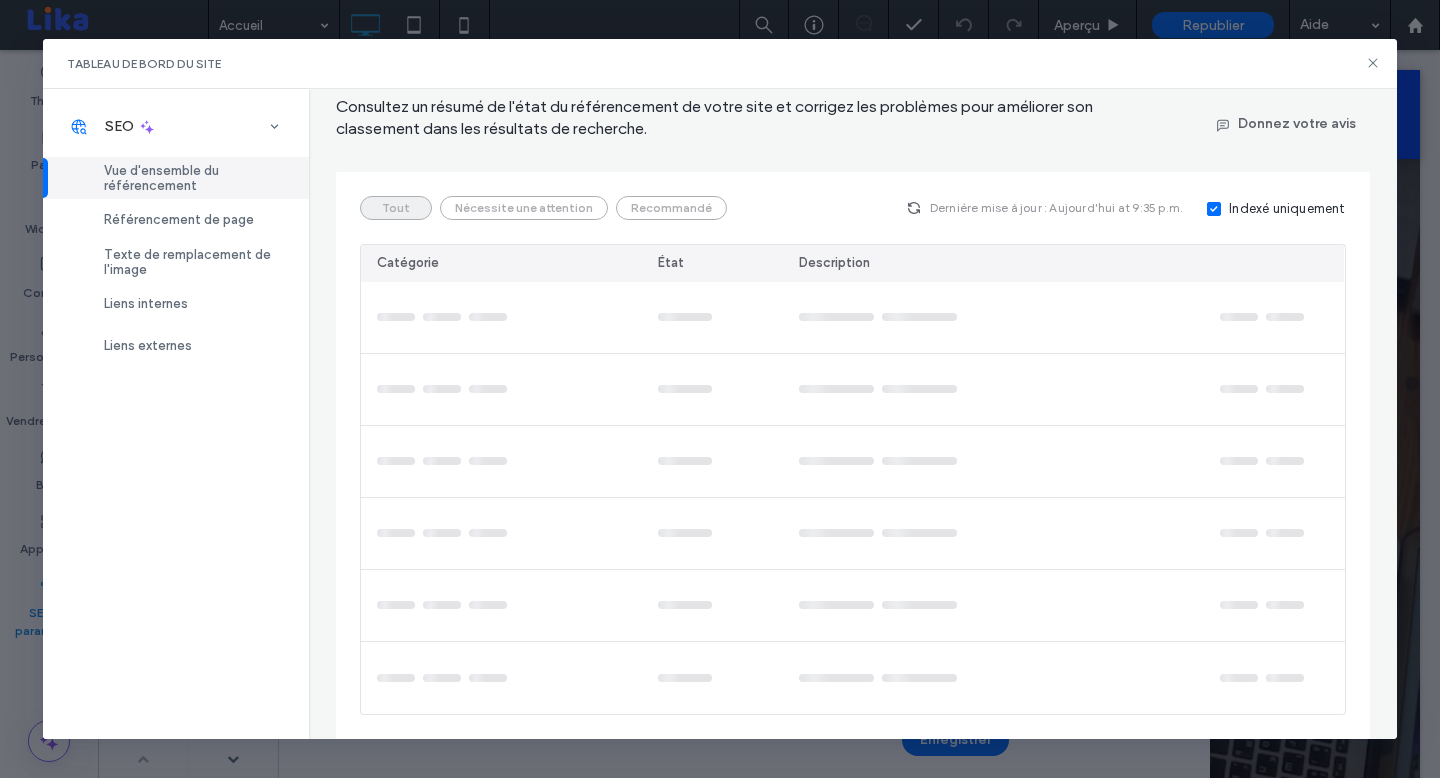 scroll, scrollTop: 0, scrollLeft: 0, axis: both 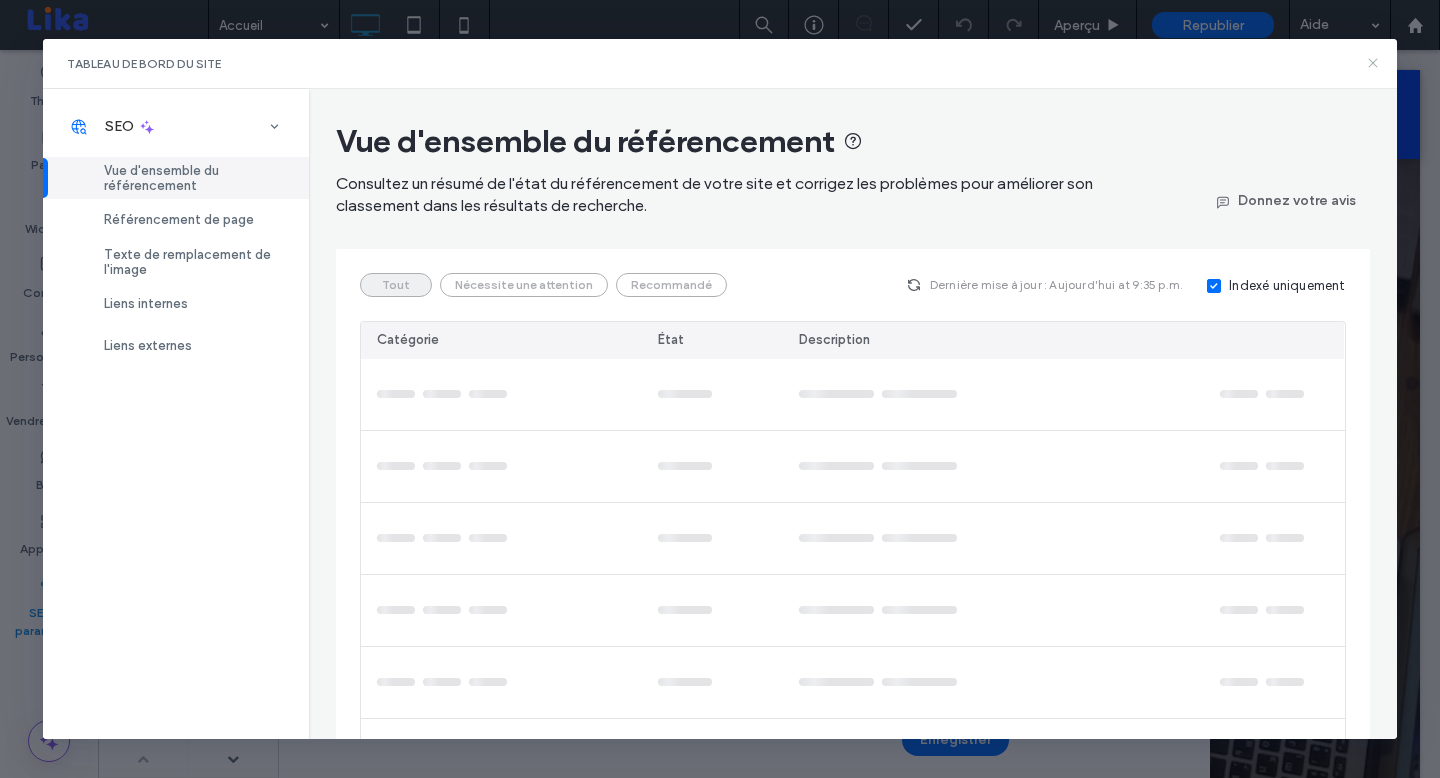 click 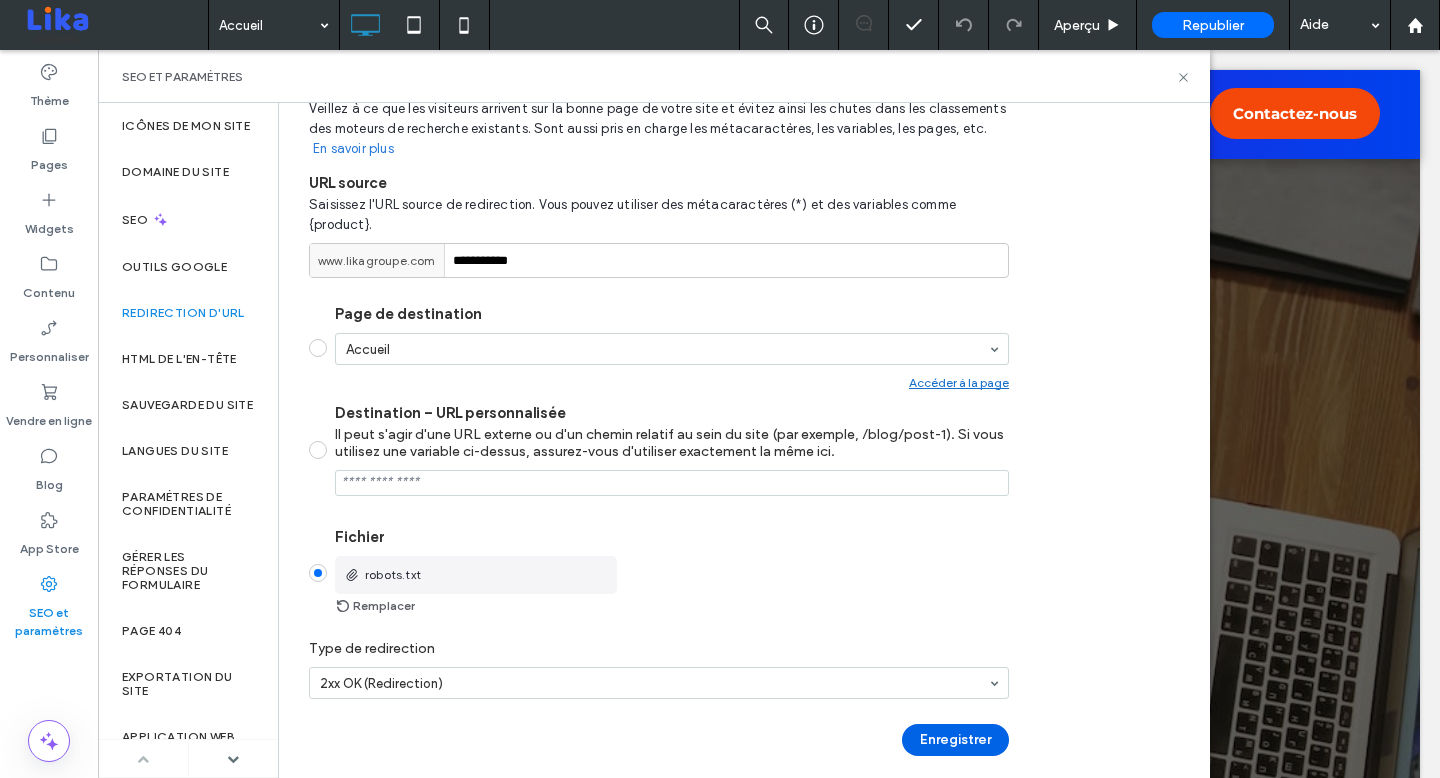 click on "Enregistrer" at bounding box center [955, 740] 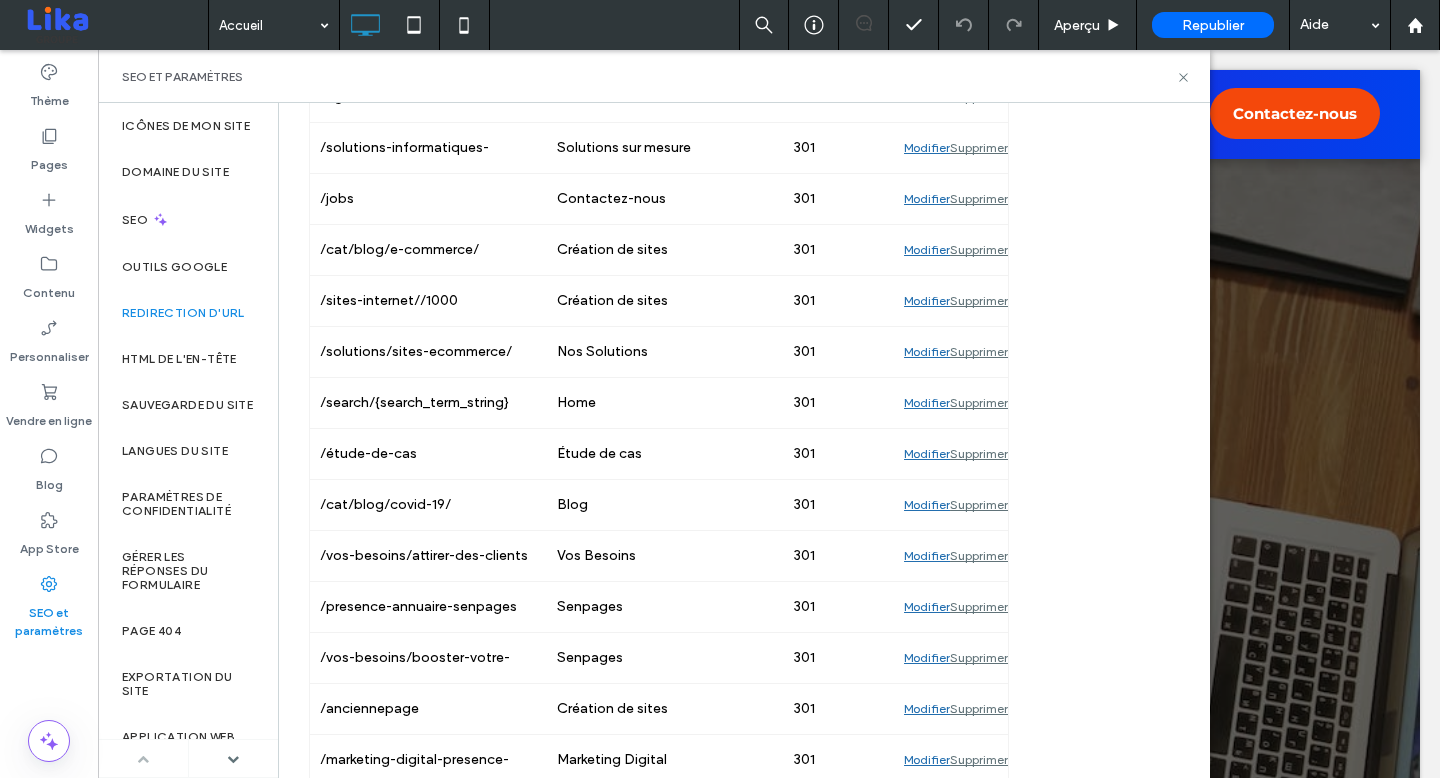 scroll, scrollTop: 2135, scrollLeft: 0, axis: vertical 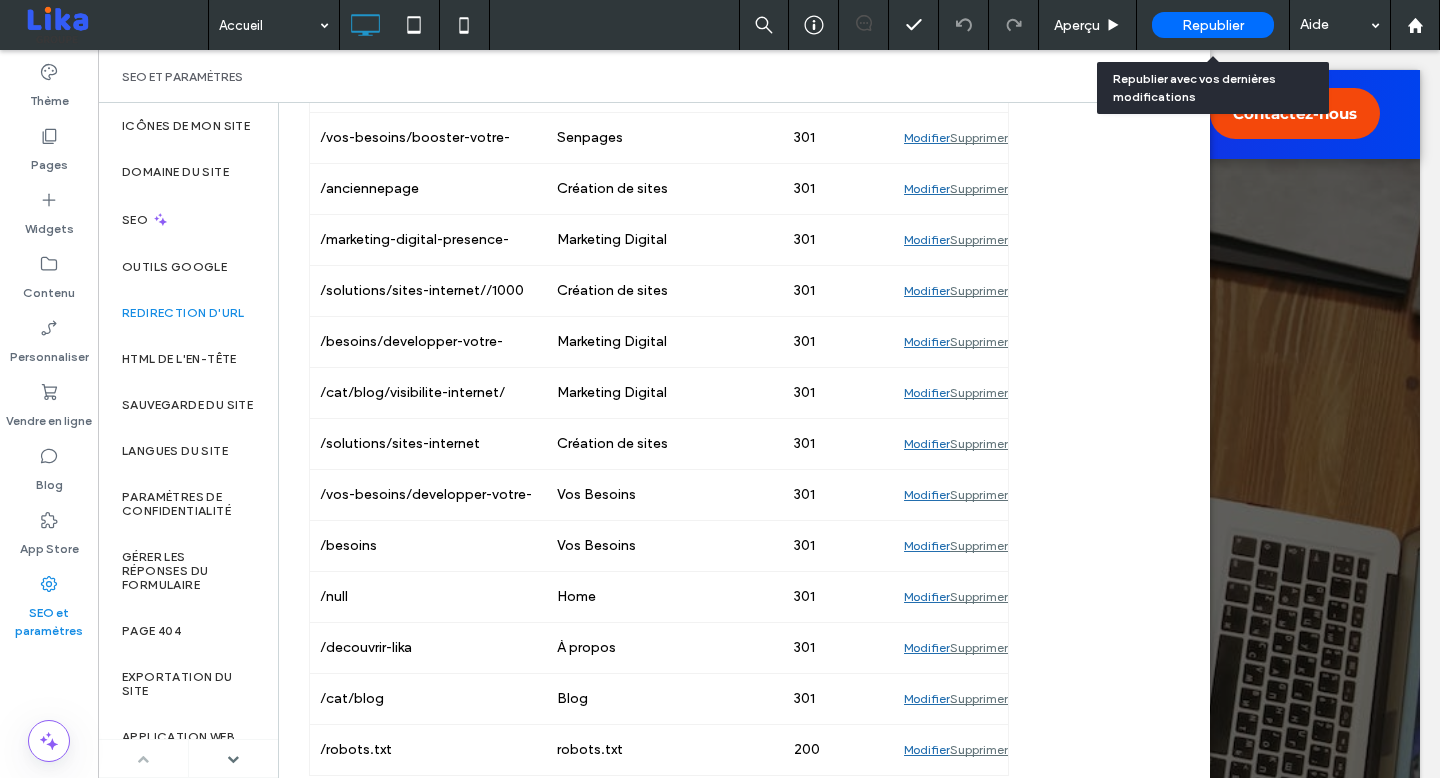 click on "Republier" at bounding box center (1213, 25) 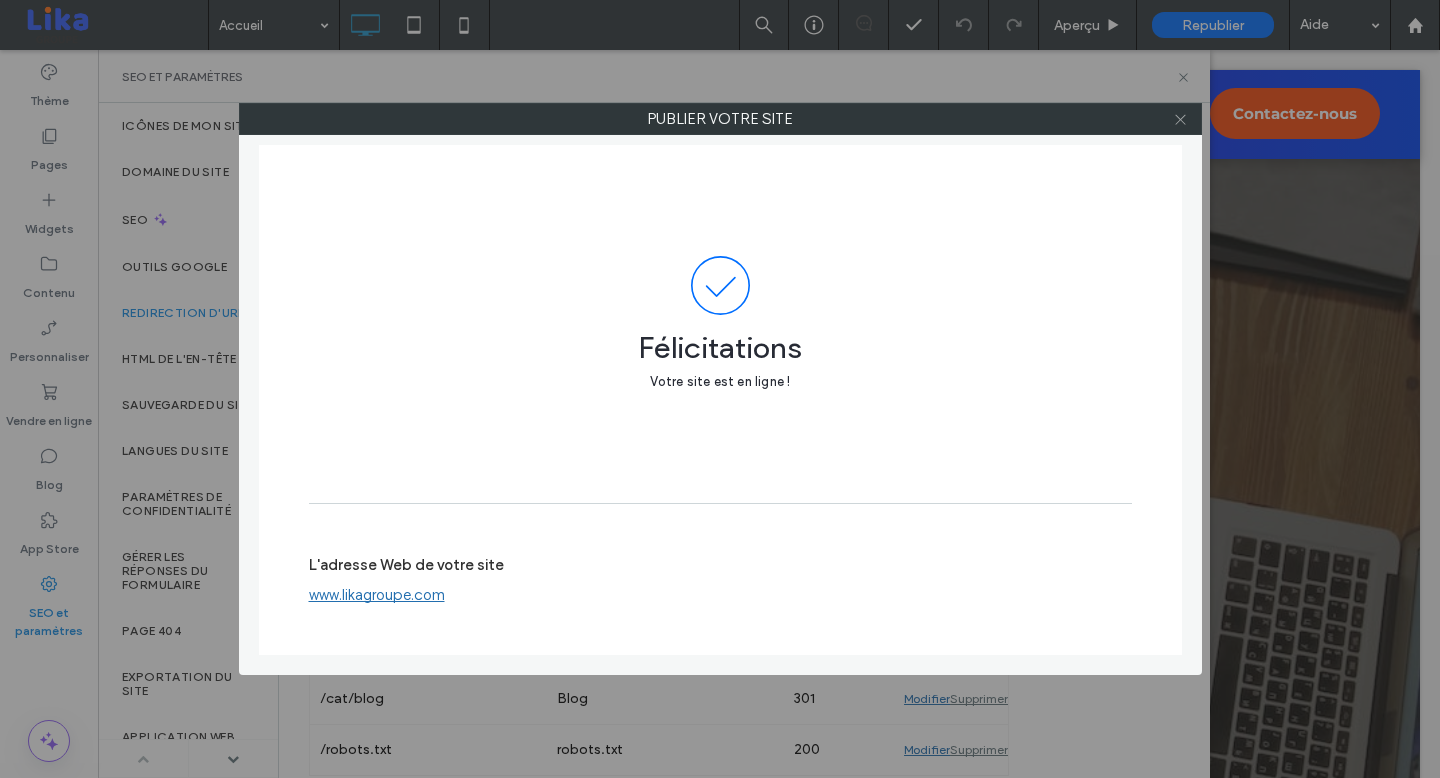 click at bounding box center [1180, 119] 